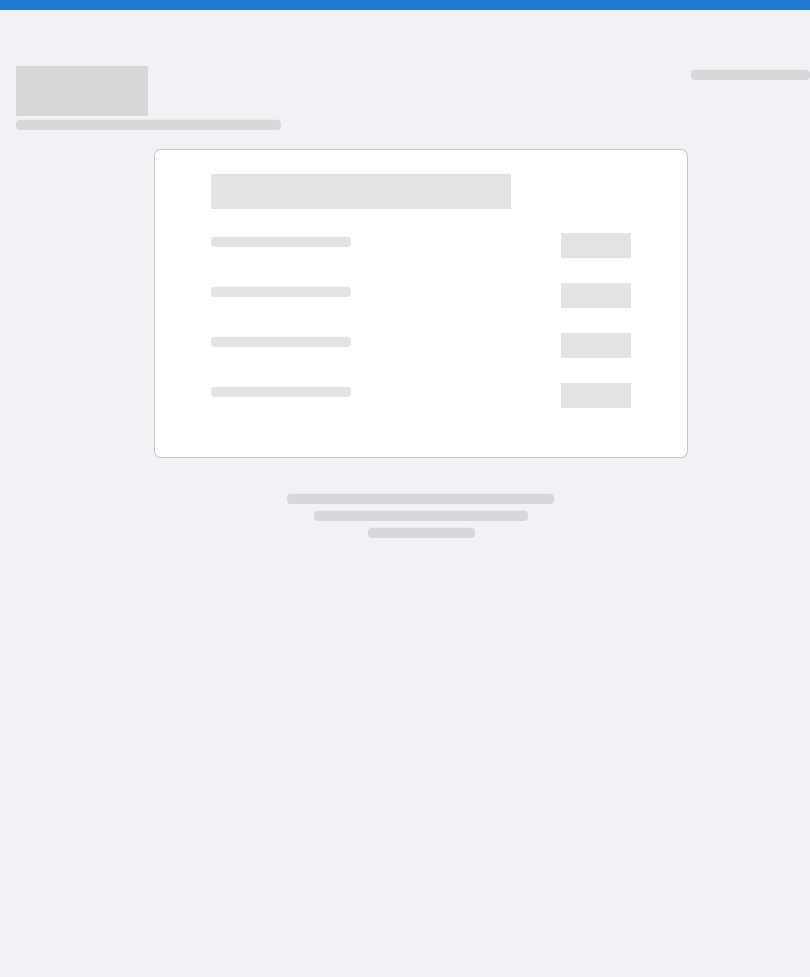 scroll, scrollTop: 0, scrollLeft: 0, axis: both 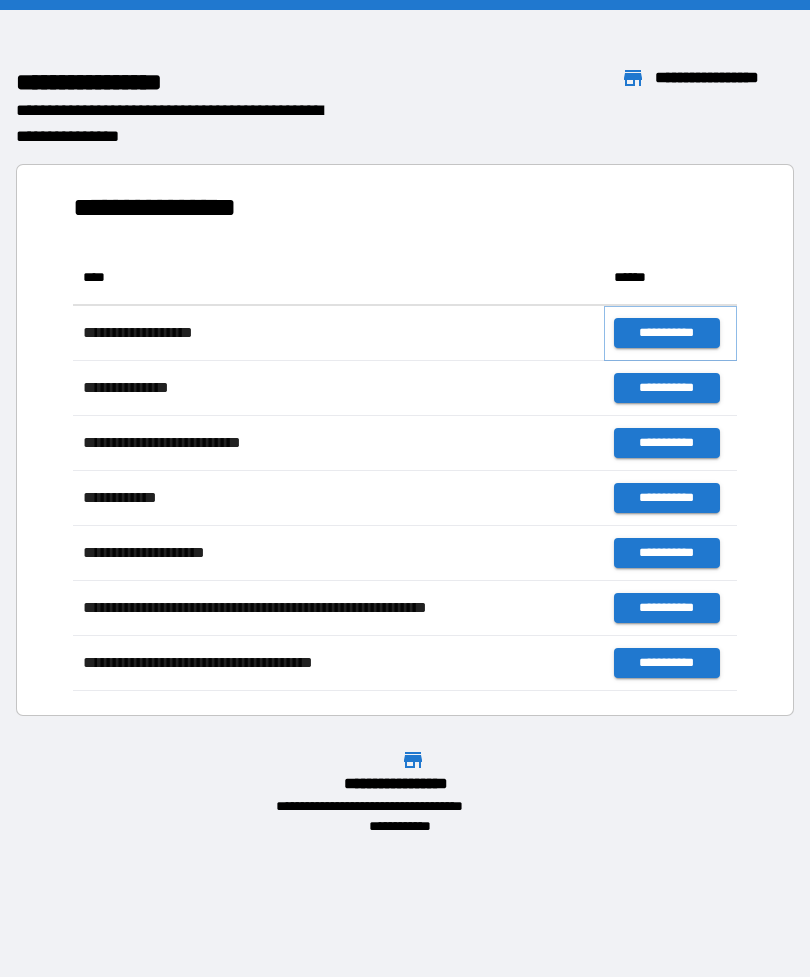 click on "**********" at bounding box center [666, 333] 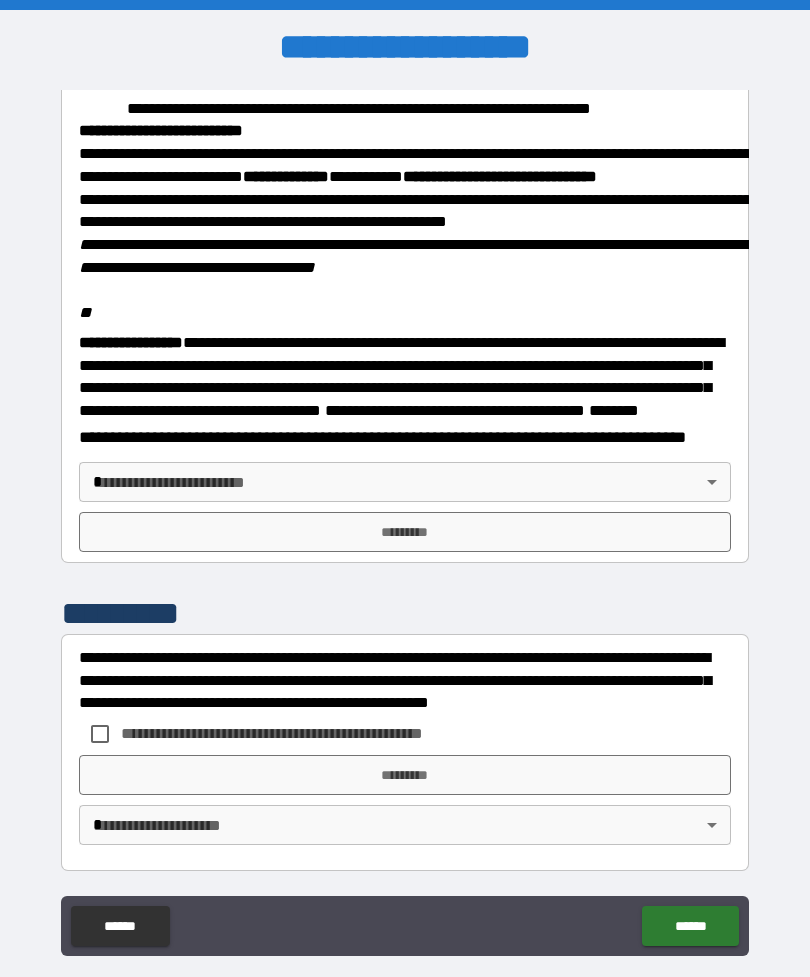 scroll, scrollTop: 2323, scrollLeft: 0, axis: vertical 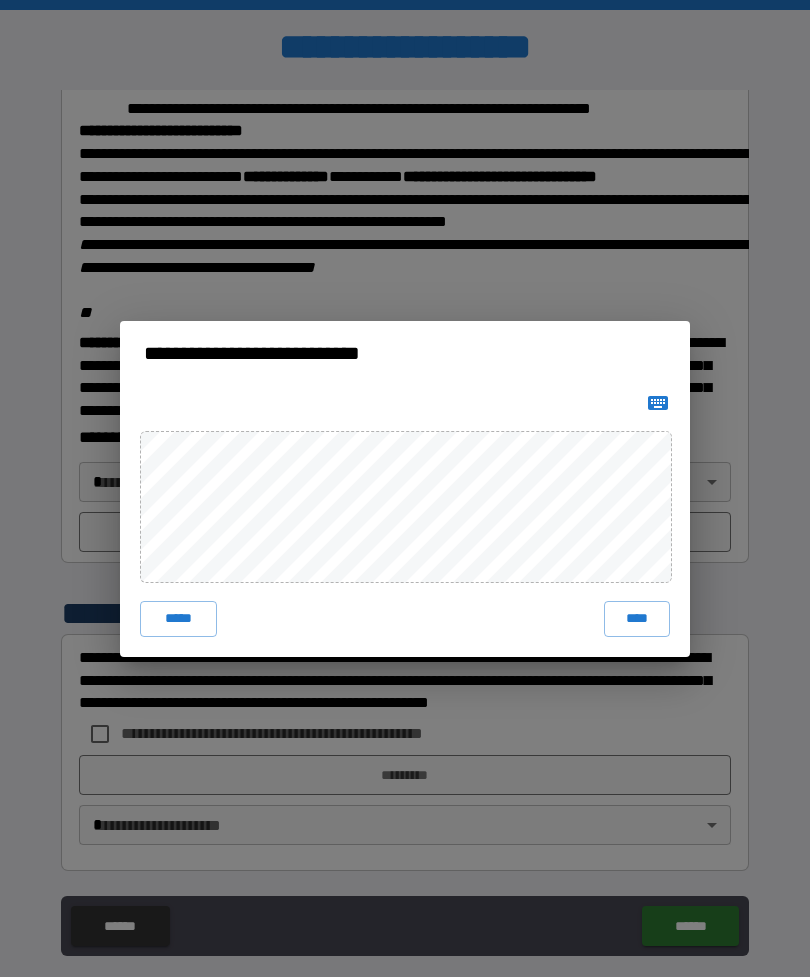 click on "****" at bounding box center (637, 619) 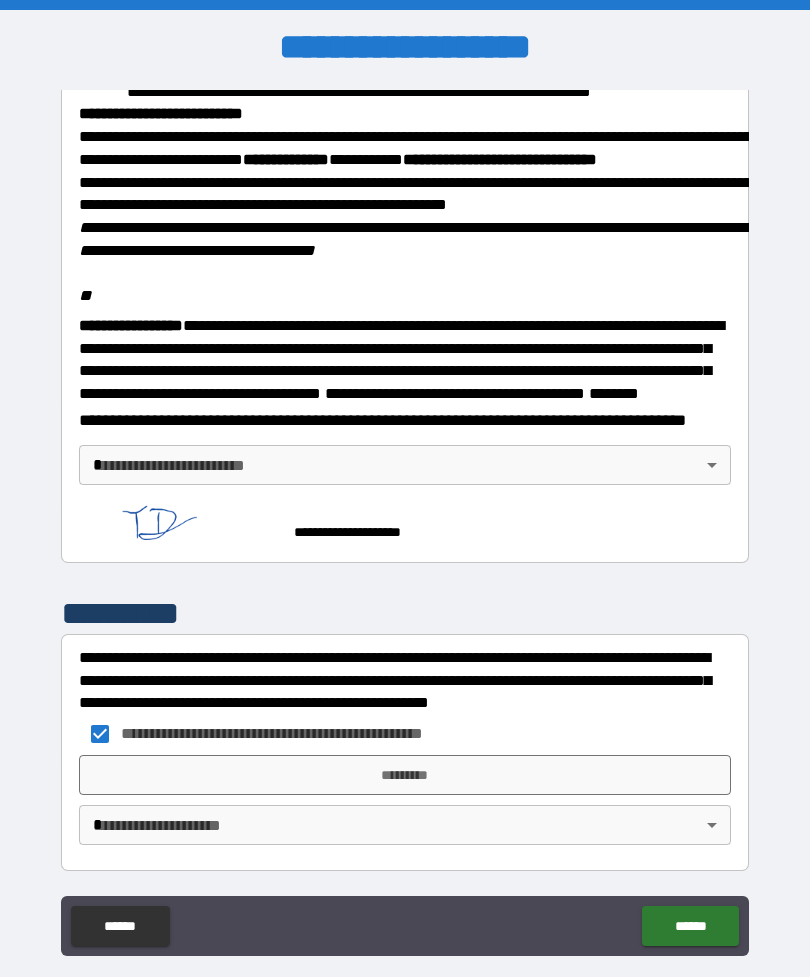 click on "*********" at bounding box center [405, 775] 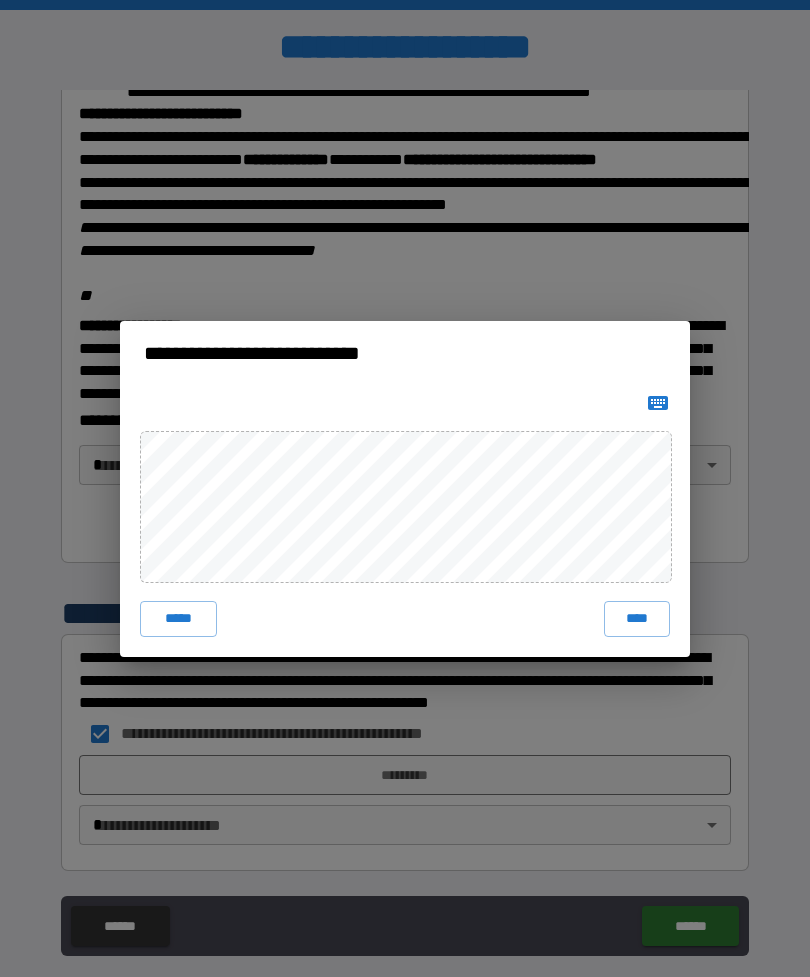 click on "****" at bounding box center [637, 619] 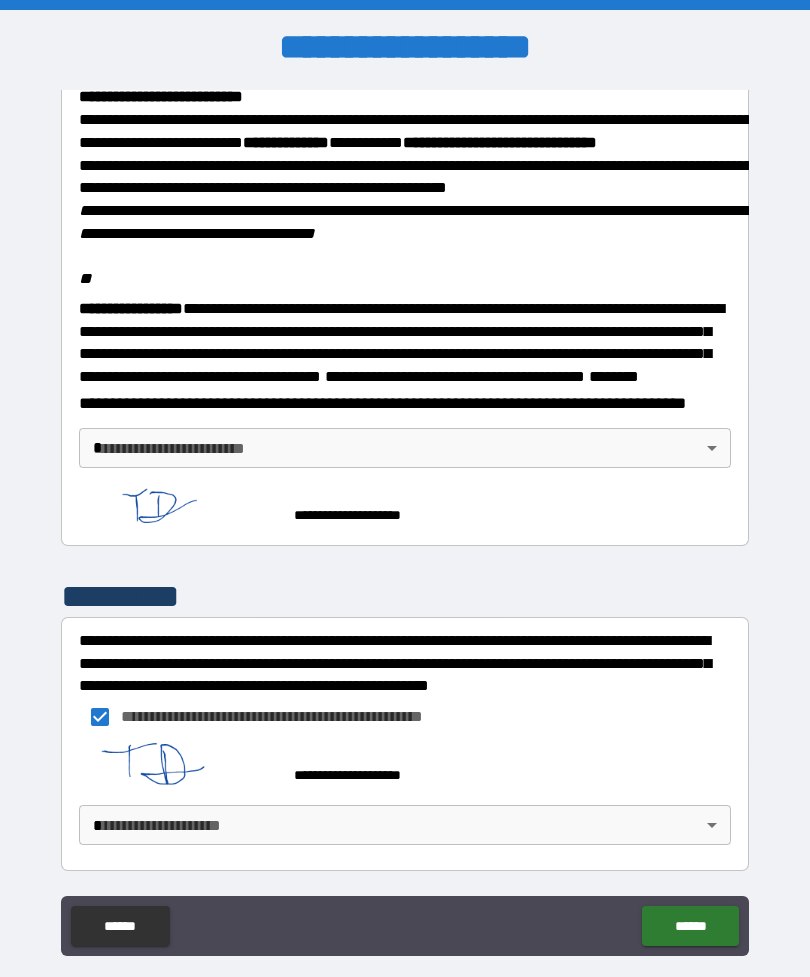 scroll, scrollTop: 2357, scrollLeft: 0, axis: vertical 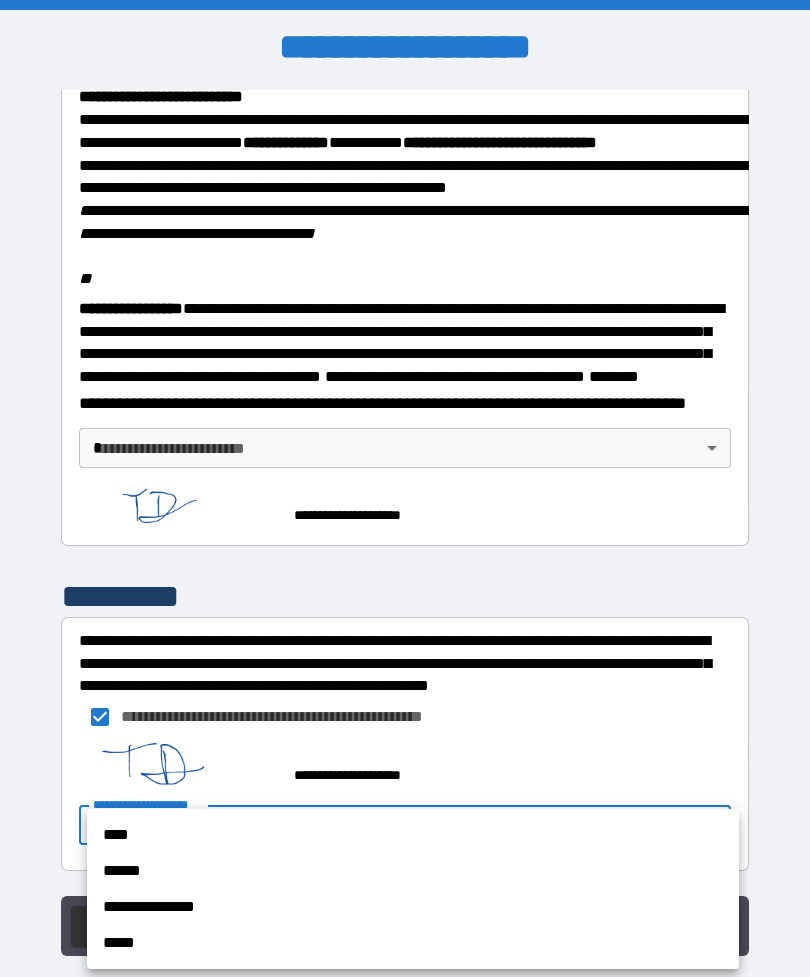 click on "****" at bounding box center [413, 835] 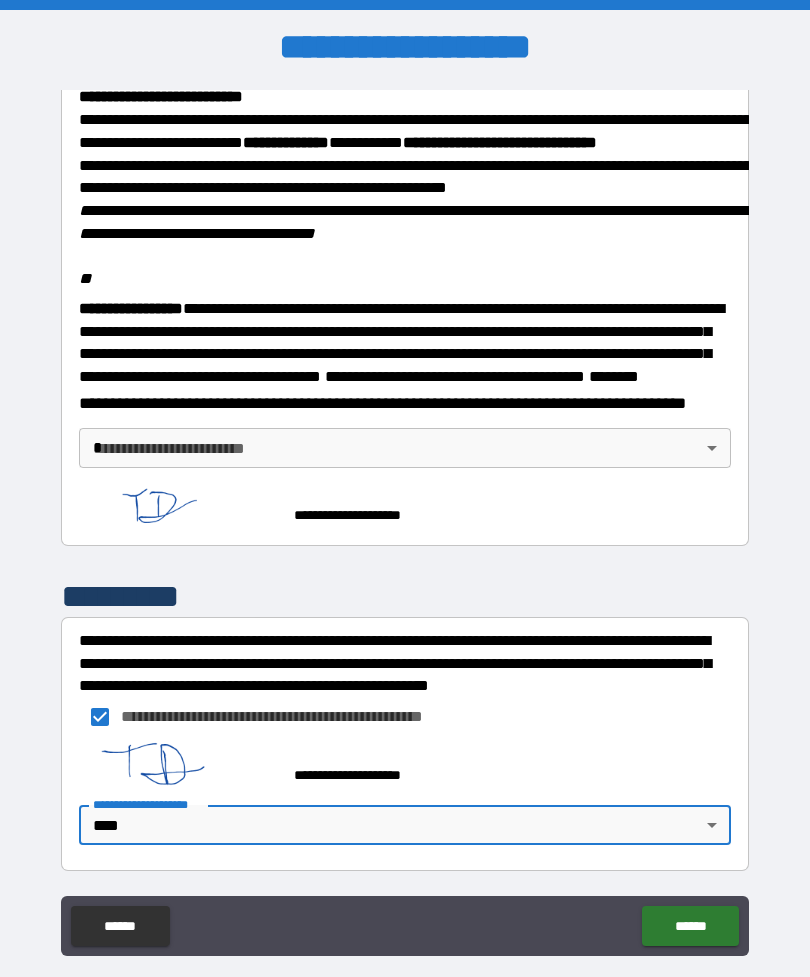 type on "****" 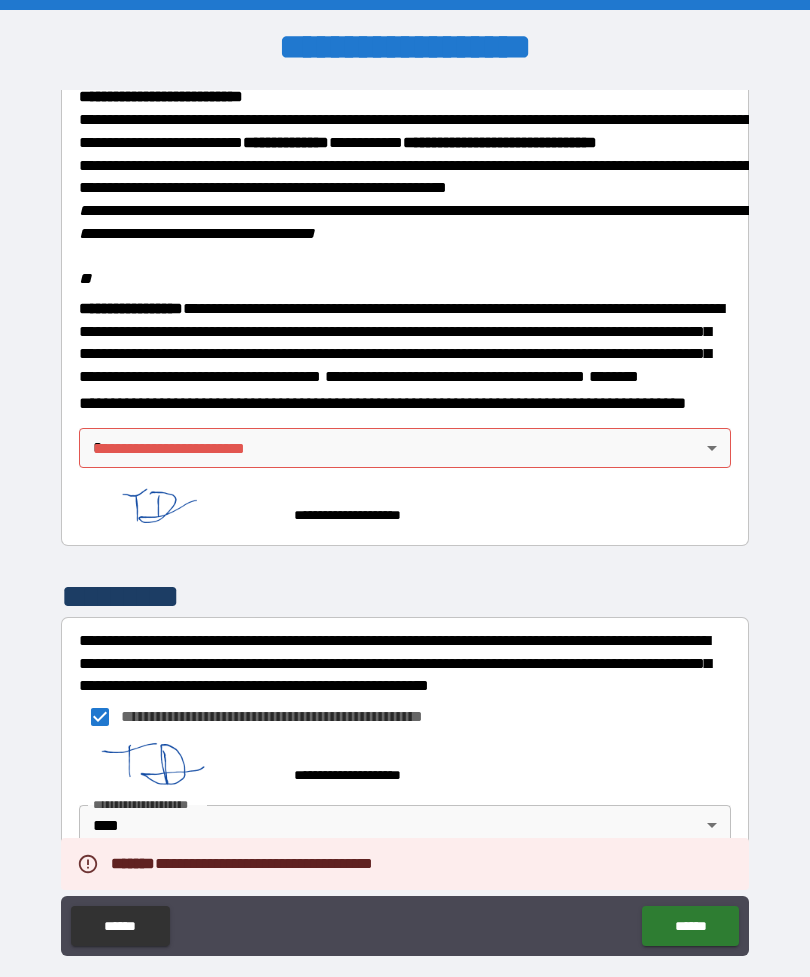 scroll, scrollTop: 2357, scrollLeft: 0, axis: vertical 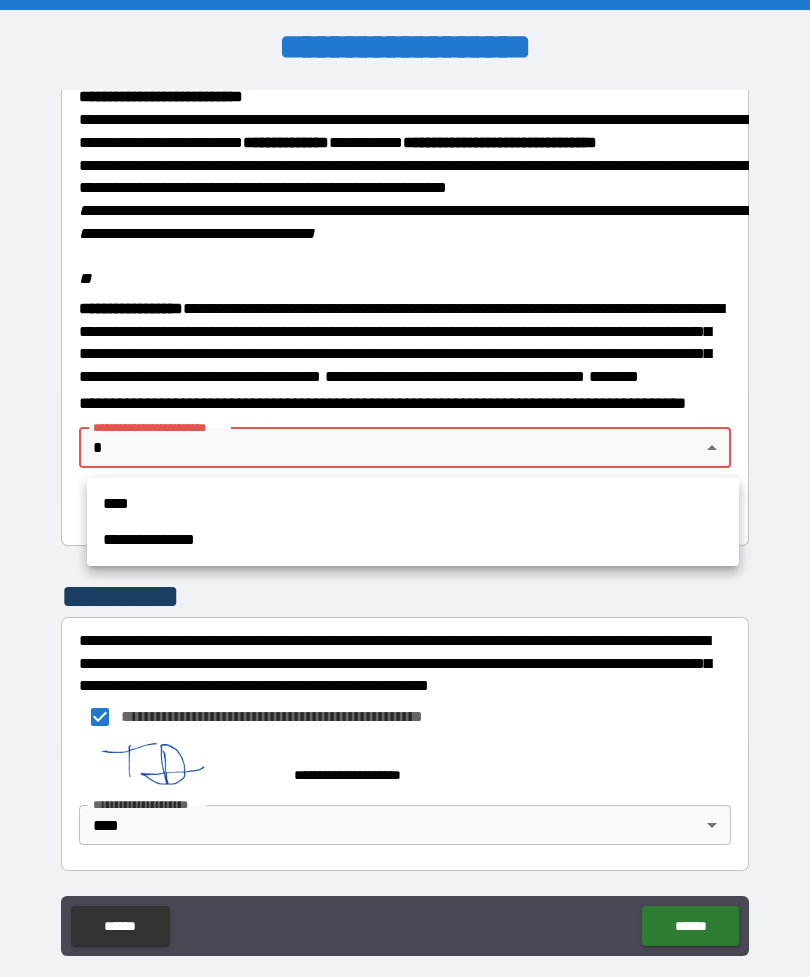 click on "****" at bounding box center [413, 504] 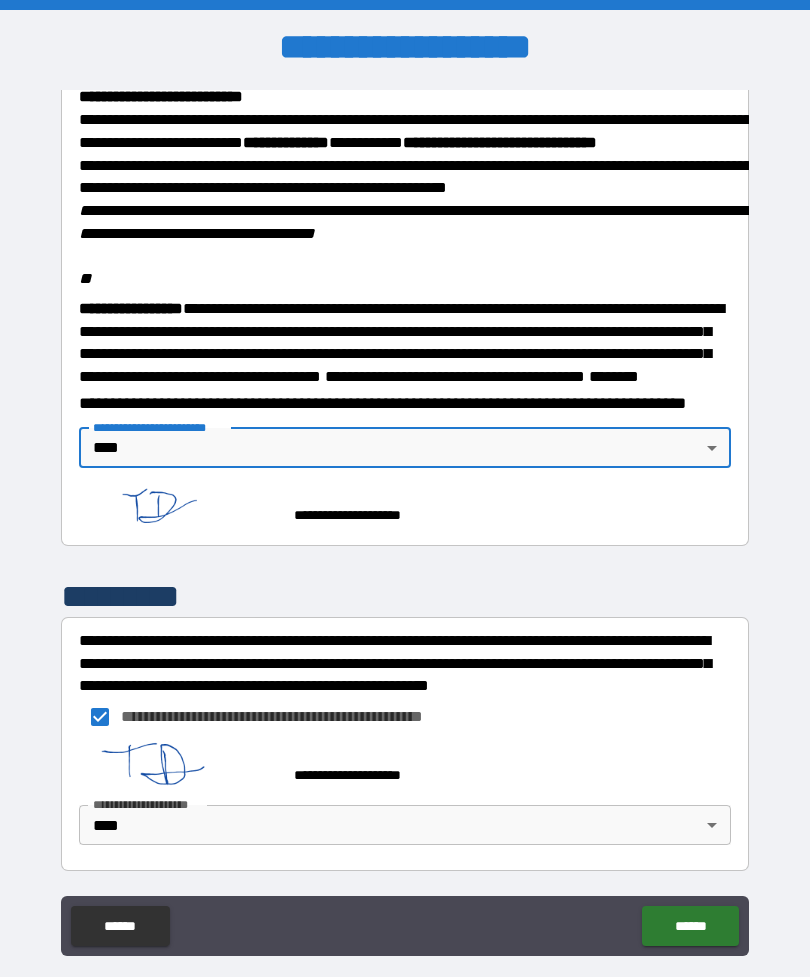 click on "******" at bounding box center [690, 926] 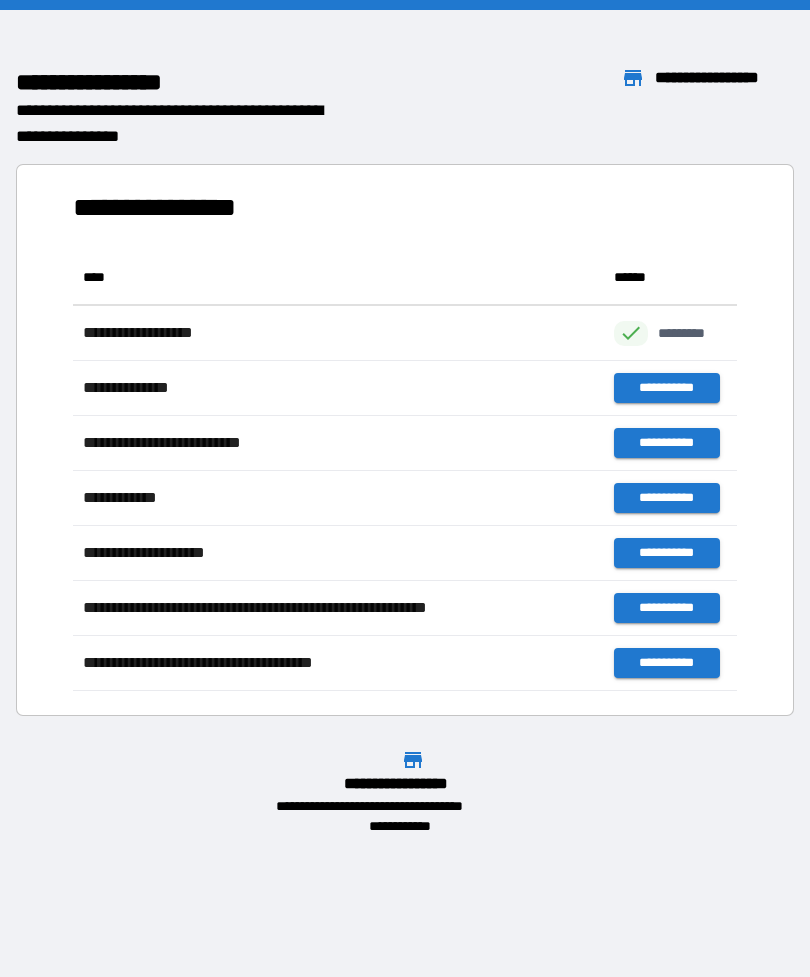 scroll, scrollTop: 1, scrollLeft: 1, axis: both 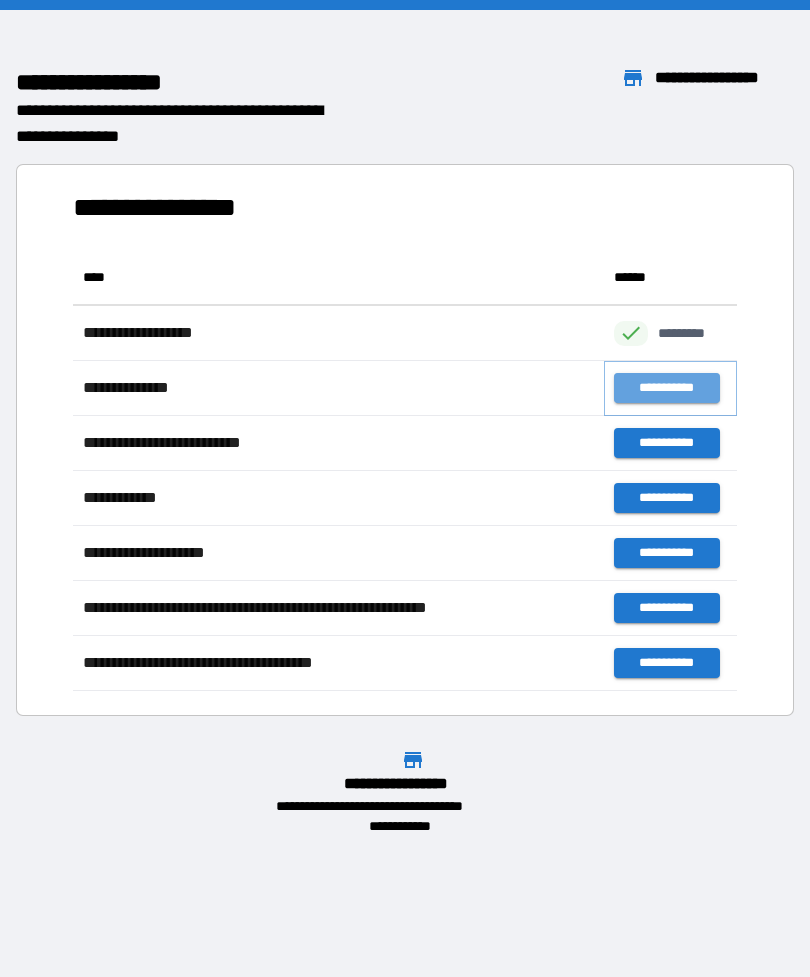 click on "**********" at bounding box center (666, 388) 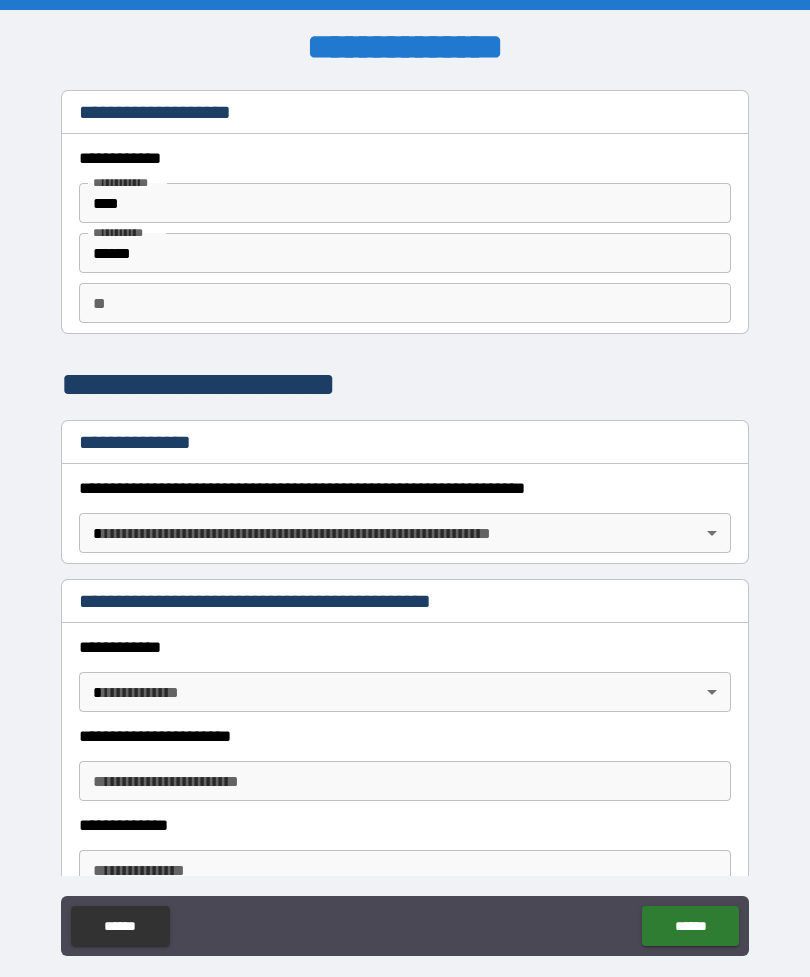 click on "**********" at bounding box center (405, 520) 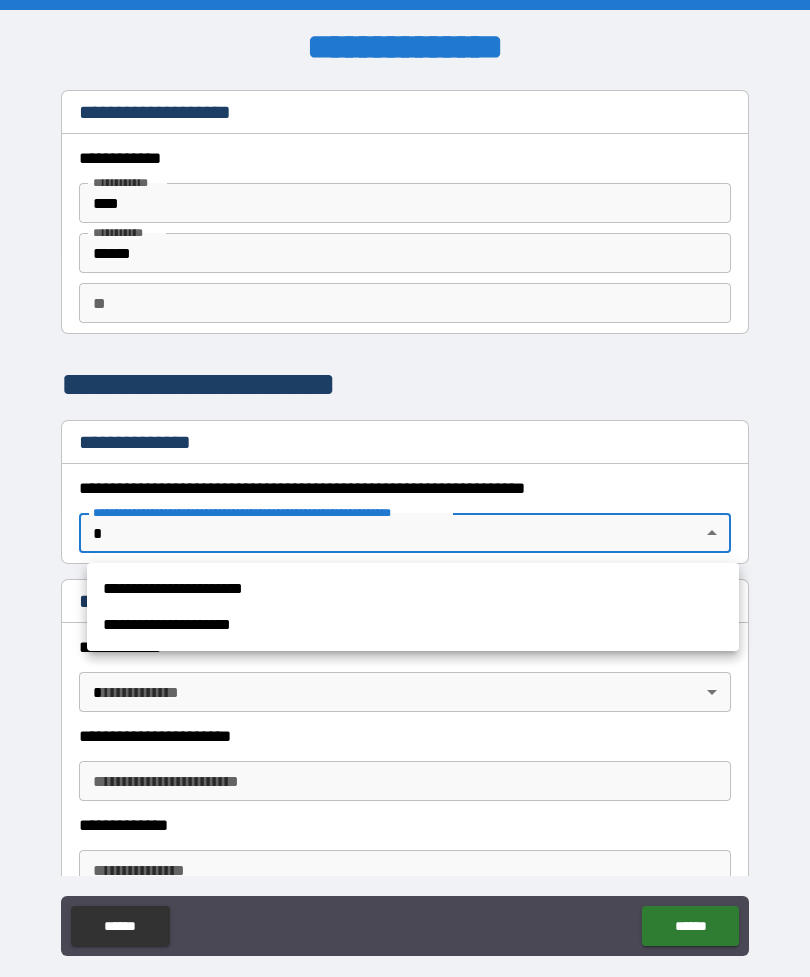 click on "**********" at bounding box center [413, 589] 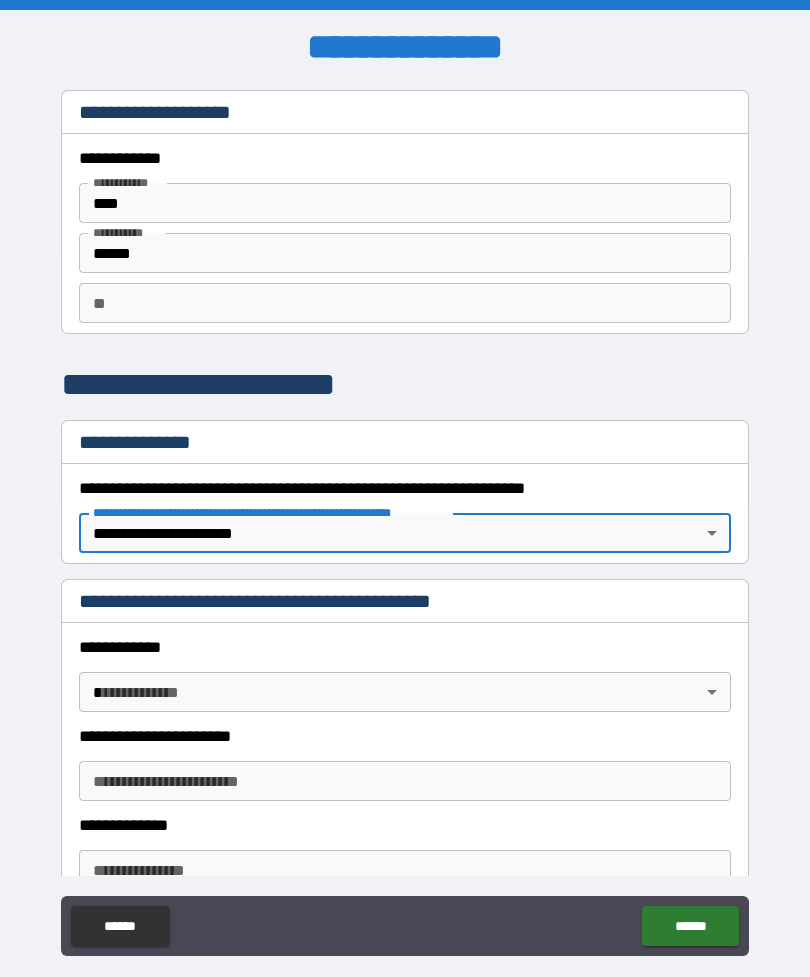 click on "**********" at bounding box center (405, 520) 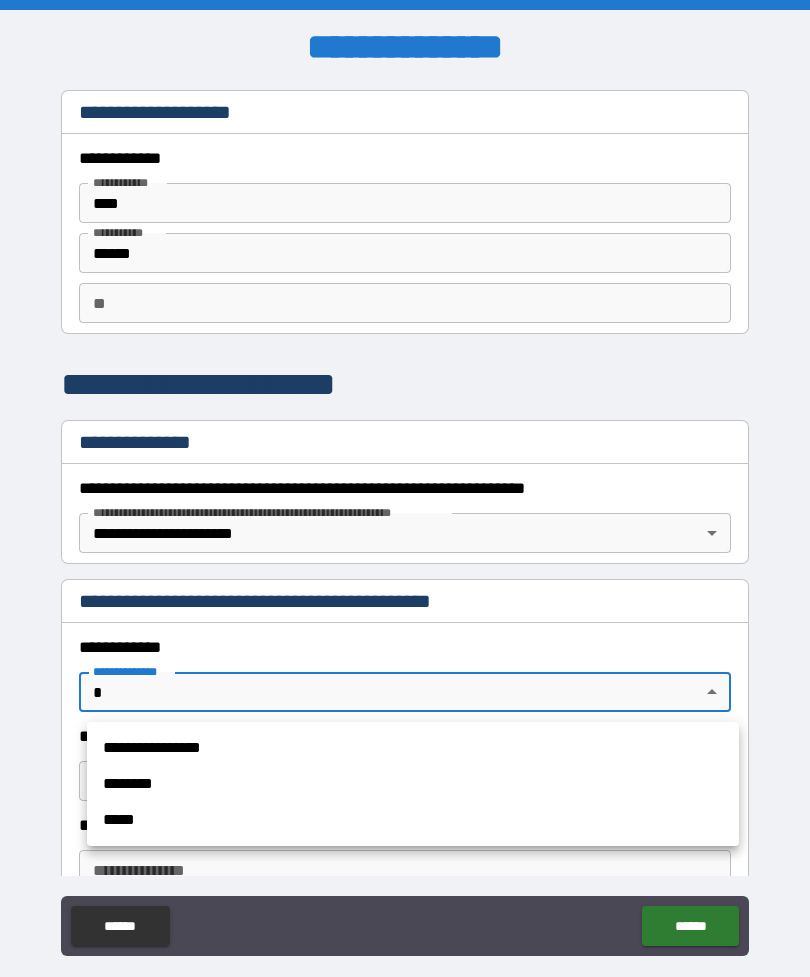 click on "**********" at bounding box center [413, 748] 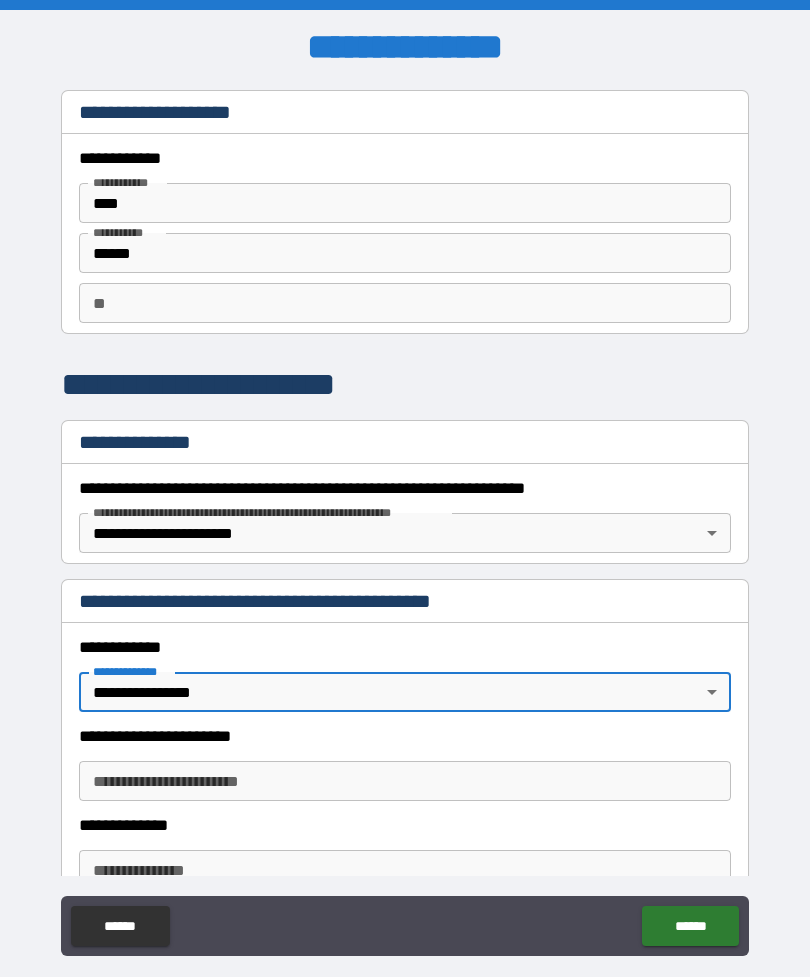 type on "*" 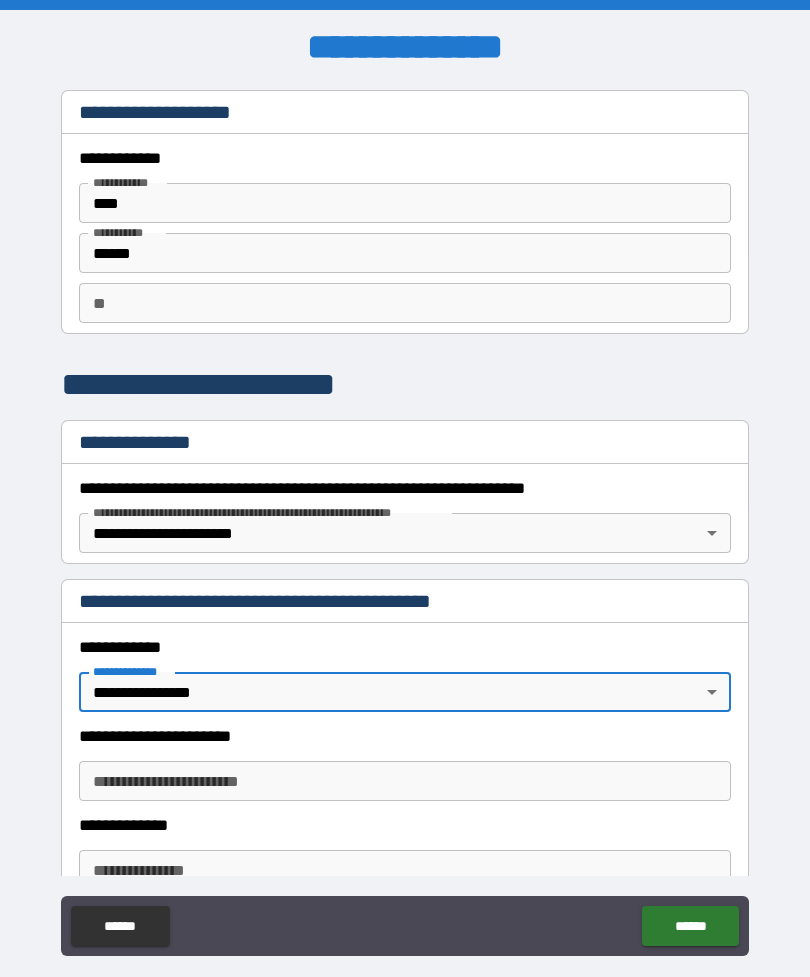 click on "**********" at bounding box center [405, 781] 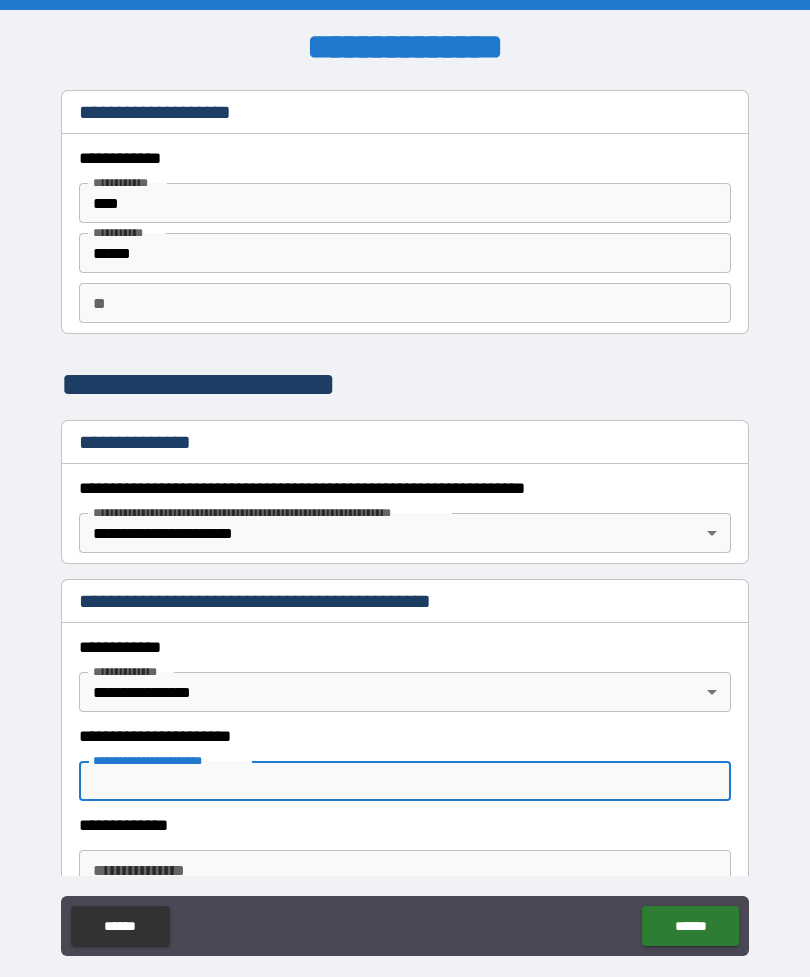scroll, scrollTop: 64, scrollLeft: 0, axis: vertical 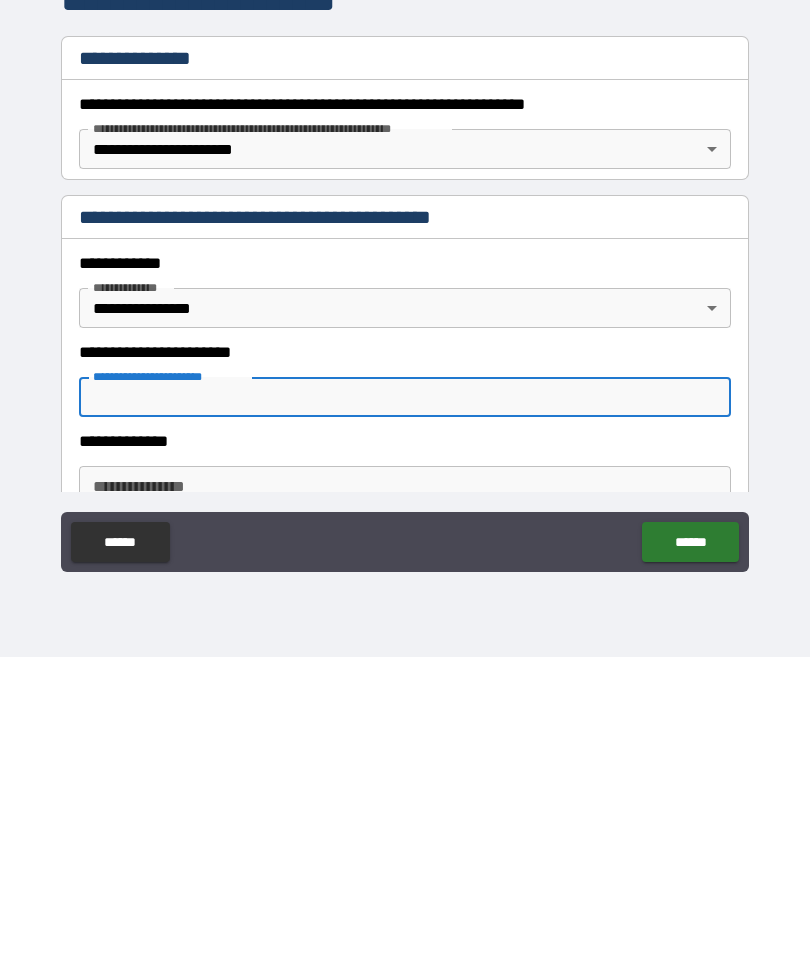 click on "******" at bounding box center [120, 862] 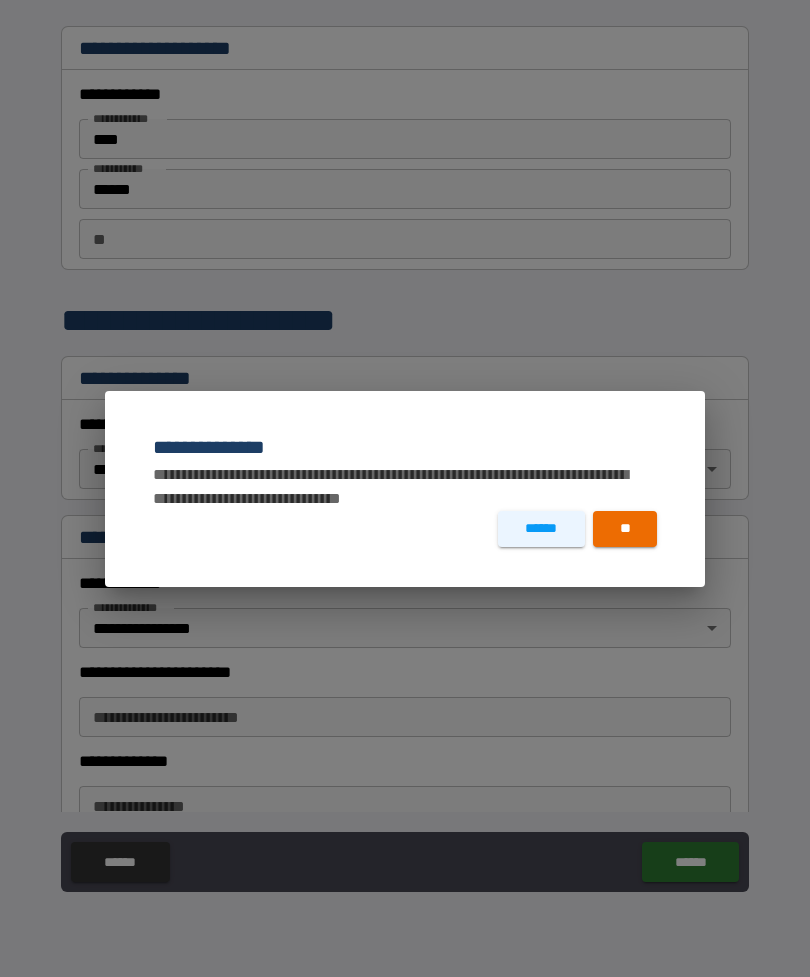 click on "******" at bounding box center (541, 529) 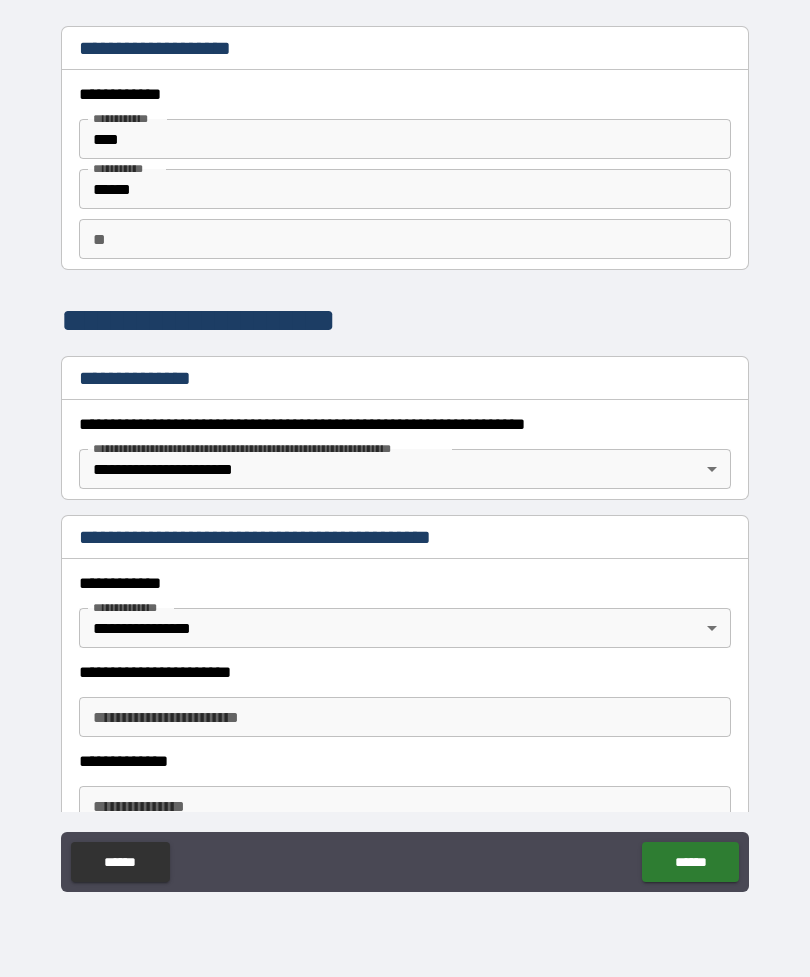 click on "******" at bounding box center (120, 862) 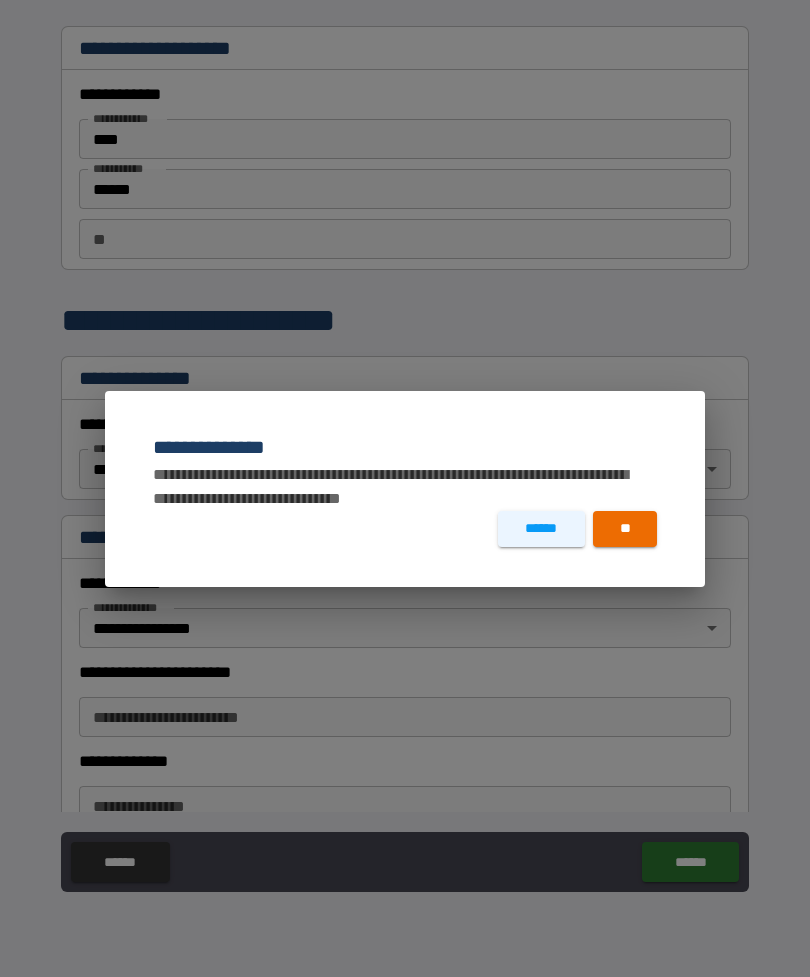 click on "**" at bounding box center (625, 529) 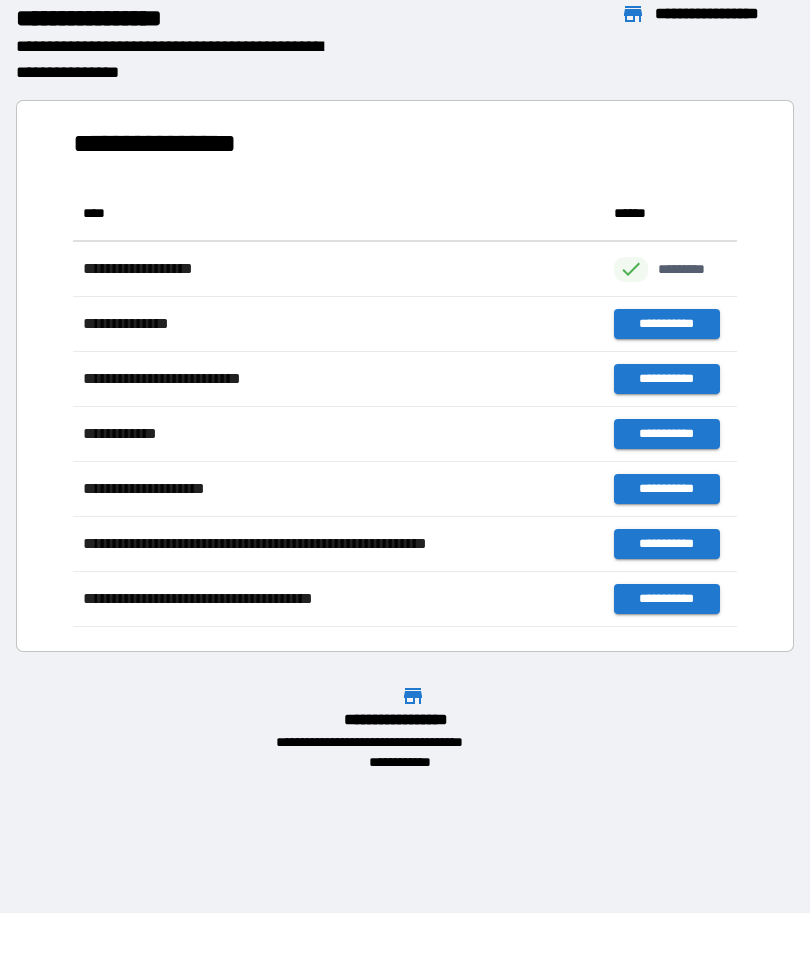 scroll, scrollTop: 1, scrollLeft: 1, axis: both 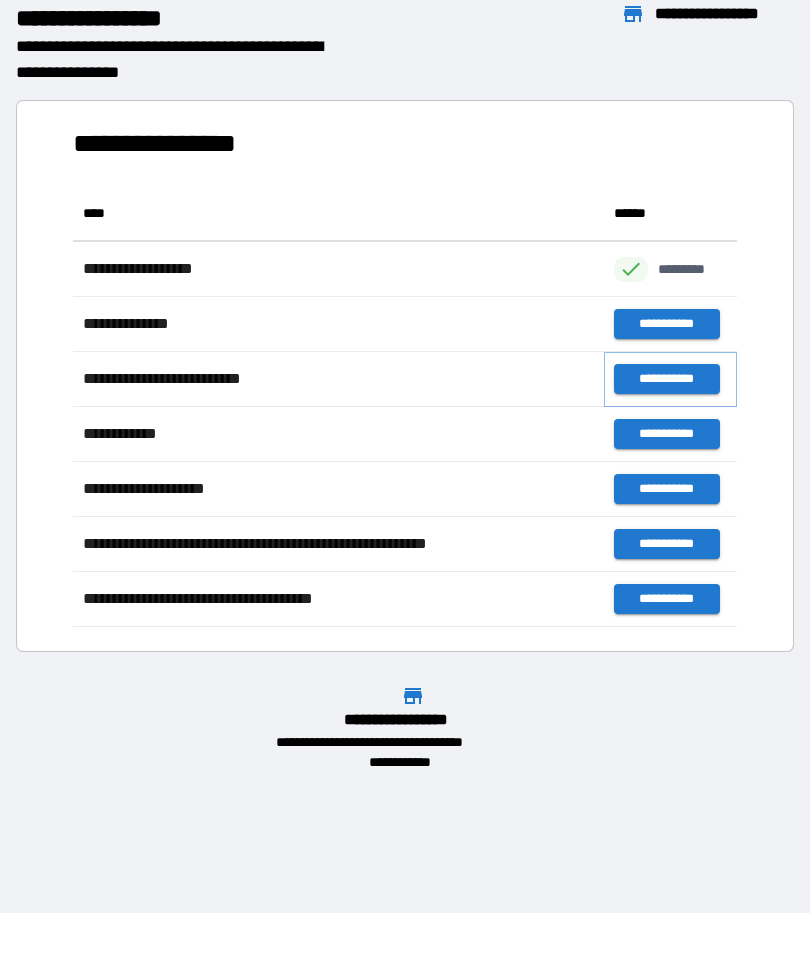 click on "**********" at bounding box center [666, 379] 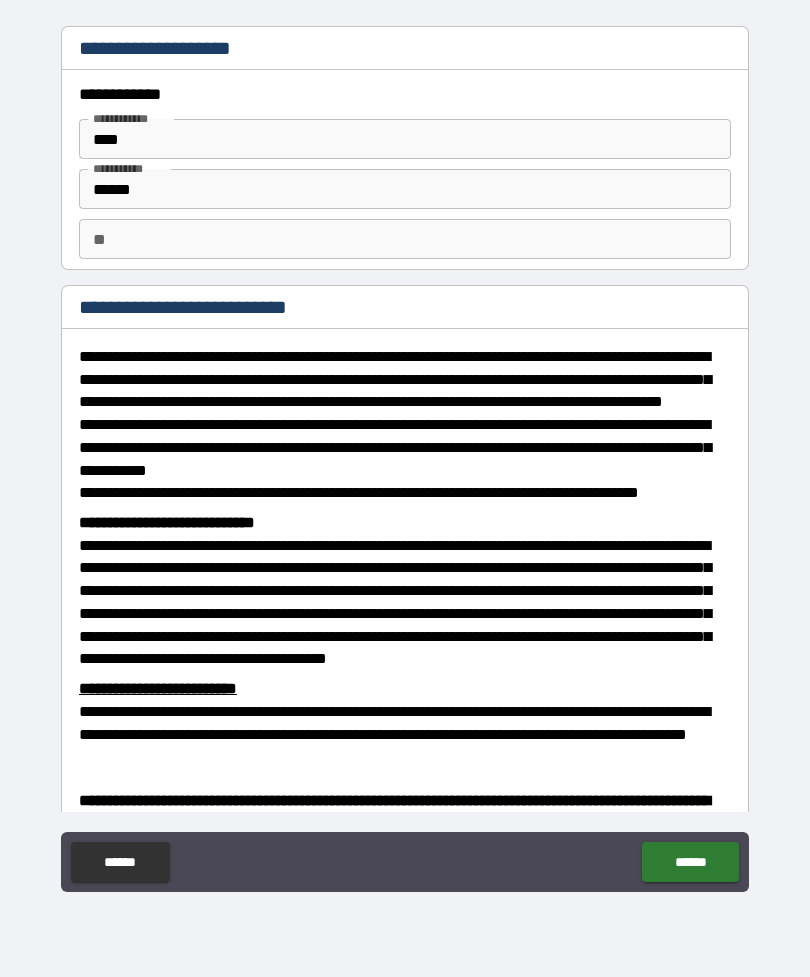 click on "******" at bounding box center (690, 862) 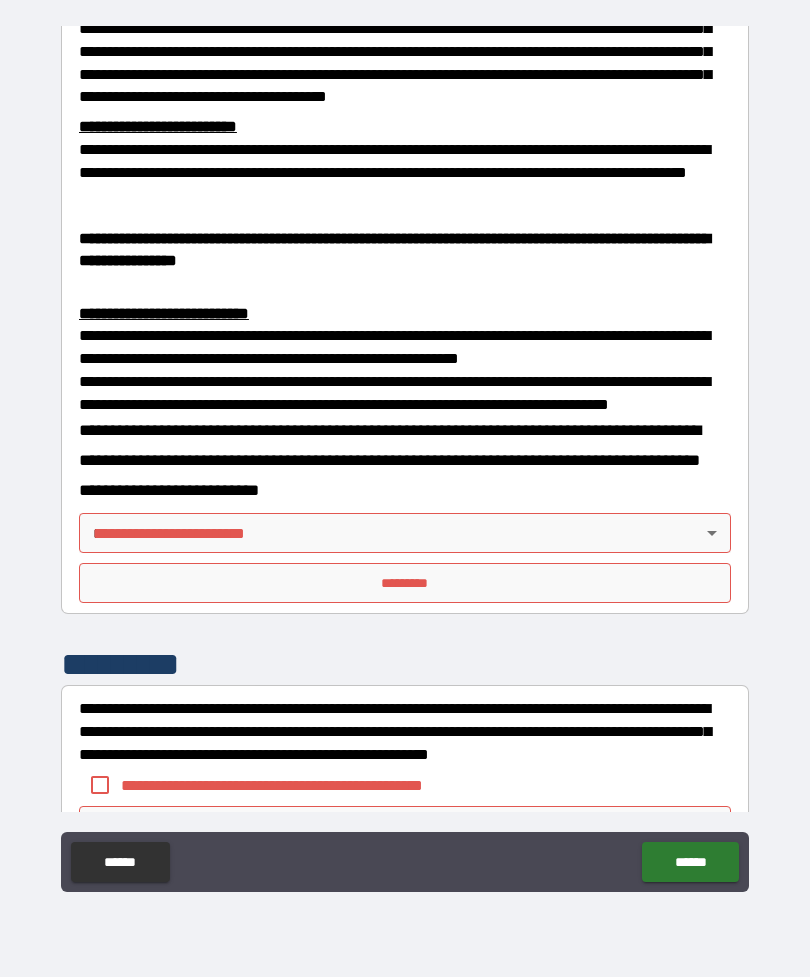 scroll, scrollTop: 564, scrollLeft: 0, axis: vertical 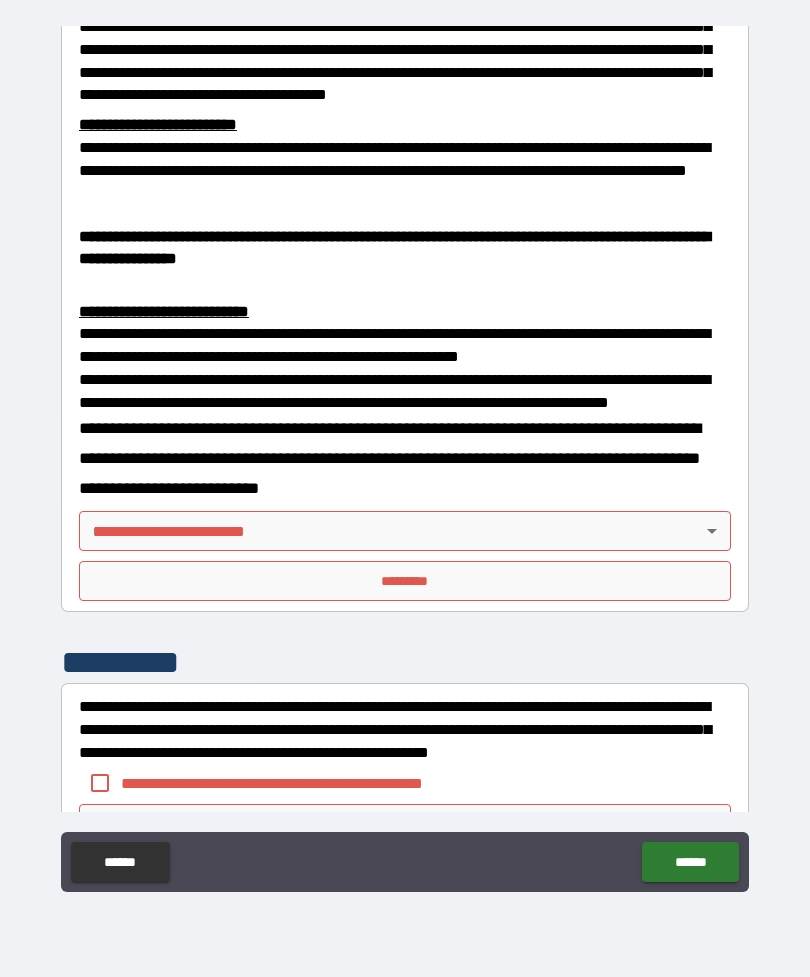 click on "**********" at bounding box center (405, 456) 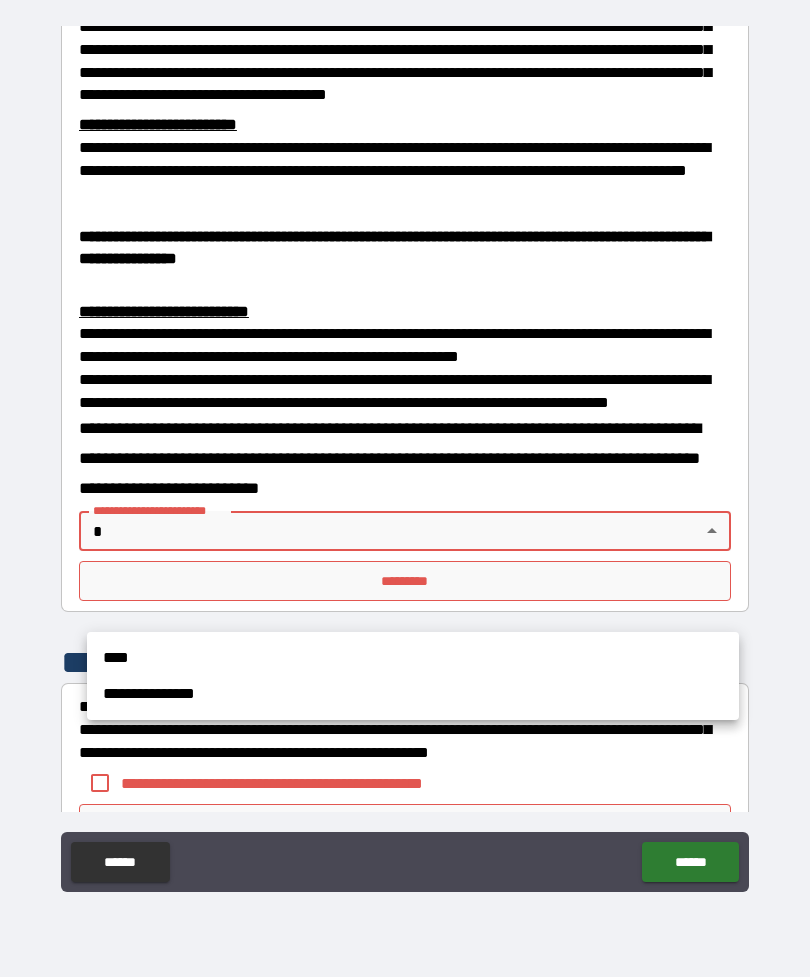 click on "****" at bounding box center (413, 658) 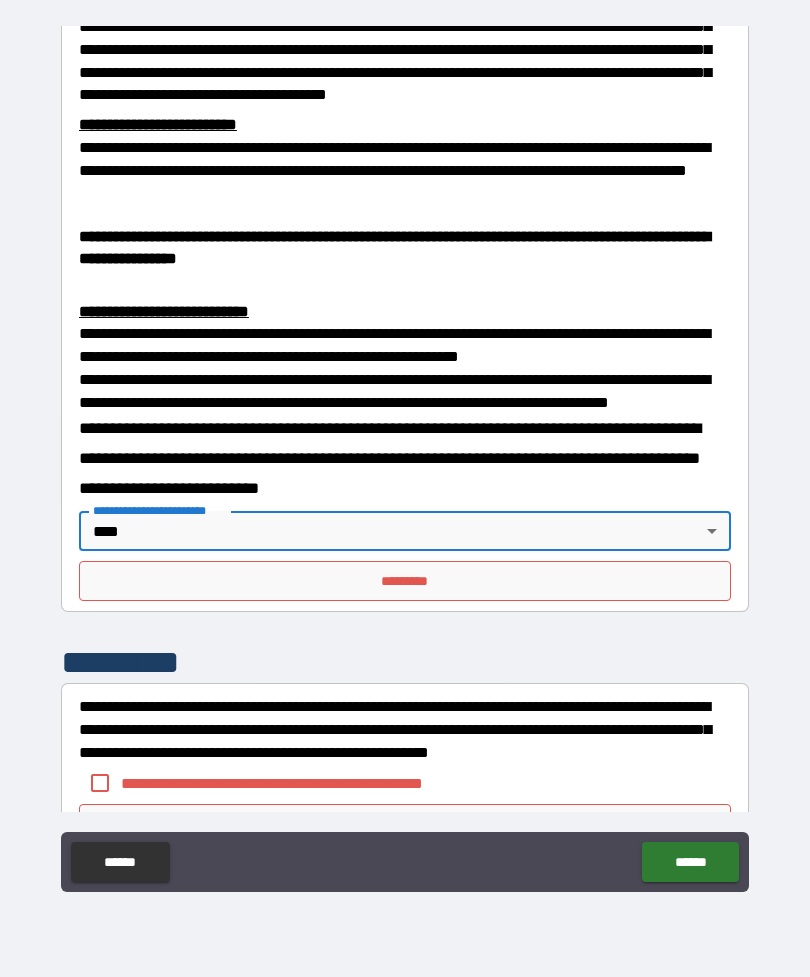 click on "*********" at bounding box center [405, 581] 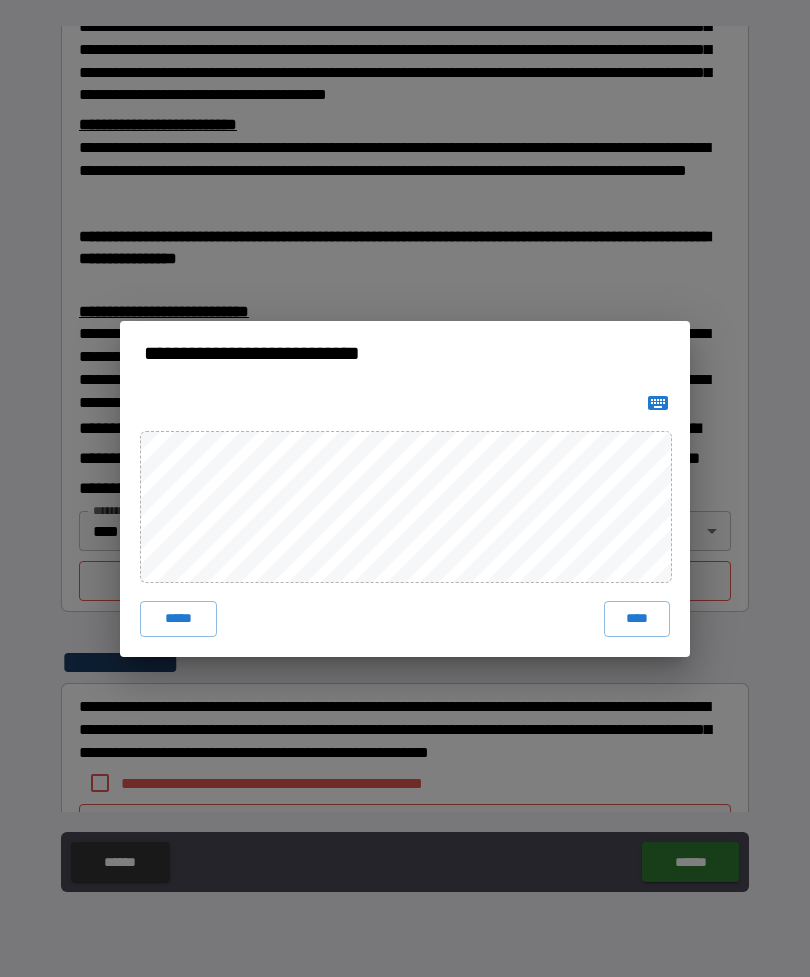 click on "****" at bounding box center (637, 619) 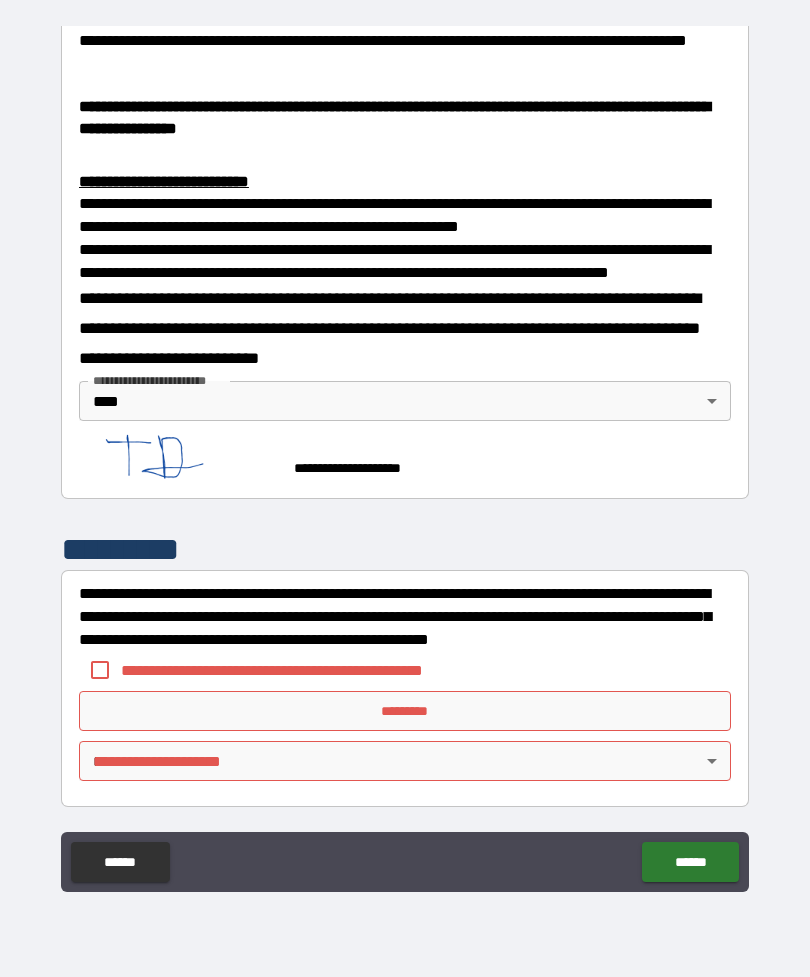 scroll, scrollTop: 765, scrollLeft: 0, axis: vertical 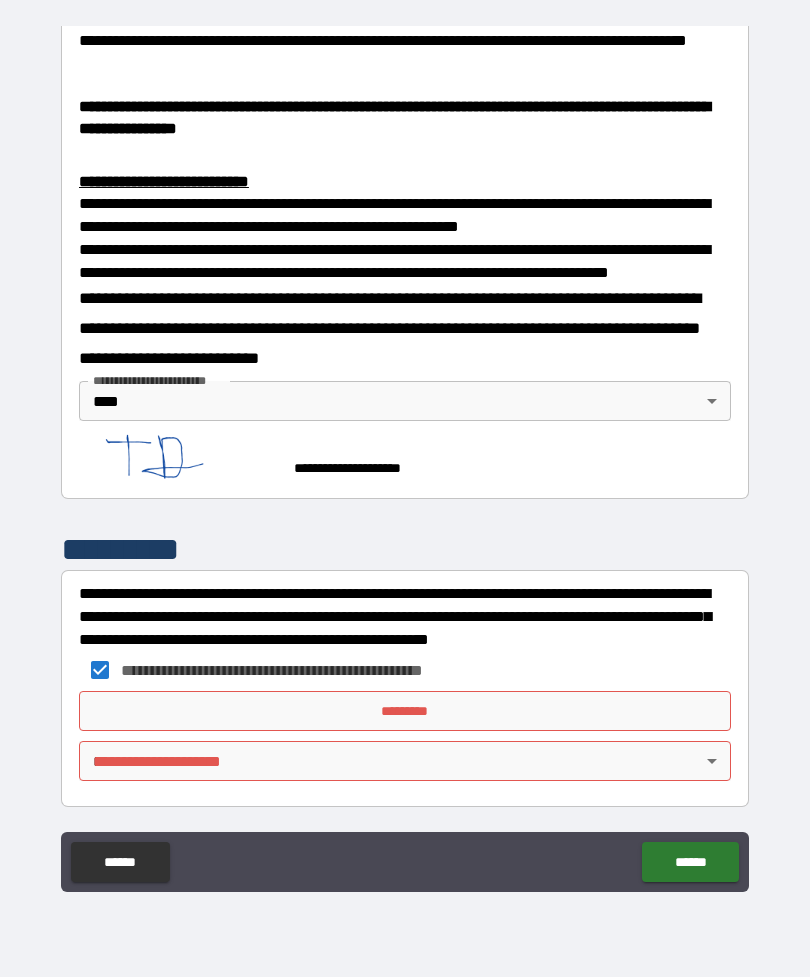 click on "**********" at bounding box center (405, 456) 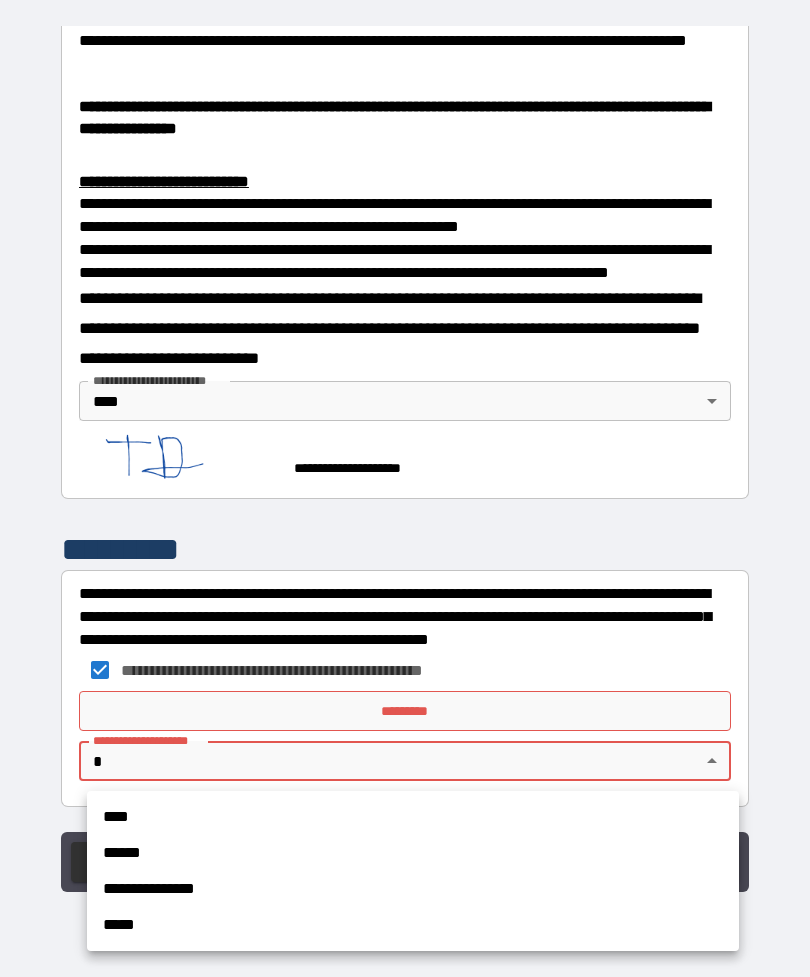 click on "****" at bounding box center (413, 817) 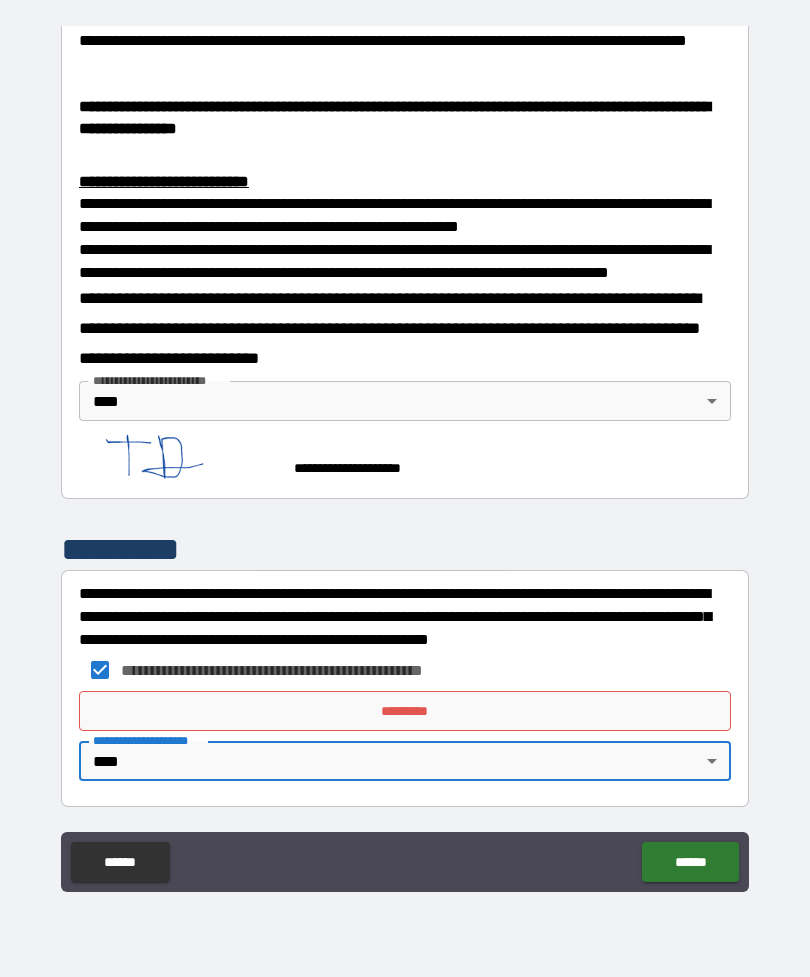 type on "****" 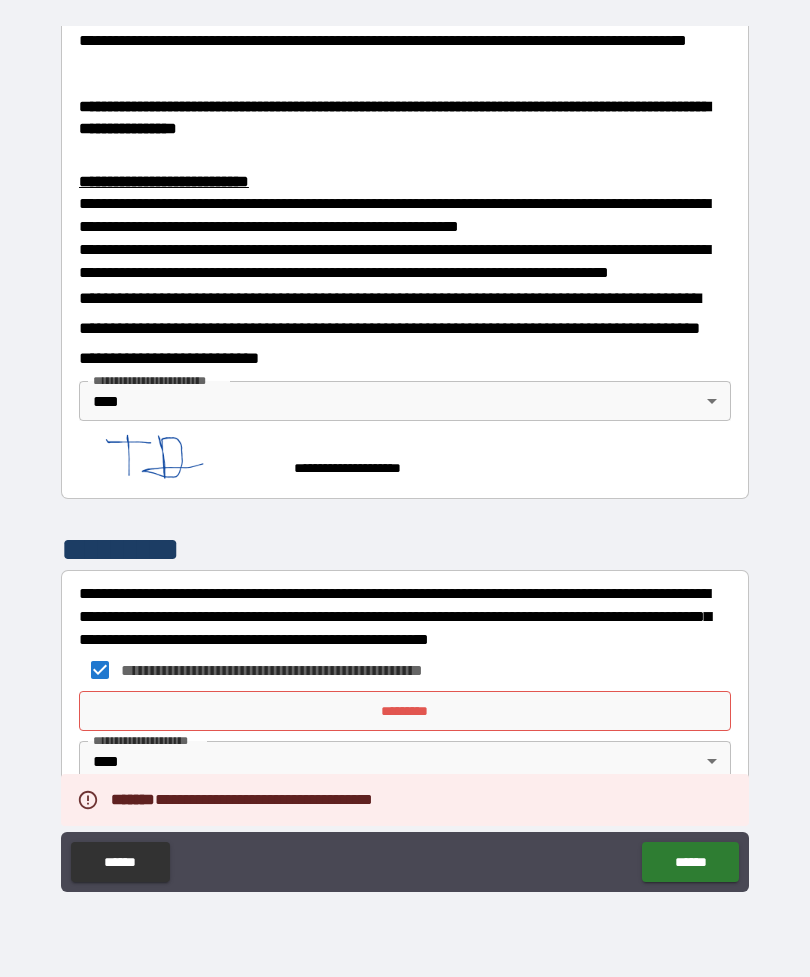 click on "*********" at bounding box center (405, 711) 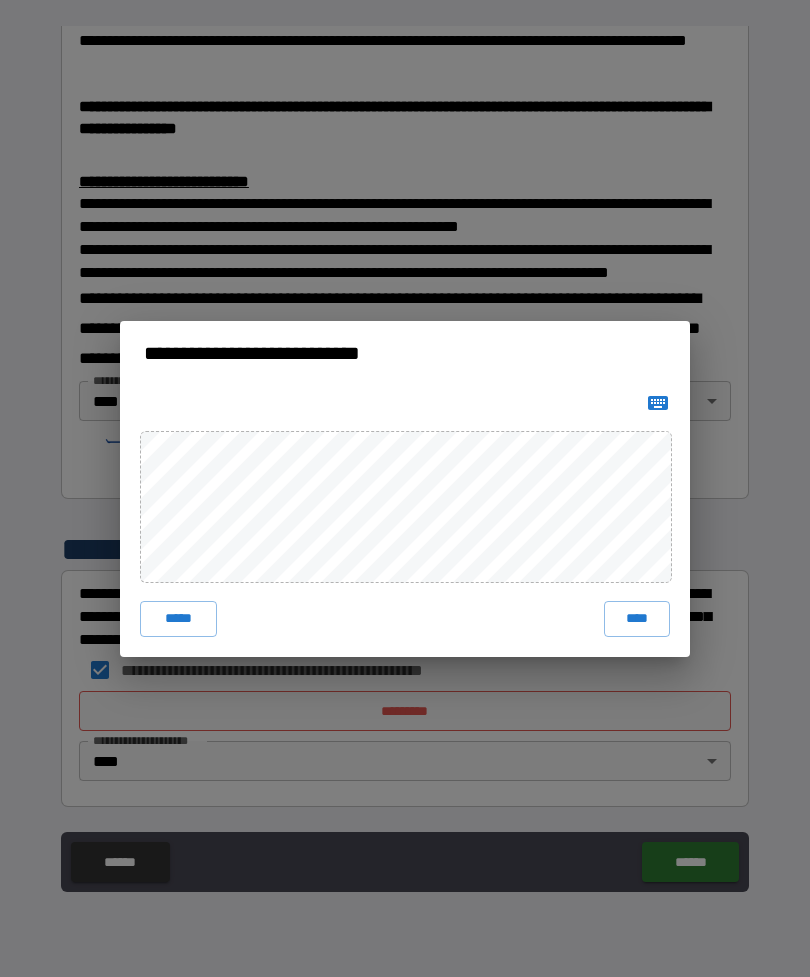 click on "****" at bounding box center (637, 619) 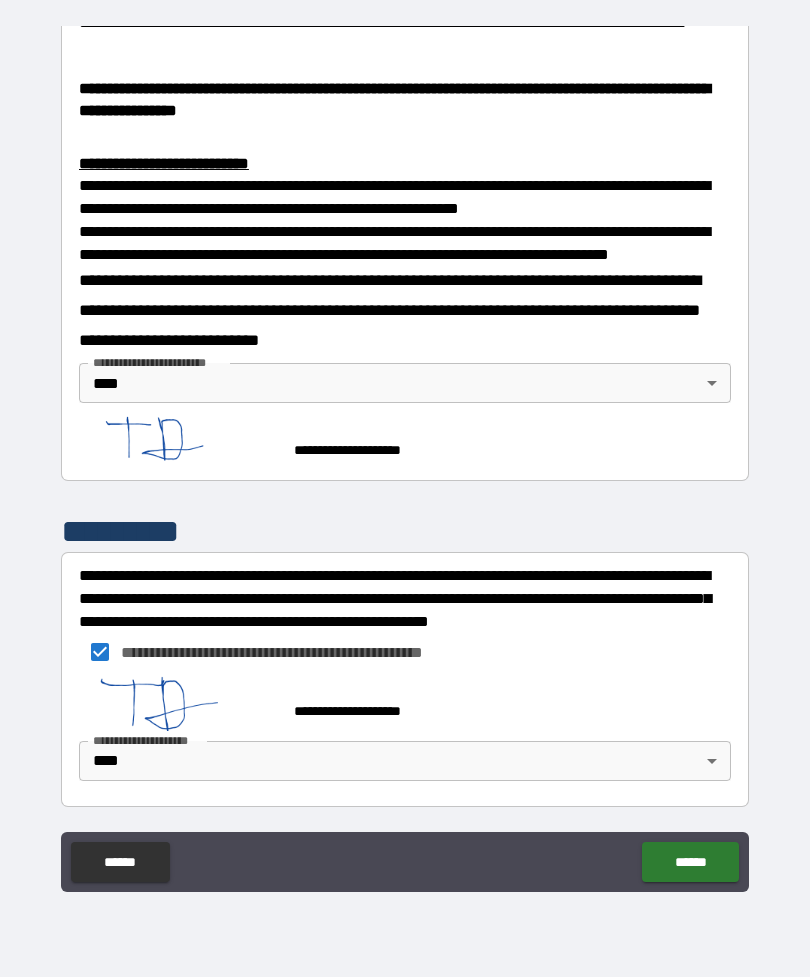 click on "******" at bounding box center (690, 862) 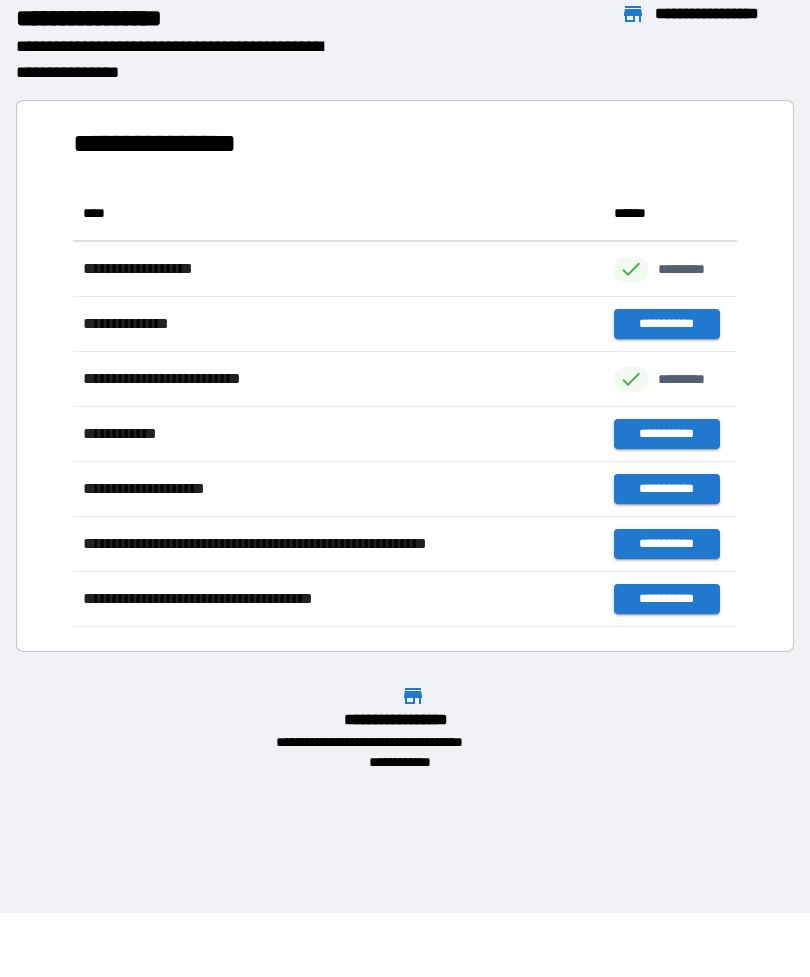 scroll, scrollTop: 1, scrollLeft: 1, axis: both 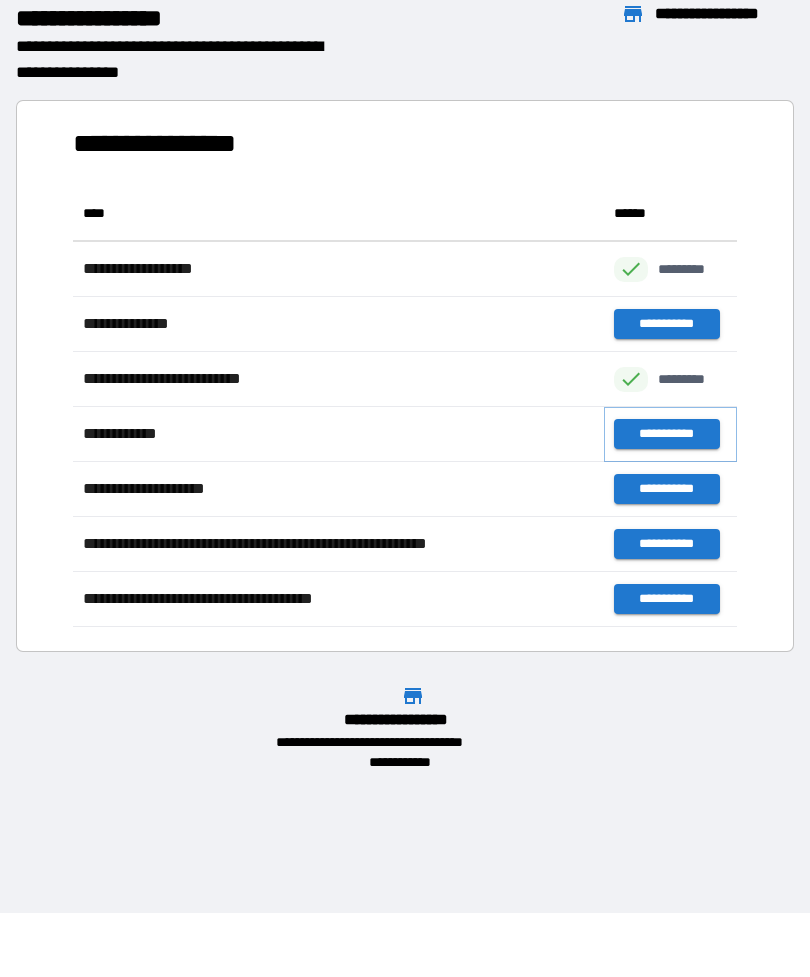 click on "**********" at bounding box center [666, 434] 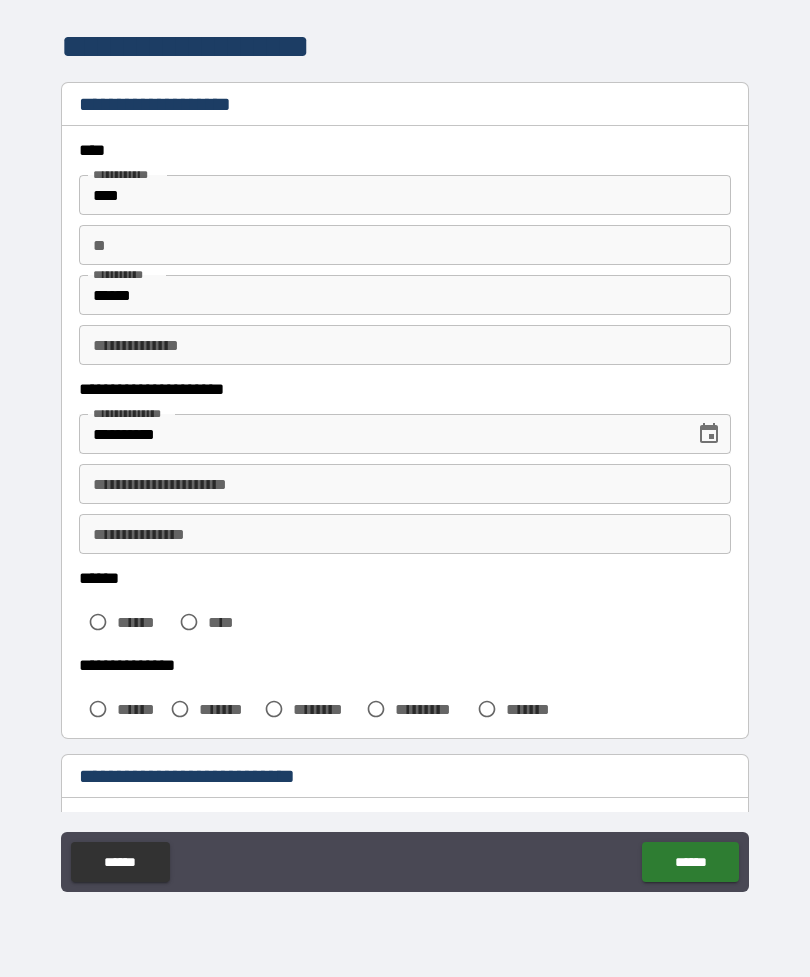 click on "**********" at bounding box center [405, 484] 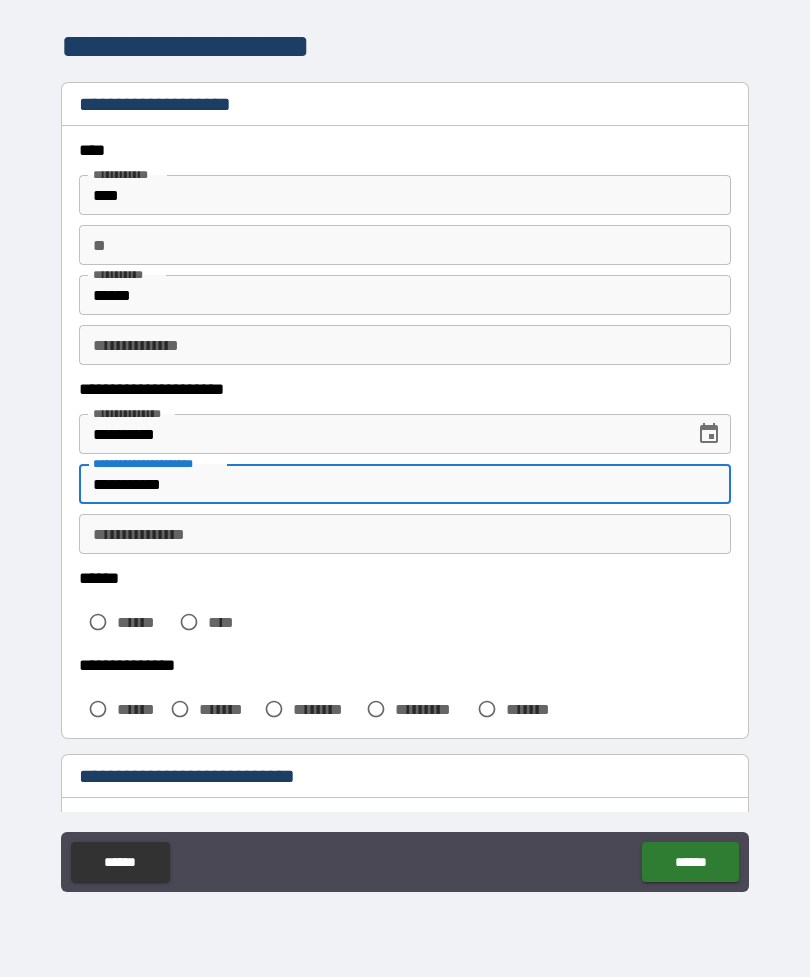 type on "**********" 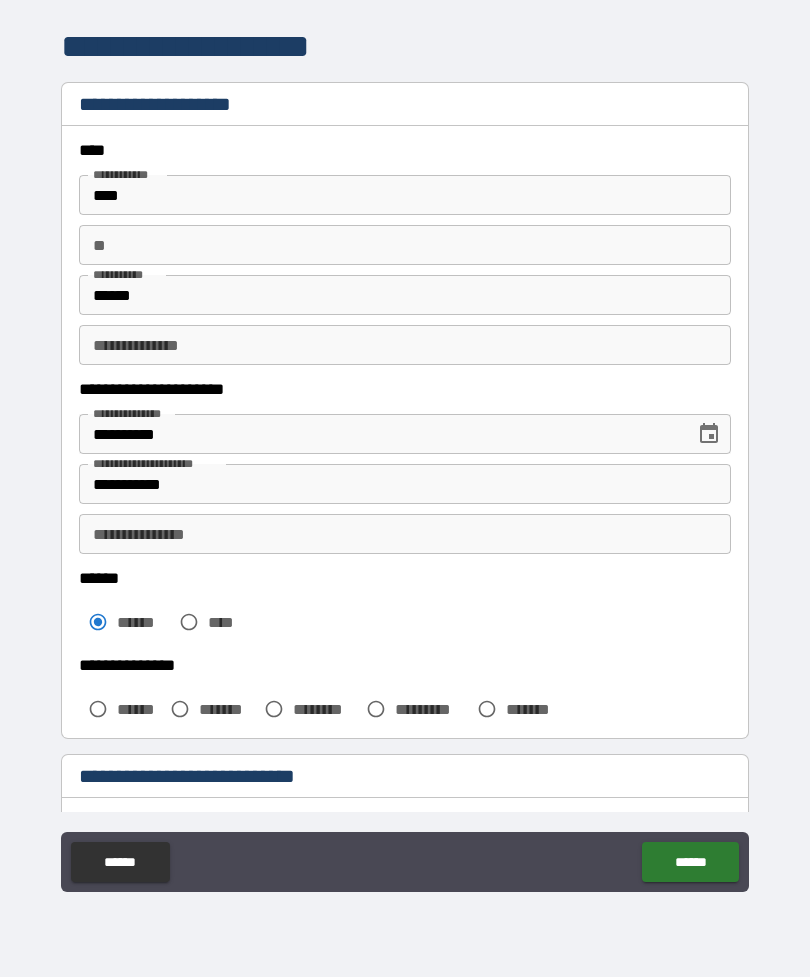 click on "*******" at bounding box center (539, 709) 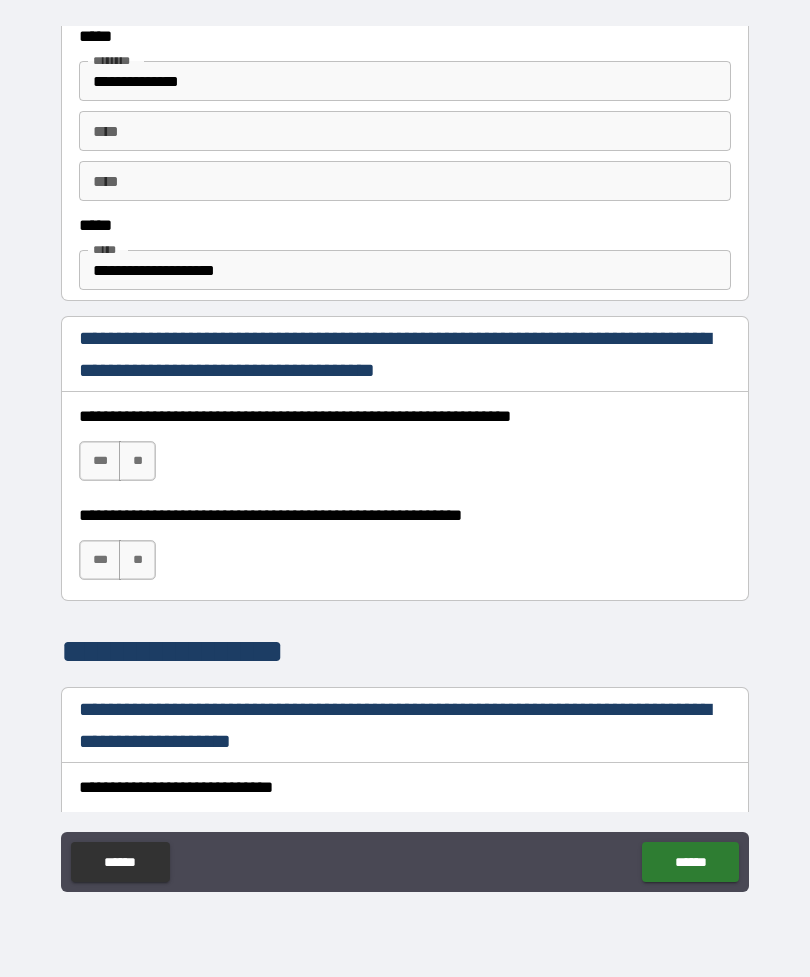 scroll, scrollTop: 1068, scrollLeft: 0, axis: vertical 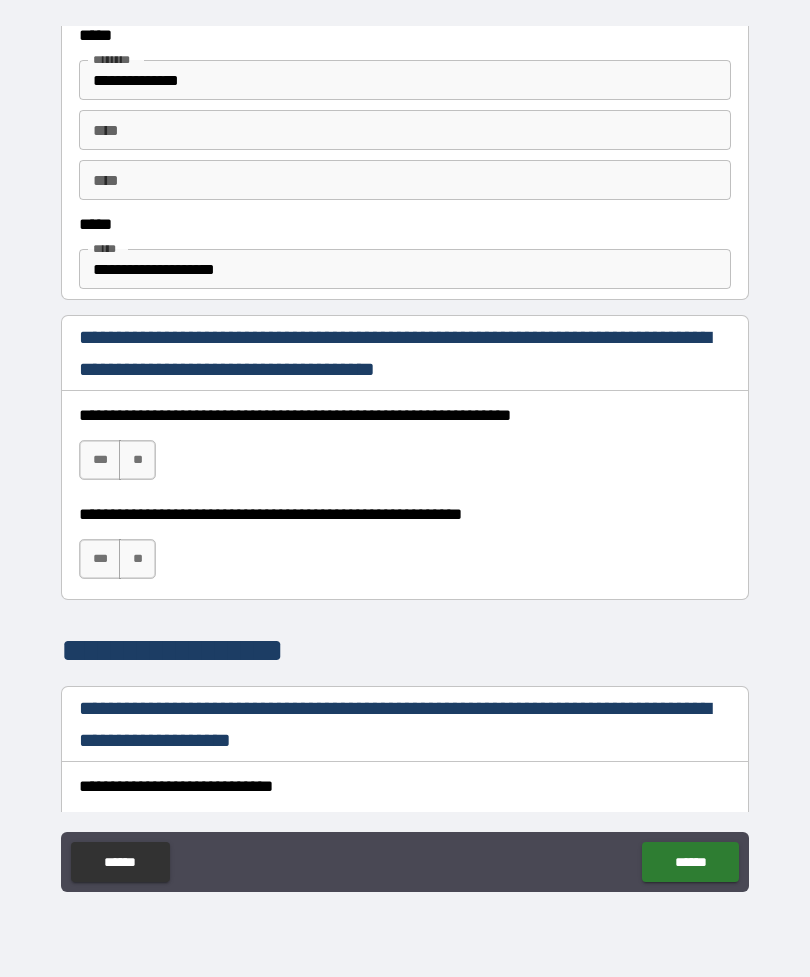 click on "***" at bounding box center [100, 460] 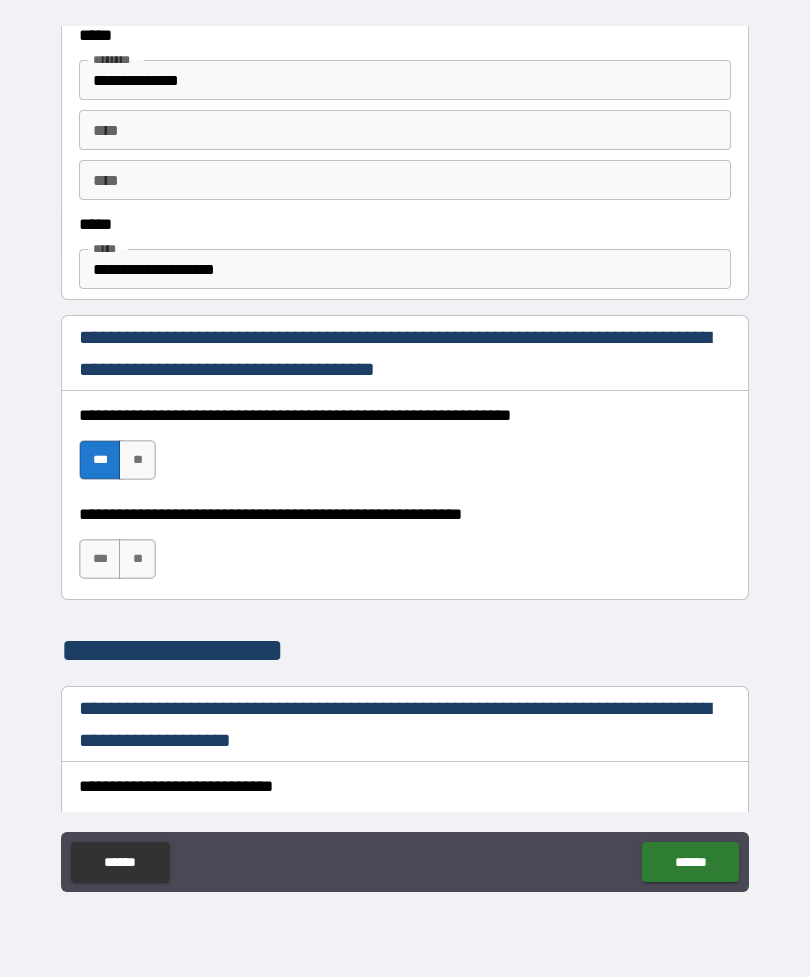 click on "**" at bounding box center [137, 559] 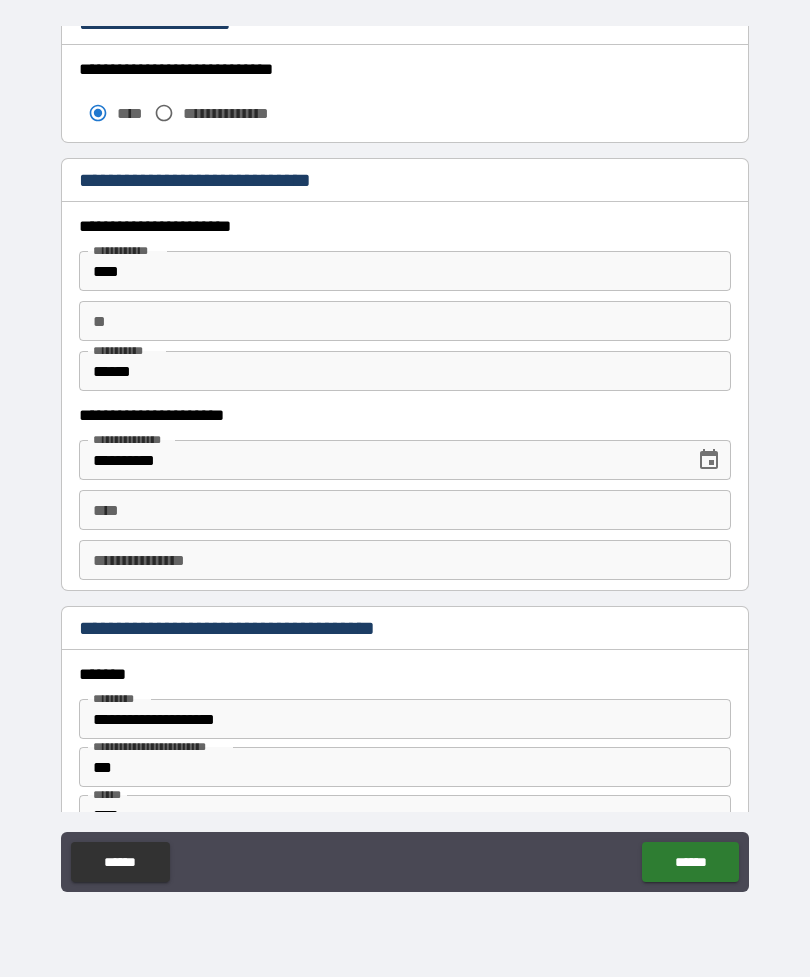 scroll, scrollTop: 1786, scrollLeft: 0, axis: vertical 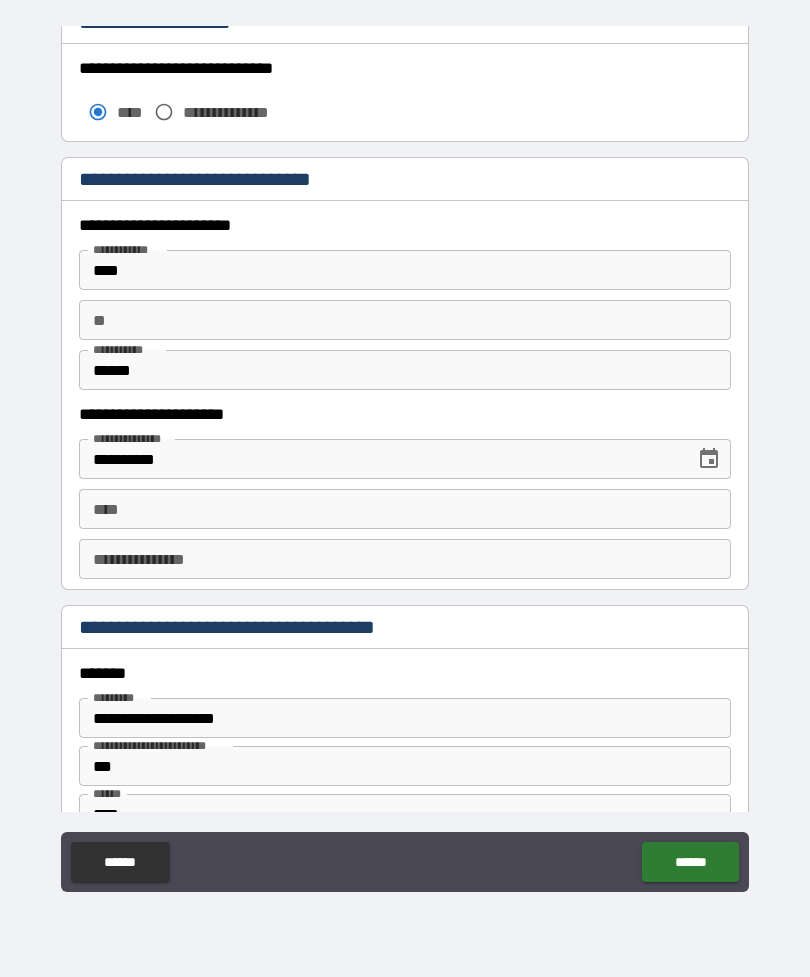 click on "****" at bounding box center [405, 509] 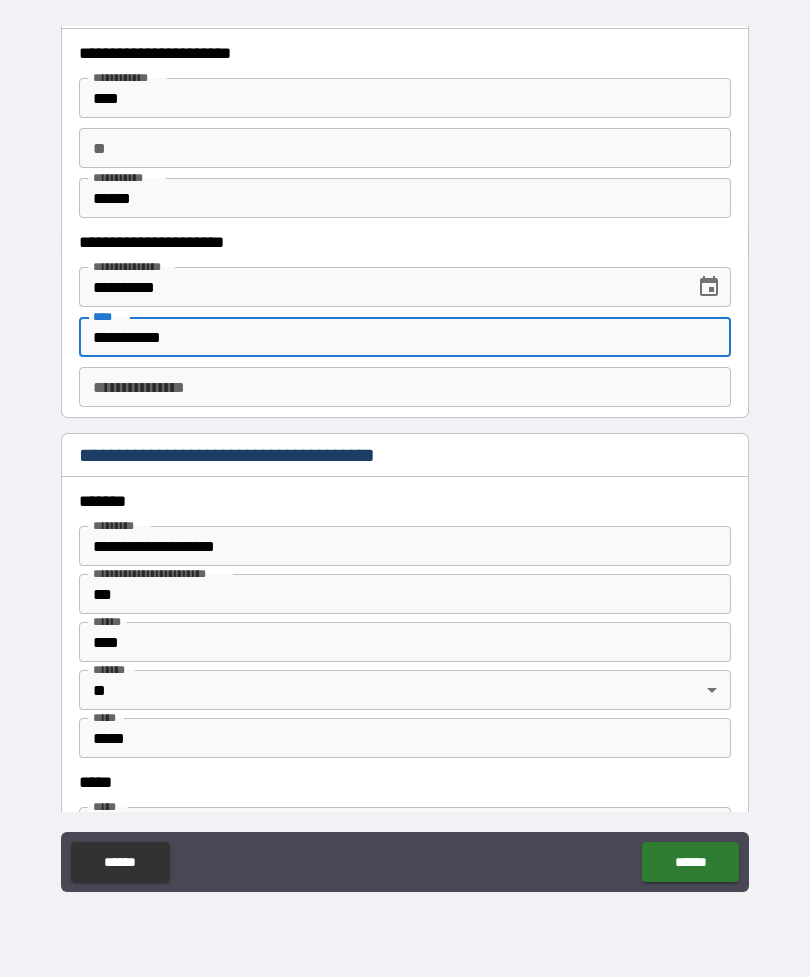 scroll, scrollTop: 1974, scrollLeft: 0, axis: vertical 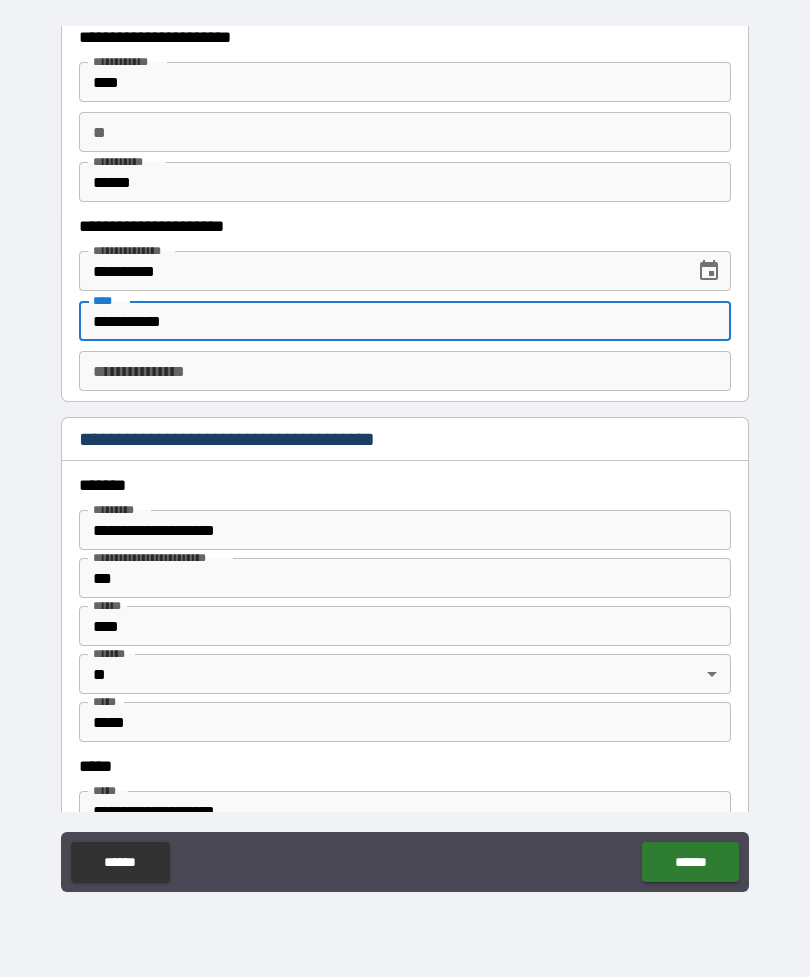 type on "**********" 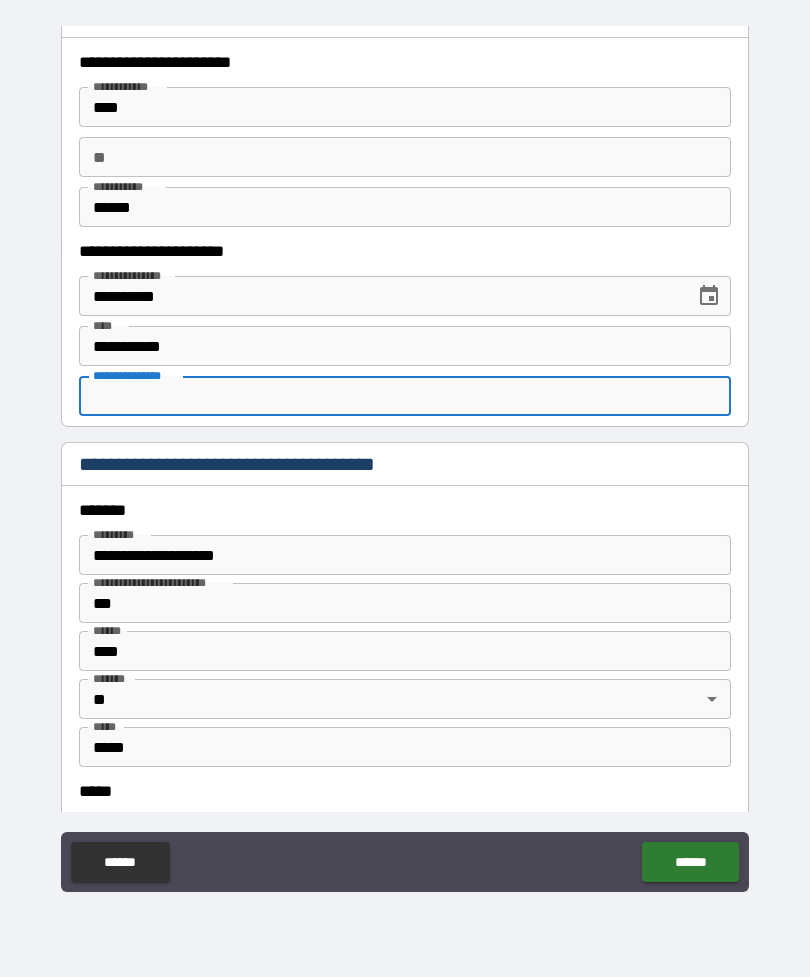 scroll, scrollTop: 1945, scrollLeft: 0, axis: vertical 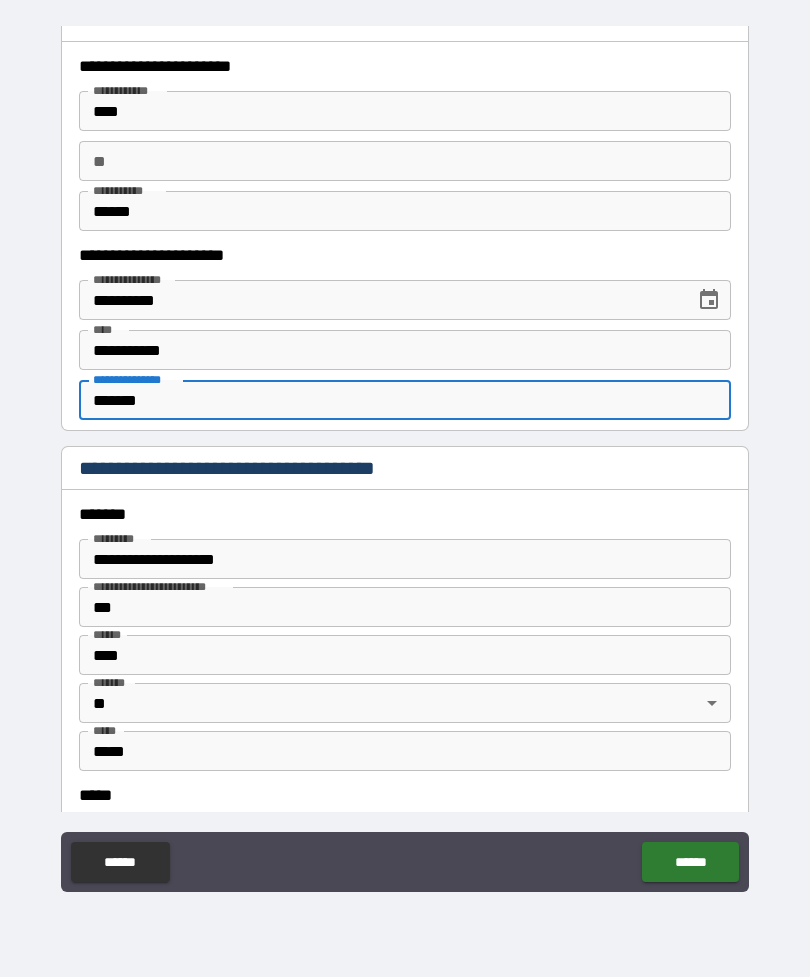 click on "*******" at bounding box center [405, 400] 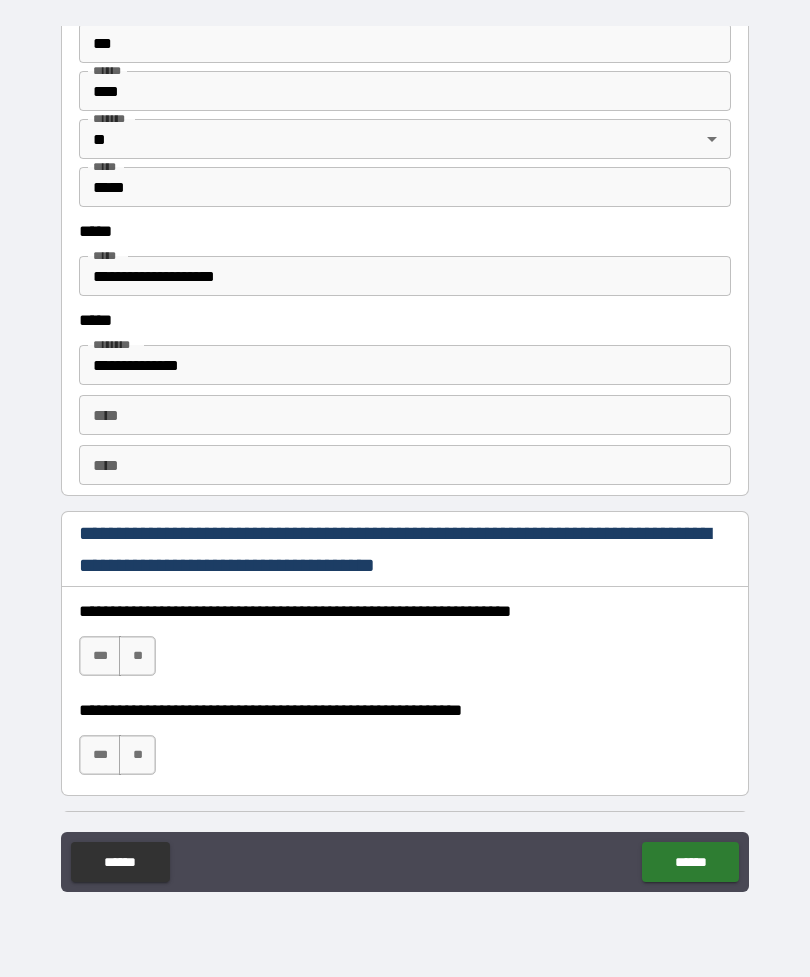 scroll, scrollTop: 2514, scrollLeft: 0, axis: vertical 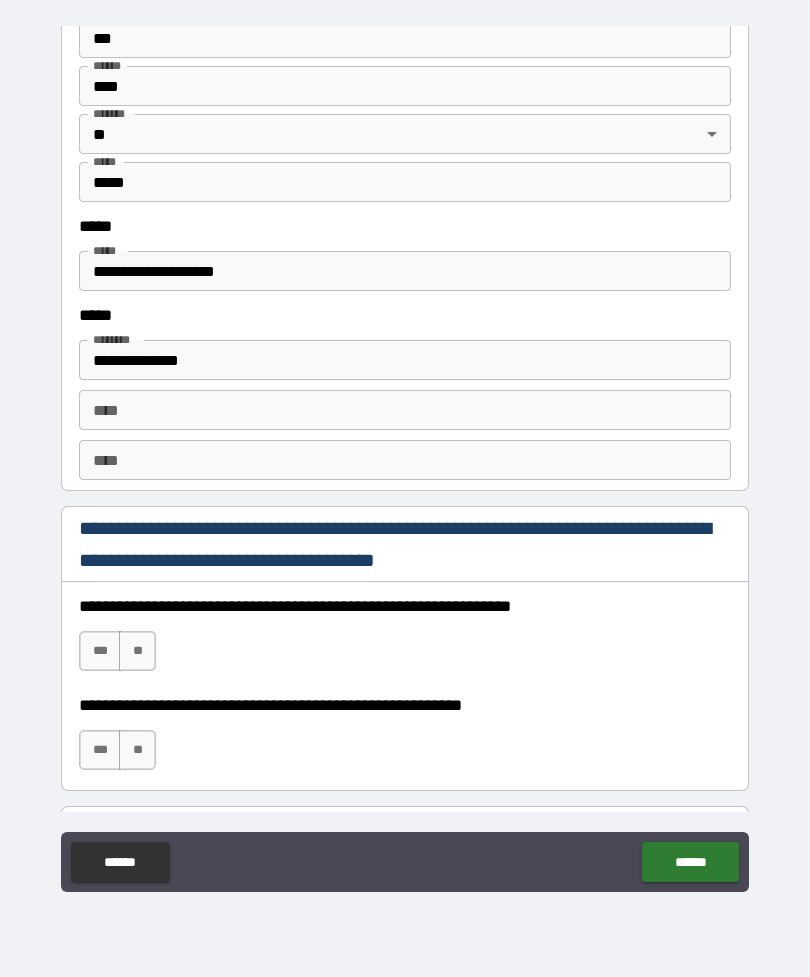 type on "*********" 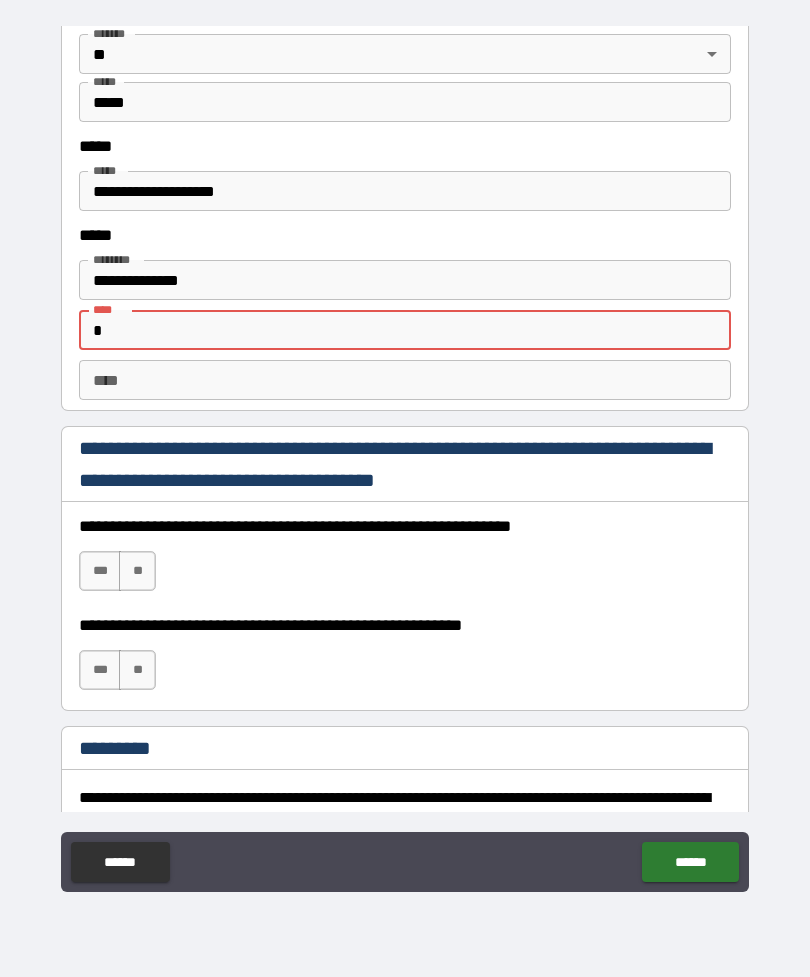 scroll, scrollTop: 2596, scrollLeft: 0, axis: vertical 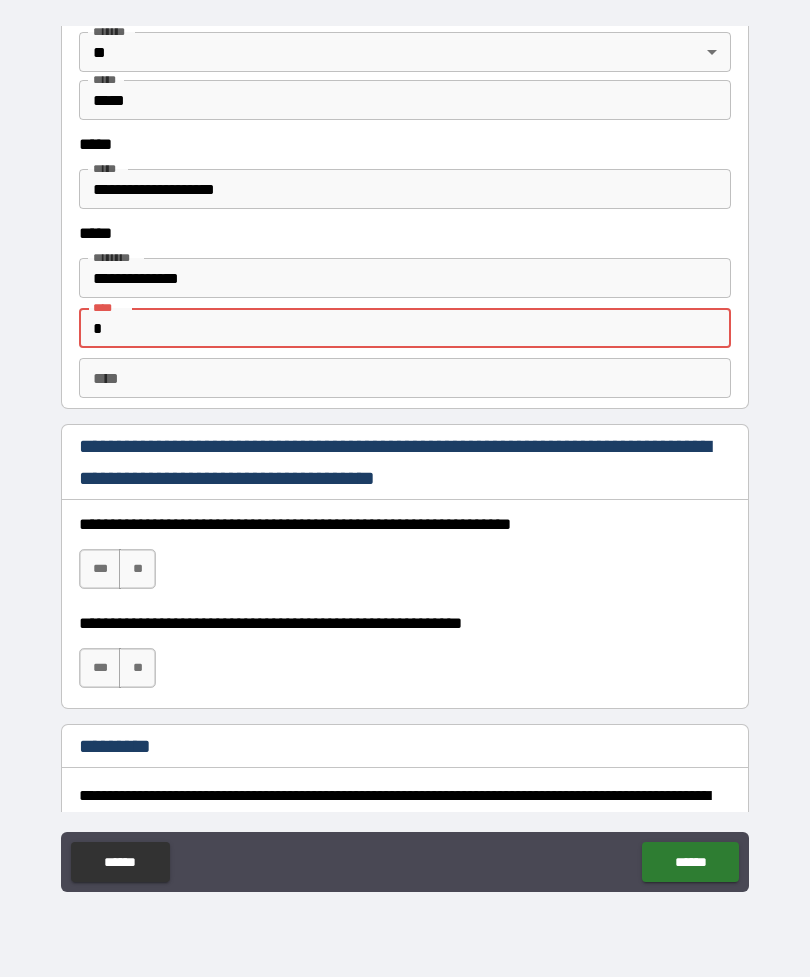click on "**********" at bounding box center [405, 278] 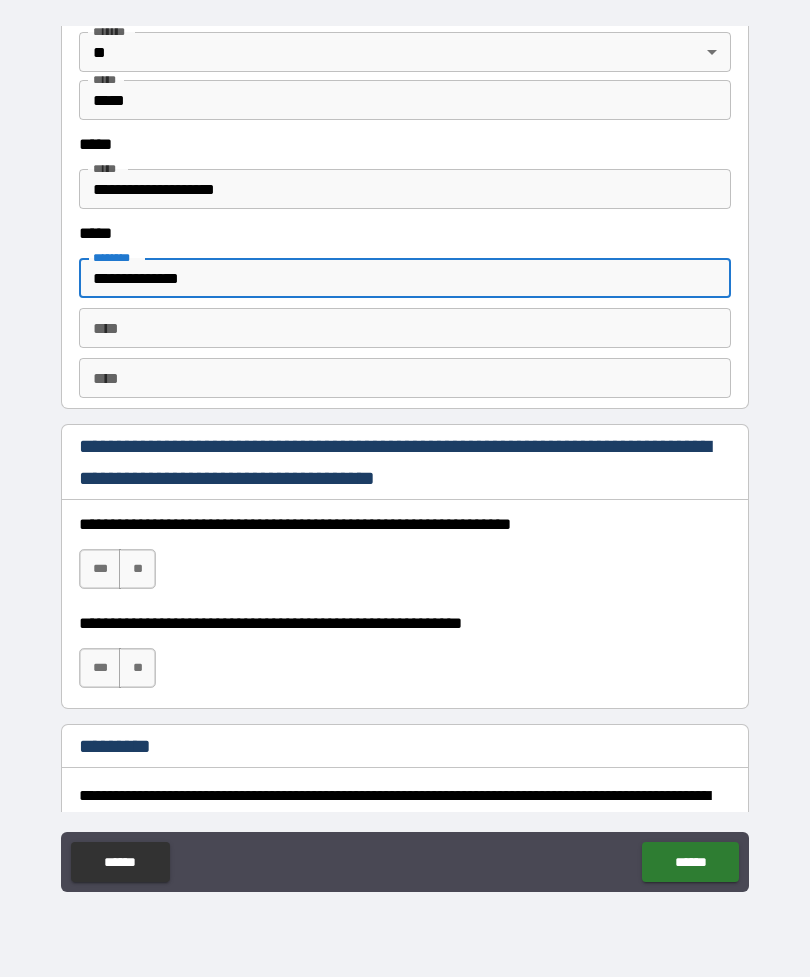 click on "****" at bounding box center (405, 328) 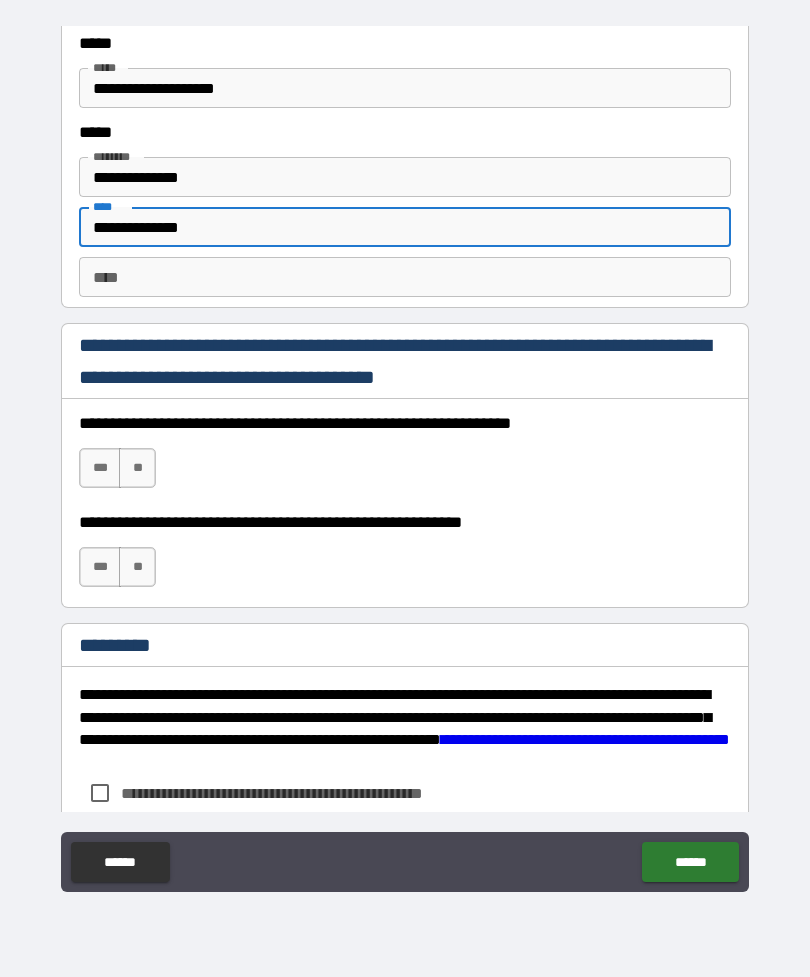 scroll, scrollTop: 2710, scrollLeft: 0, axis: vertical 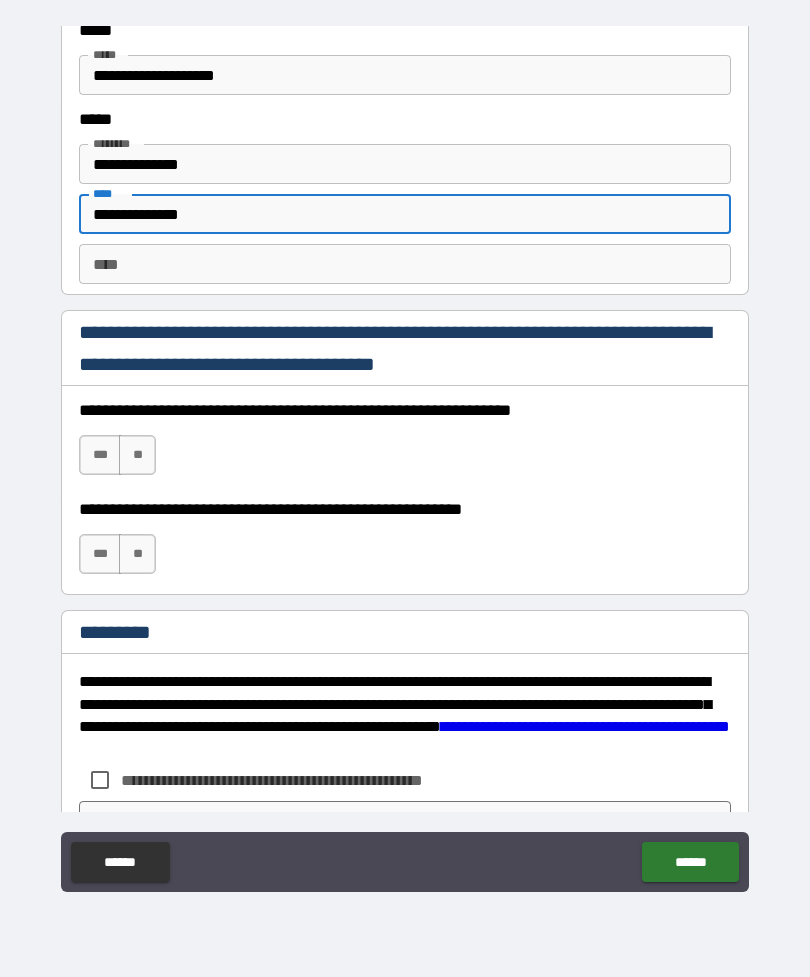 type on "**********" 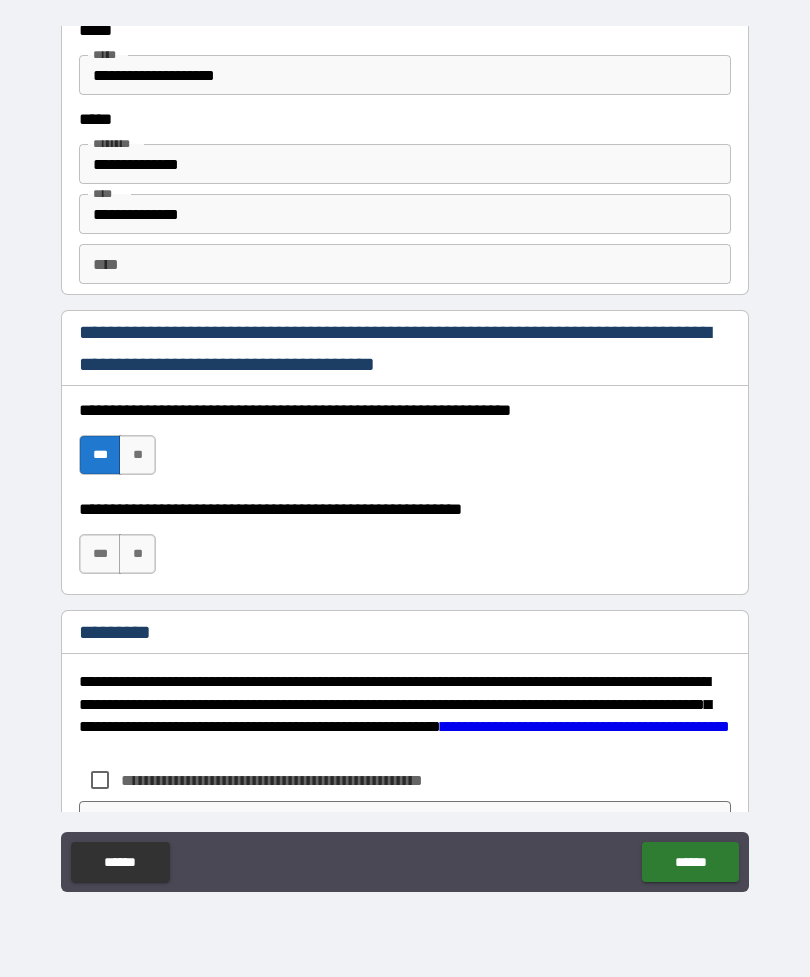 click on "***" at bounding box center (100, 554) 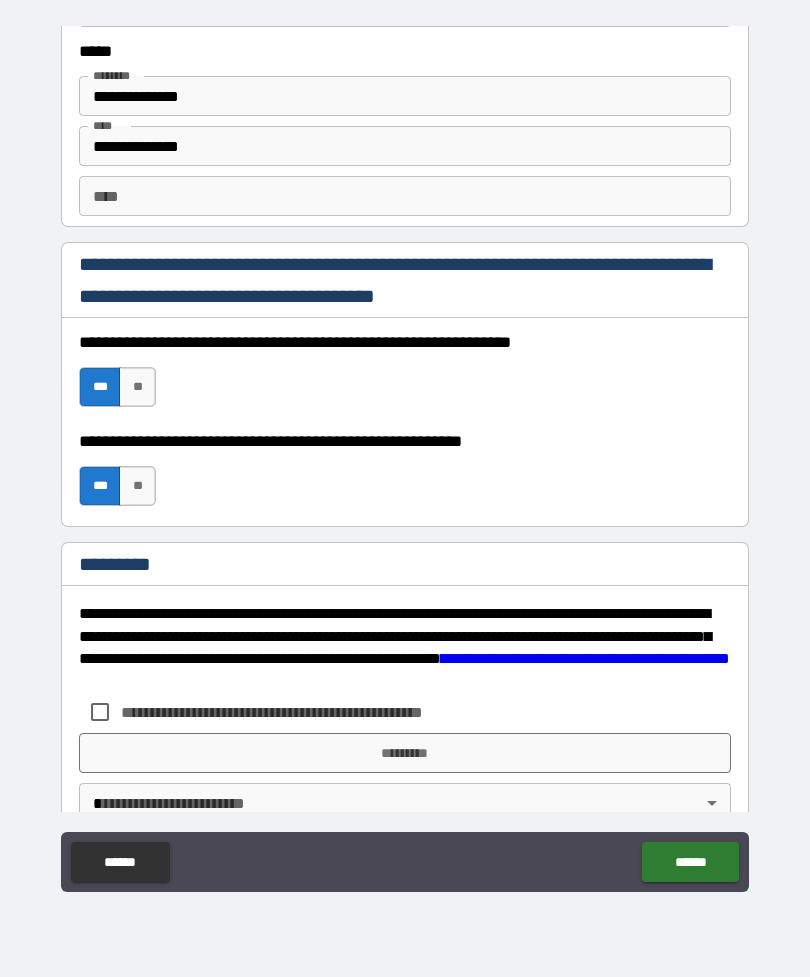 scroll, scrollTop: 2784, scrollLeft: 0, axis: vertical 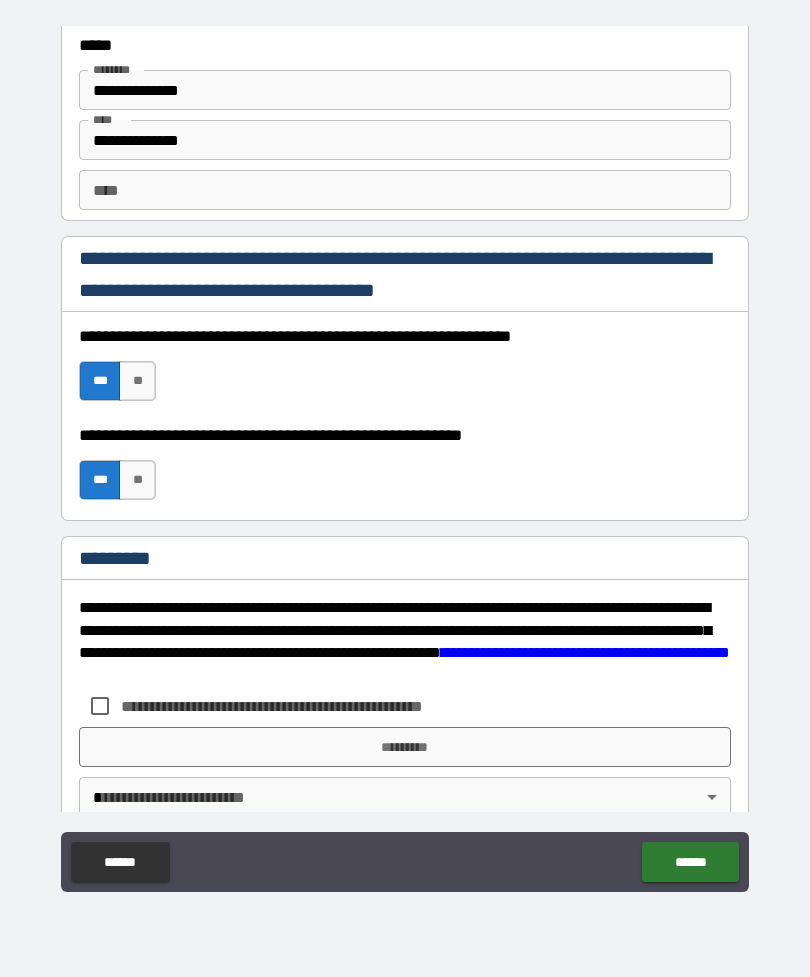 click on "**" at bounding box center (137, 480) 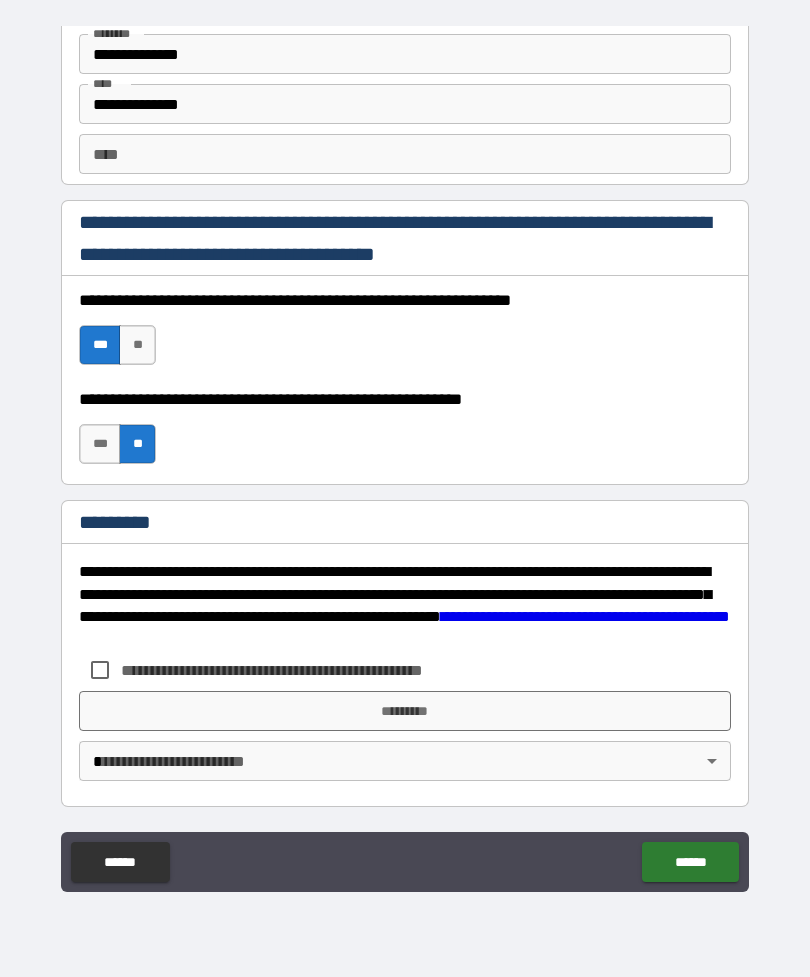 scroll, scrollTop: 2820, scrollLeft: 0, axis: vertical 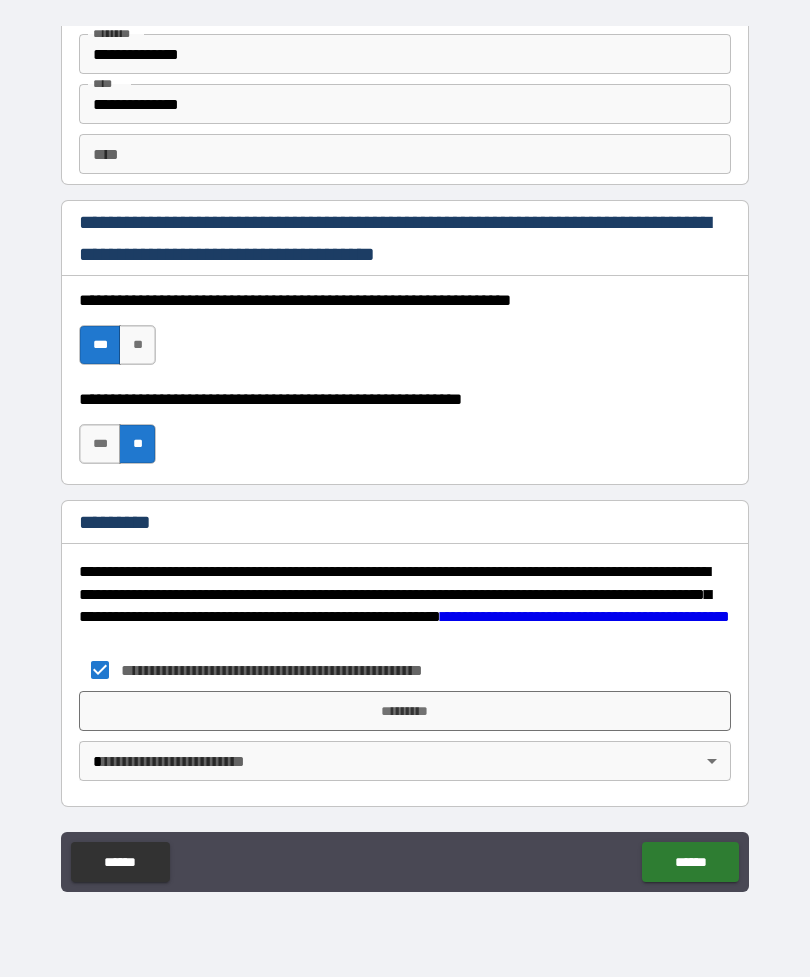 click on "*********" at bounding box center (405, 711) 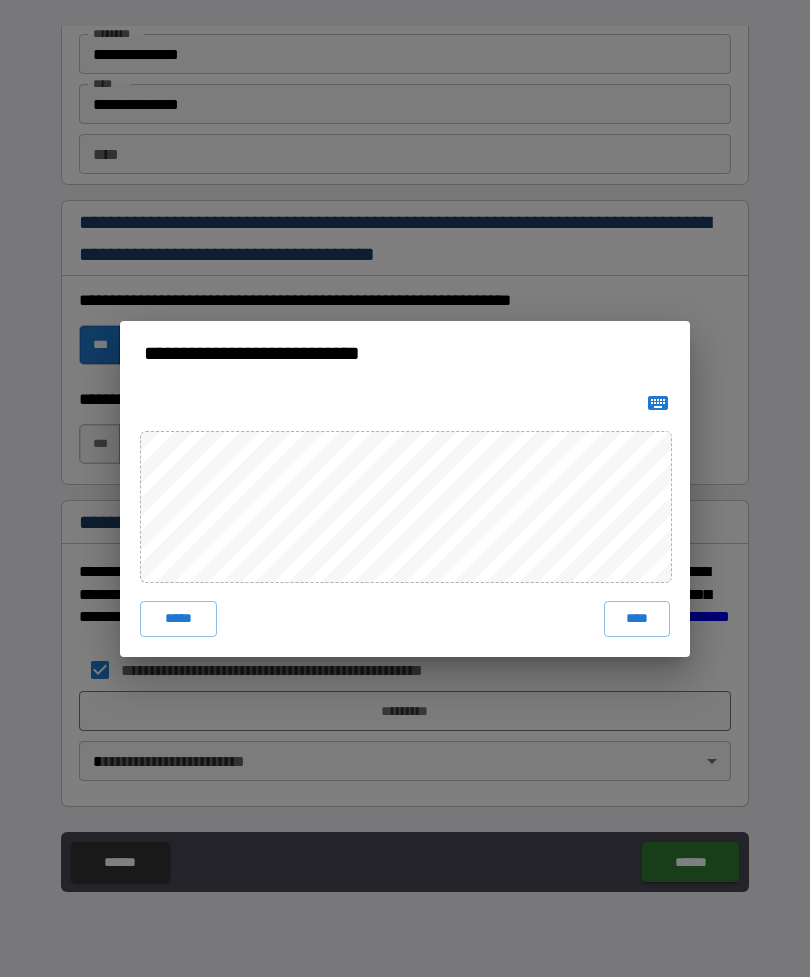 click on "****" at bounding box center (637, 619) 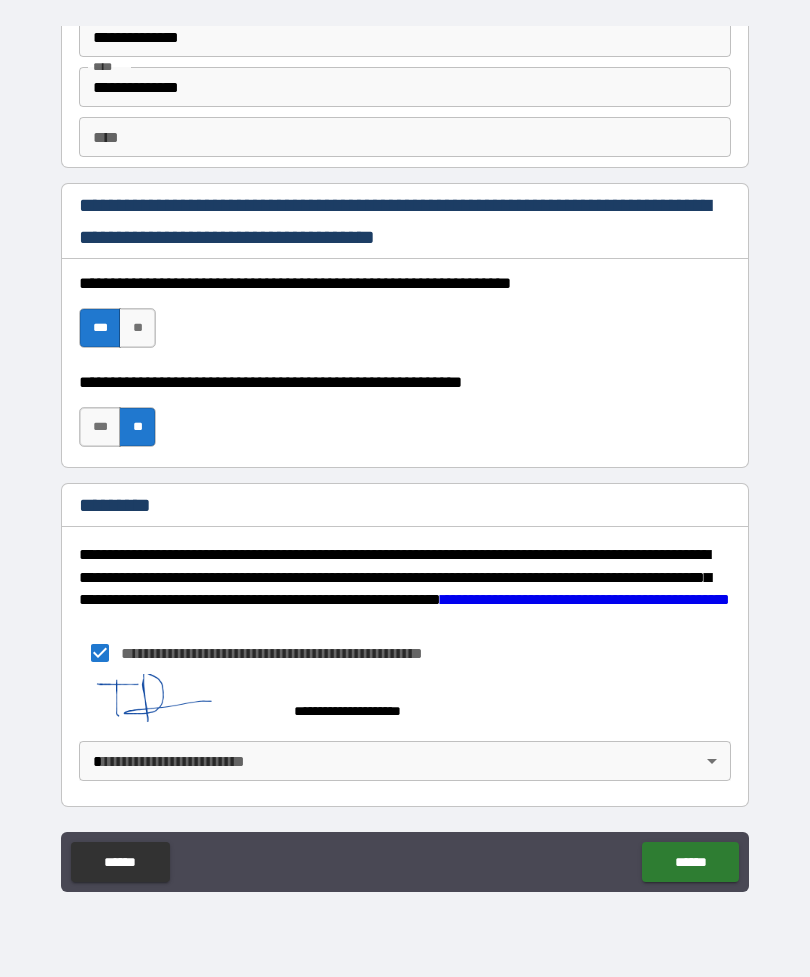 scroll, scrollTop: 2837, scrollLeft: 0, axis: vertical 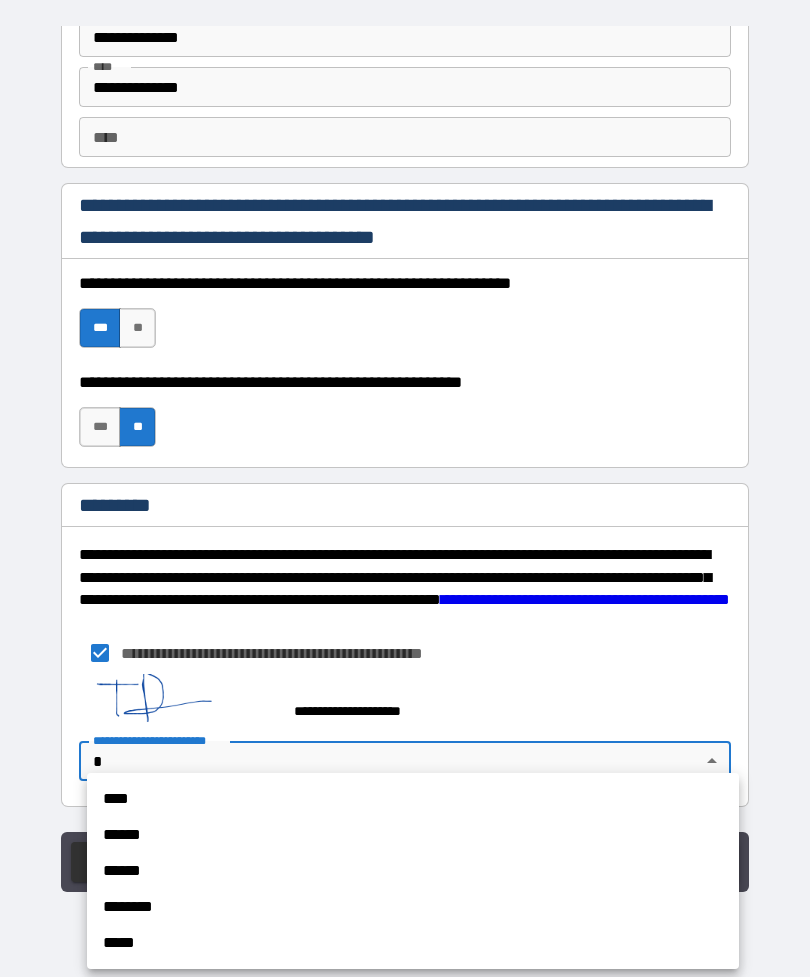 click on "****" at bounding box center [413, 799] 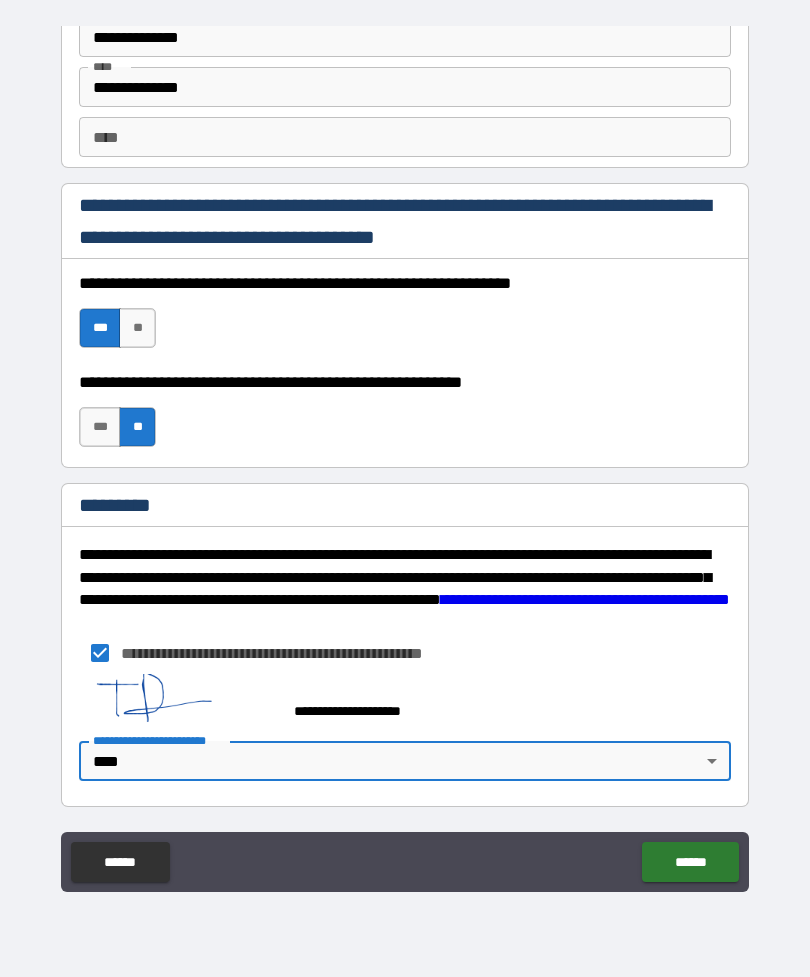 click on "******" at bounding box center [690, 862] 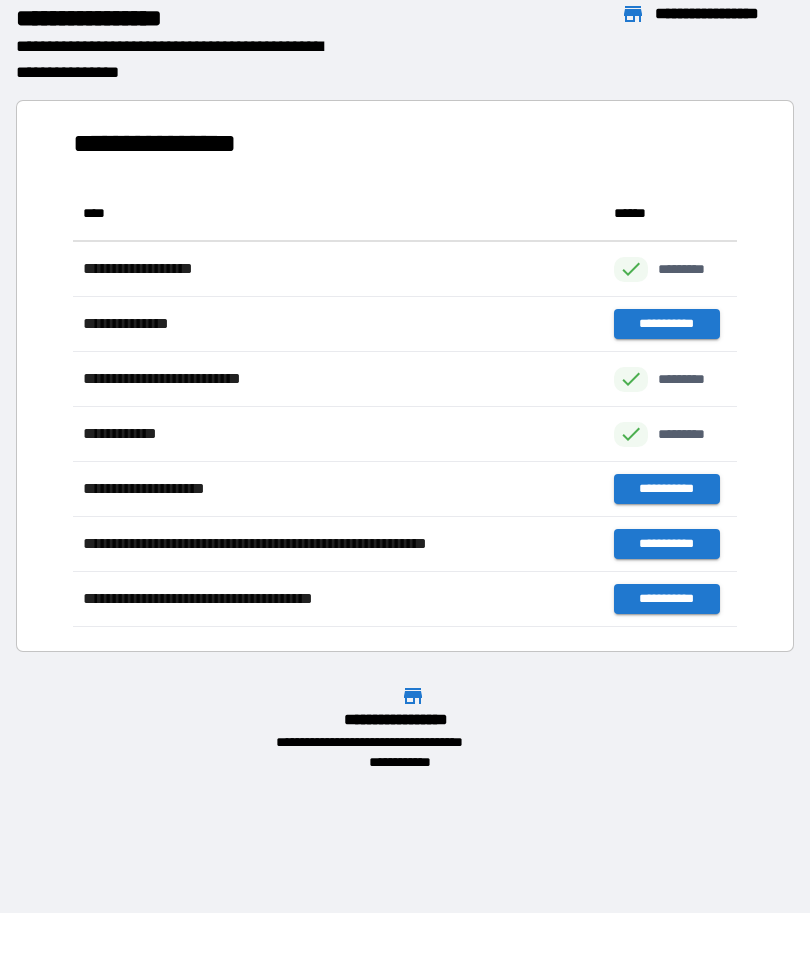 scroll, scrollTop: 1, scrollLeft: 1, axis: both 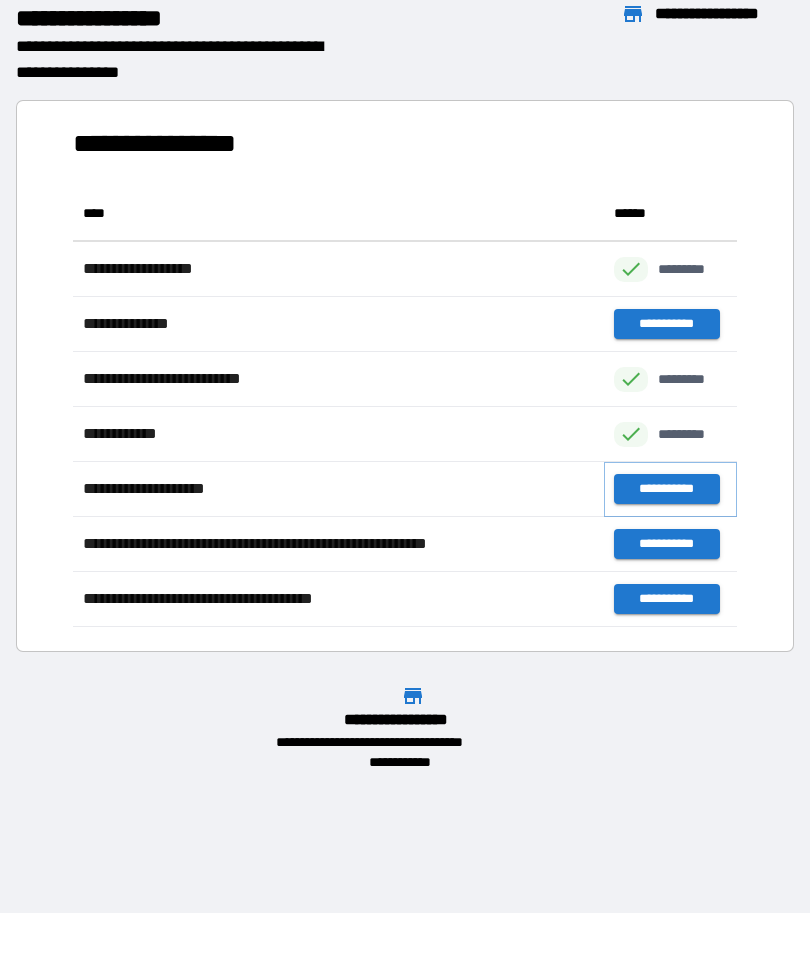 click on "**********" at bounding box center (666, 489) 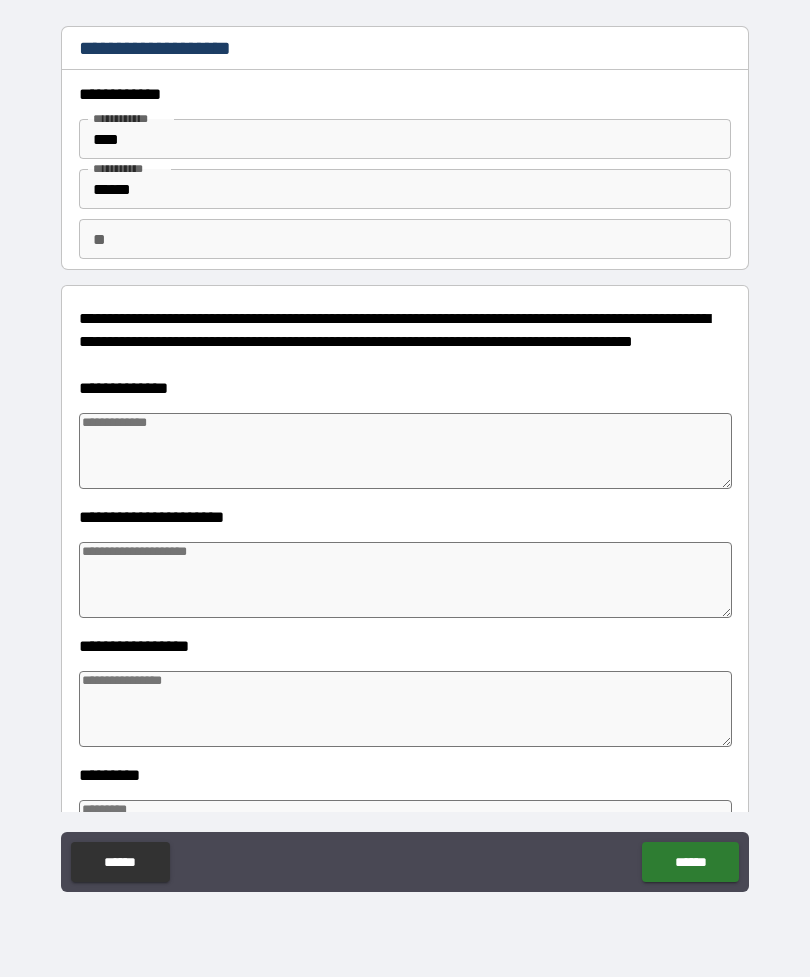click at bounding box center [405, 451] 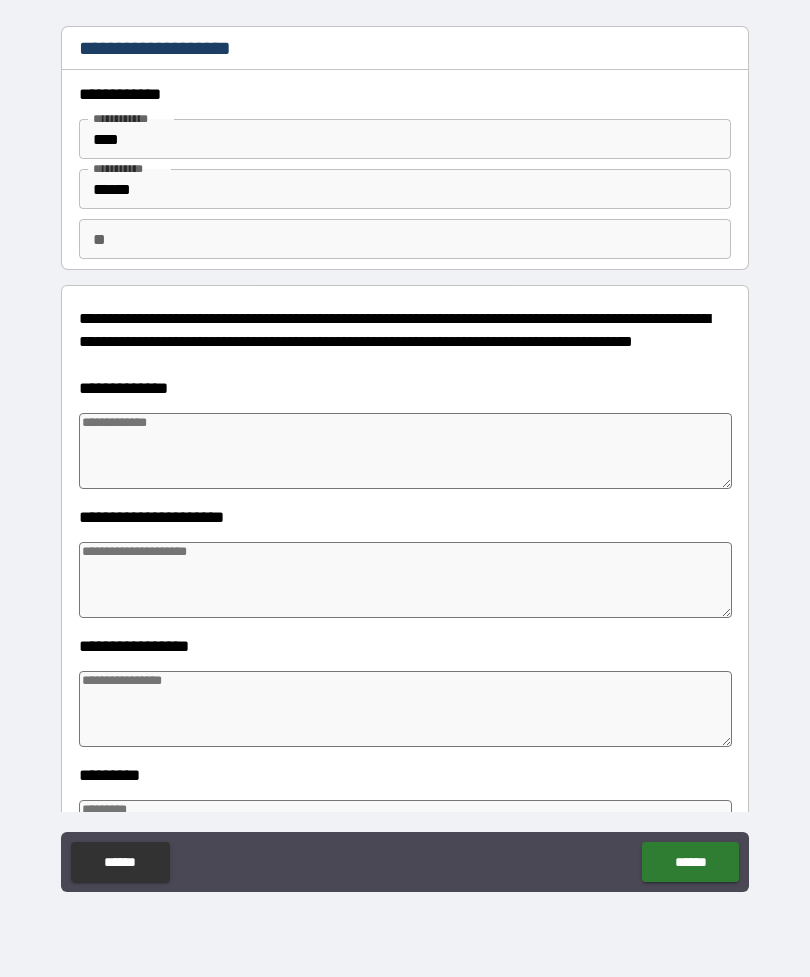 type on "*" 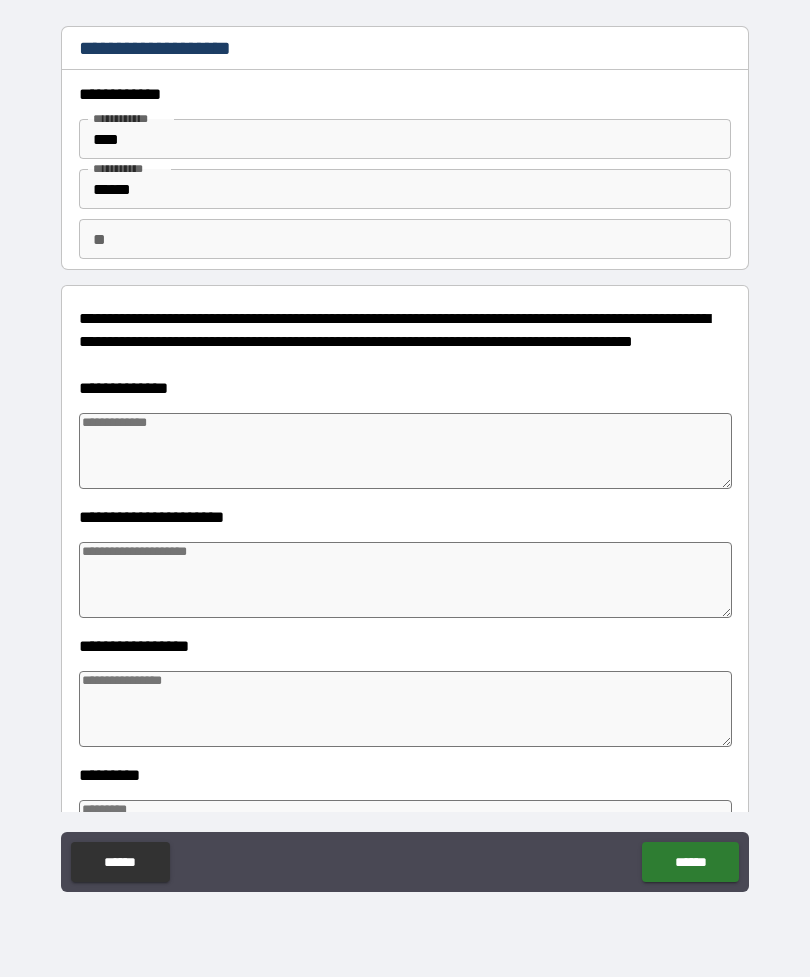 type on "*" 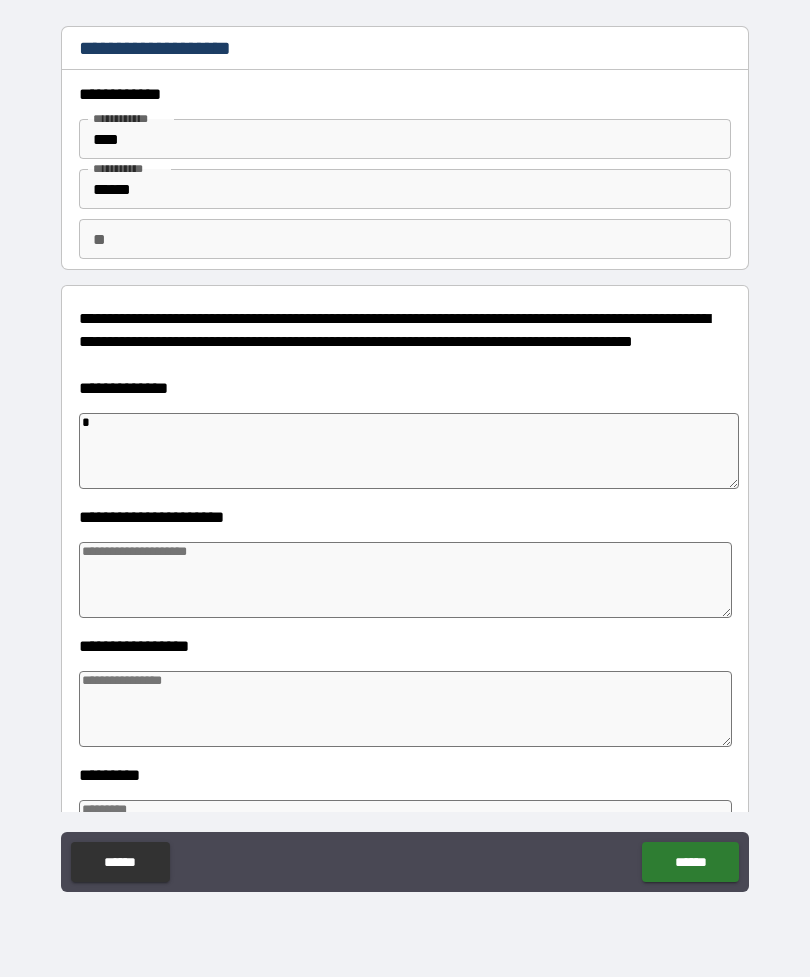 type on "*" 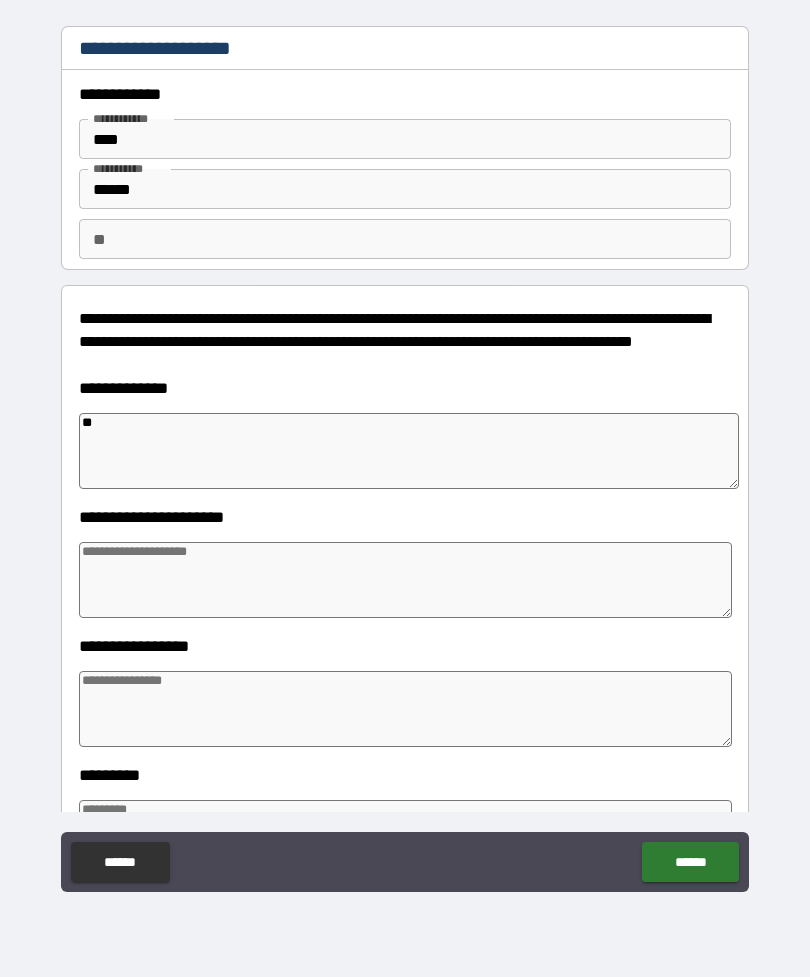 type on "*" 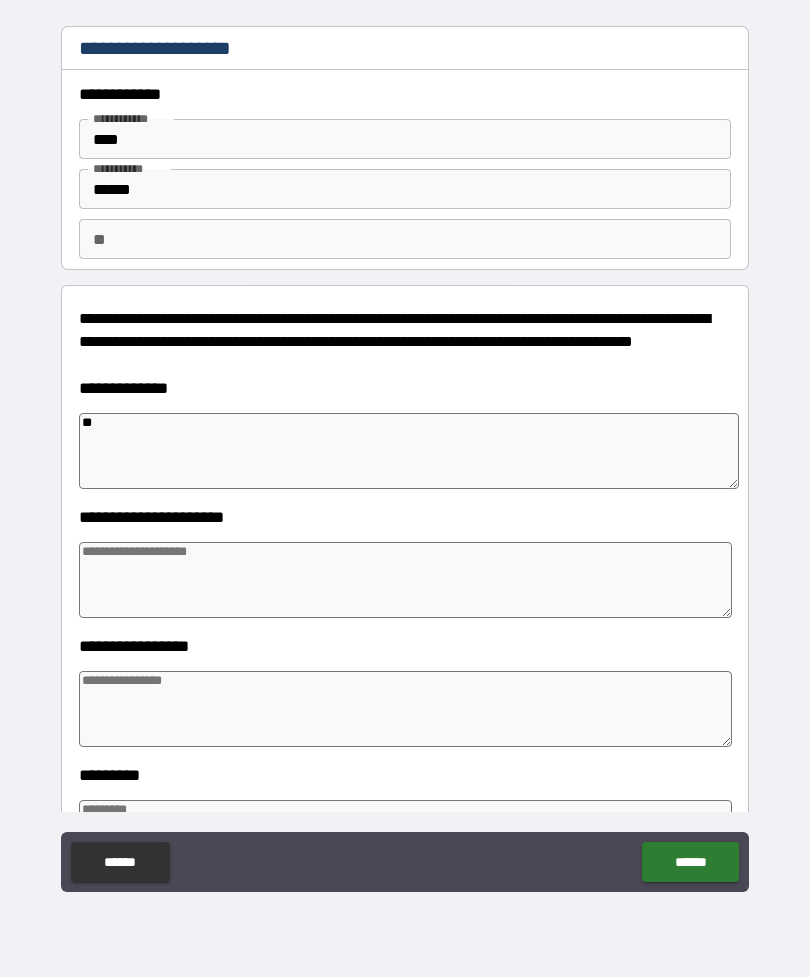 type on "***" 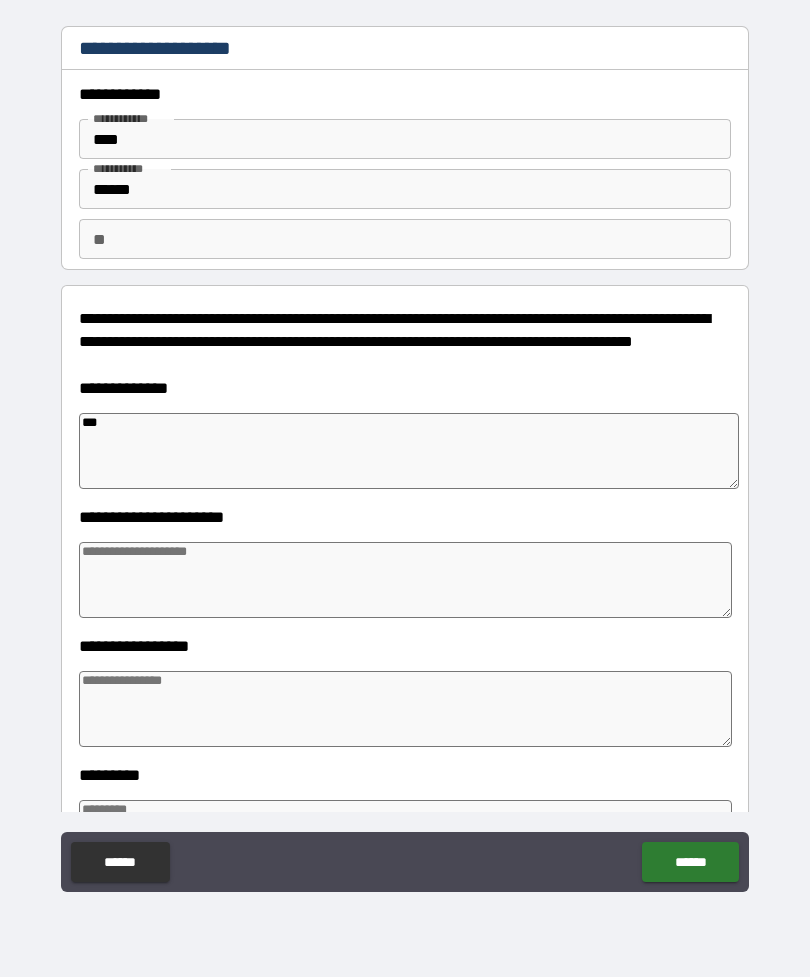 type on "*" 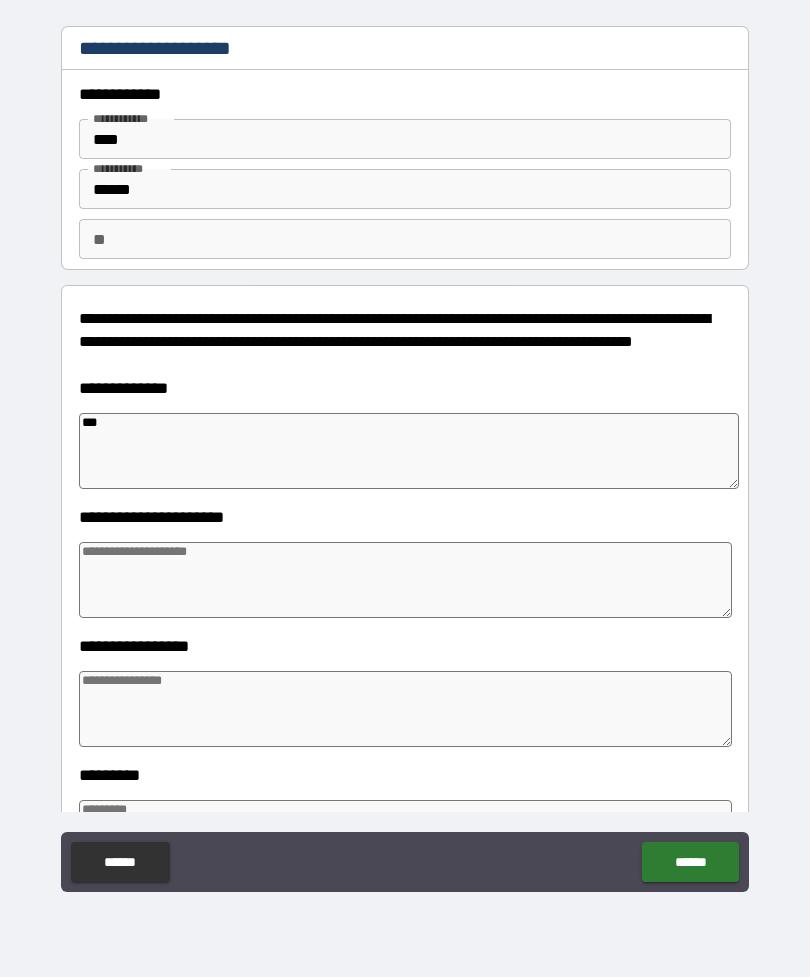 type on "****" 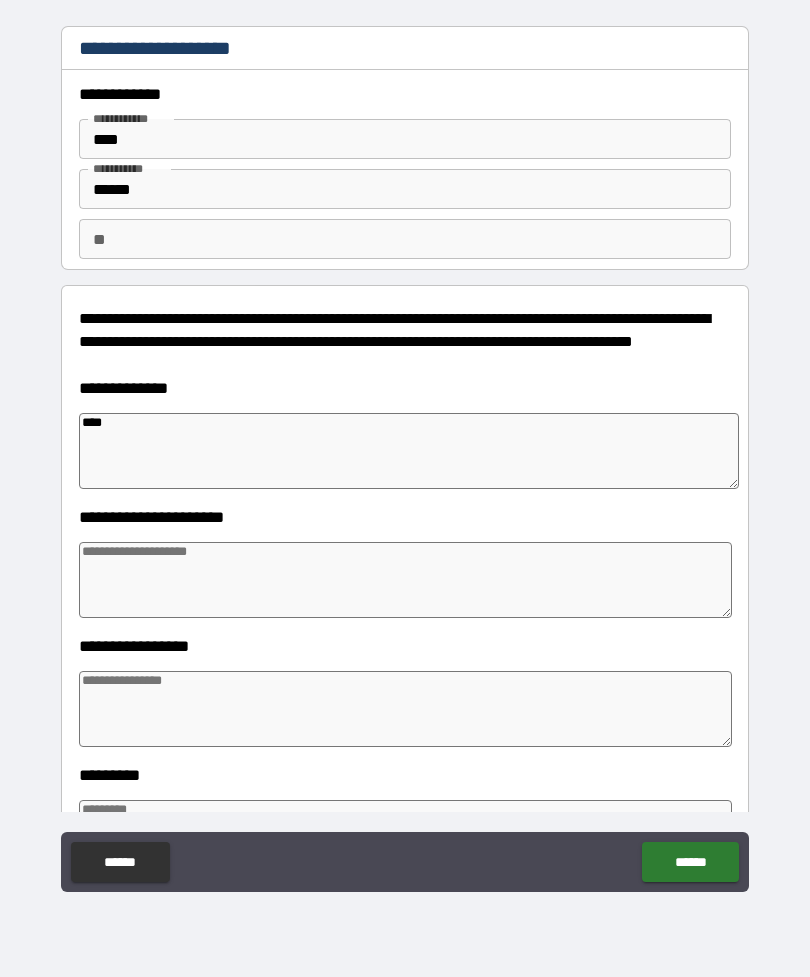 type on "*" 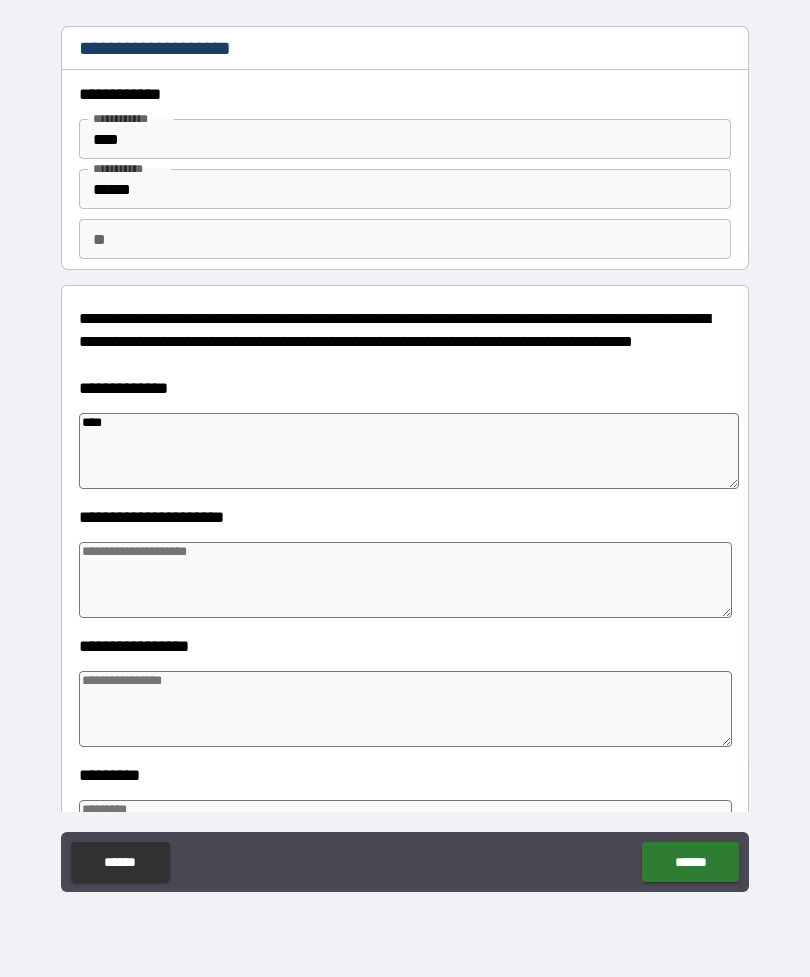 type on "*******" 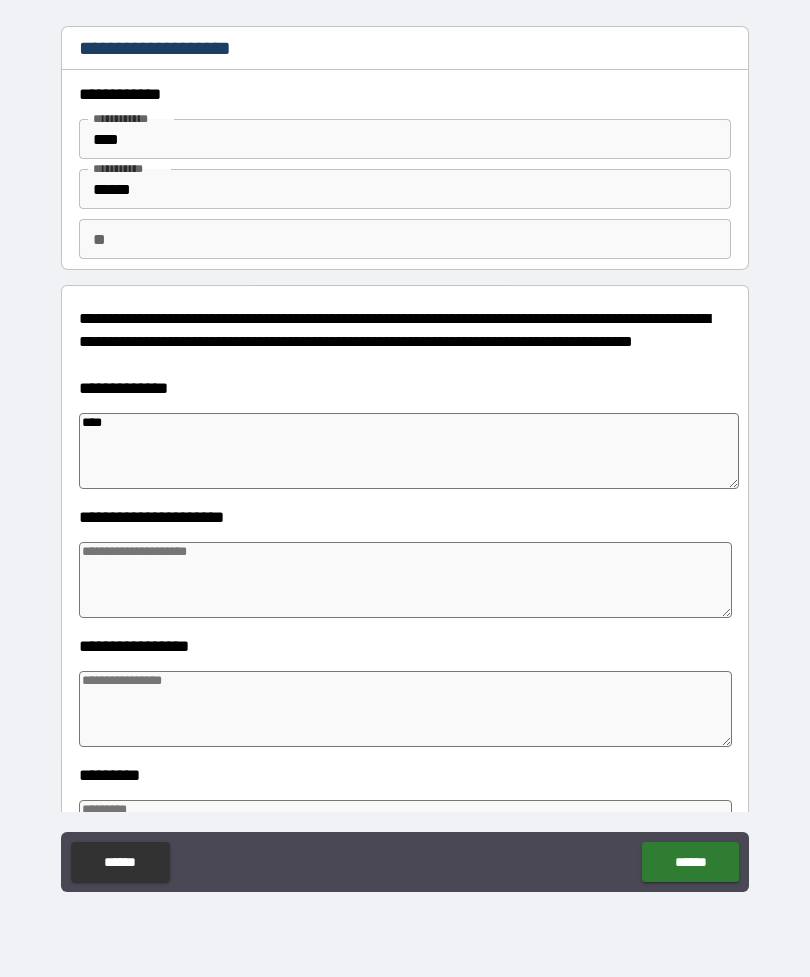 type on "*" 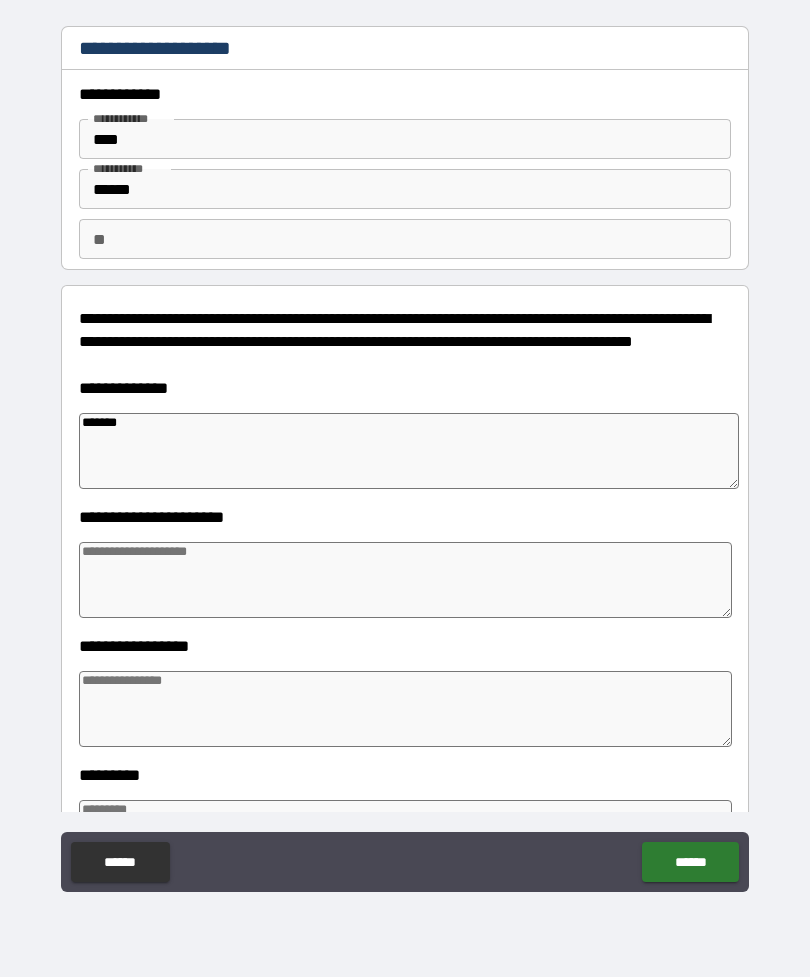 type on "*******" 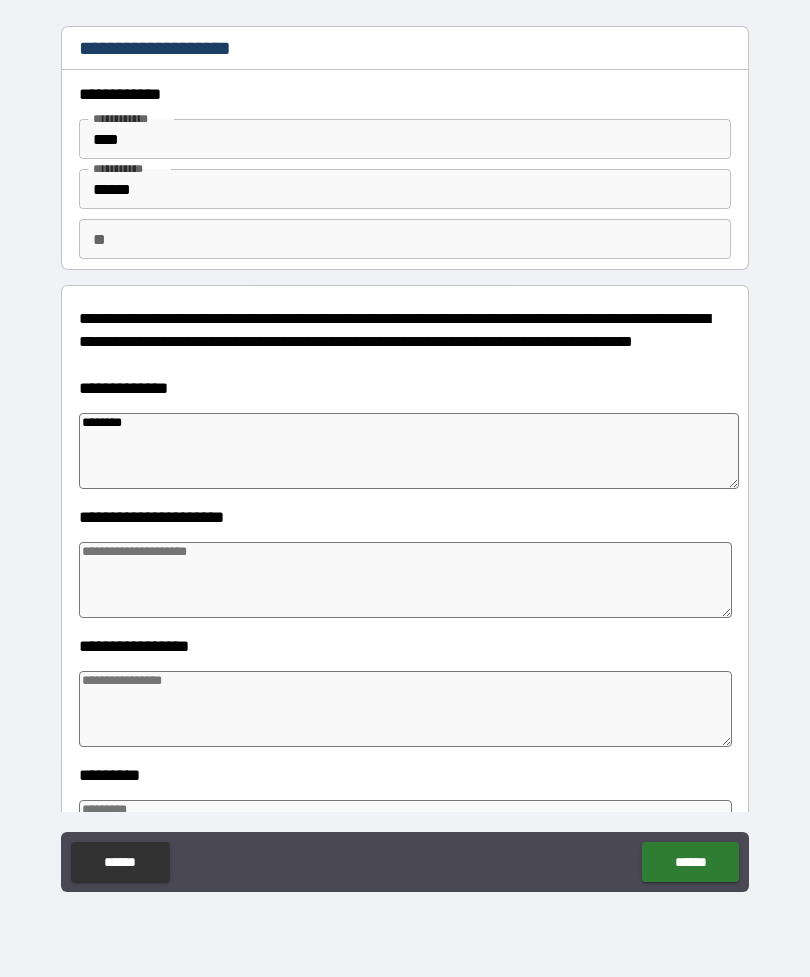 type on "*" 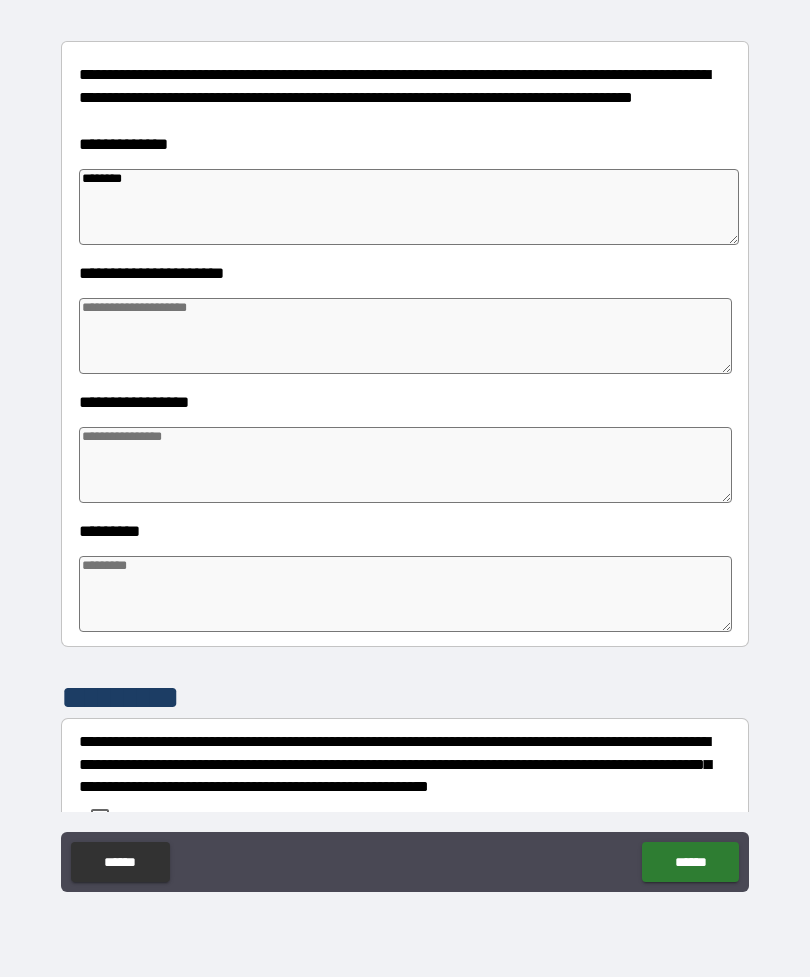 scroll, scrollTop: 245, scrollLeft: 0, axis: vertical 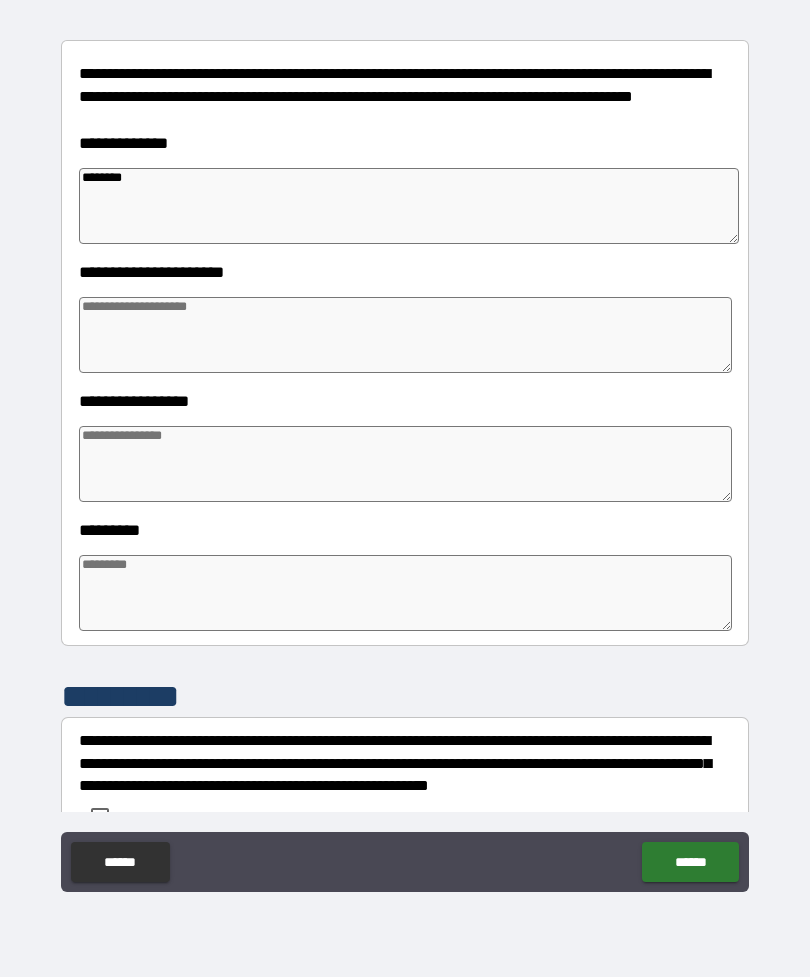 type on "*******" 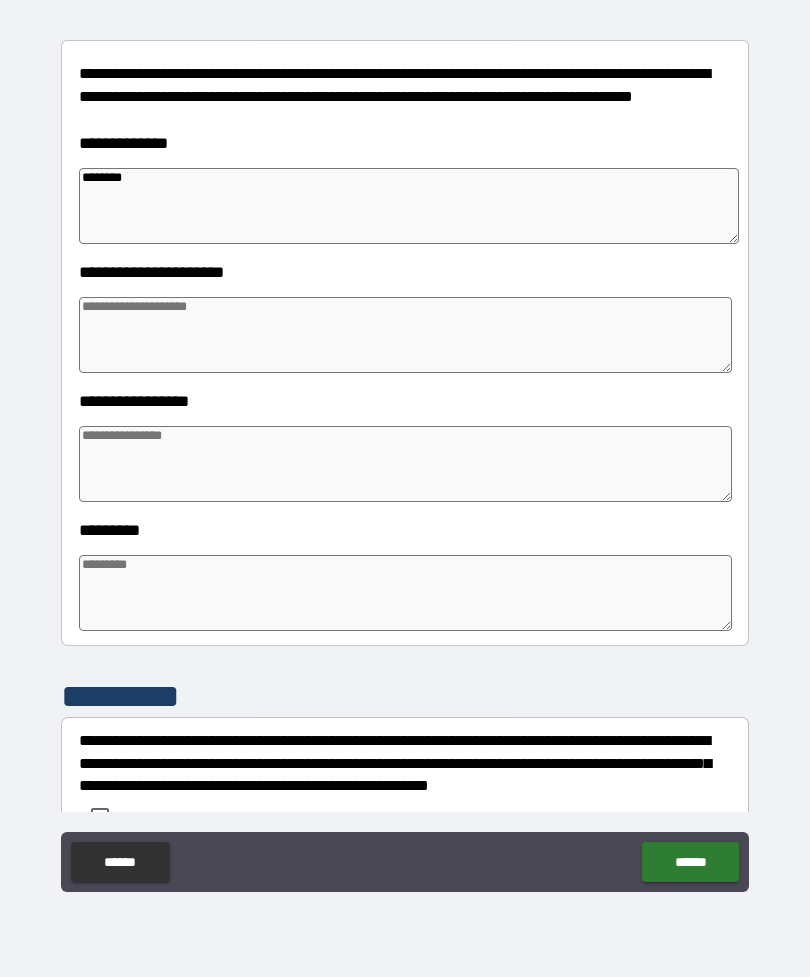 type on "*" 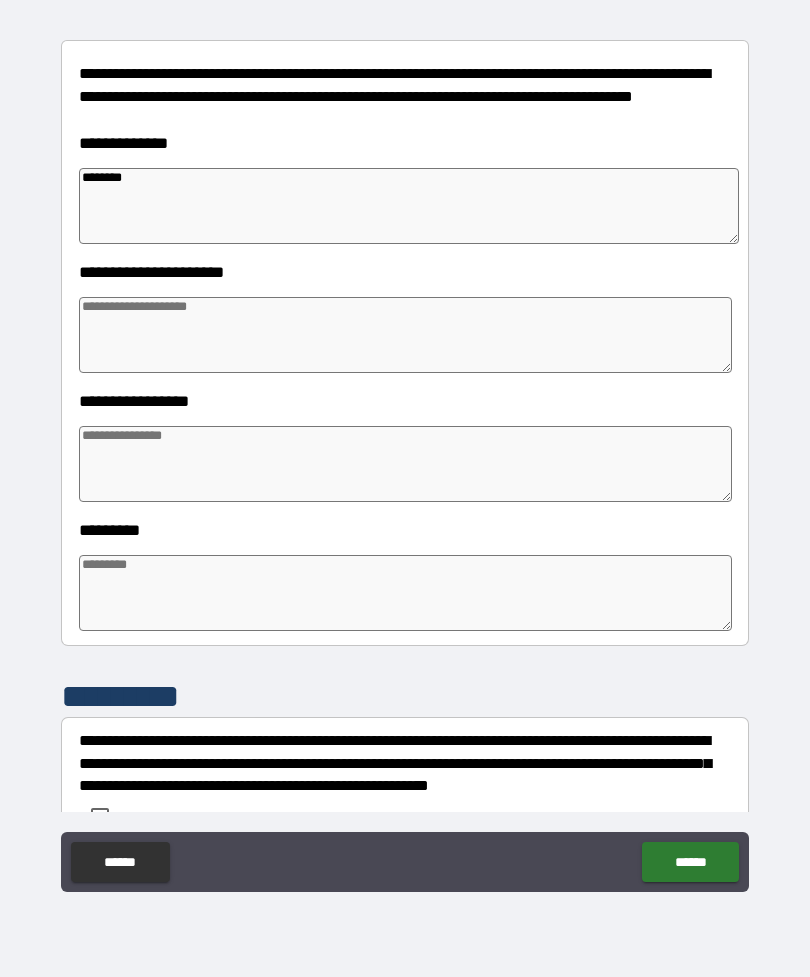 type on "*" 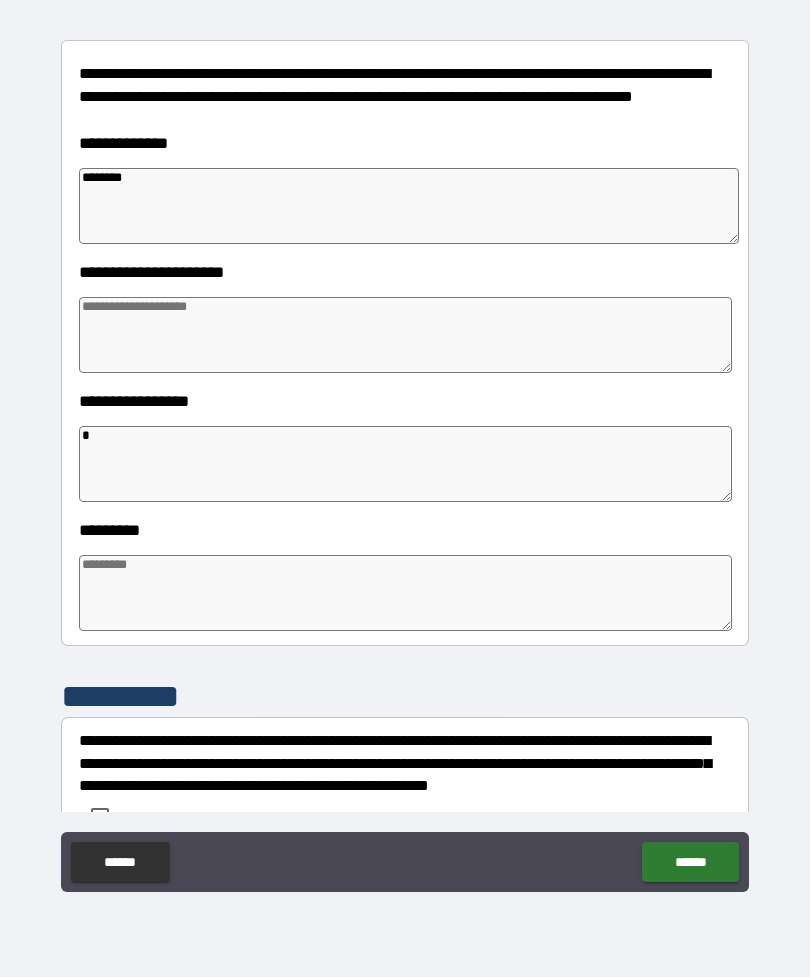 type on "*" 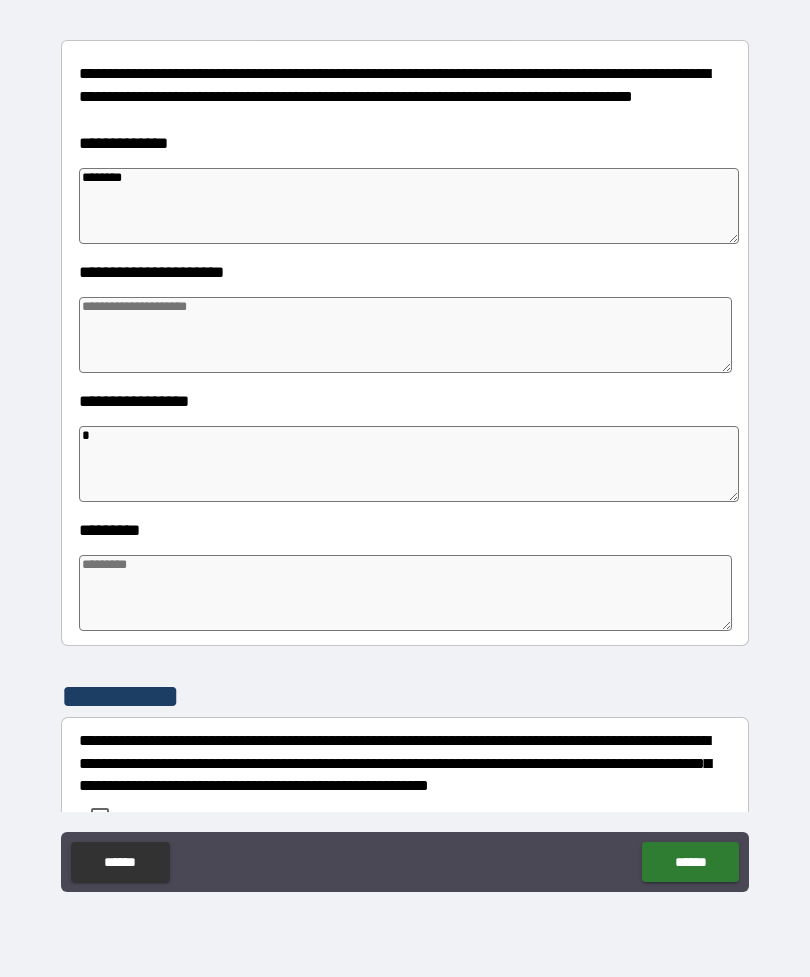 type on "**" 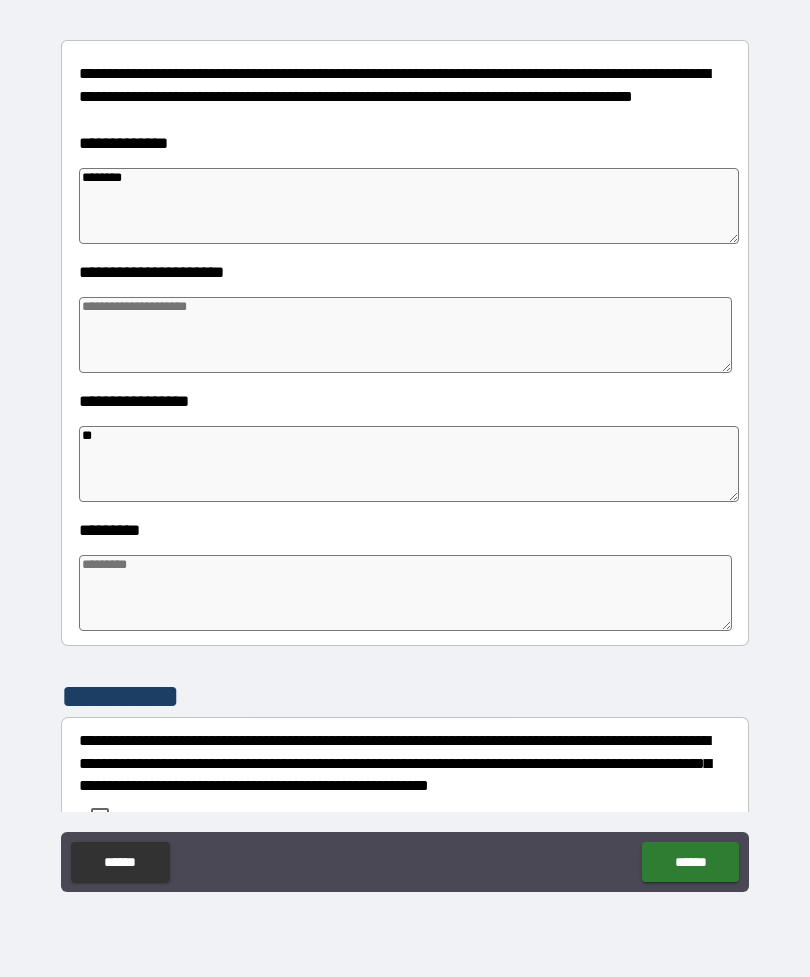 type on "*" 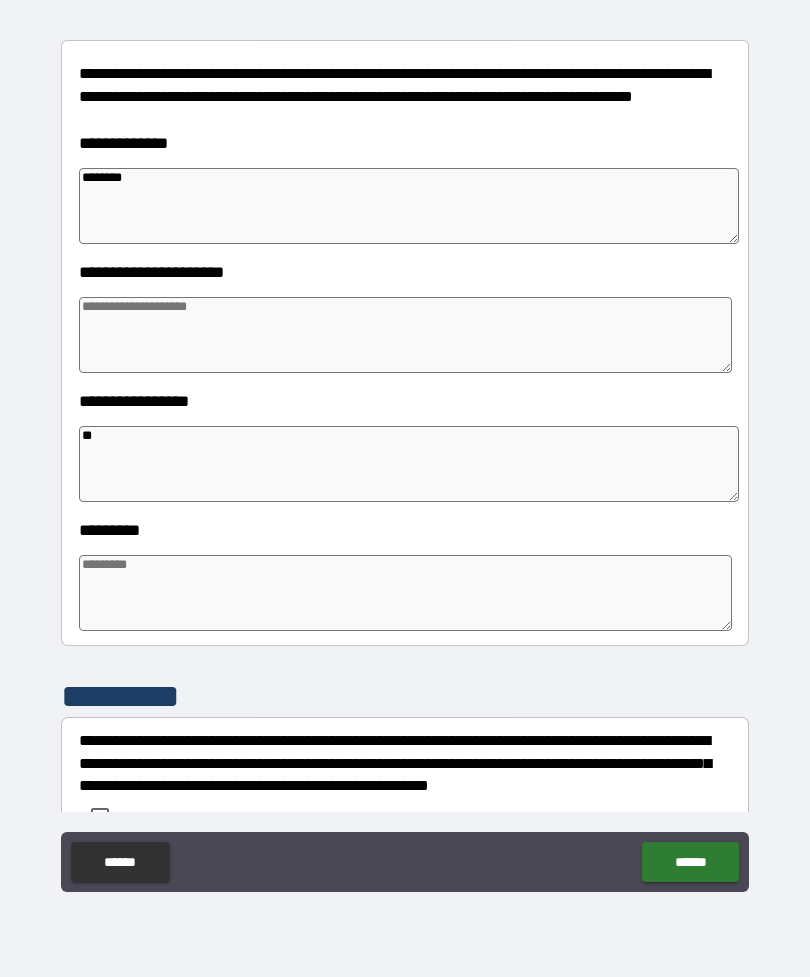 type on "*" 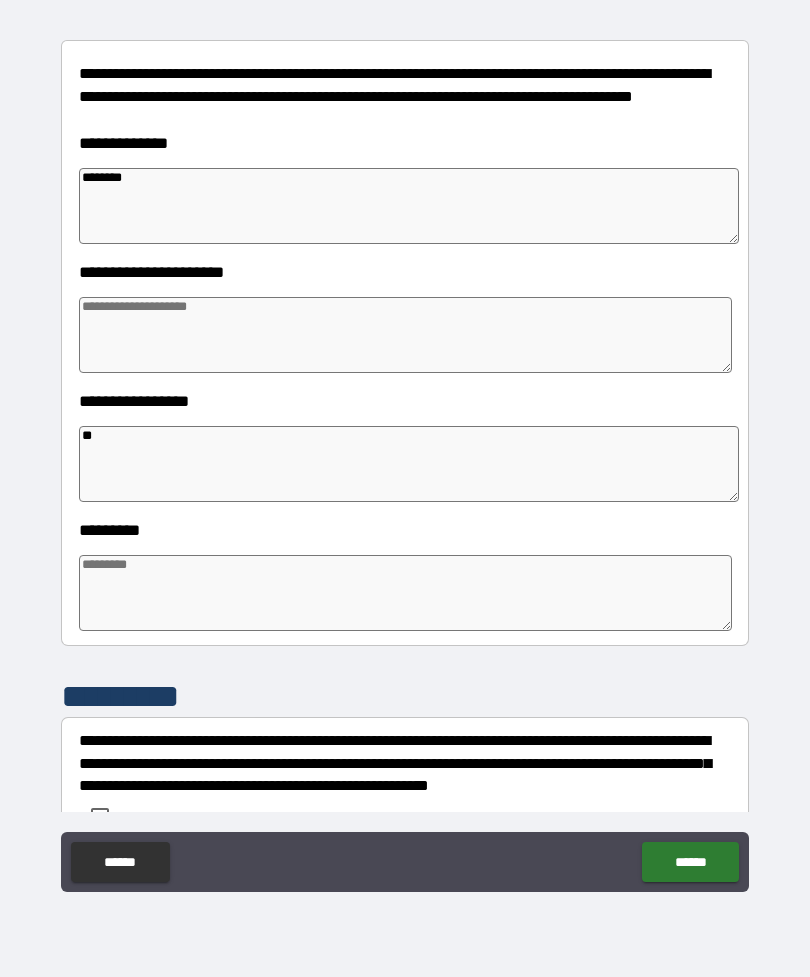 type on "*" 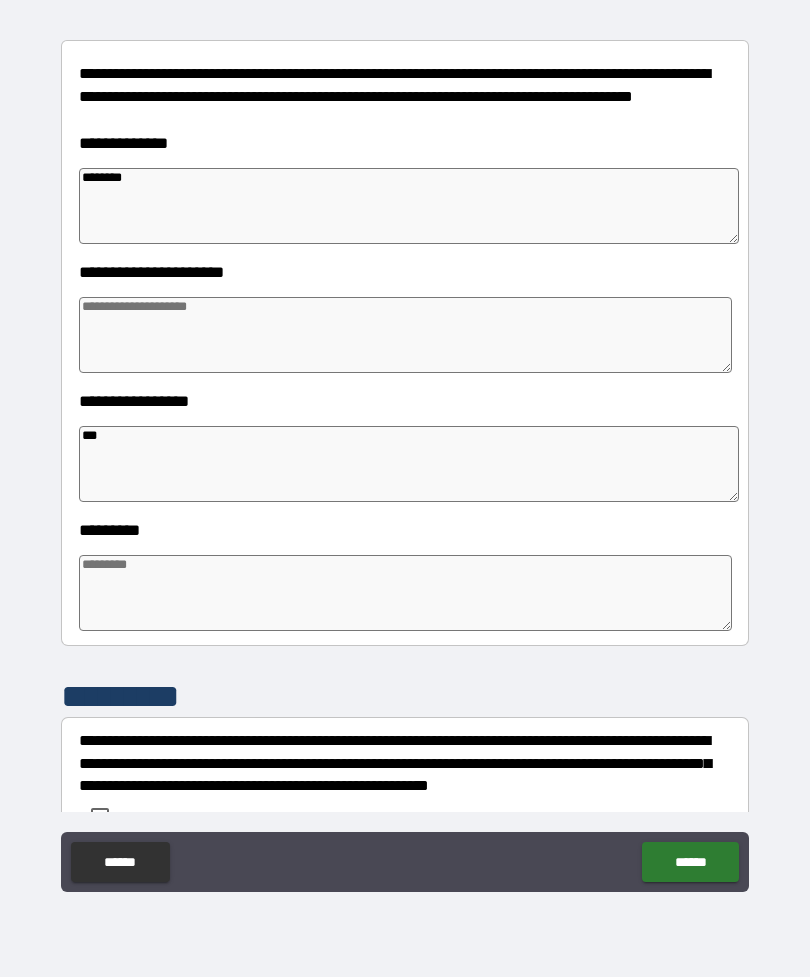 type on "*" 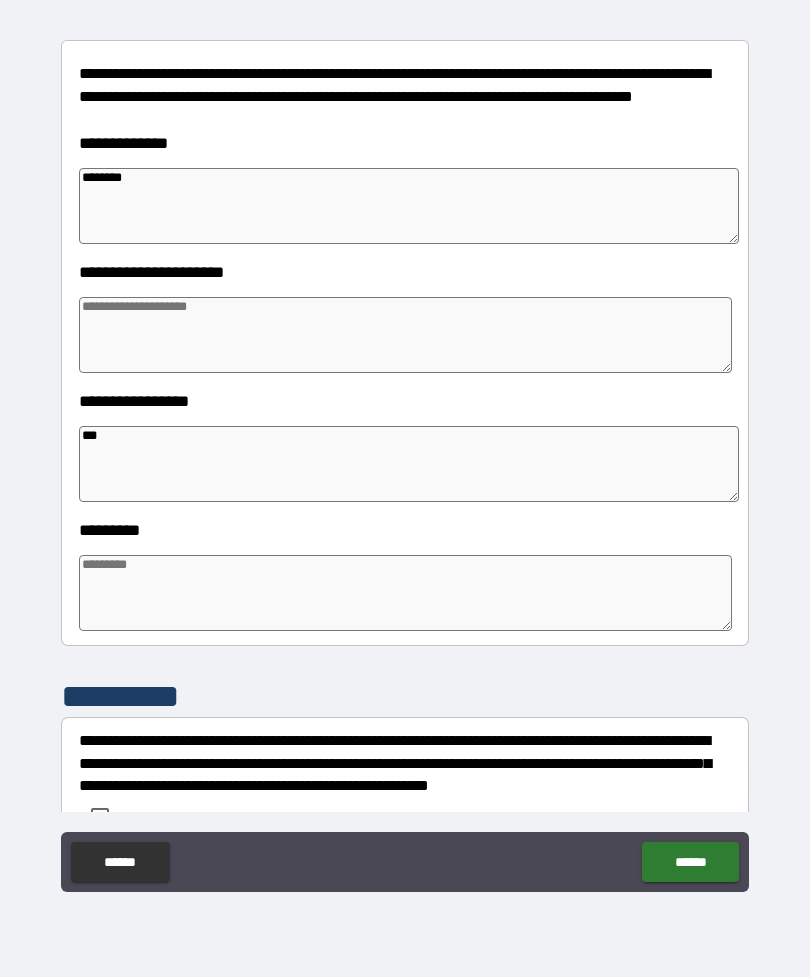 type on "*" 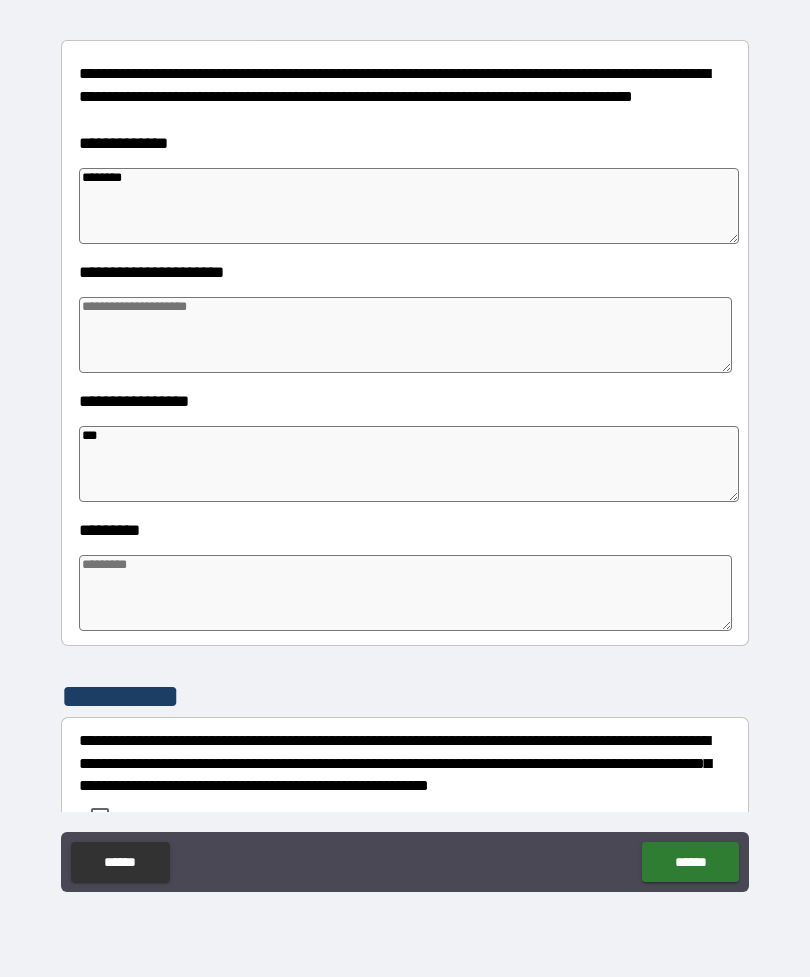 type on "*" 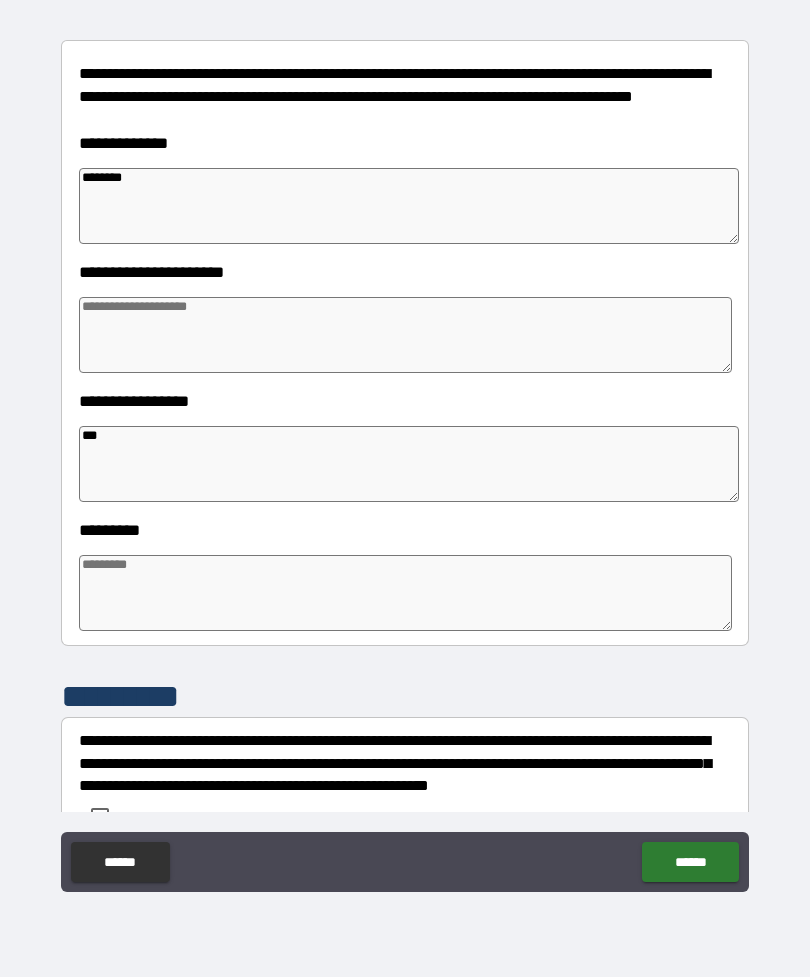 type on "*" 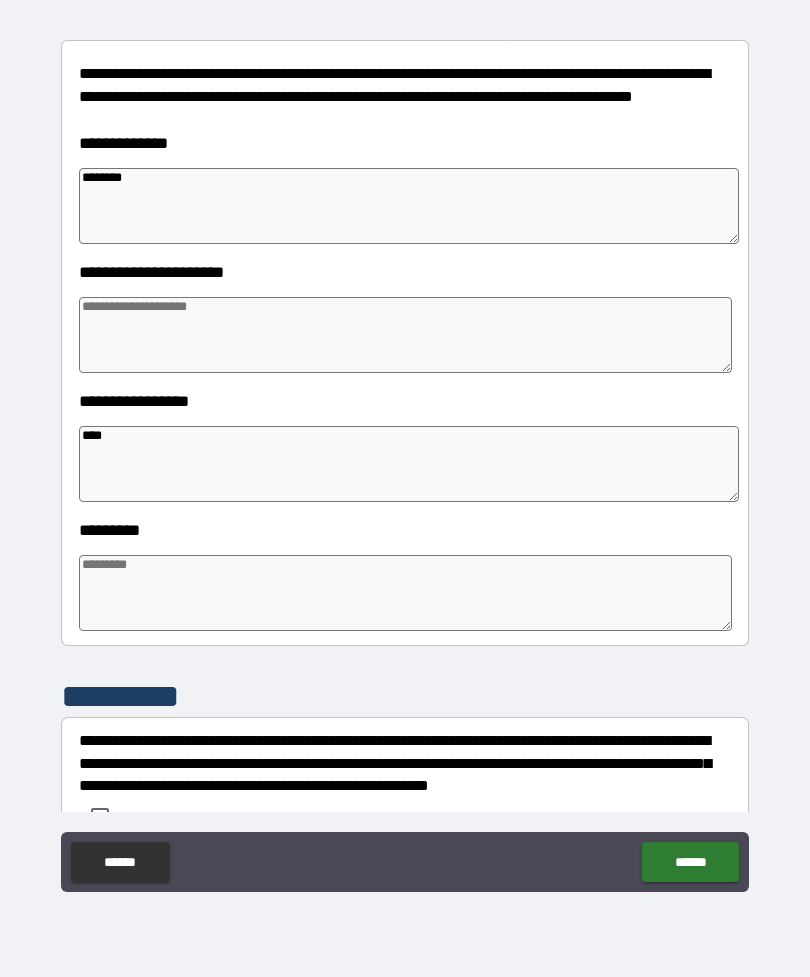 type on "*" 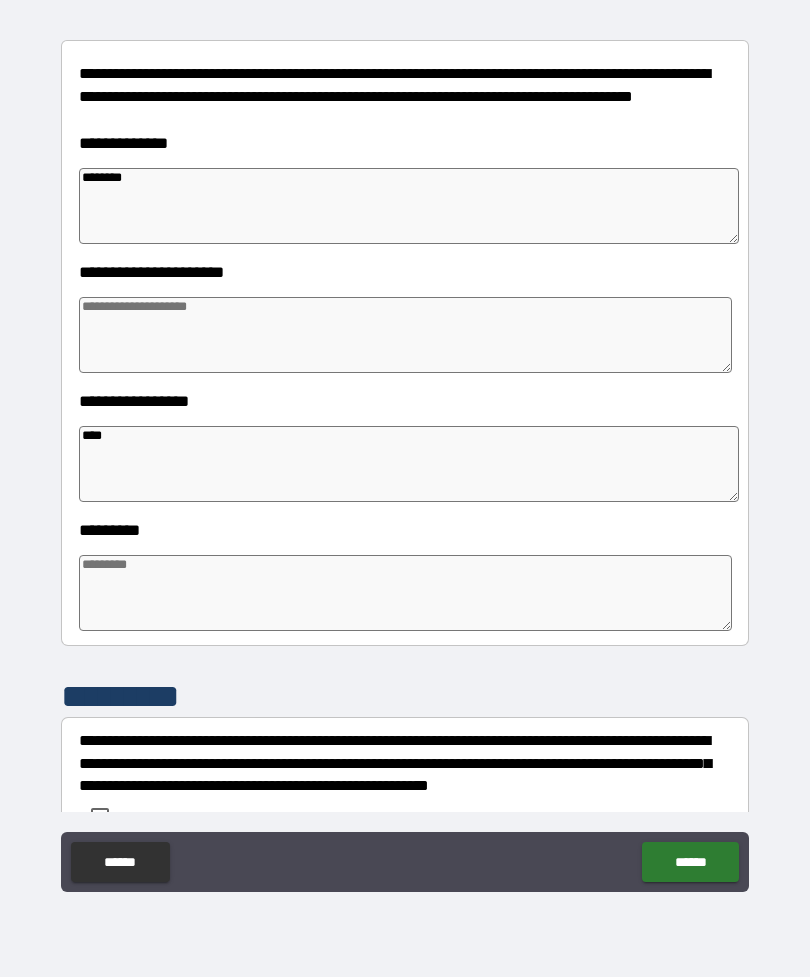 type on "*" 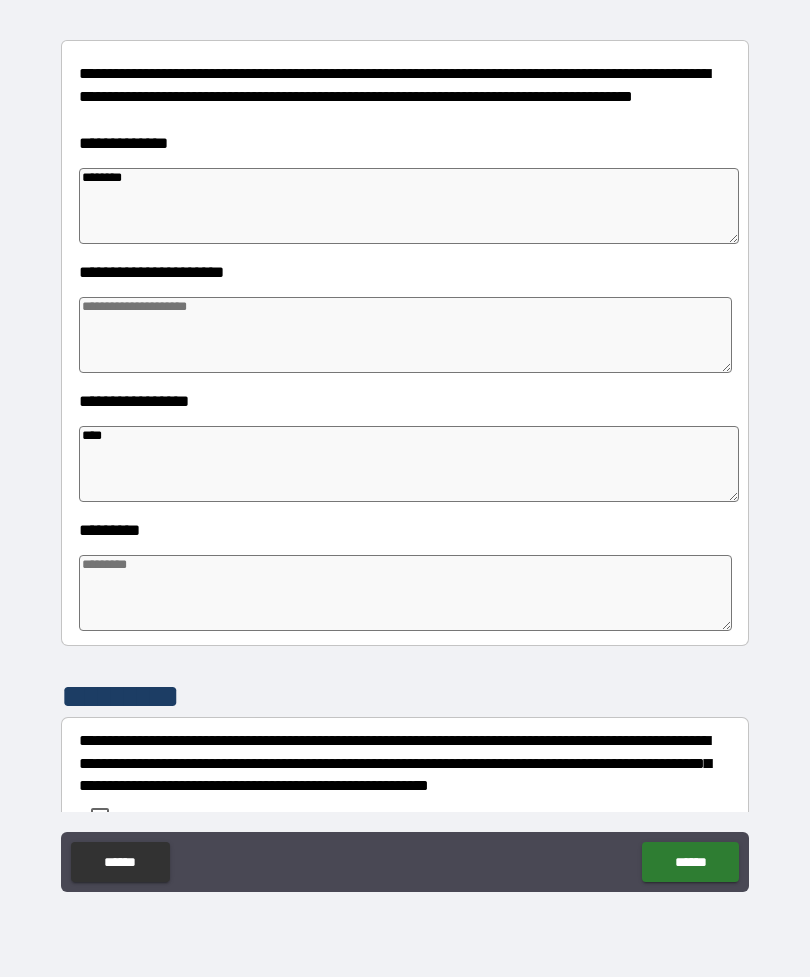 type on "*" 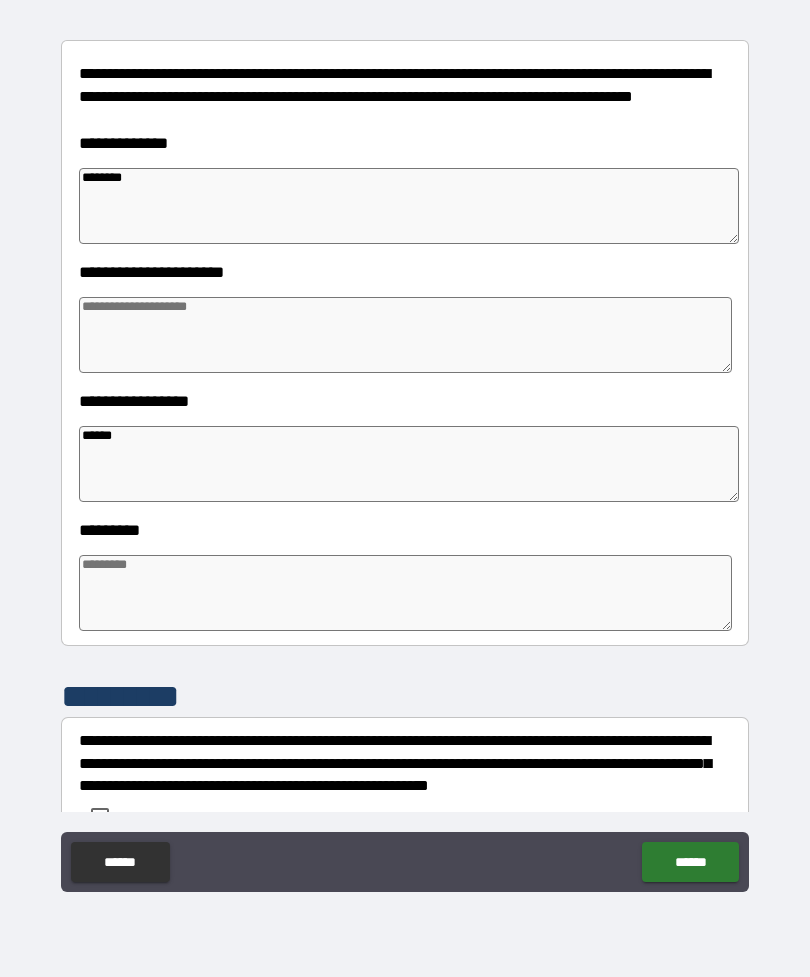 type on "*" 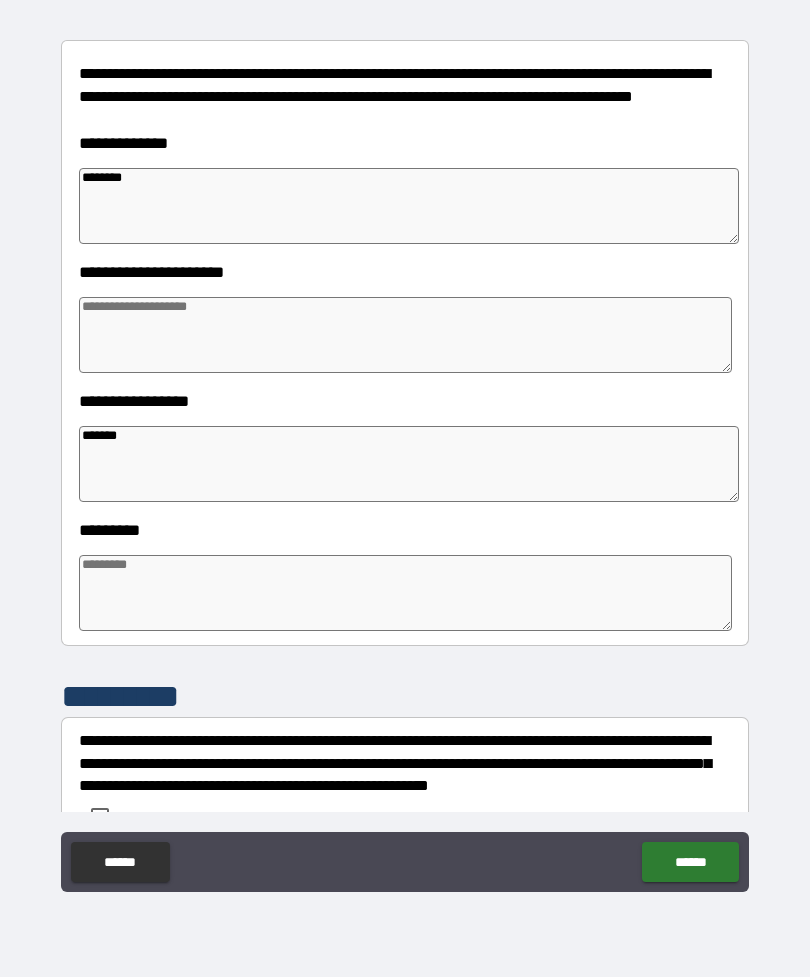 type on "*" 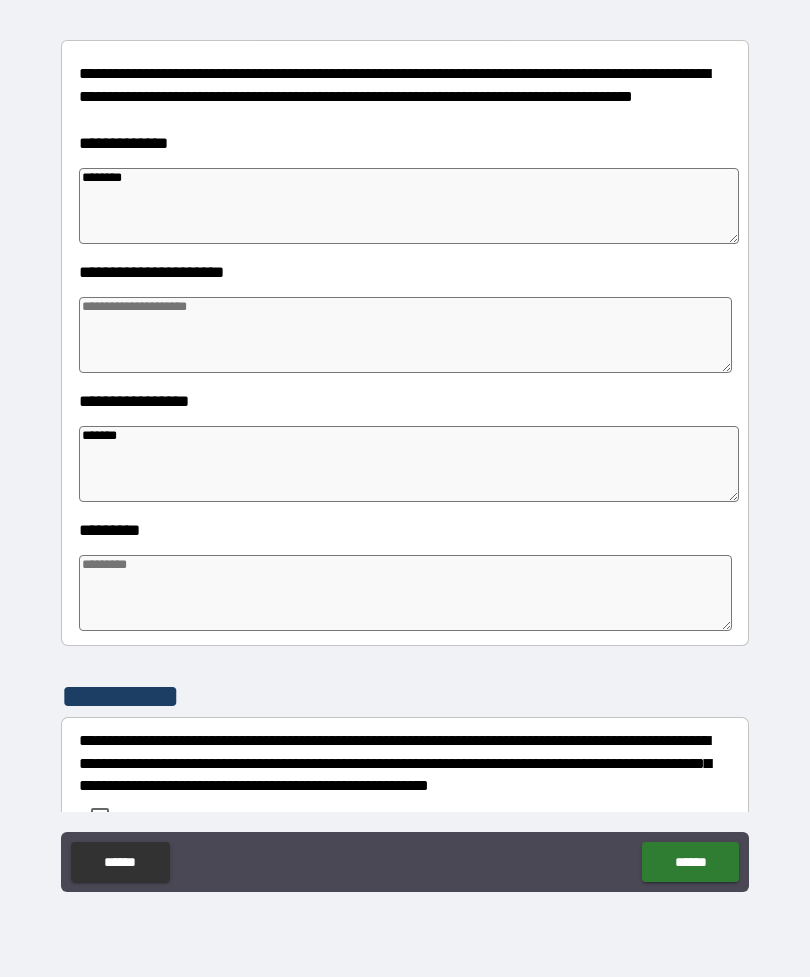 type on "*" 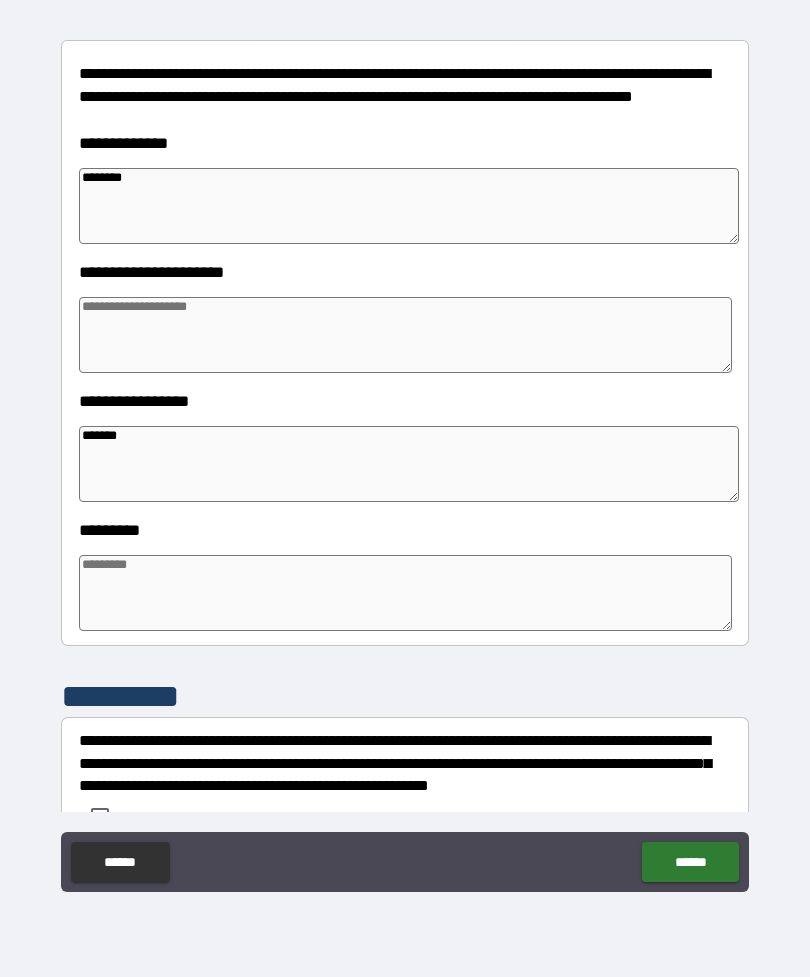 type on "*" 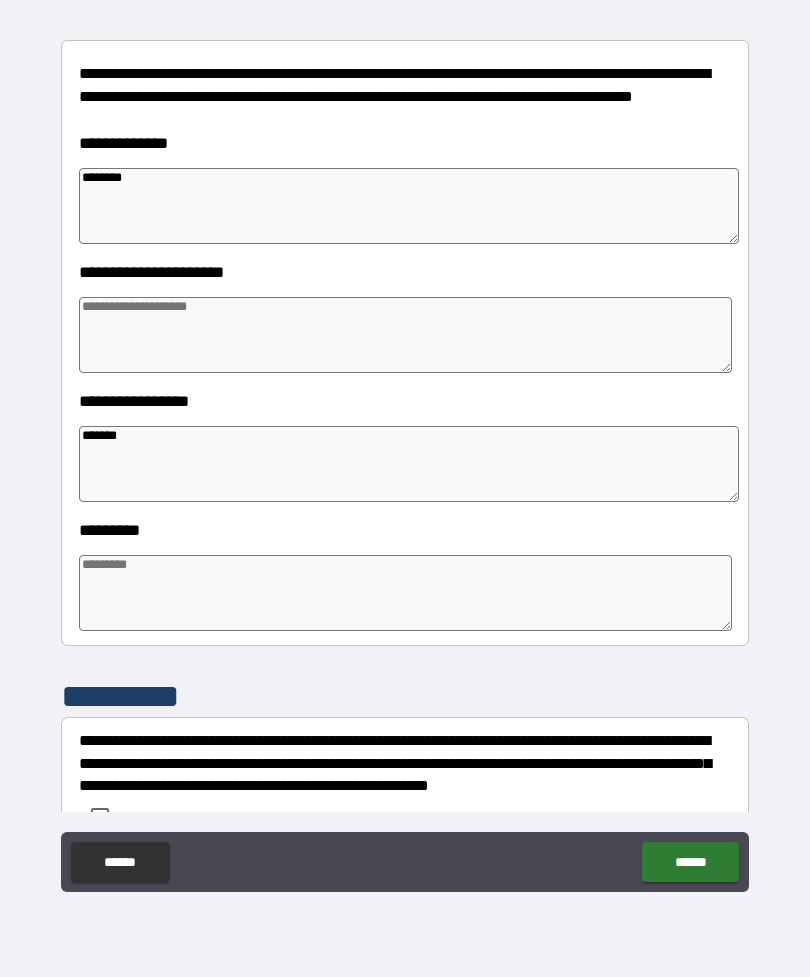 type on "*" 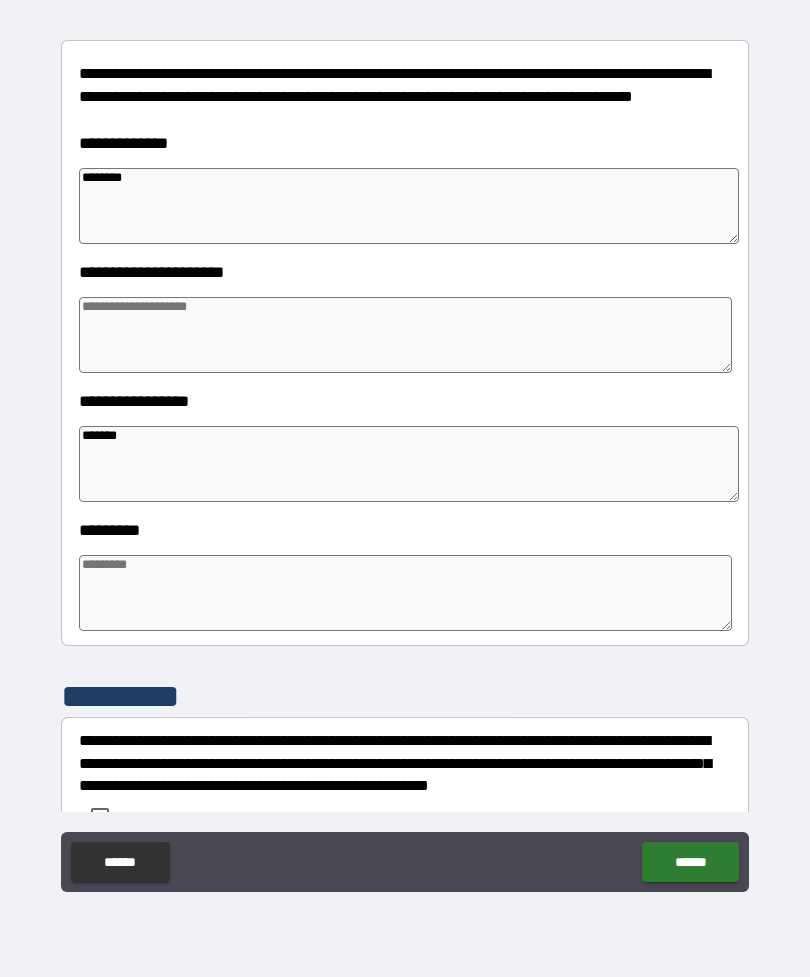 type on "*" 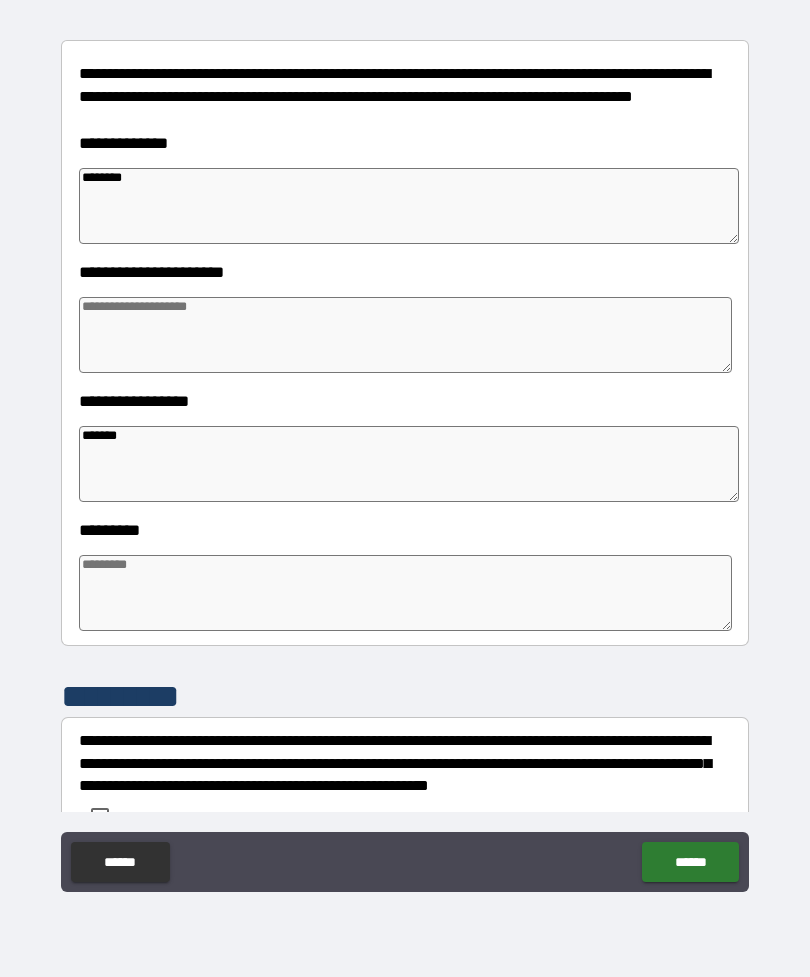 type on "*" 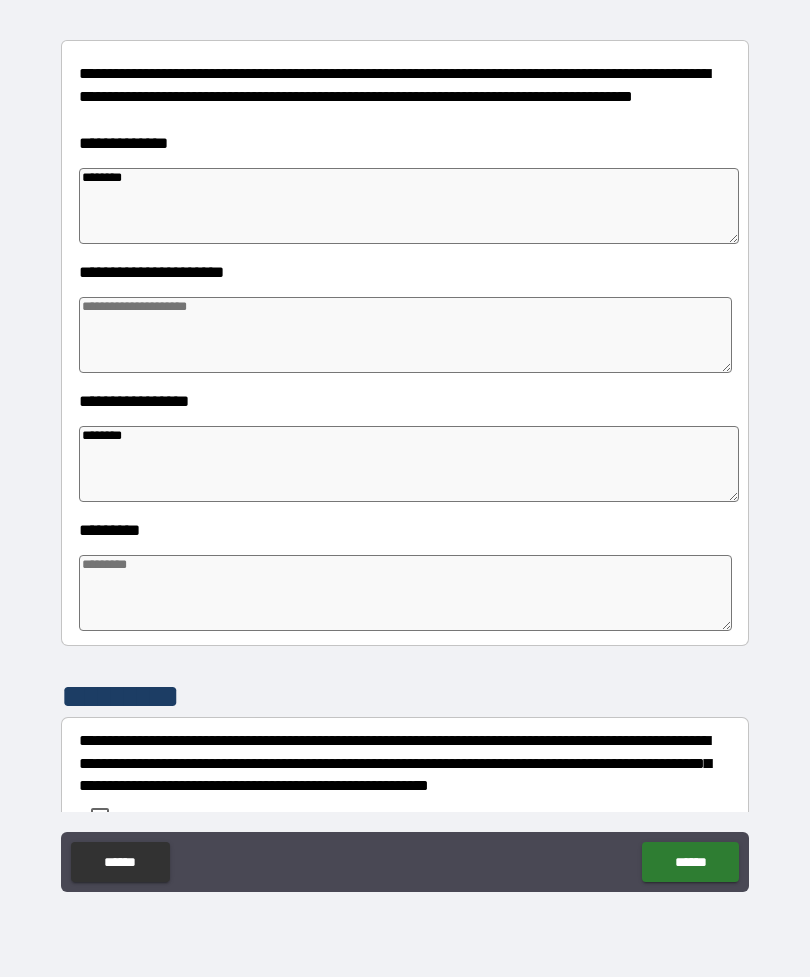 type on "*" 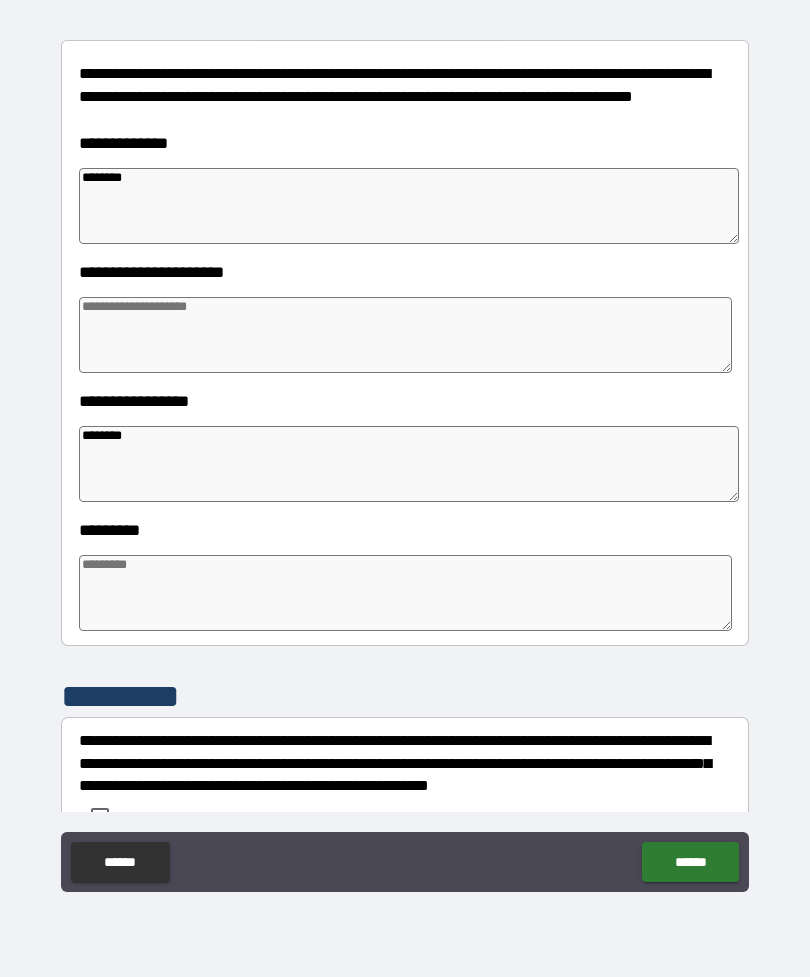 type on "*" 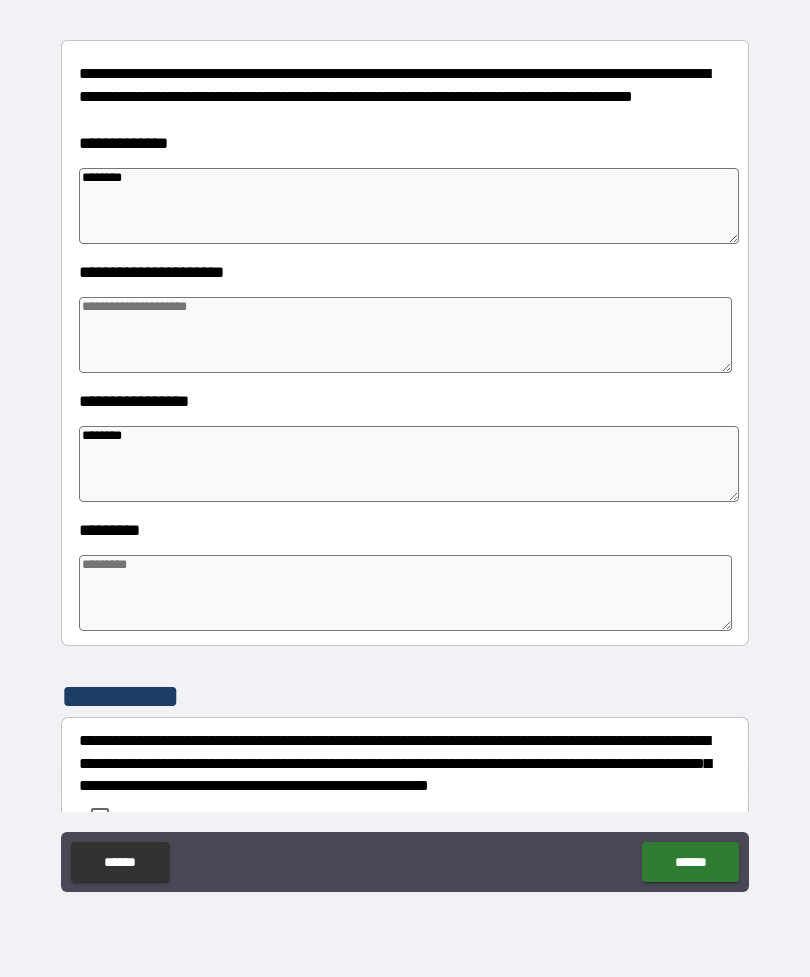 type on "*" 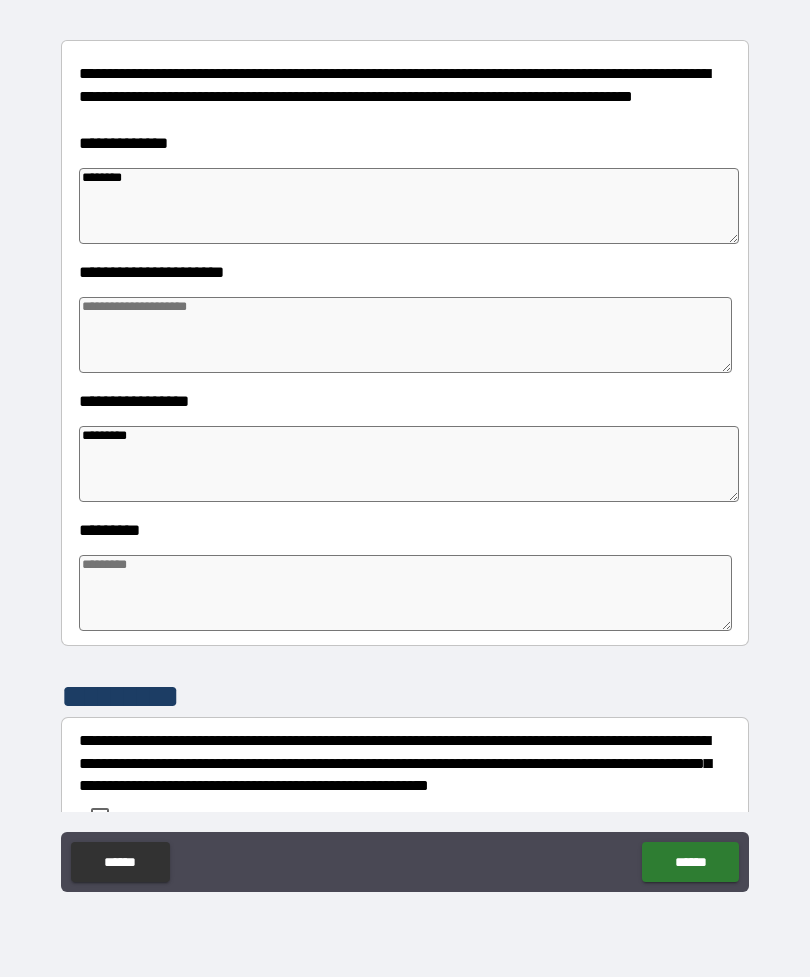 type on "*" 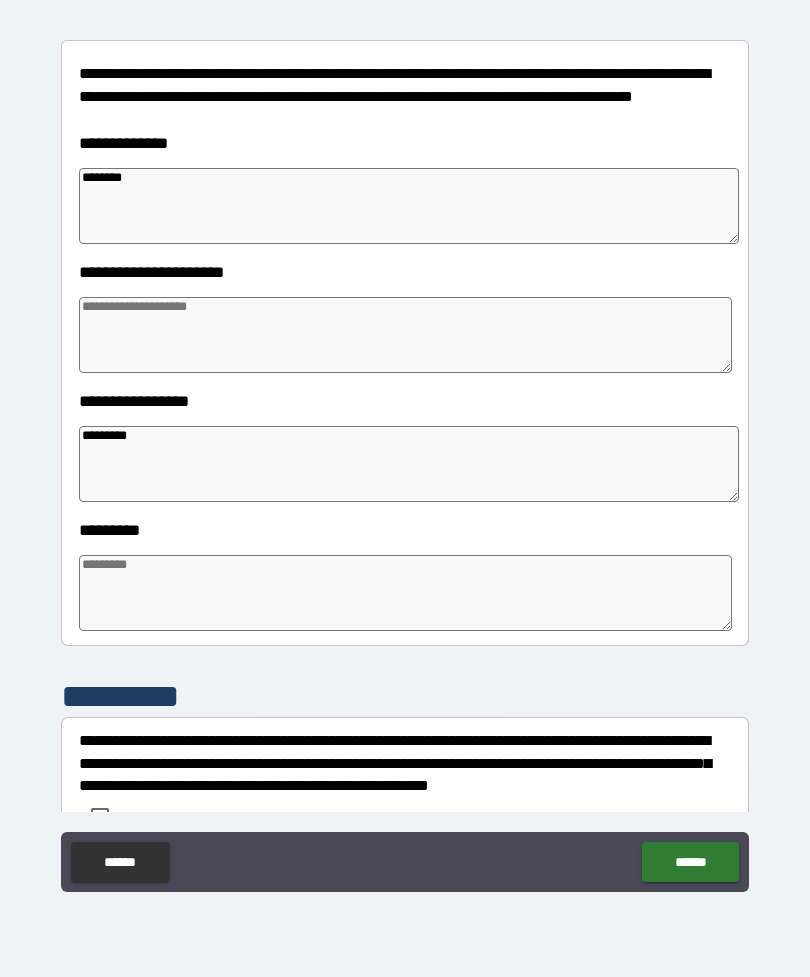 type on "*" 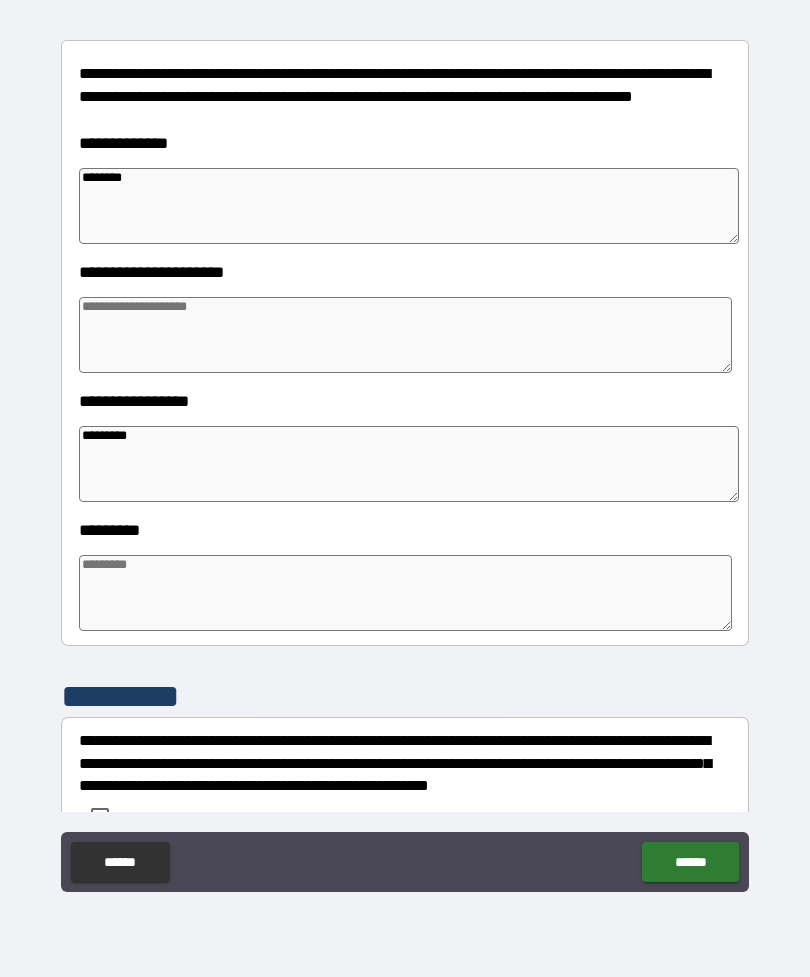 type on "*" 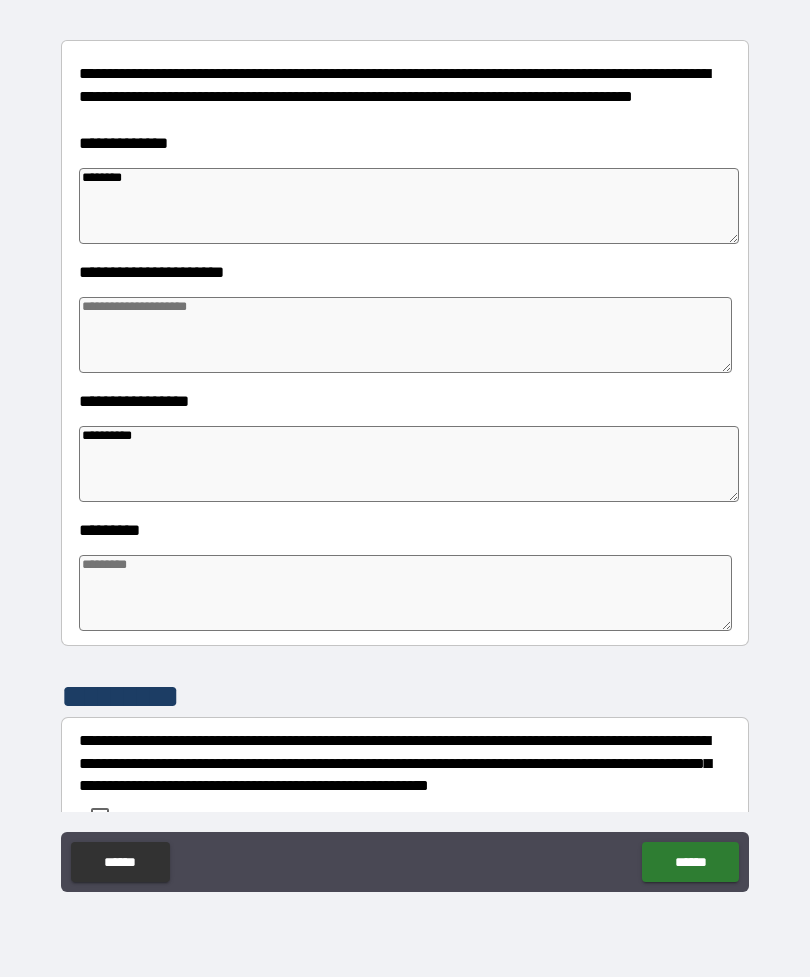 type on "*" 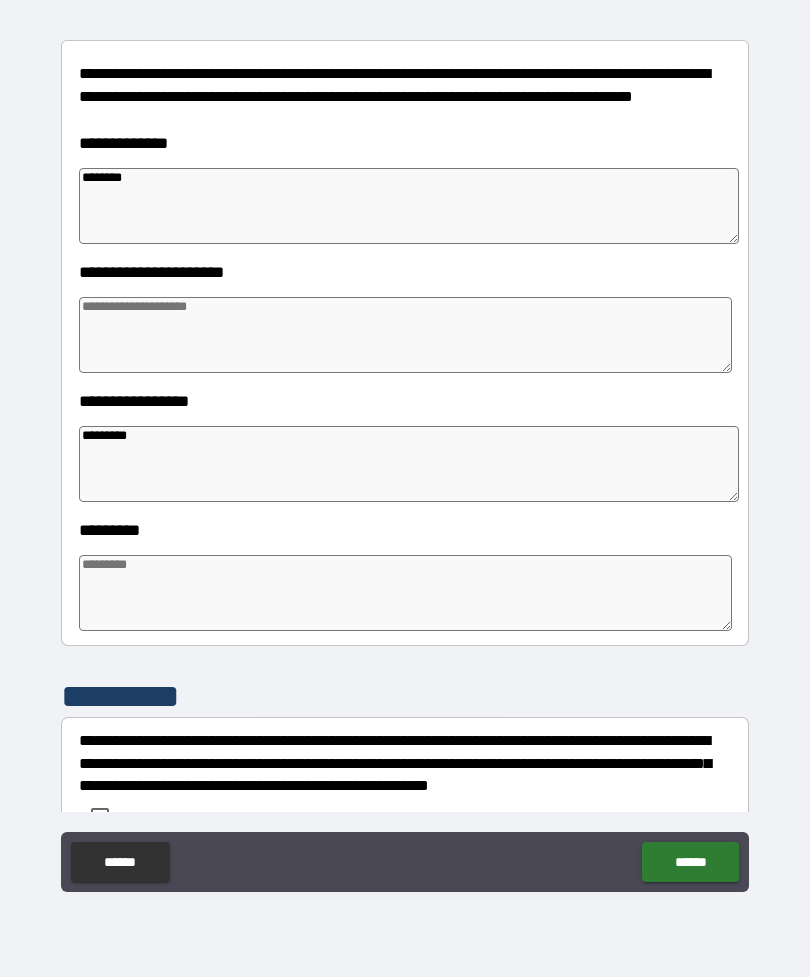 type on "*" 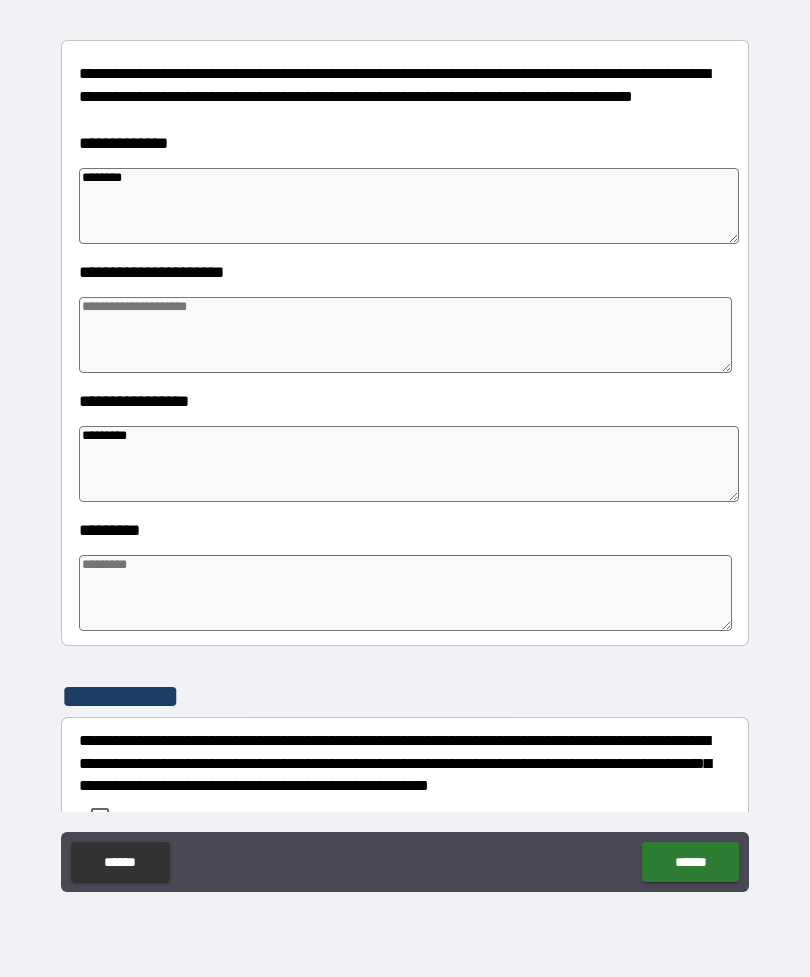 type on "*" 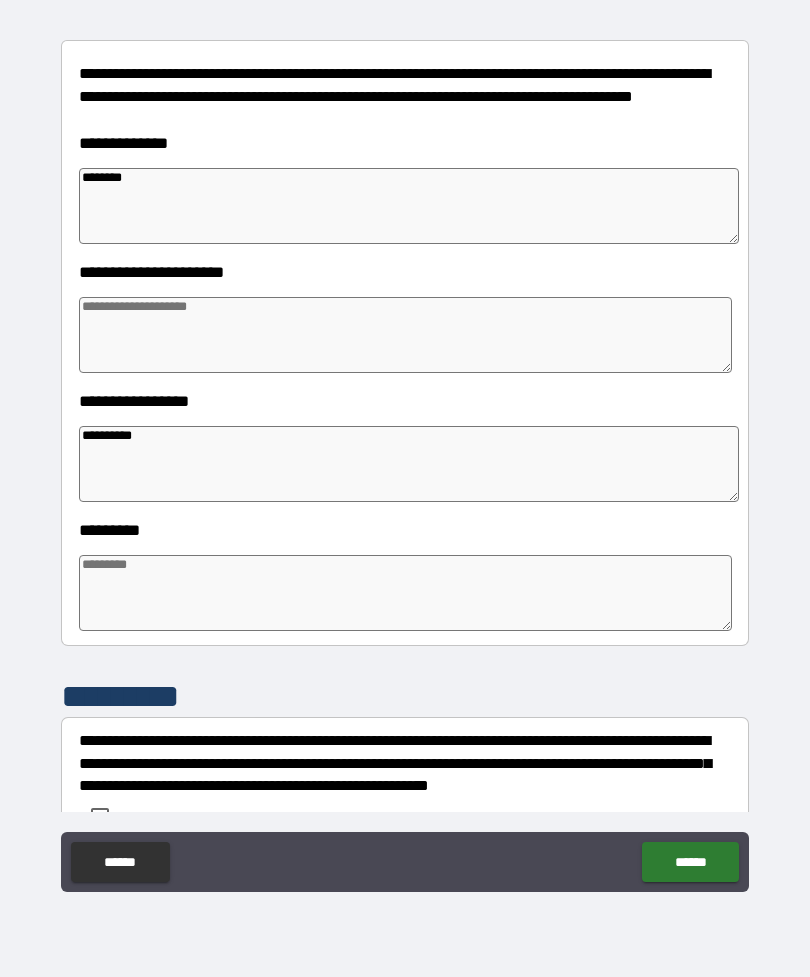 type on "*" 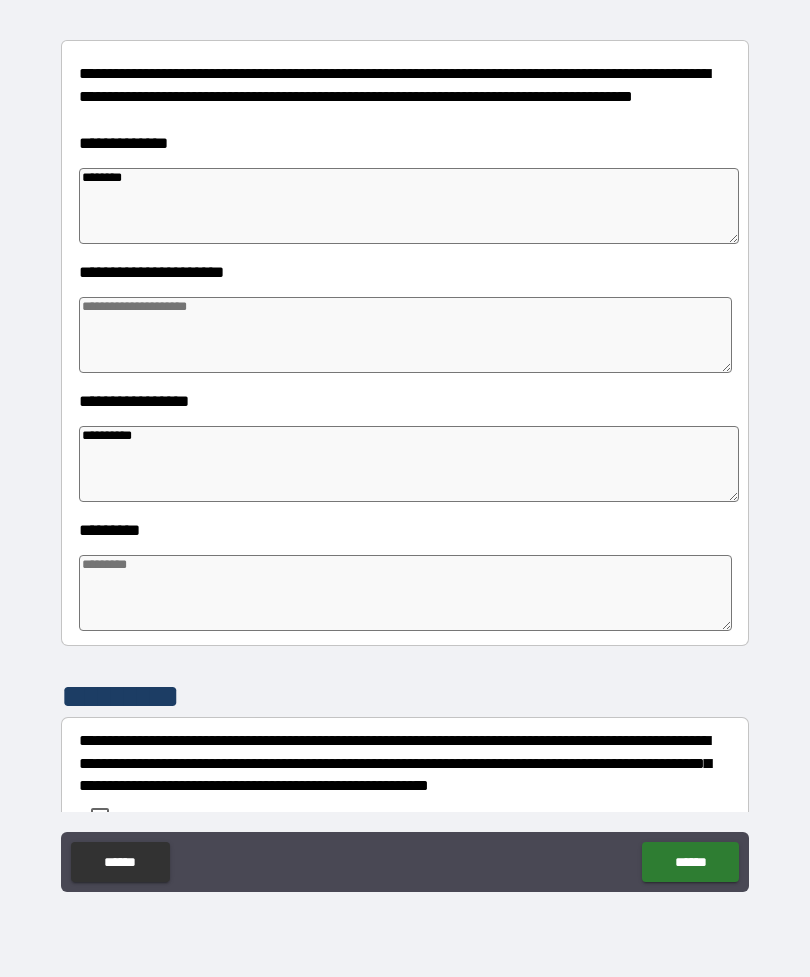 type on "*" 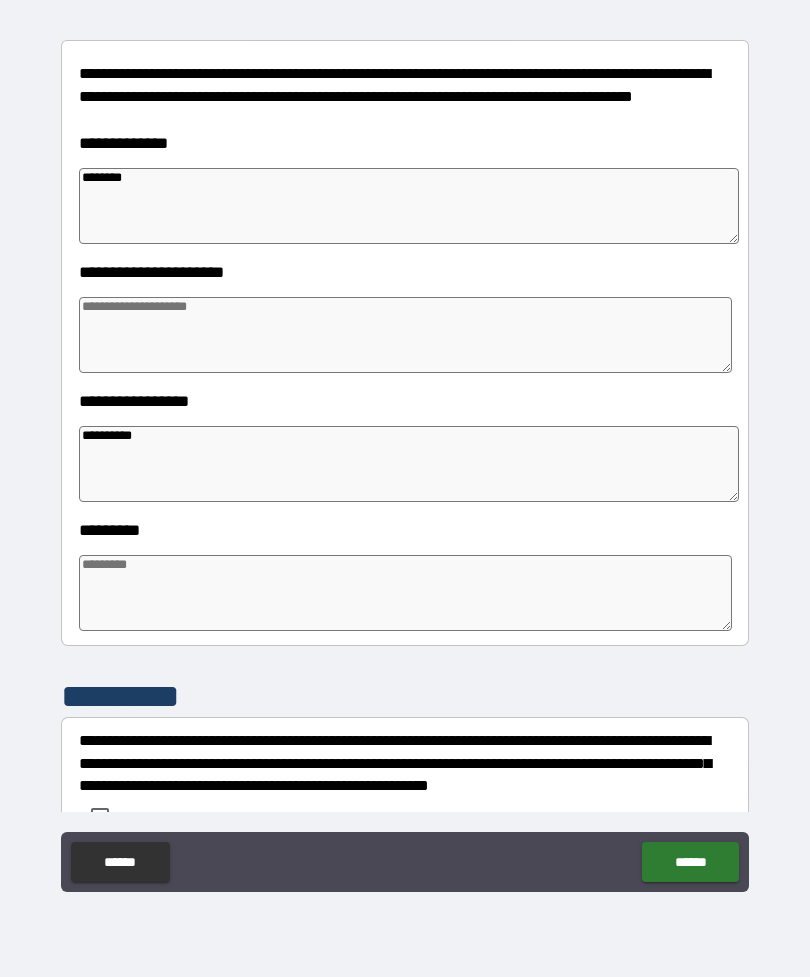 type on "*" 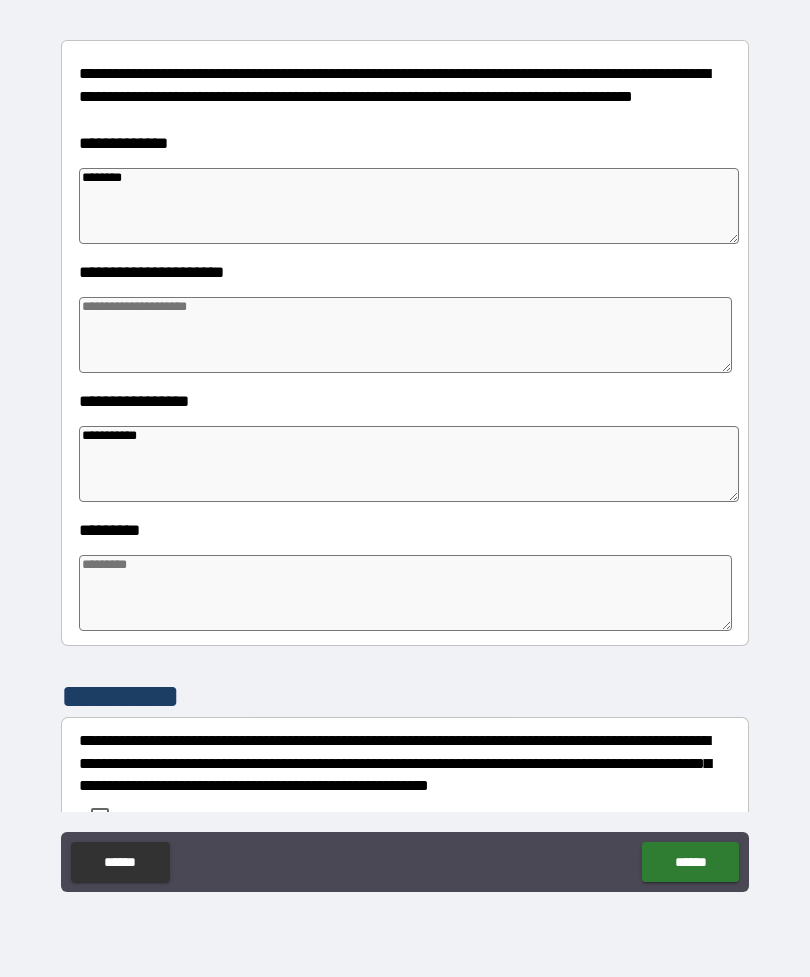 type on "*" 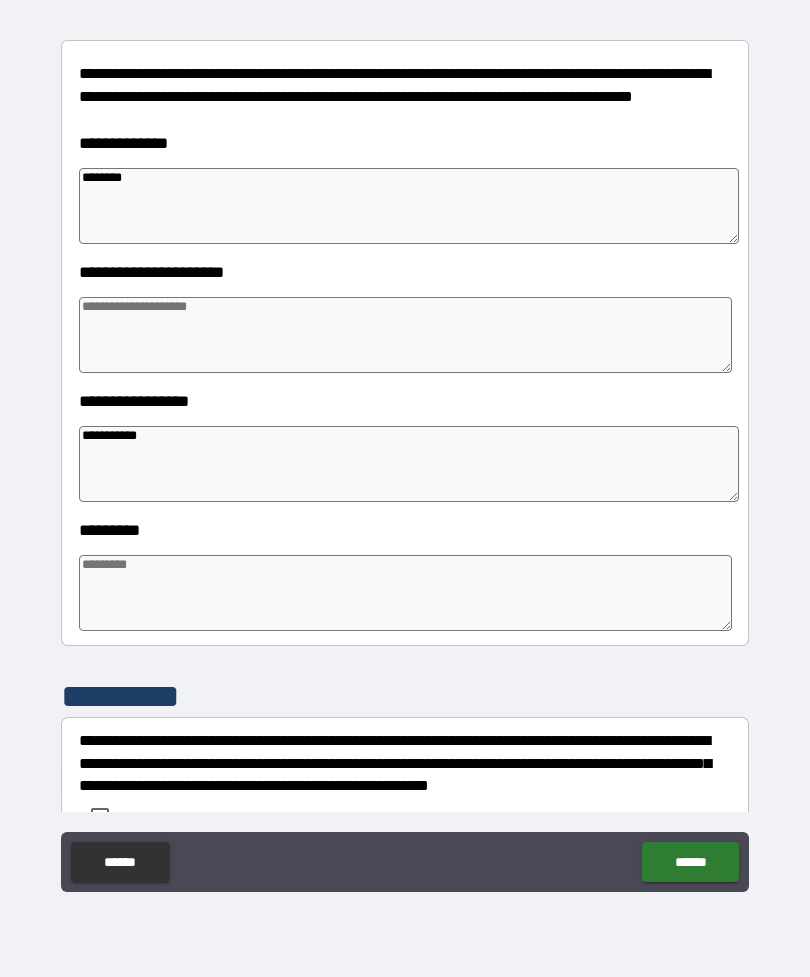 type on "*" 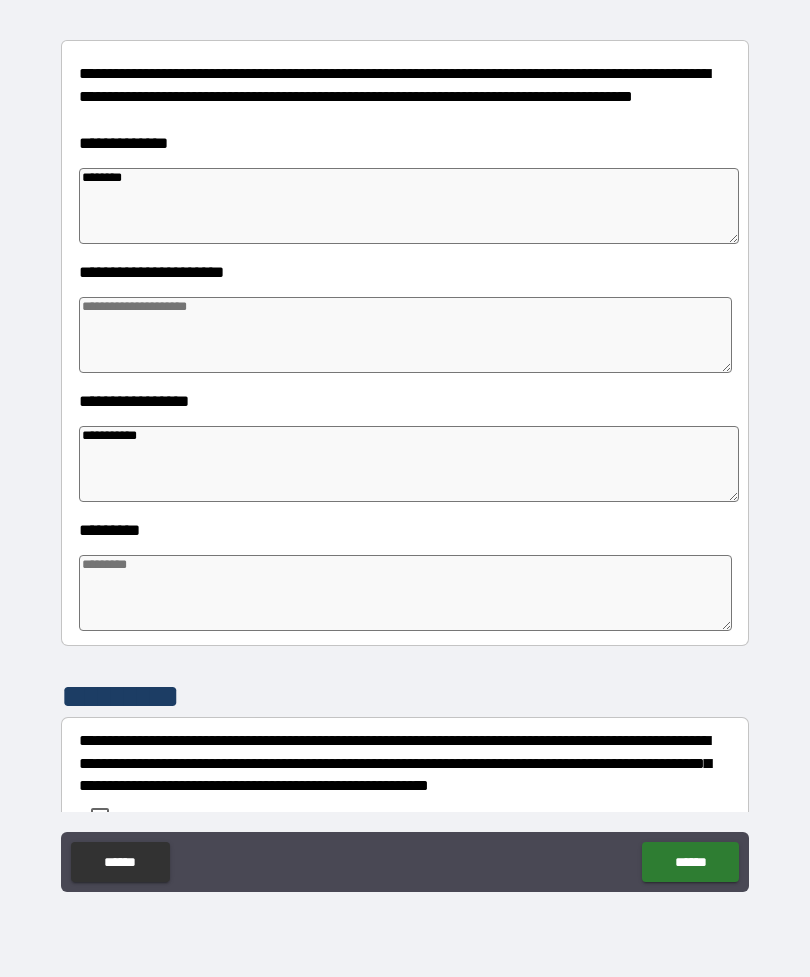 type on "*" 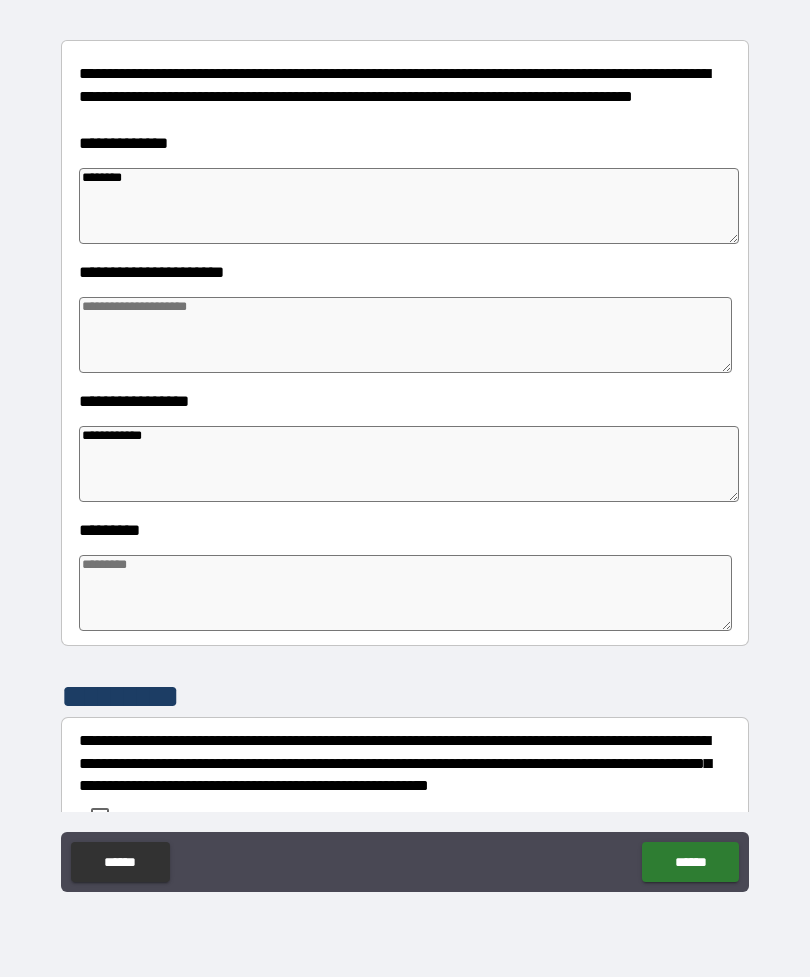 type on "*" 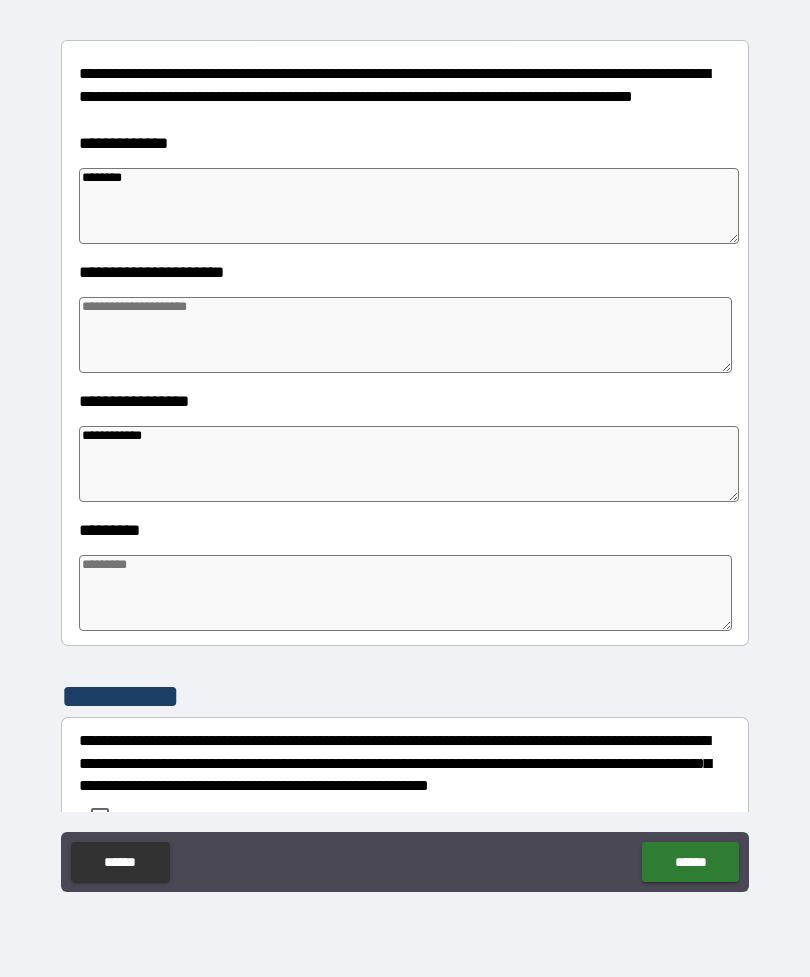 type on "*" 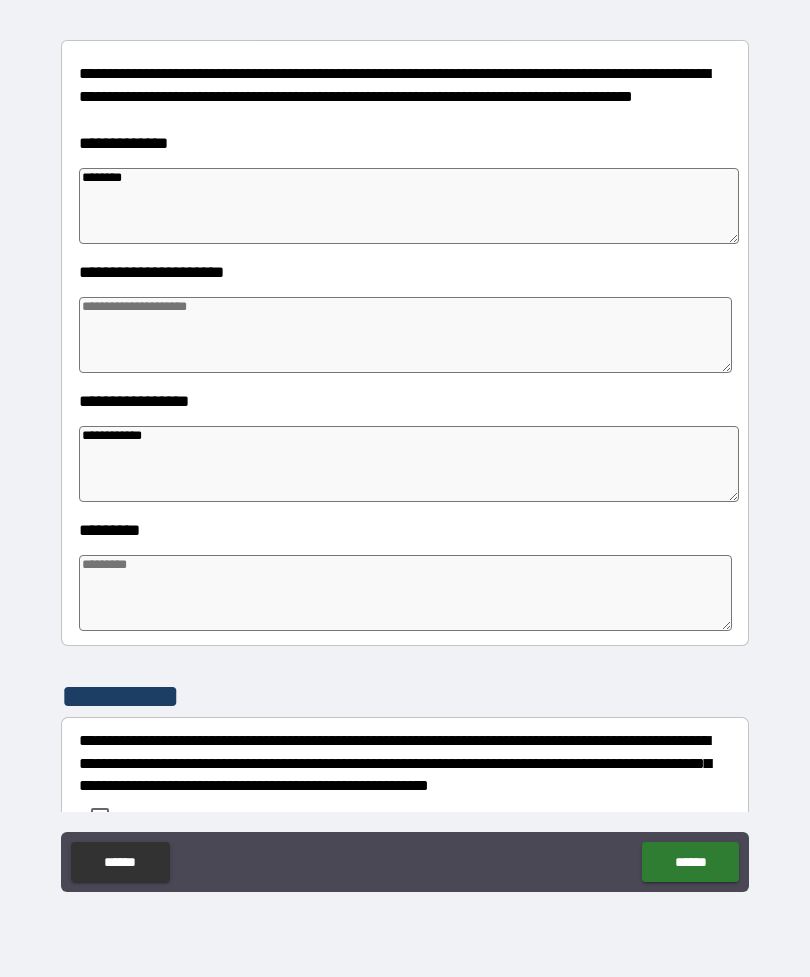 type on "*" 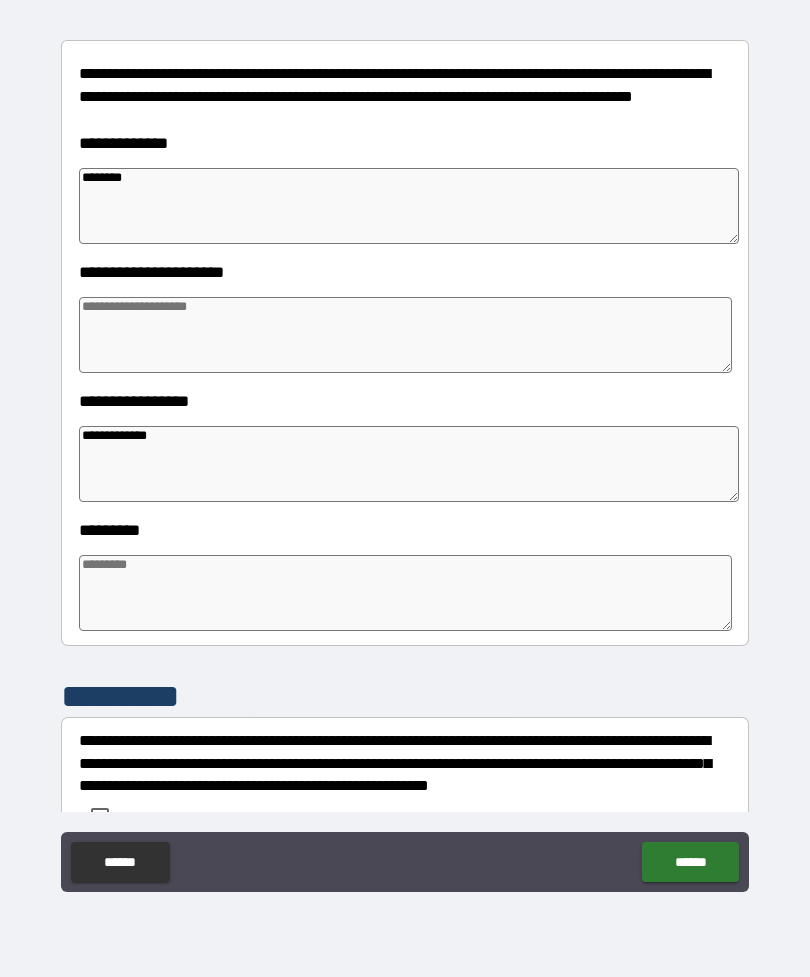 type on "*" 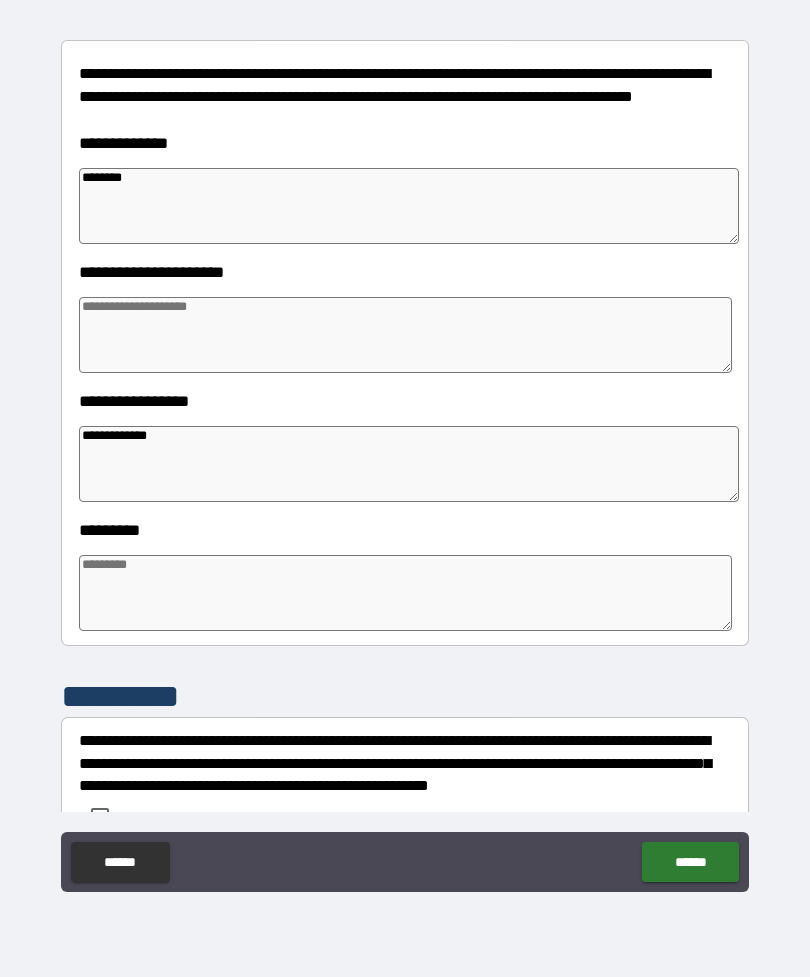 type on "*" 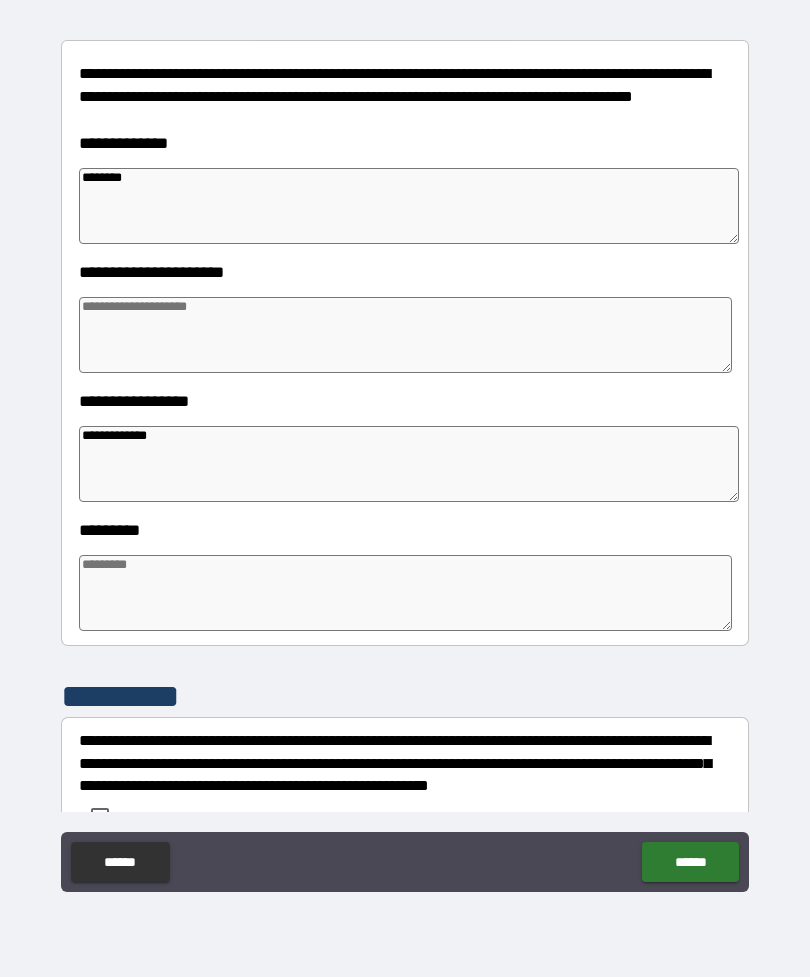 type on "*" 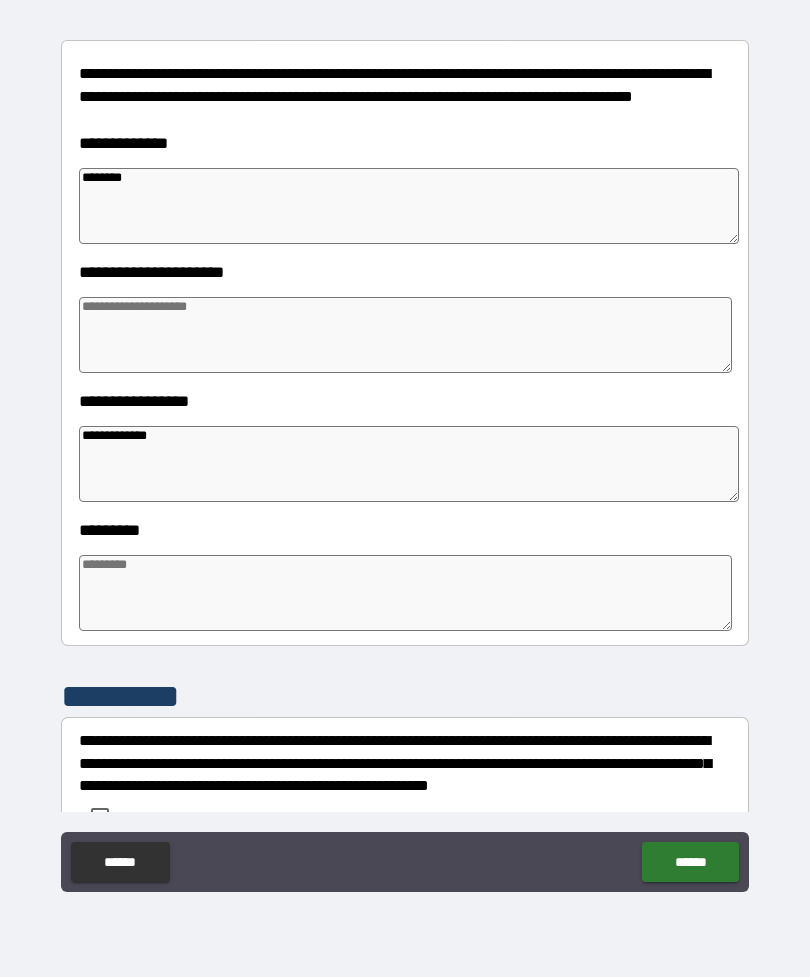 type on "*" 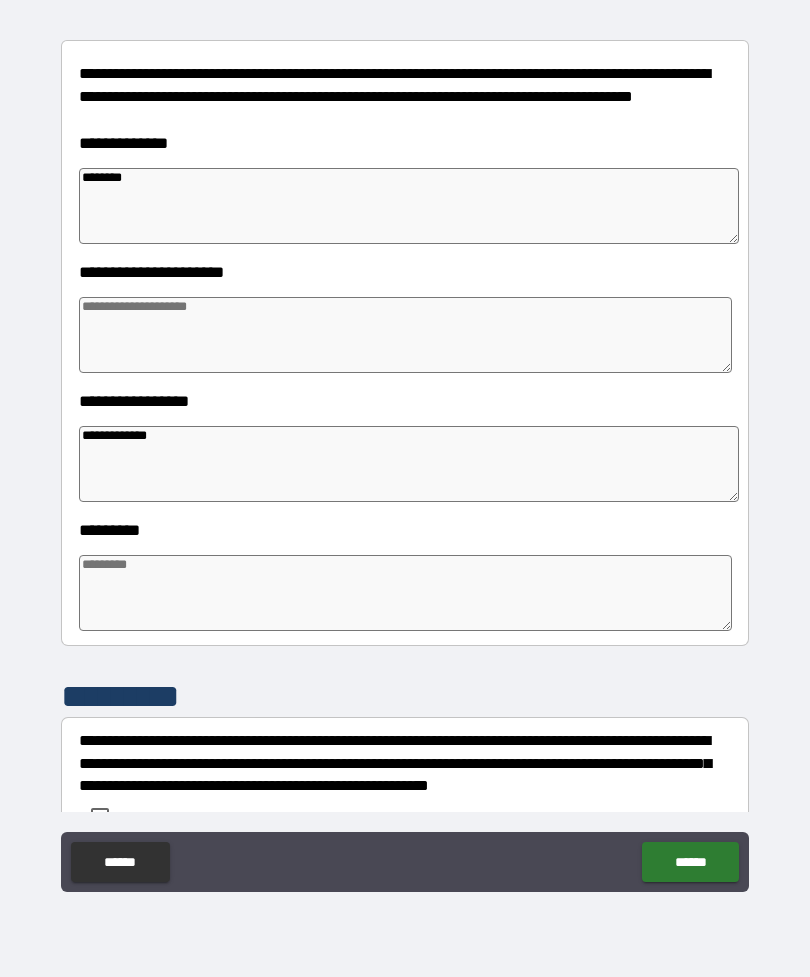 type on "*" 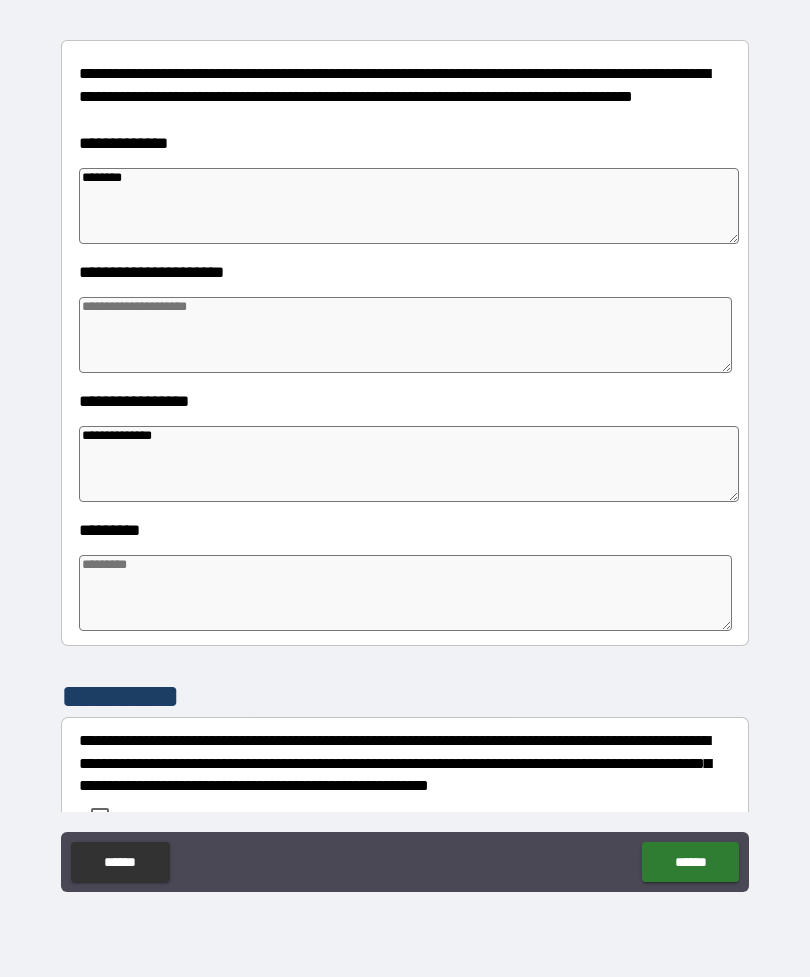 type on "*" 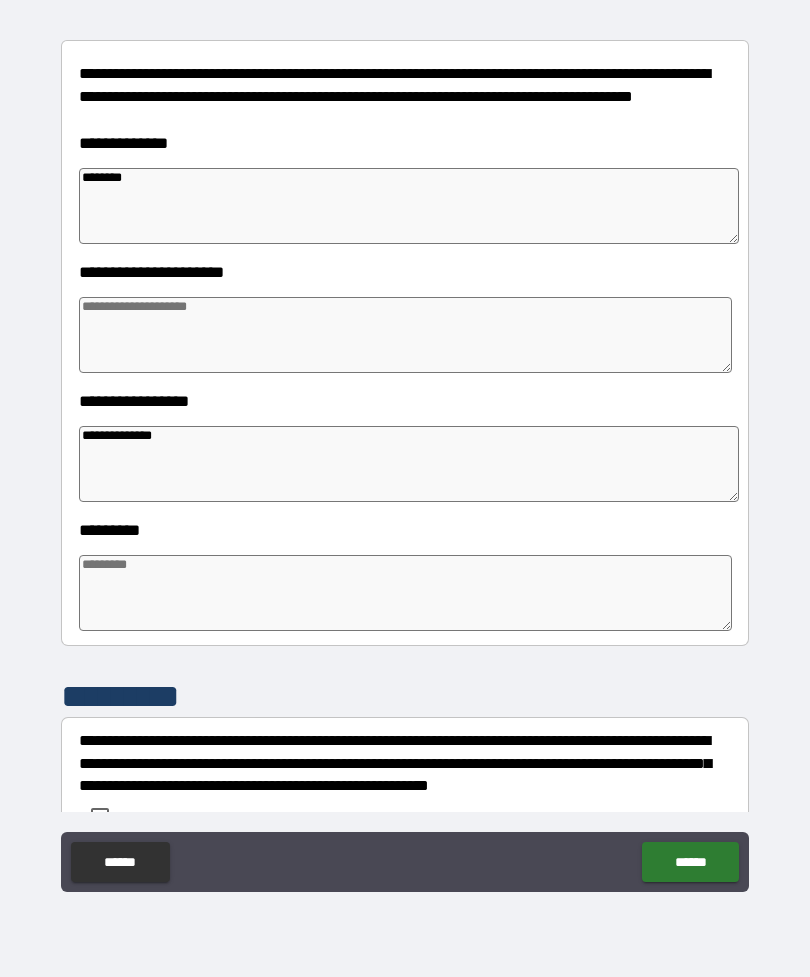 type 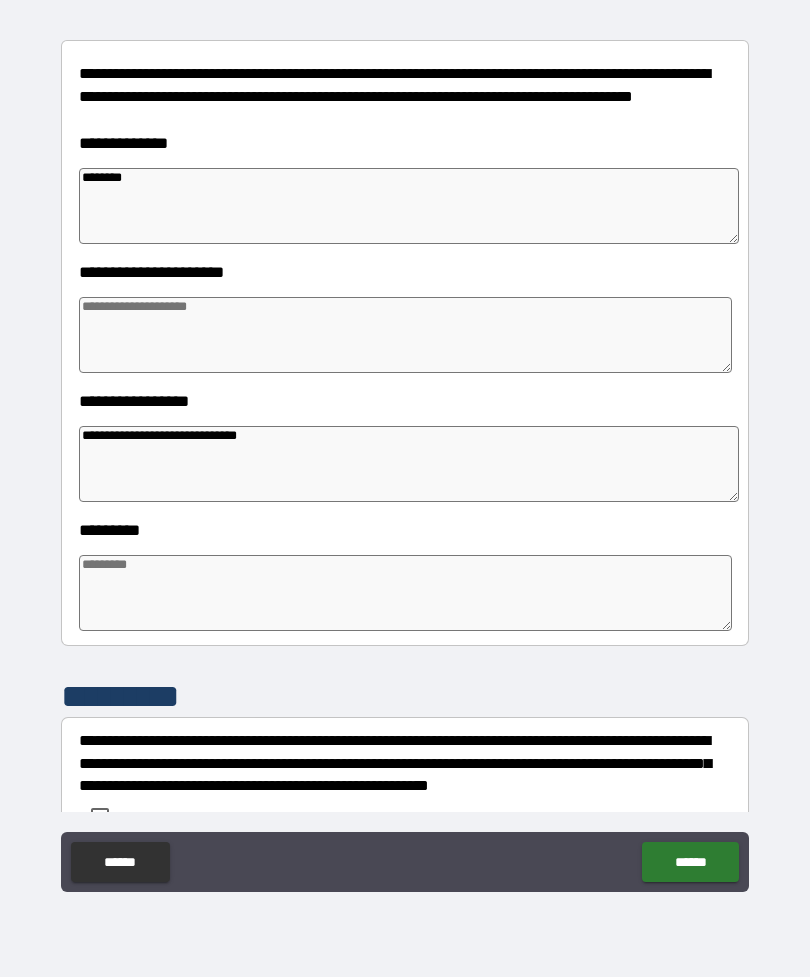 click at bounding box center [405, 593] 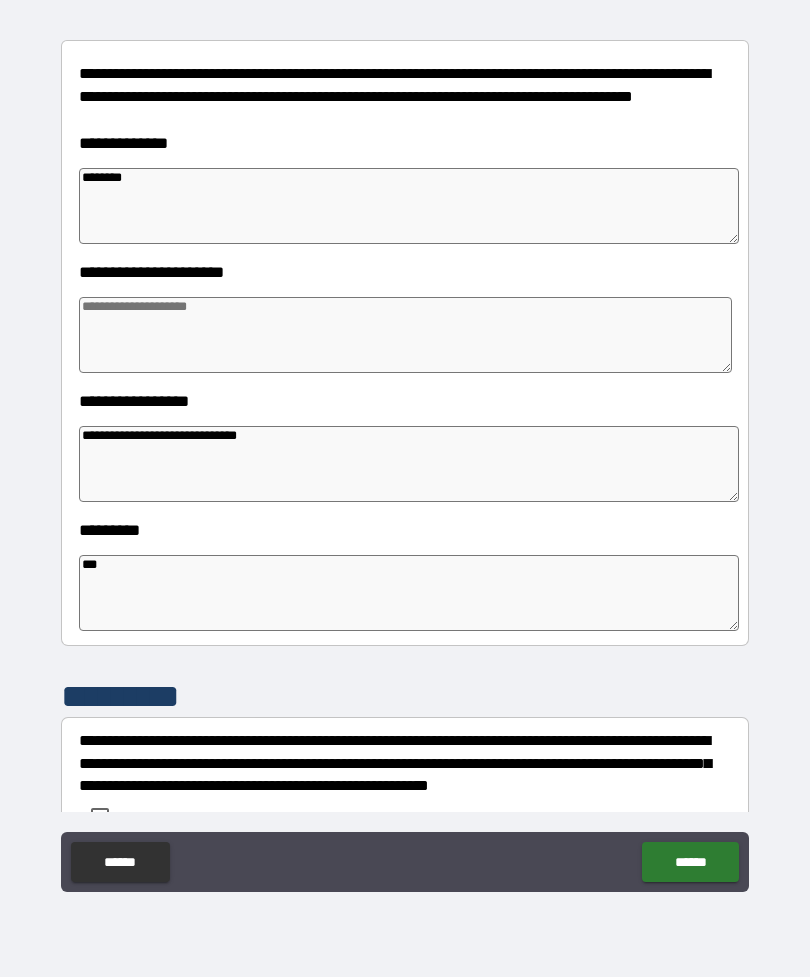 click at bounding box center [405, 335] 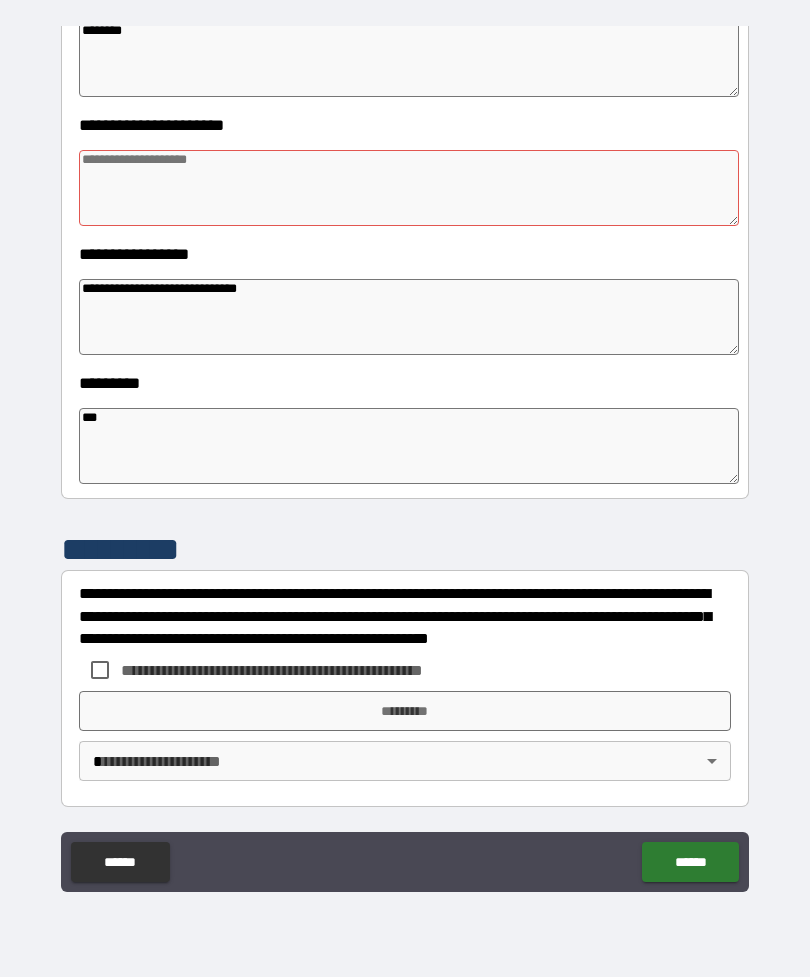 scroll, scrollTop: 392, scrollLeft: 0, axis: vertical 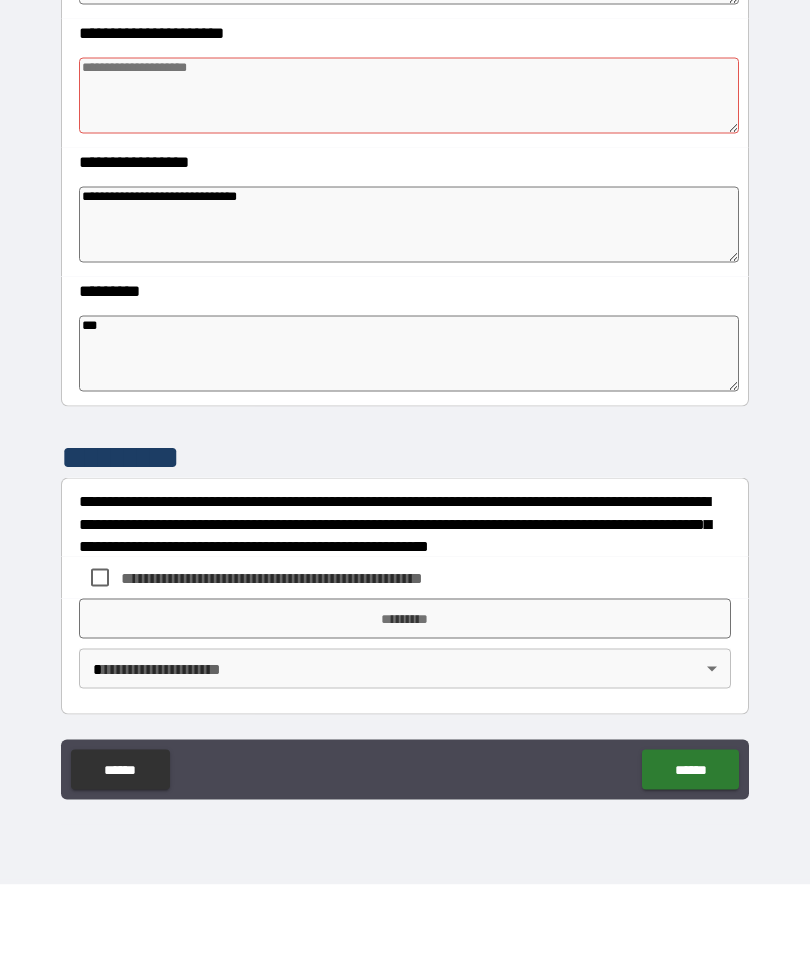 click at bounding box center [409, 188] 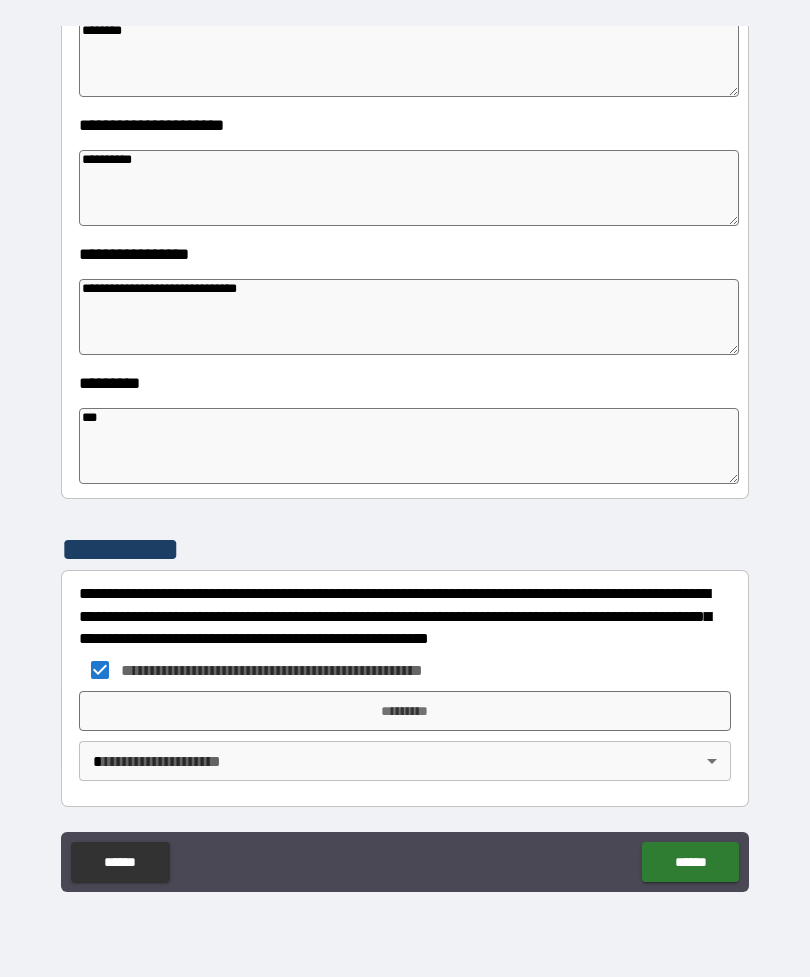 click on "*********" at bounding box center [405, 711] 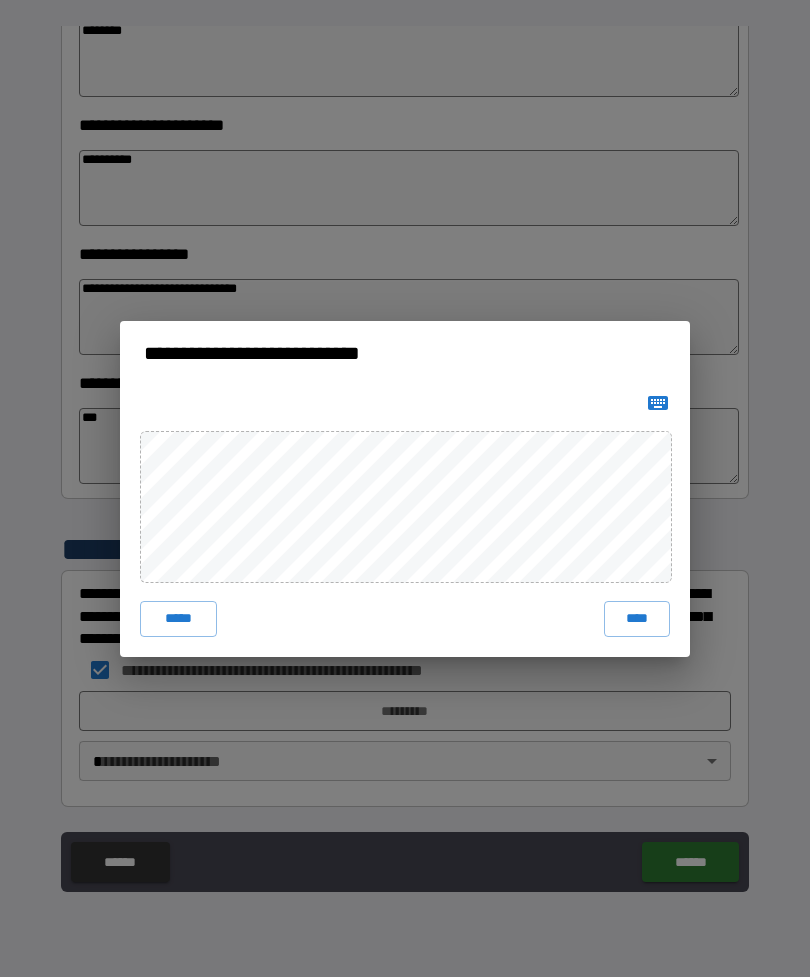 click on "****" at bounding box center [637, 619] 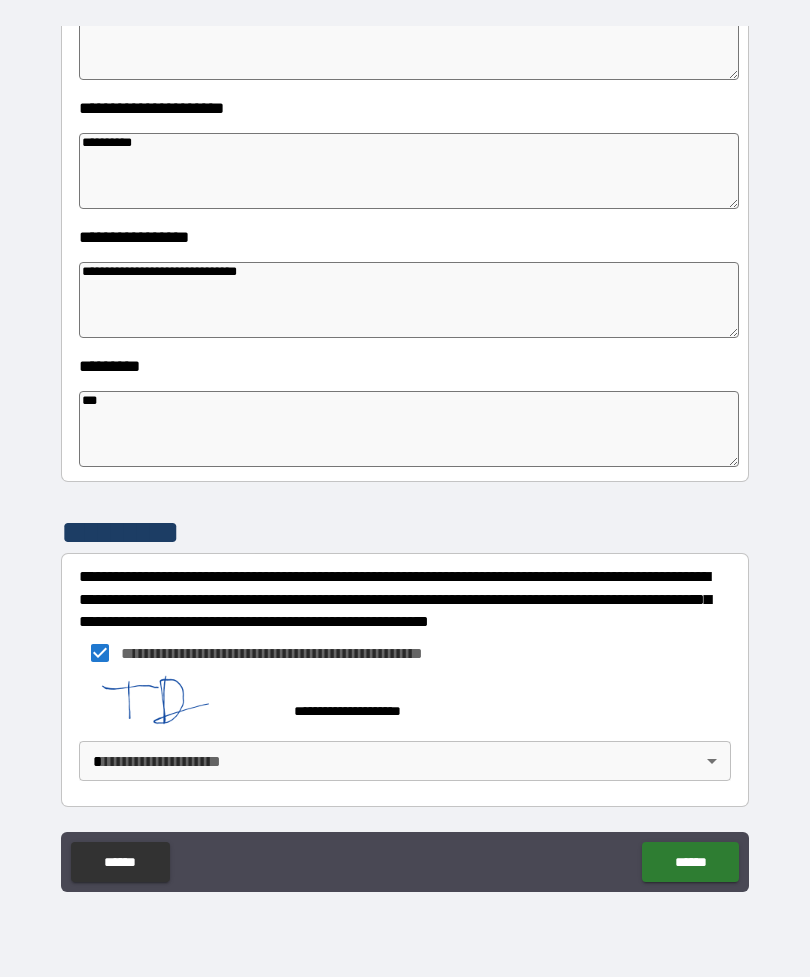 scroll, scrollTop: 409, scrollLeft: 0, axis: vertical 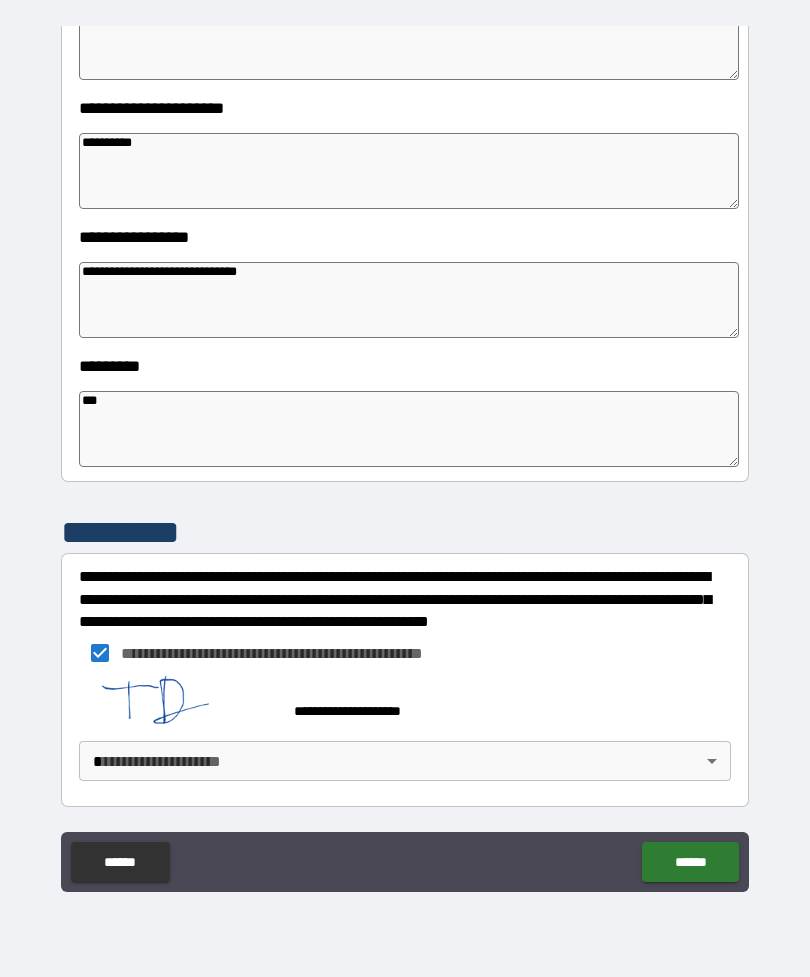 click on "**********" at bounding box center [405, 456] 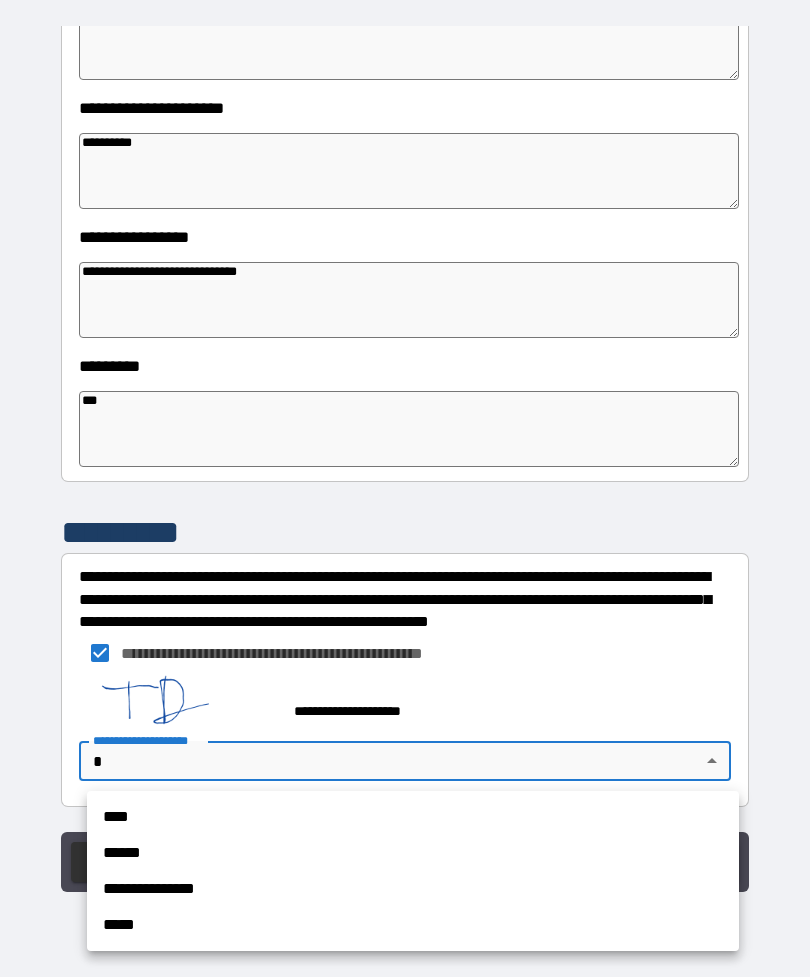 click on "****" at bounding box center [413, 817] 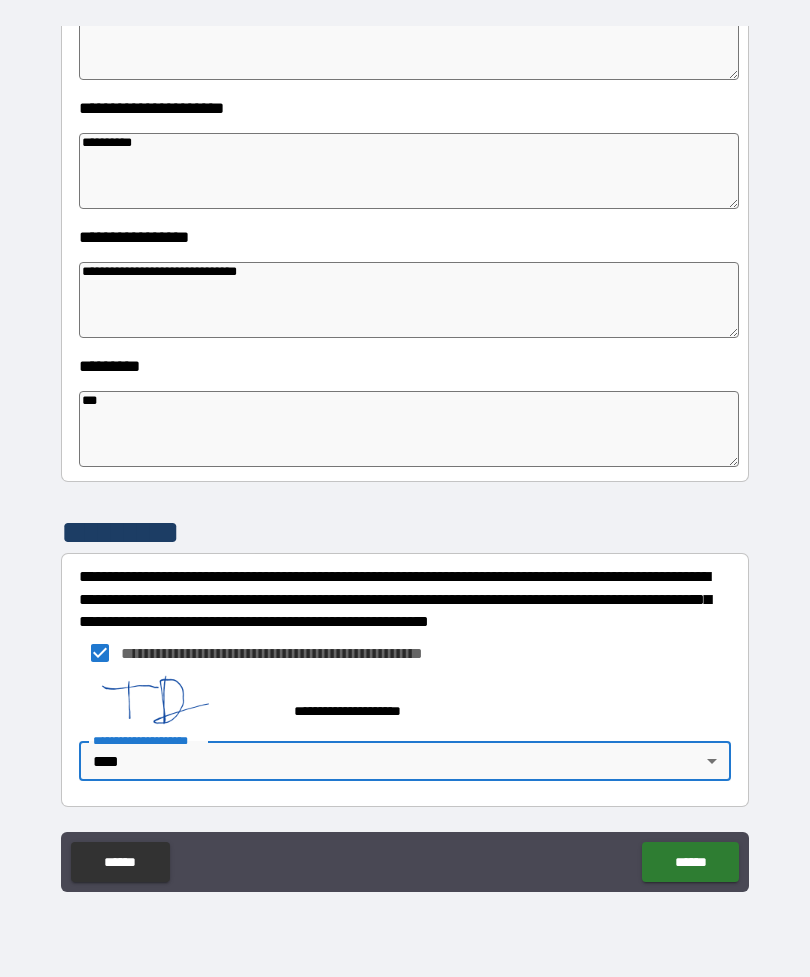 click on "******" at bounding box center [690, 862] 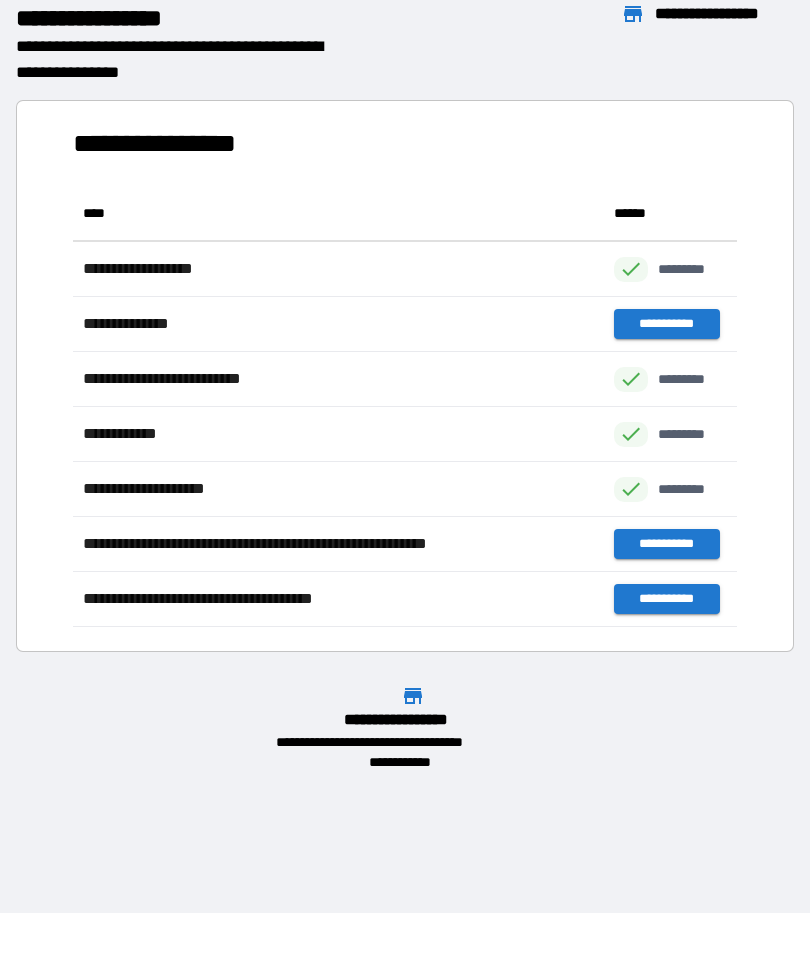 scroll, scrollTop: 1, scrollLeft: 1, axis: both 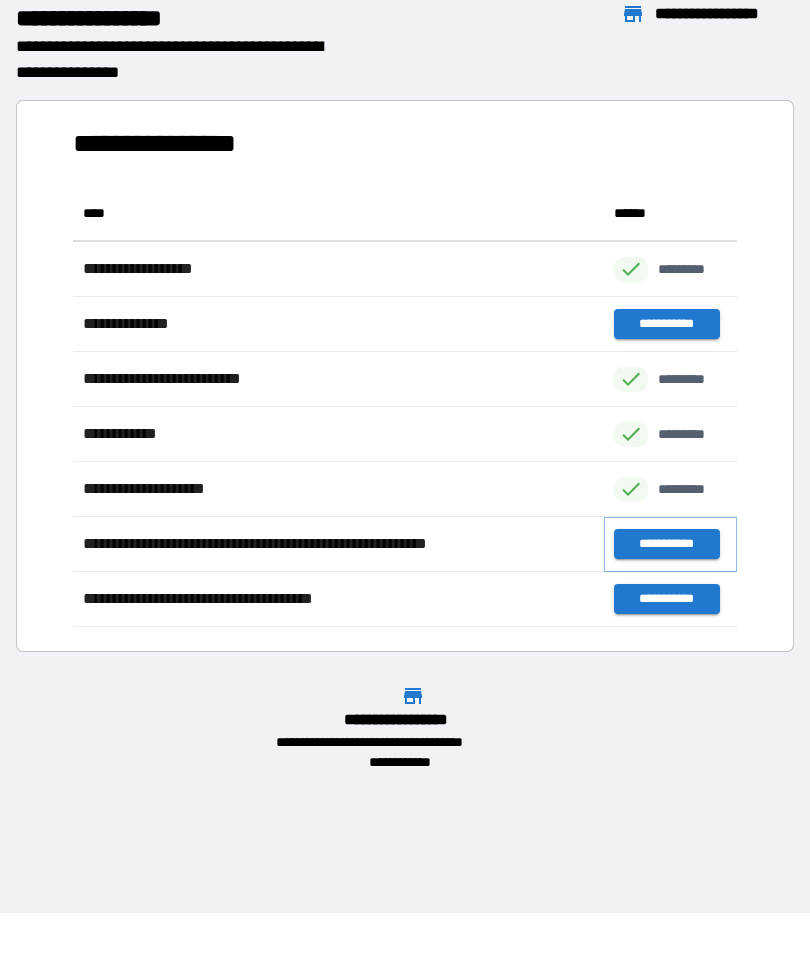 click on "**********" at bounding box center (666, 544) 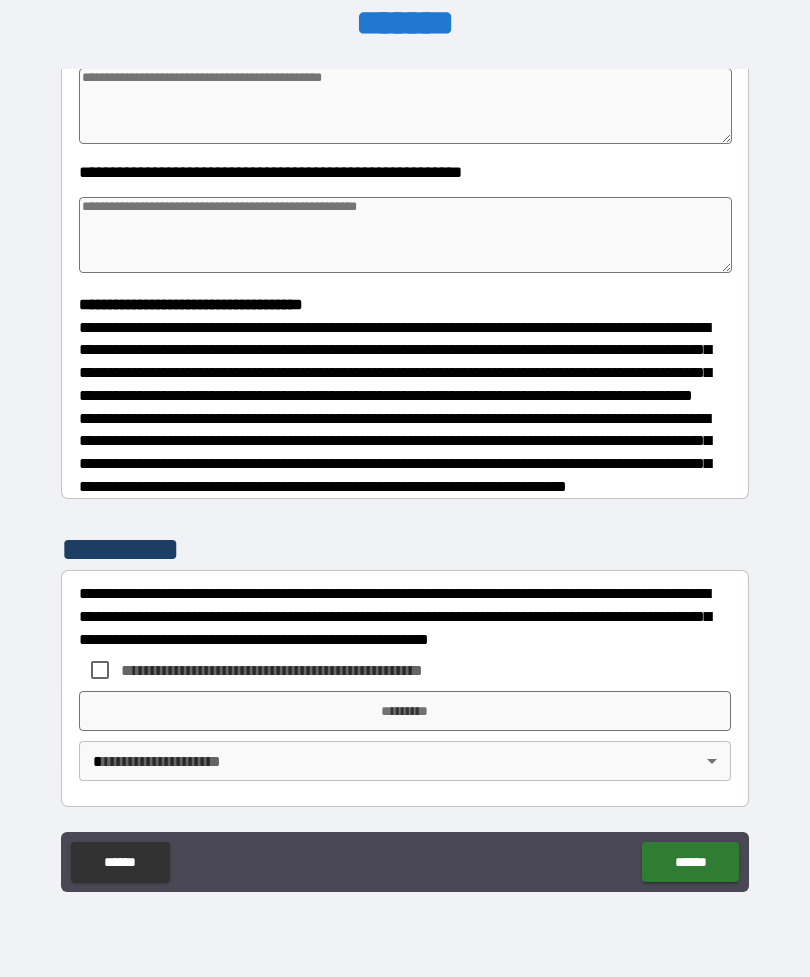 scroll, scrollTop: 391, scrollLeft: 0, axis: vertical 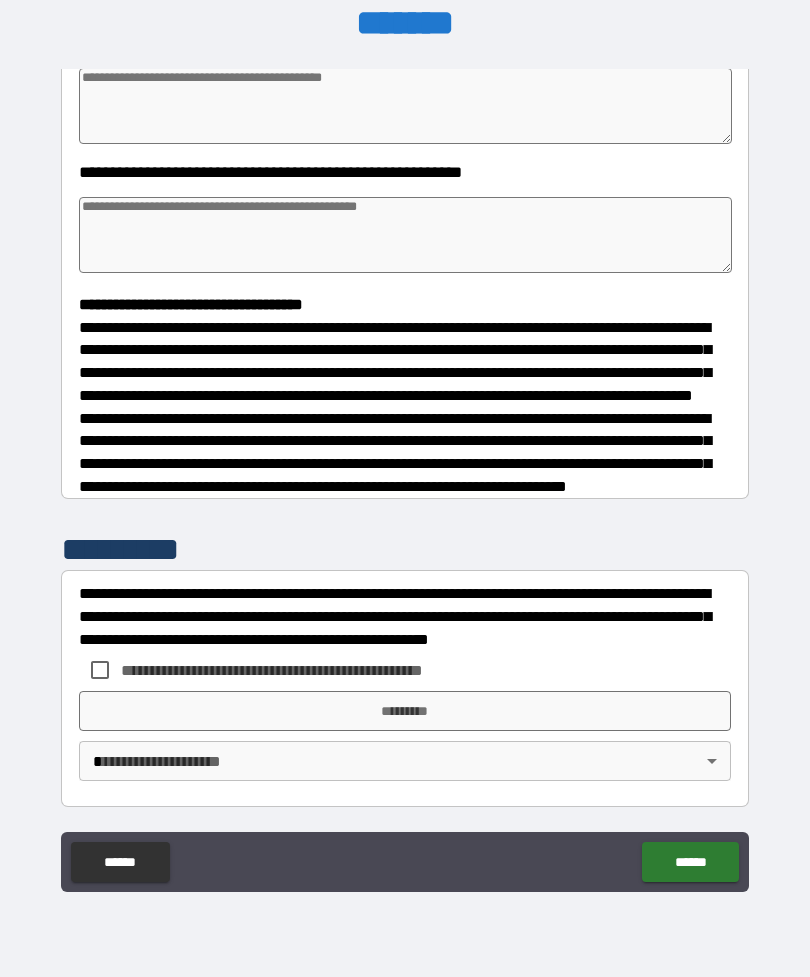 click on "******" at bounding box center [120, 862] 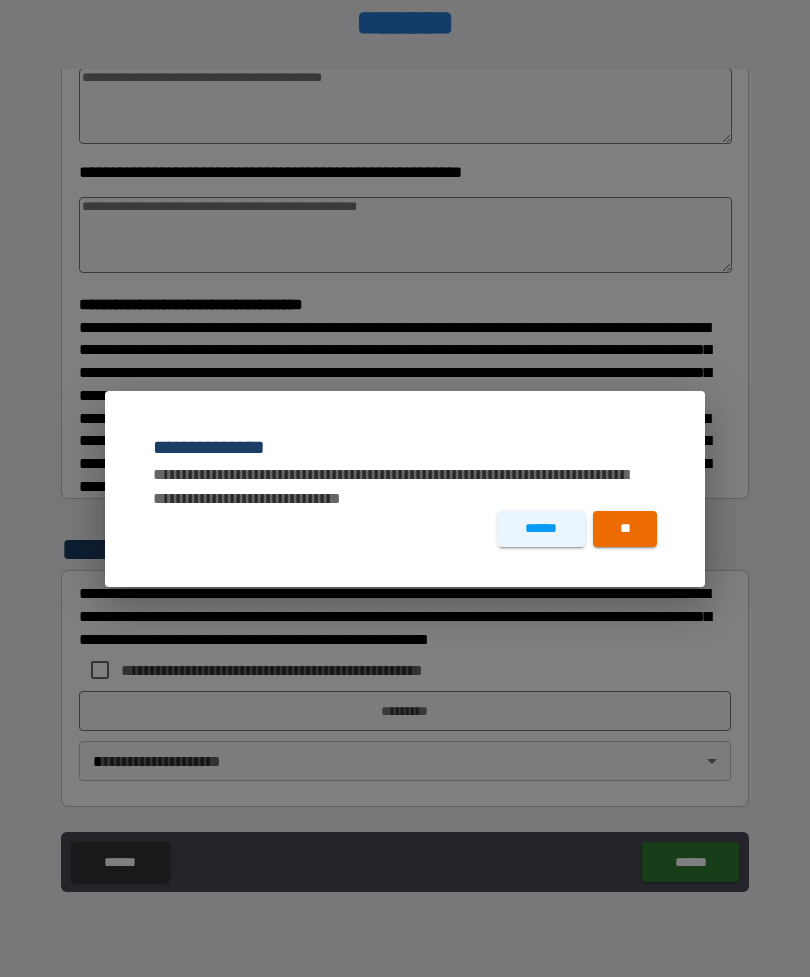 click on "**" at bounding box center (625, 529) 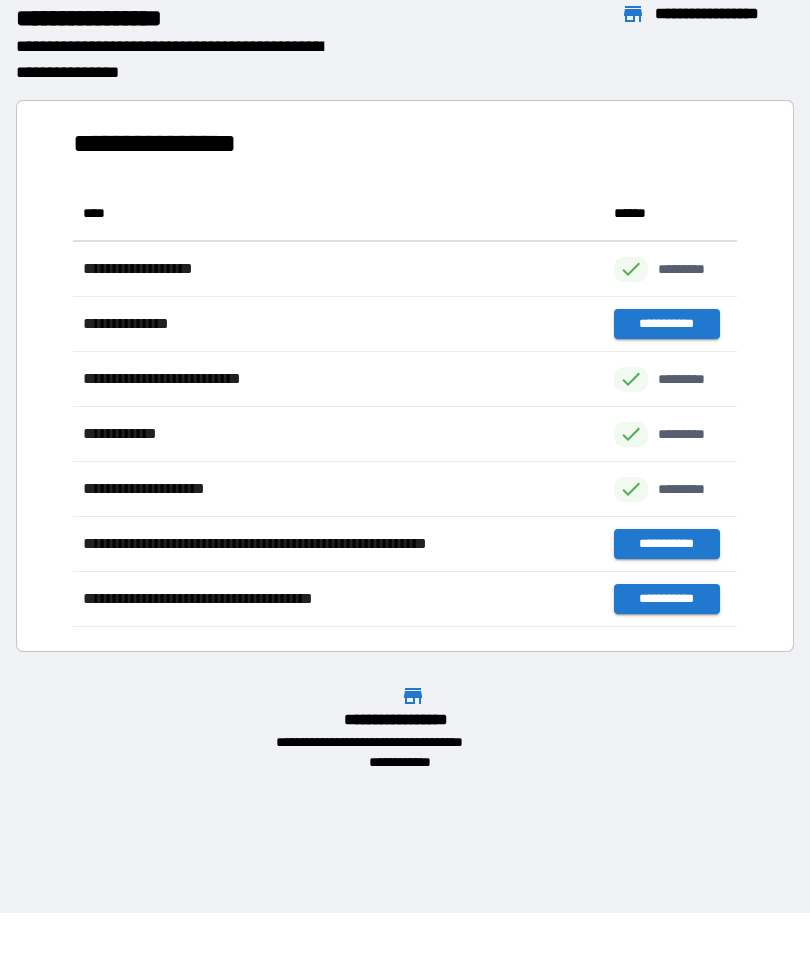 scroll, scrollTop: 441, scrollLeft: 664, axis: both 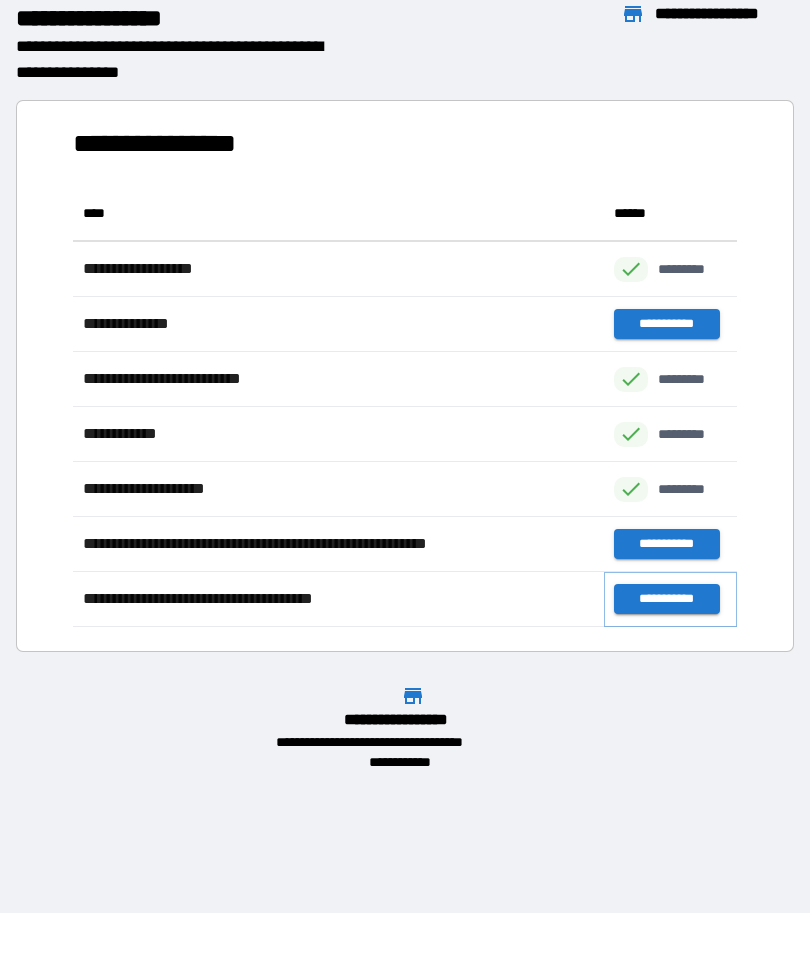 click on "**********" at bounding box center [666, 599] 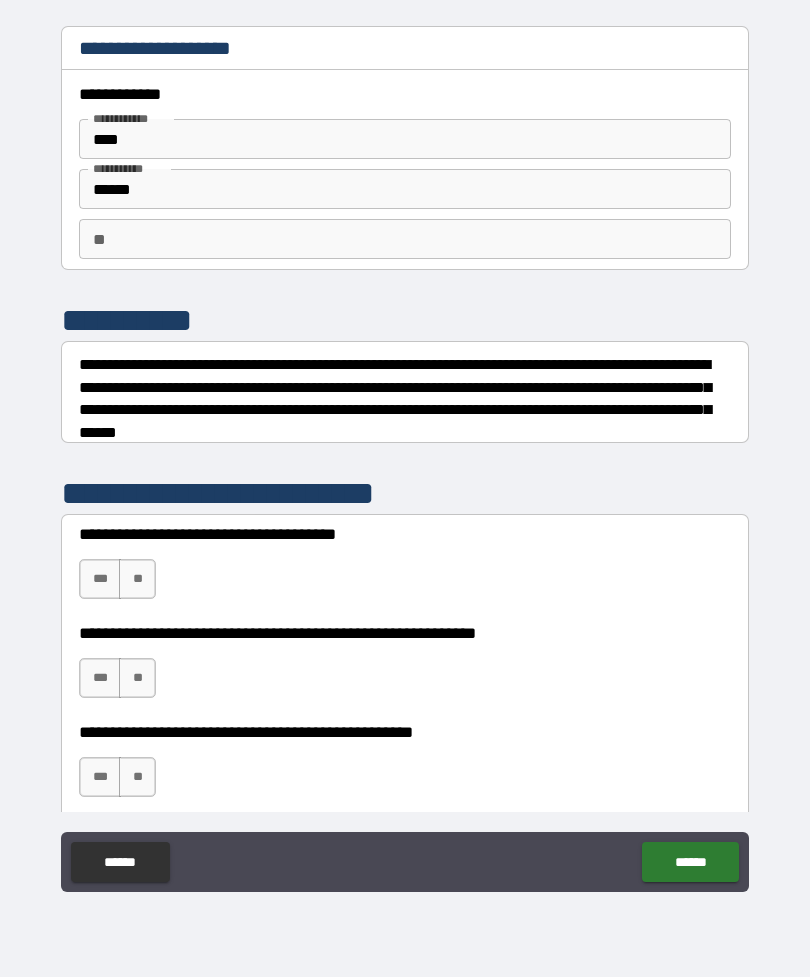 click on "***" at bounding box center (100, 579) 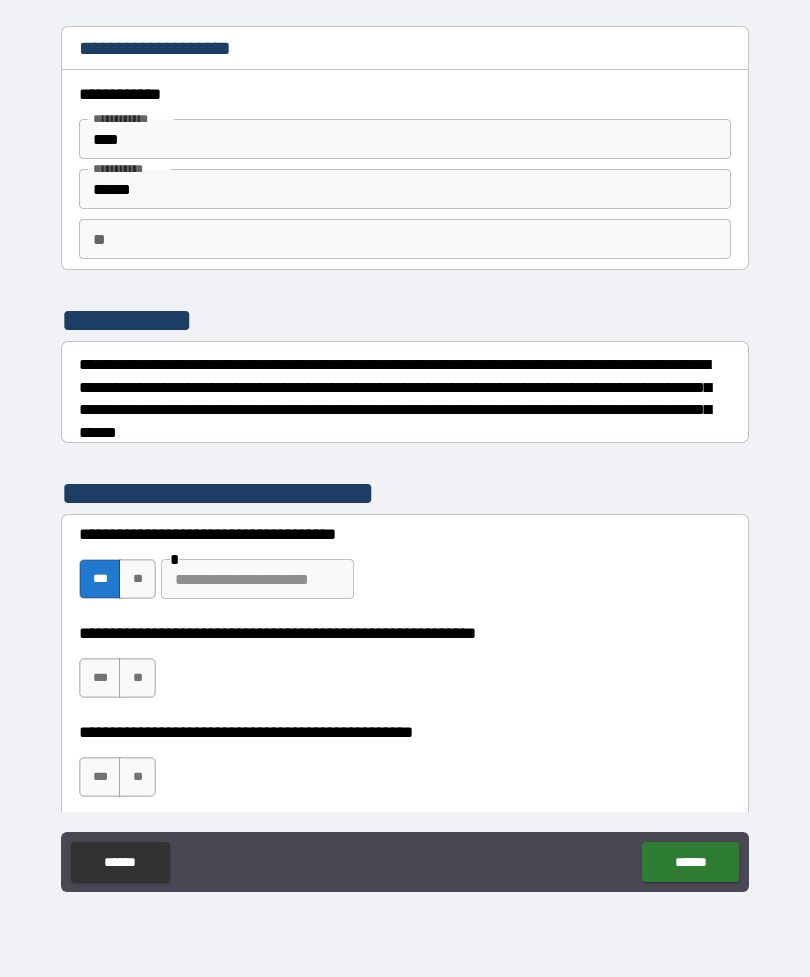 click on "***" at bounding box center (100, 678) 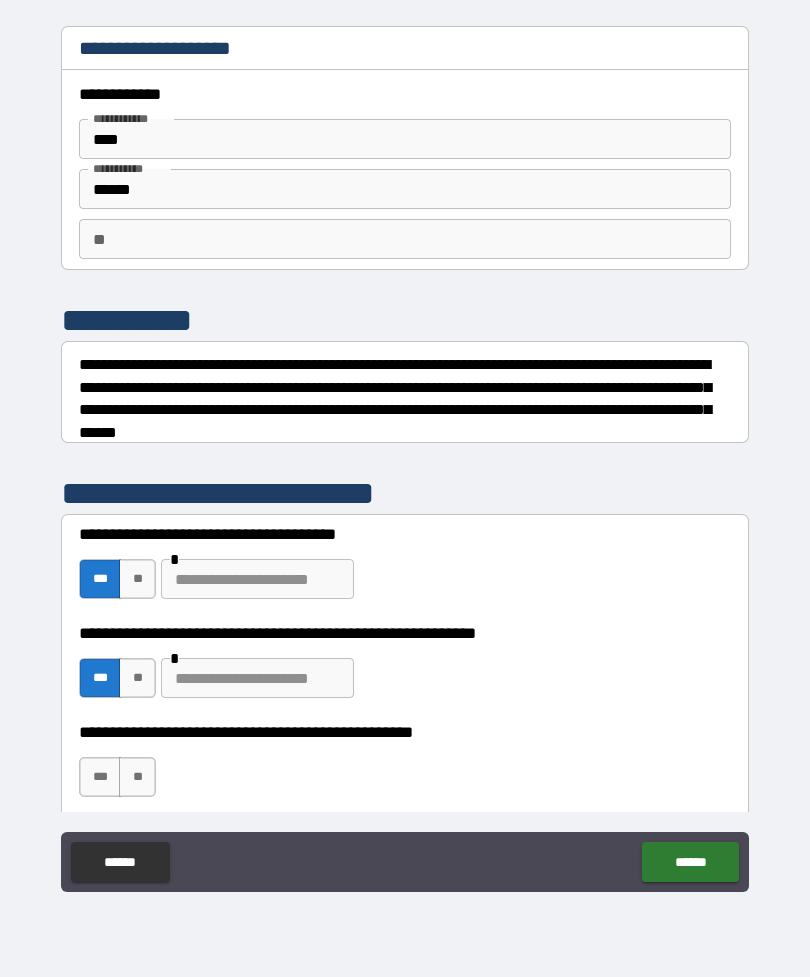 click on "**" at bounding box center [137, 777] 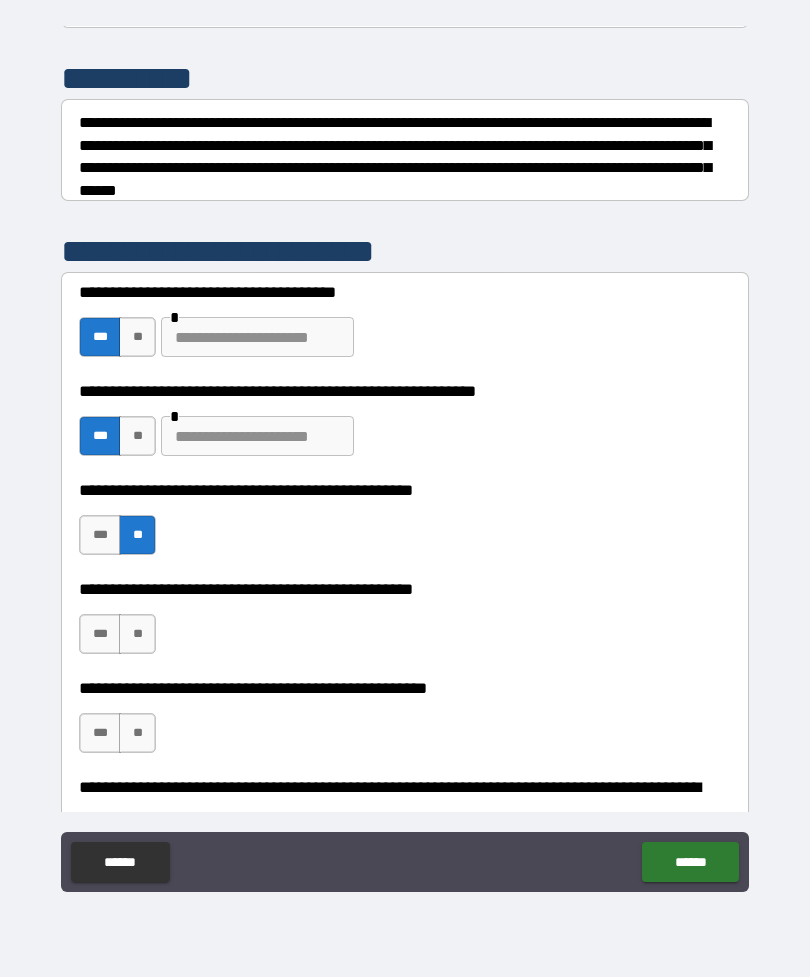 scroll, scrollTop: 248, scrollLeft: 0, axis: vertical 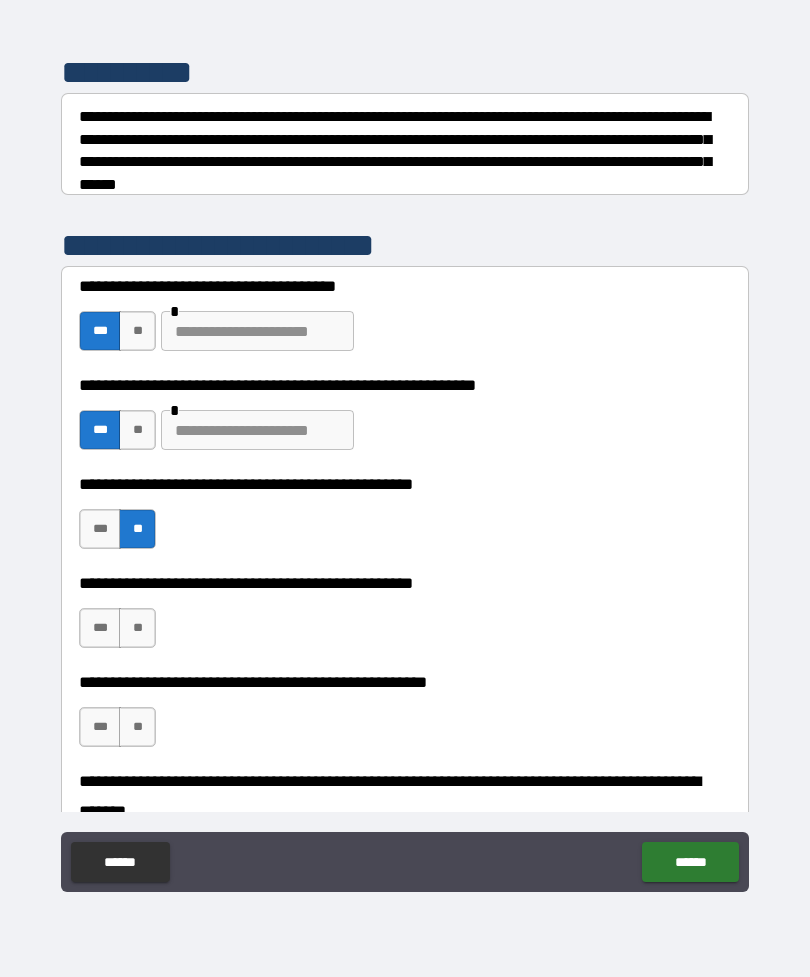 click on "***" at bounding box center (100, 628) 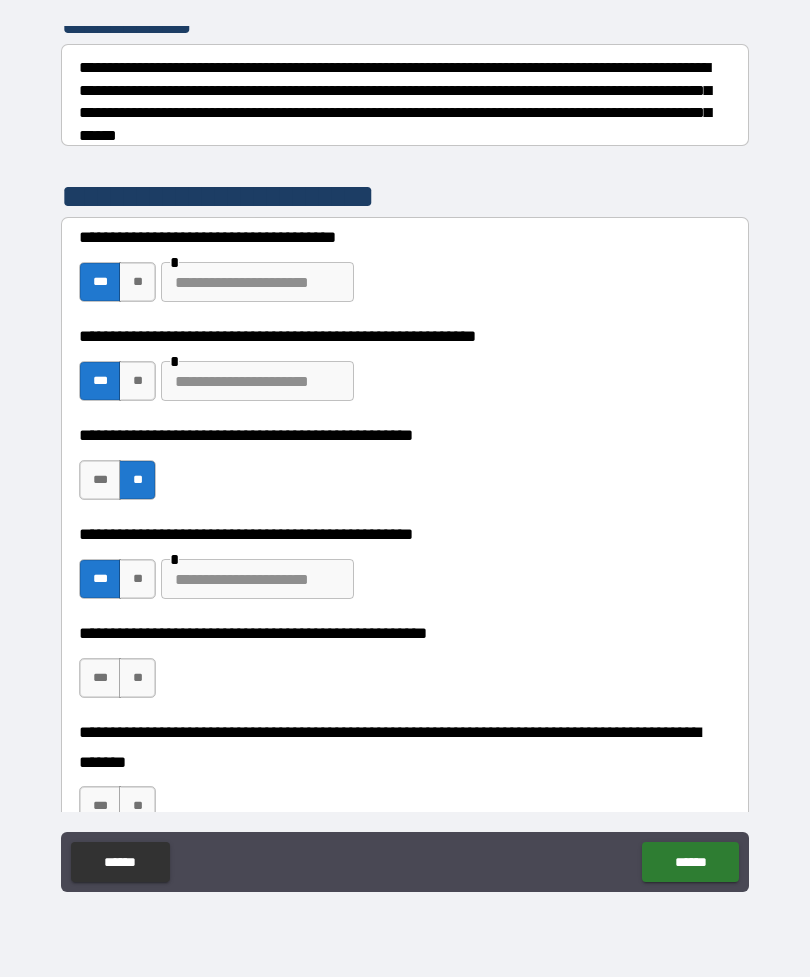 scroll, scrollTop: 313, scrollLeft: 0, axis: vertical 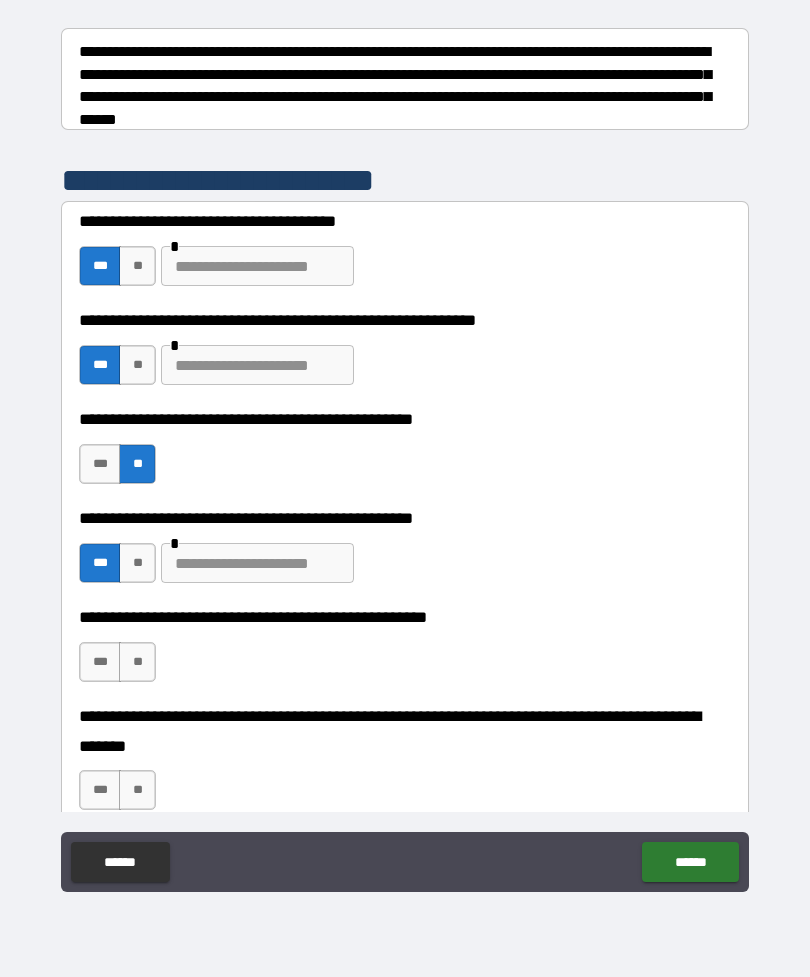 click on "**" at bounding box center [137, 662] 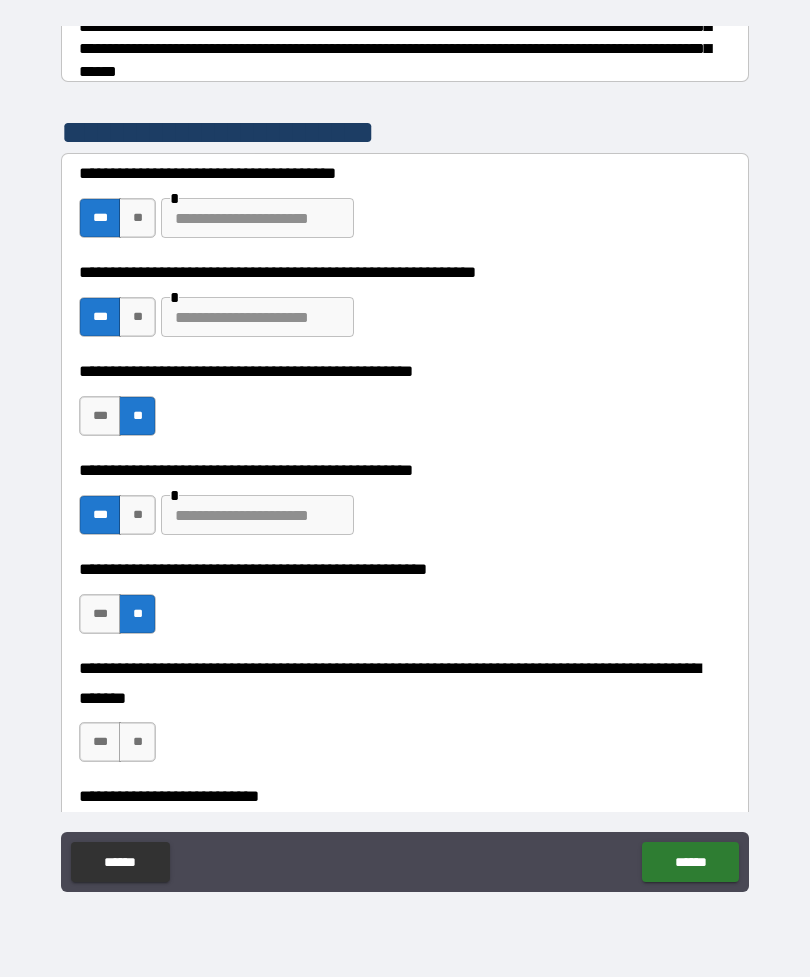 scroll, scrollTop: 364, scrollLeft: 0, axis: vertical 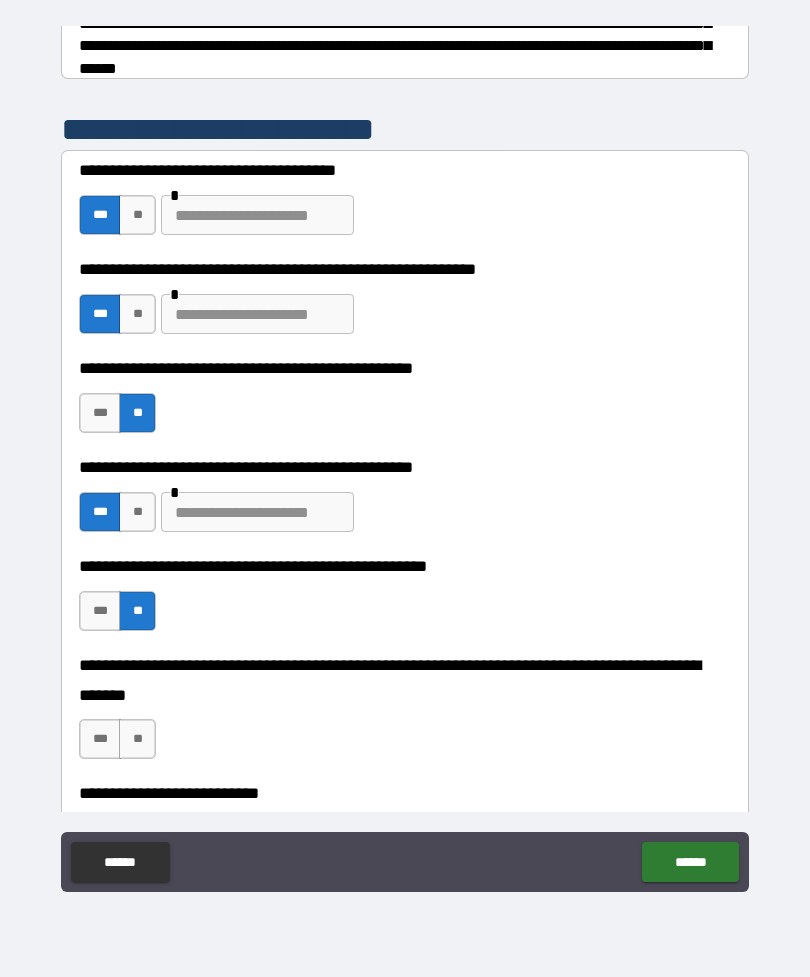 click on "**" at bounding box center (137, 739) 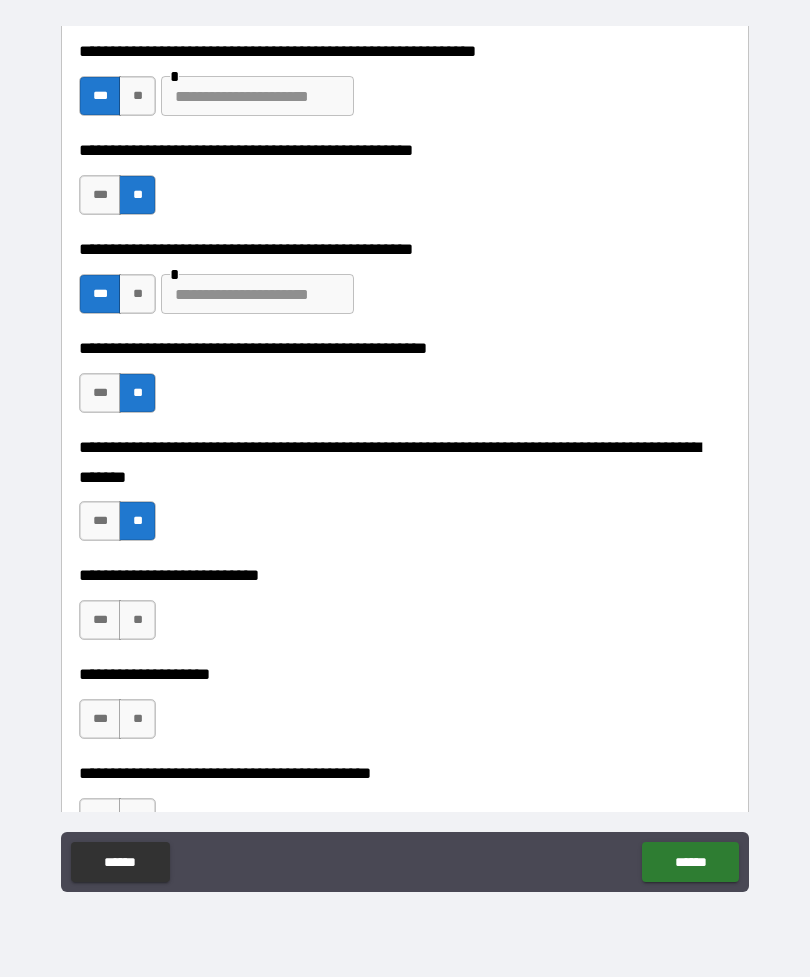 scroll, scrollTop: 584, scrollLeft: 0, axis: vertical 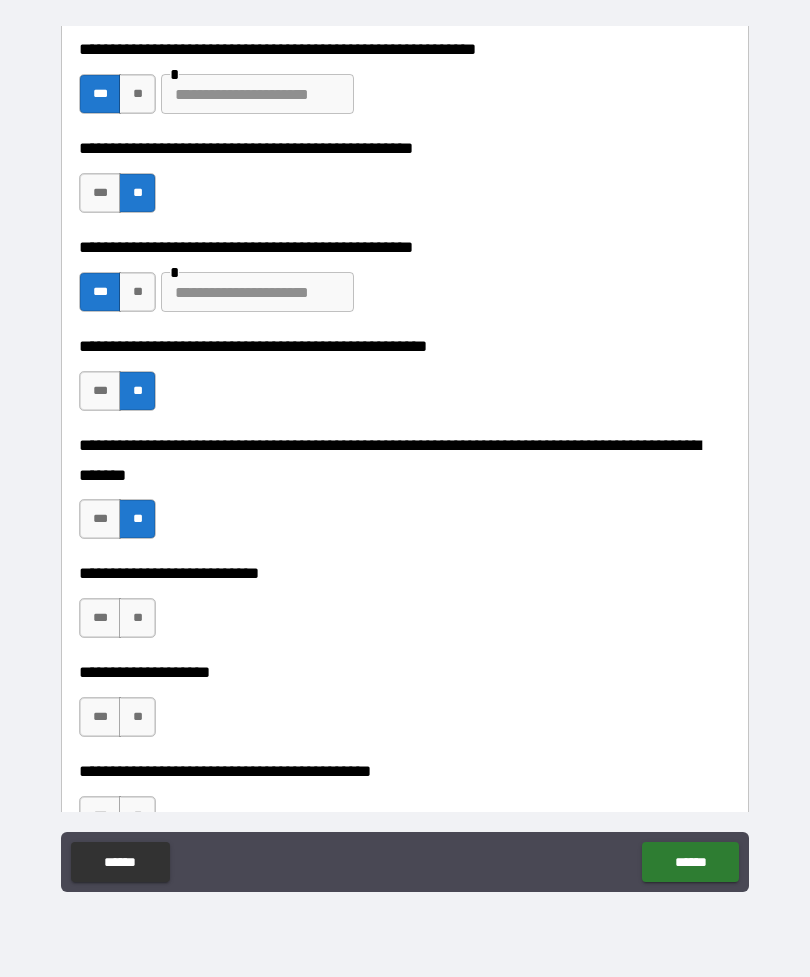 click on "**" at bounding box center (137, 618) 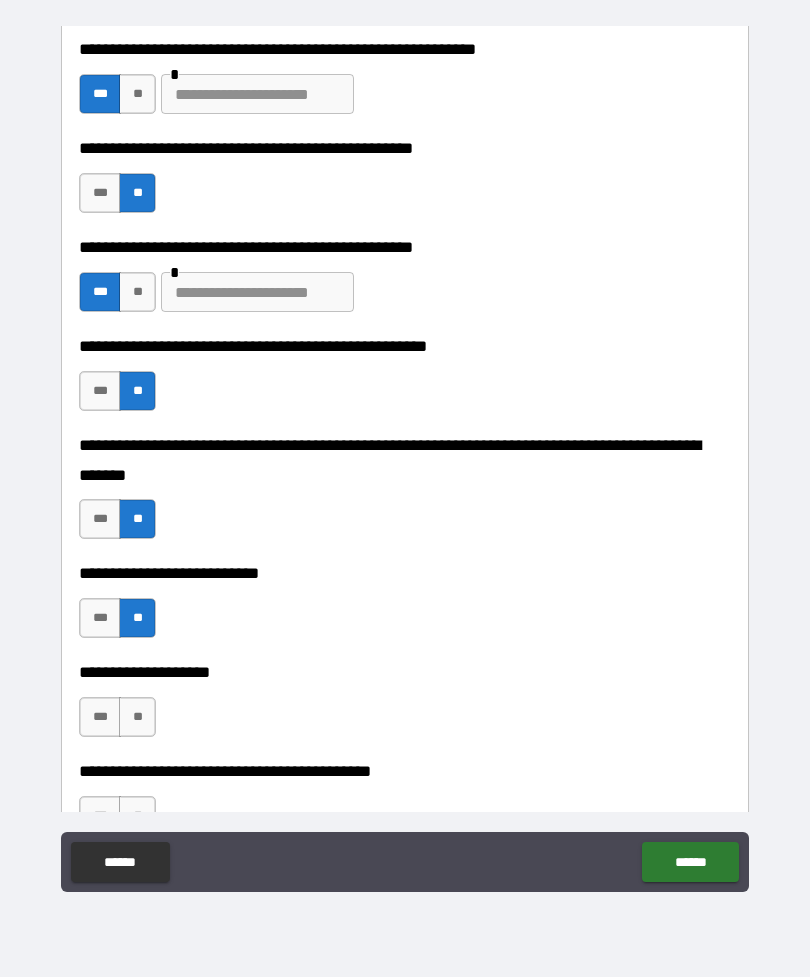 click on "**" at bounding box center [137, 717] 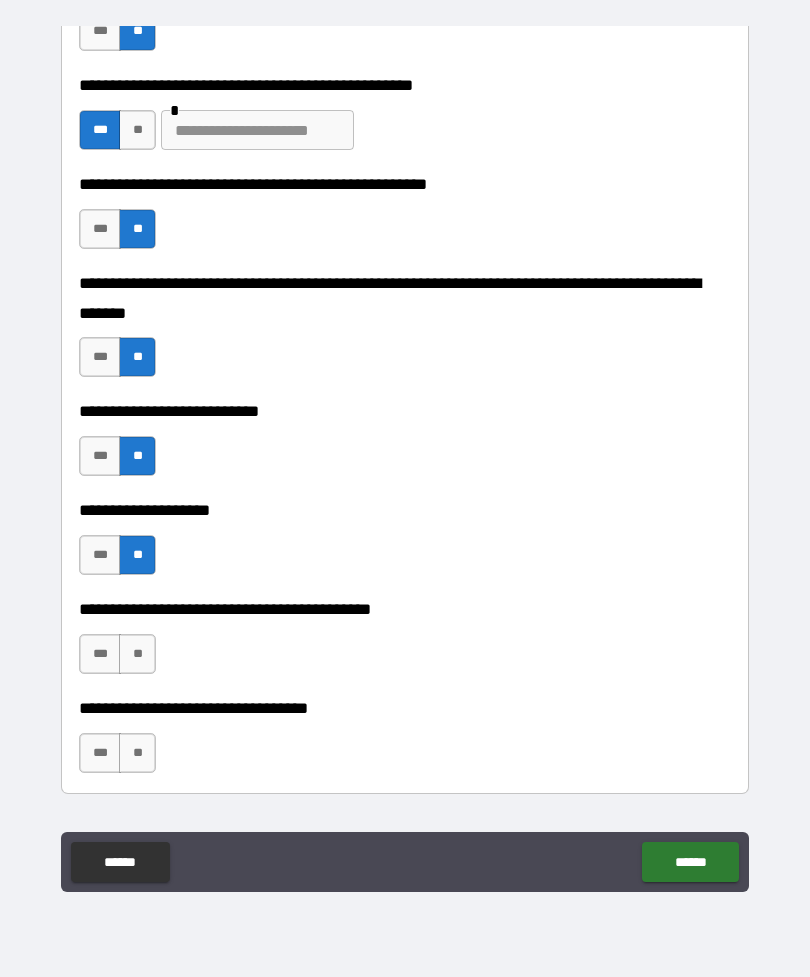 scroll, scrollTop: 748, scrollLeft: 0, axis: vertical 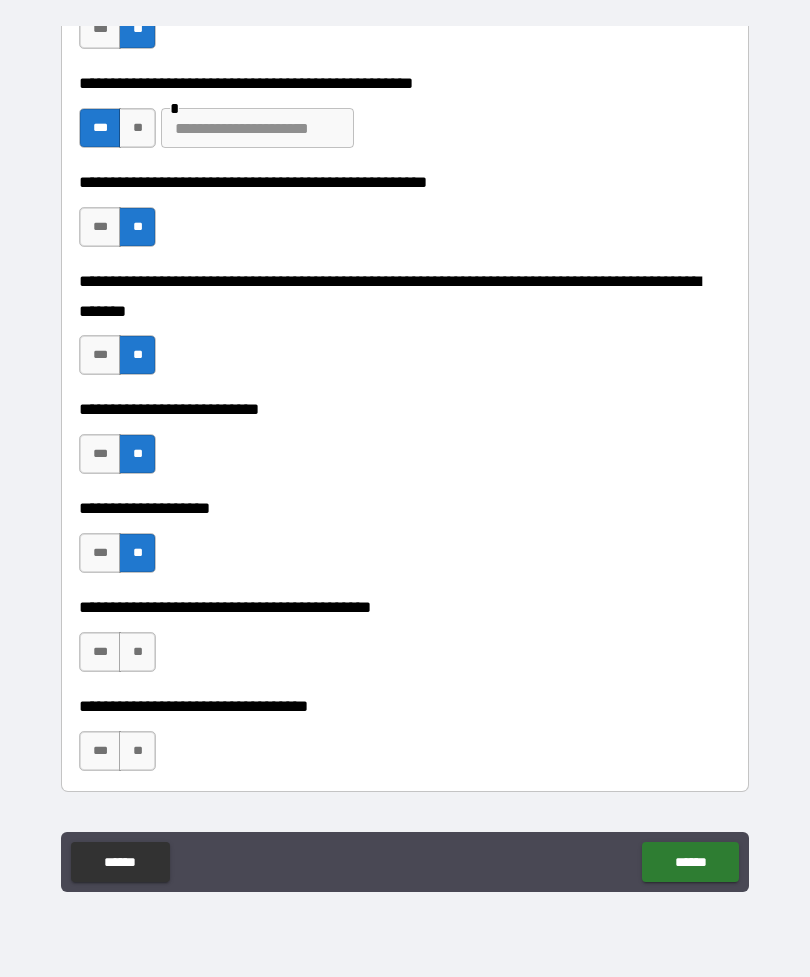 click on "**" at bounding box center (137, 652) 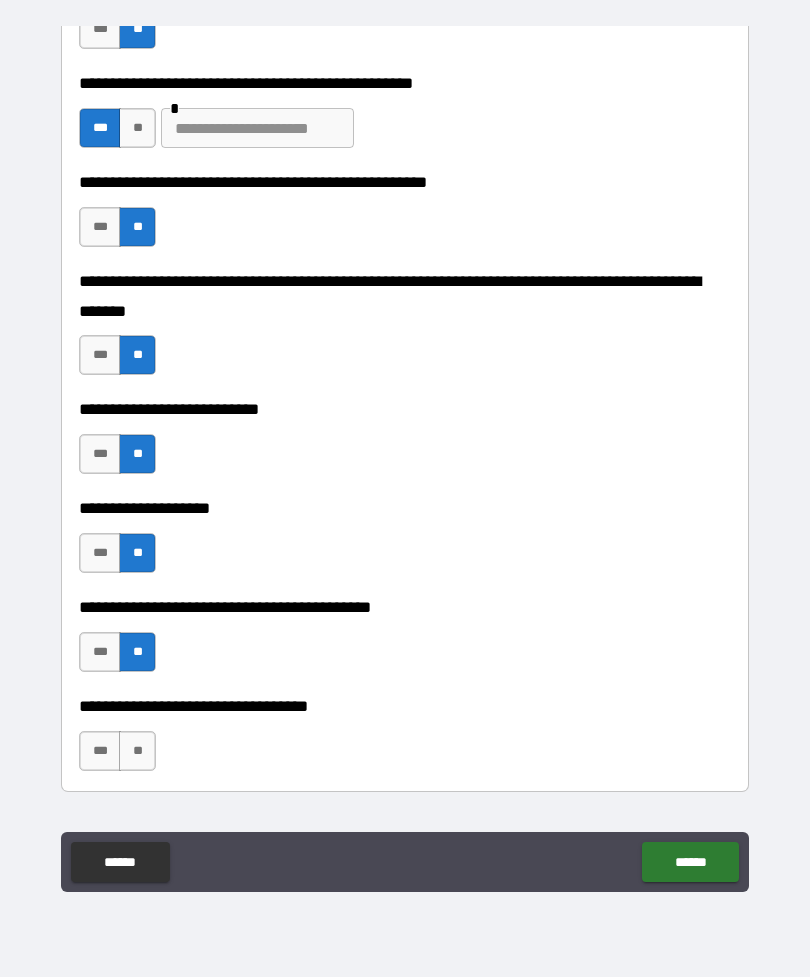 click on "**" at bounding box center (137, 751) 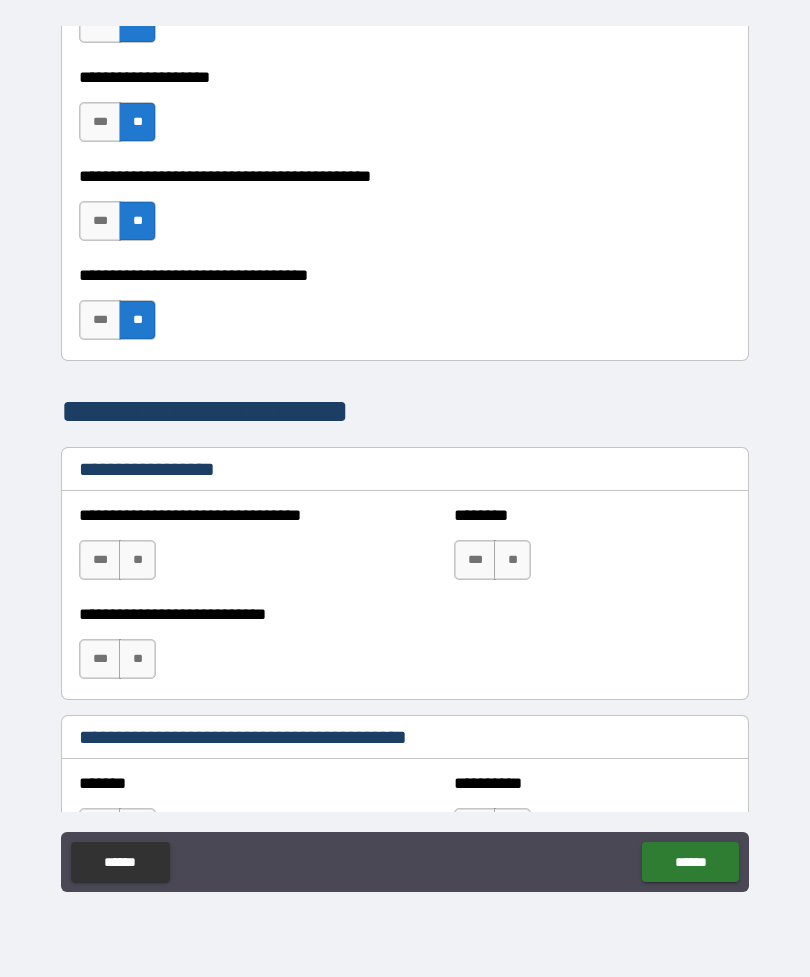 scroll, scrollTop: 1180, scrollLeft: 0, axis: vertical 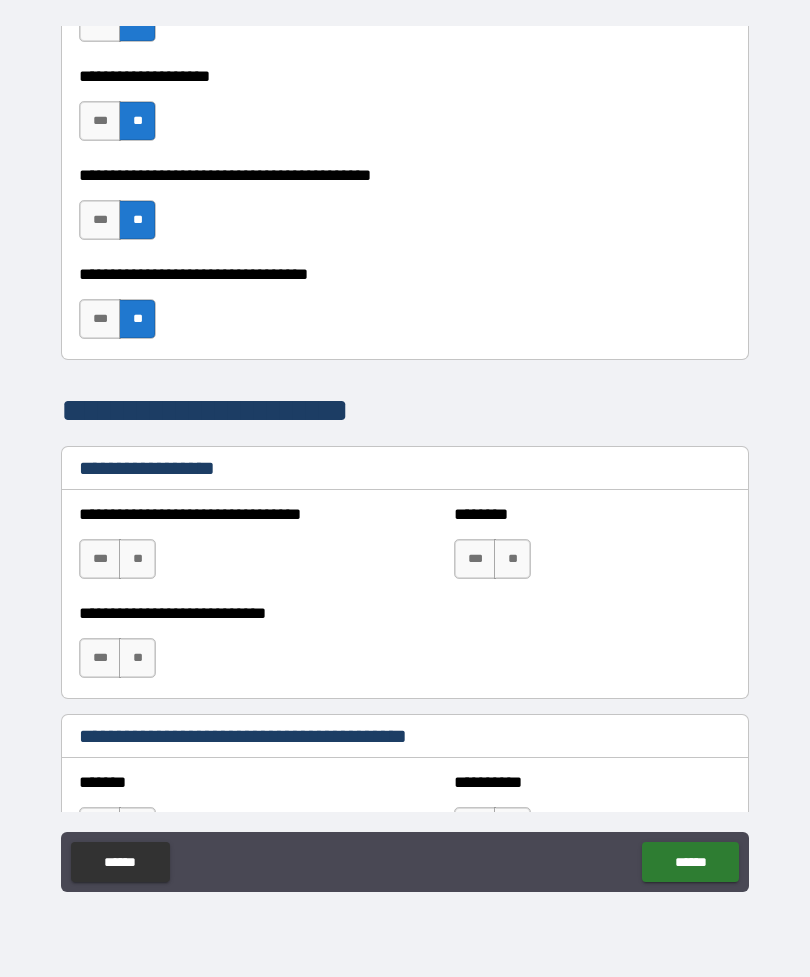 click on "**" at bounding box center [137, 559] 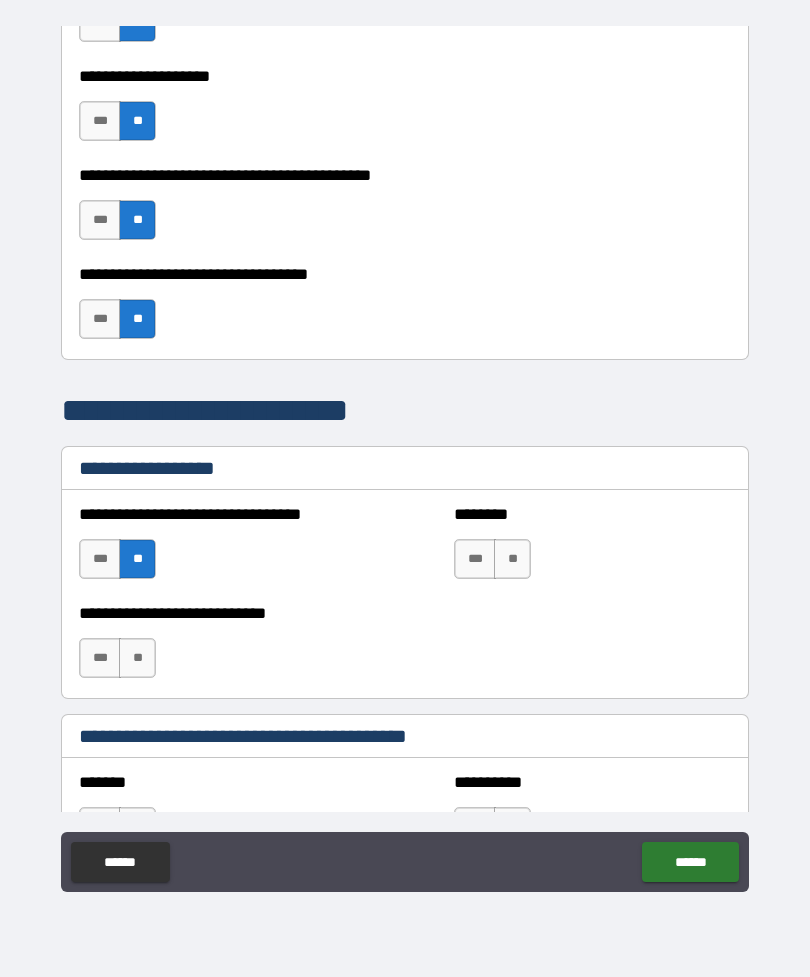 click on "**" at bounding box center (512, 559) 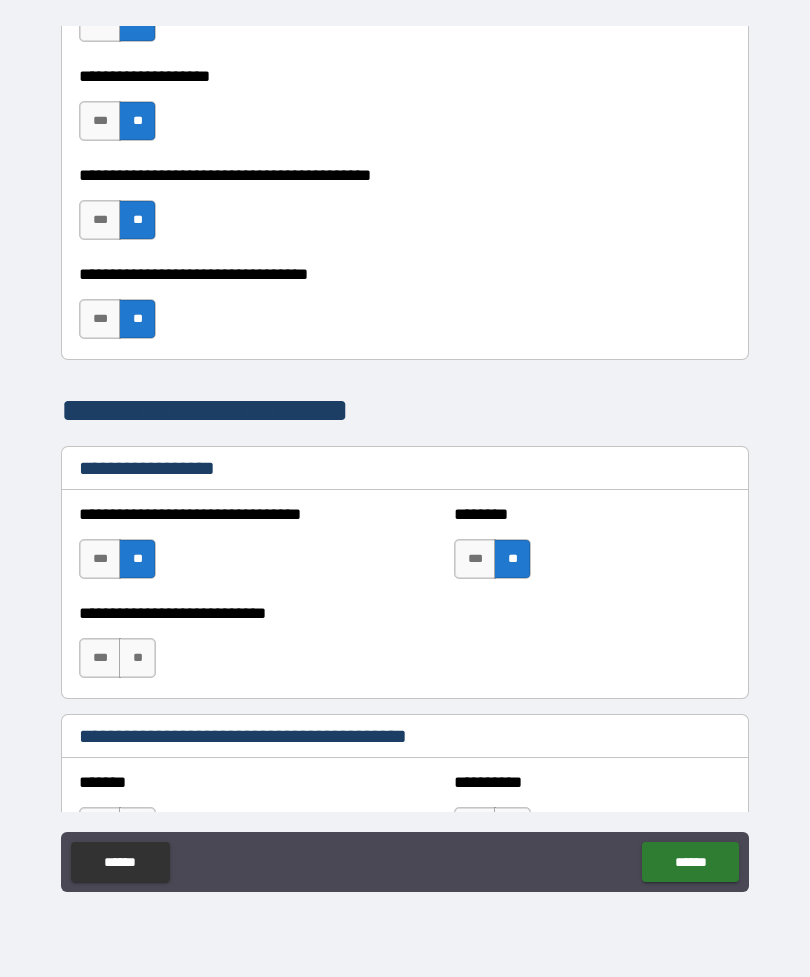 click on "**" at bounding box center (137, 658) 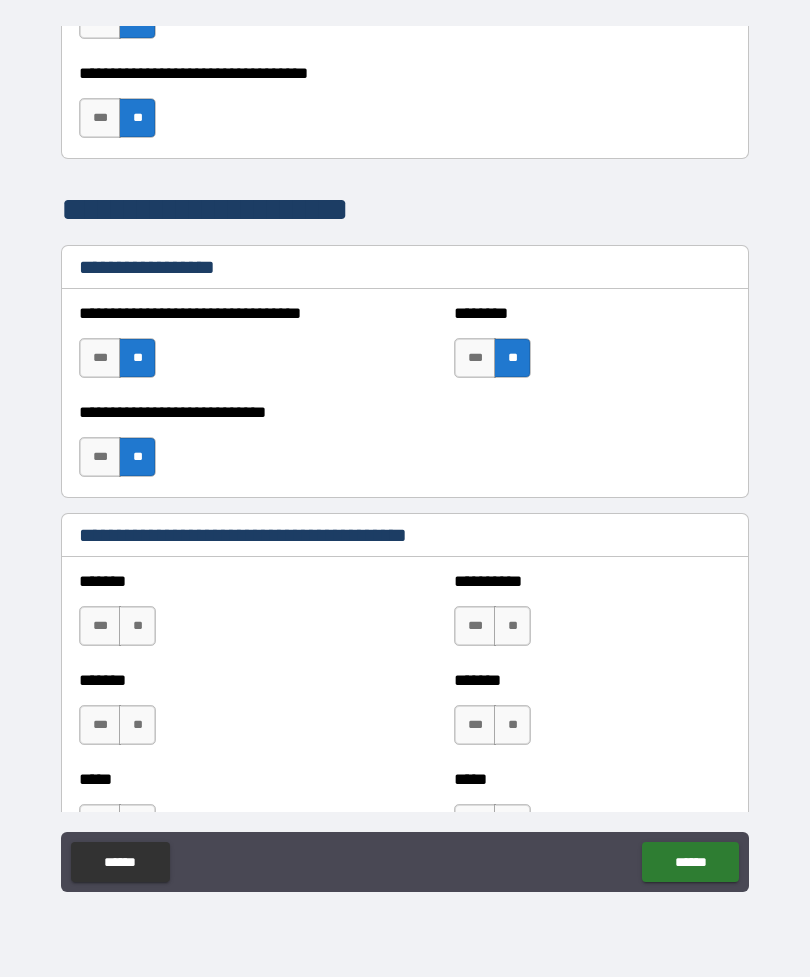 scroll, scrollTop: 1382, scrollLeft: 0, axis: vertical 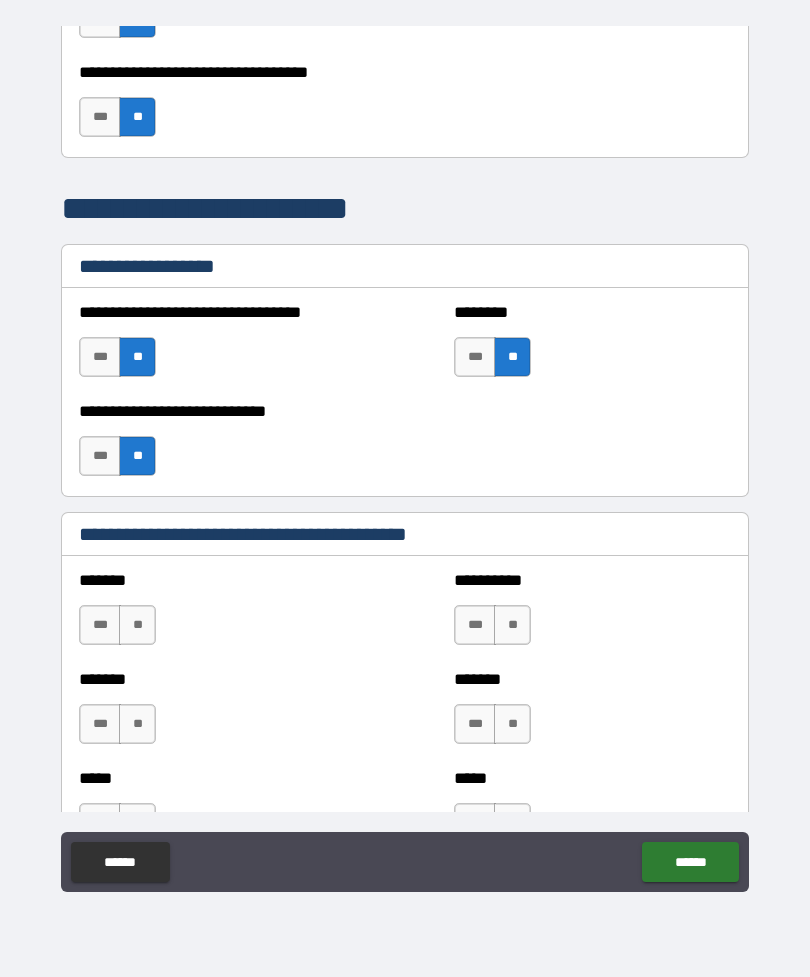 click on "**" at bounding box center (137, 625) 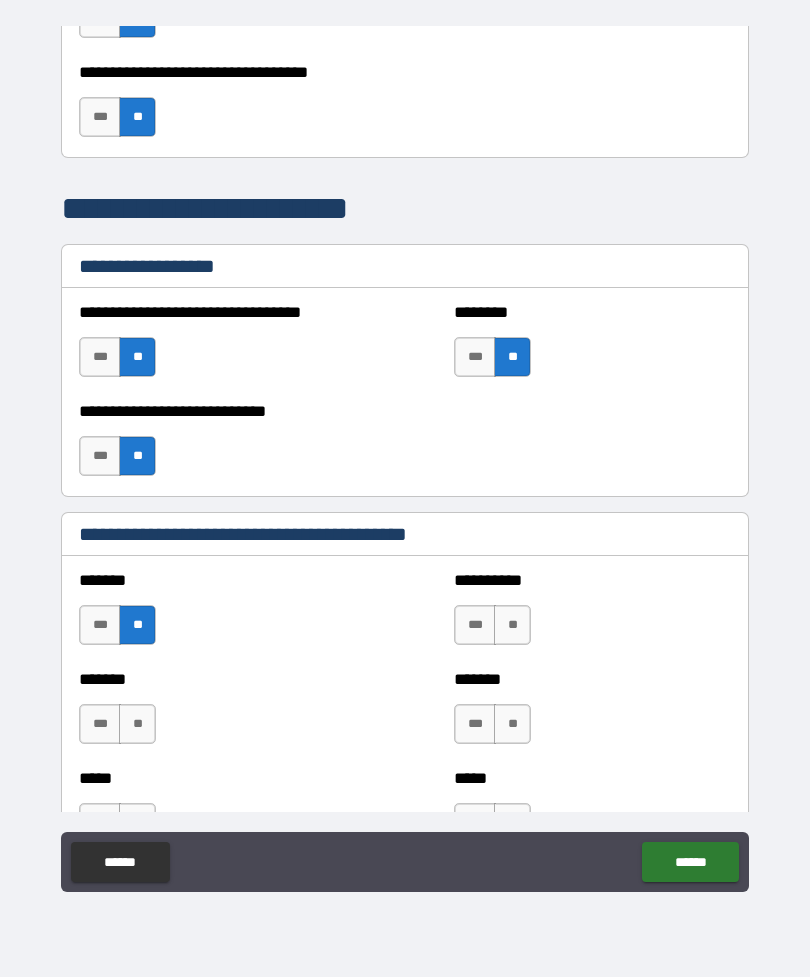 click on "***" at bounding box center [475, 625] 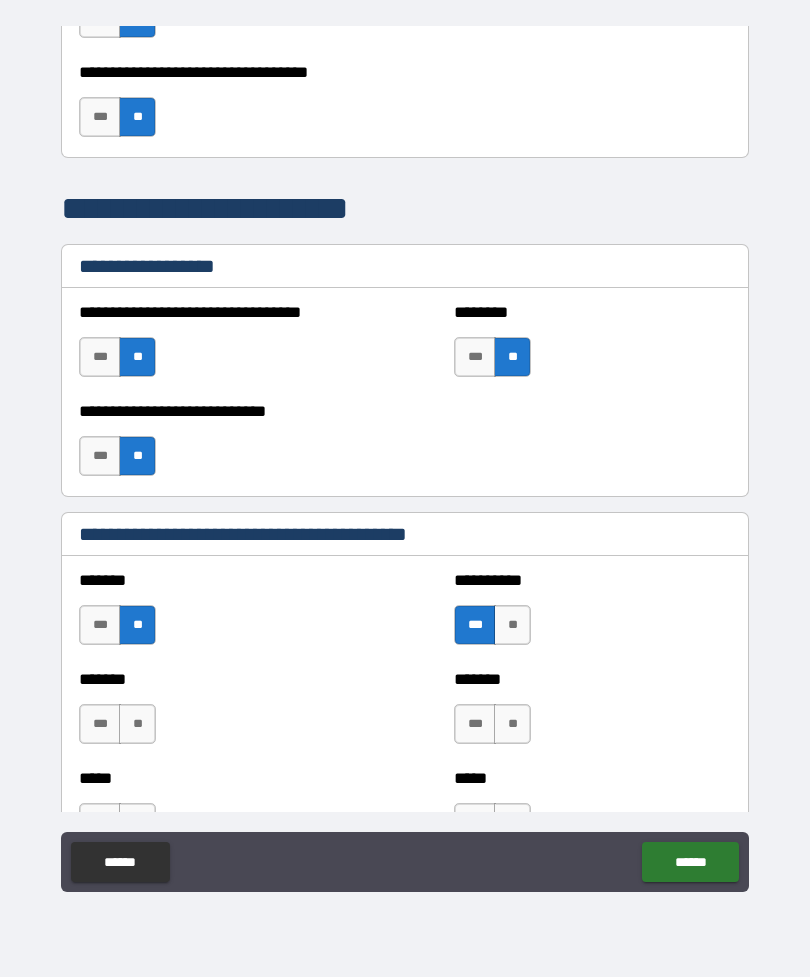 click on "**" at bounding box center [137, 724] 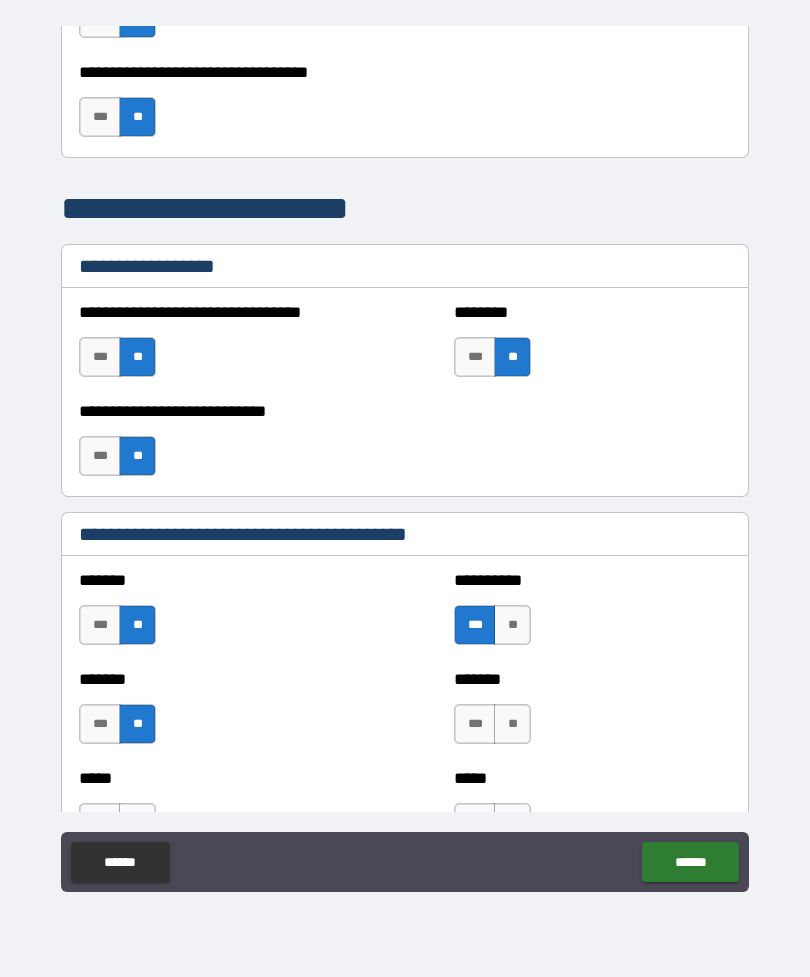 click on "**" at bounding box center [512, 724] 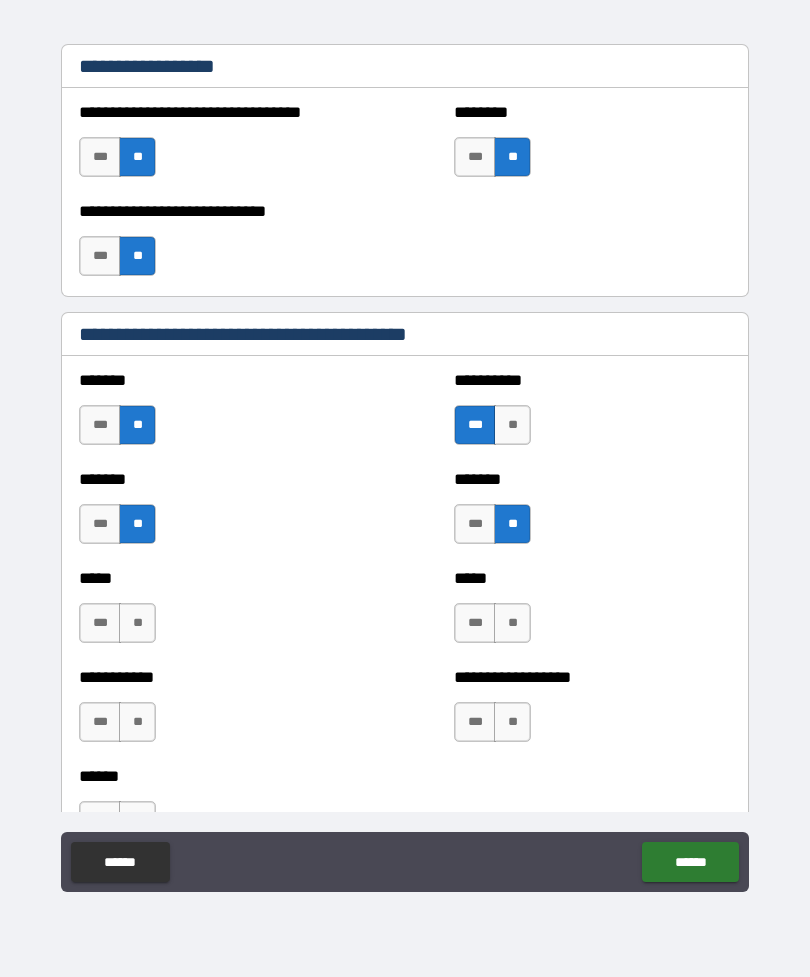 scroll, scrollTop: 1585, scrollLeft: 0, axis: vertical 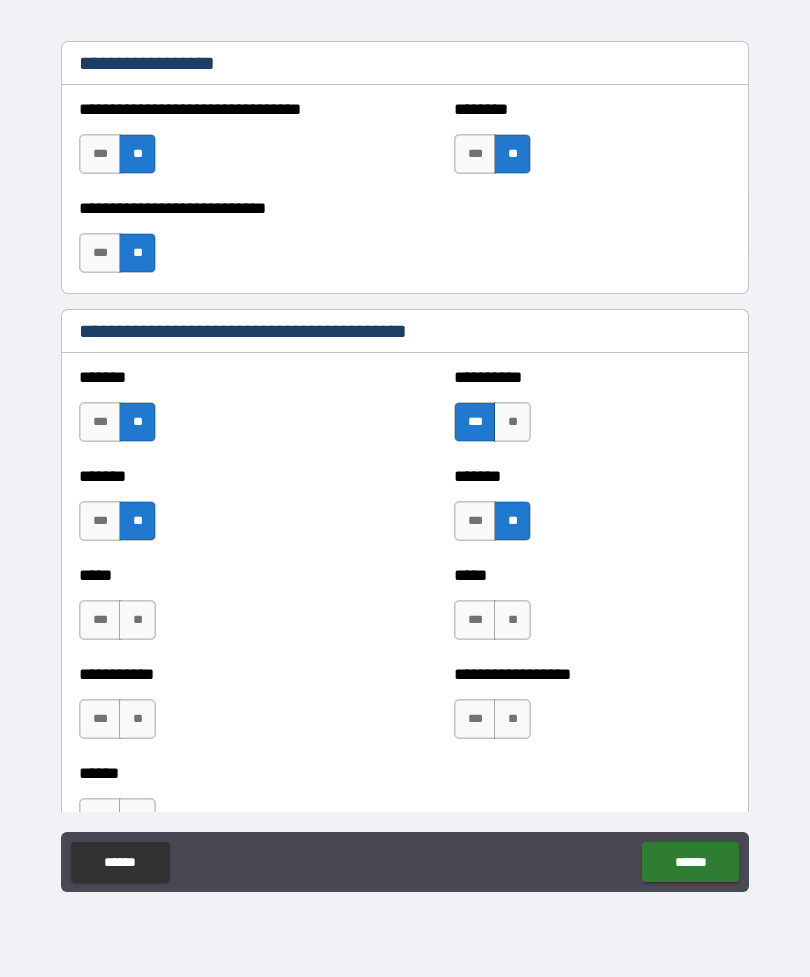 click on "**" at bounding box center [137, 620] 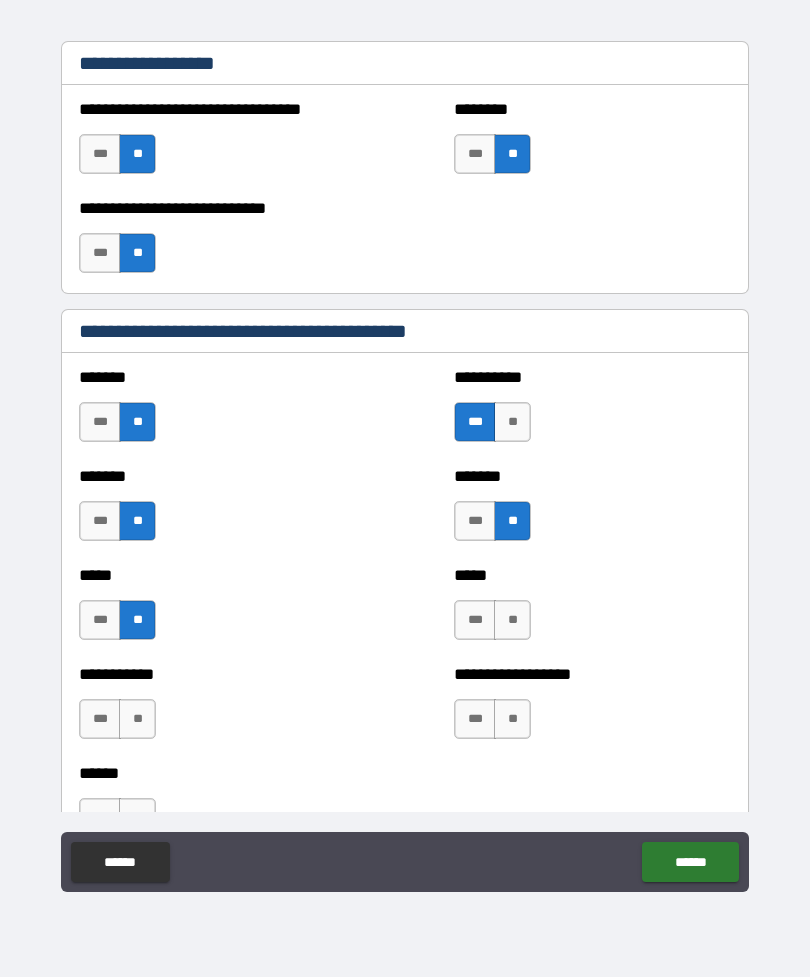 click on "**" at bounding box center (512, 620) 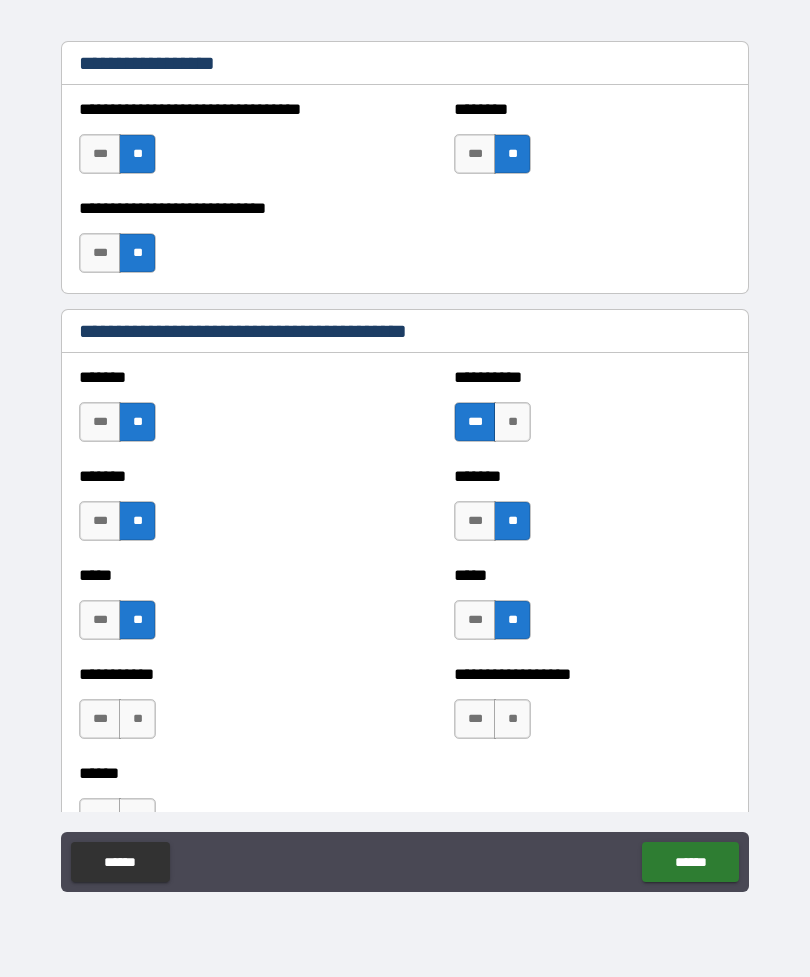click on "**" at bounding box center (137, 719) 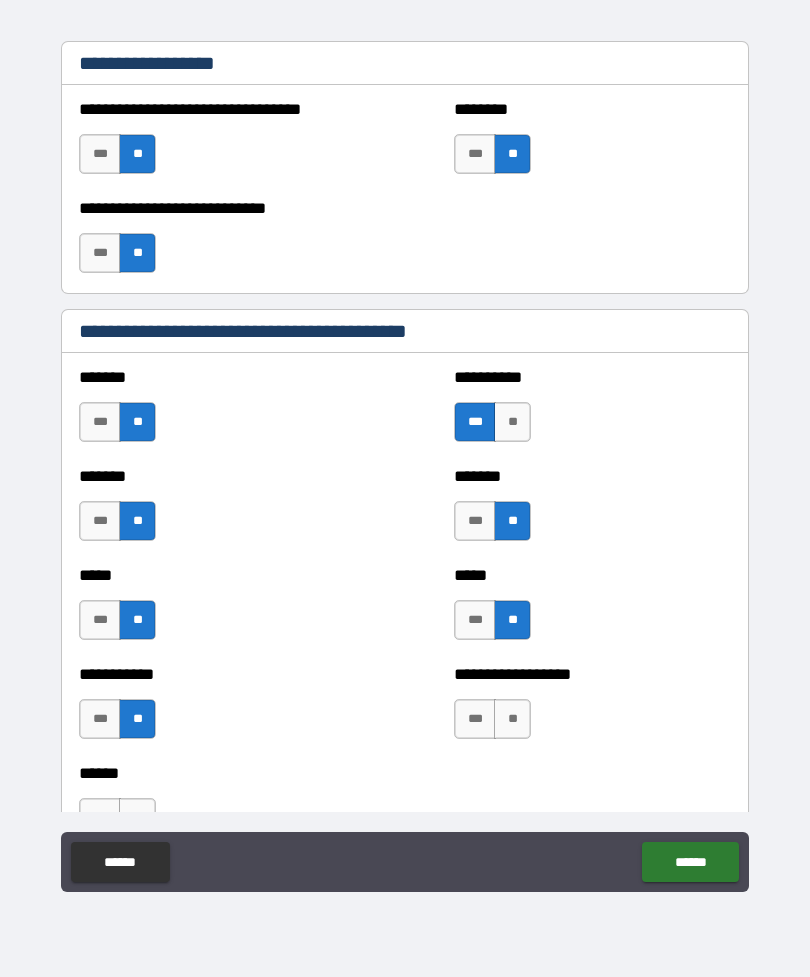 click on "**" at bounding box center (512, 719) 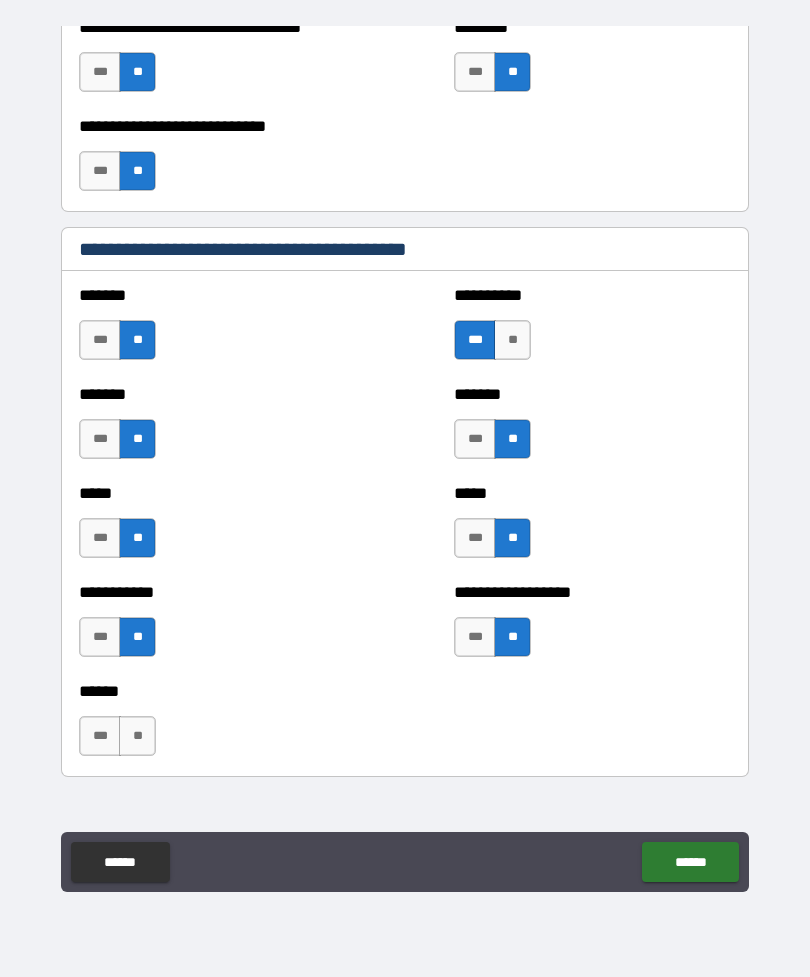 scroll, scrollTop: 1672, scrollLeft: 0, axis: vertical 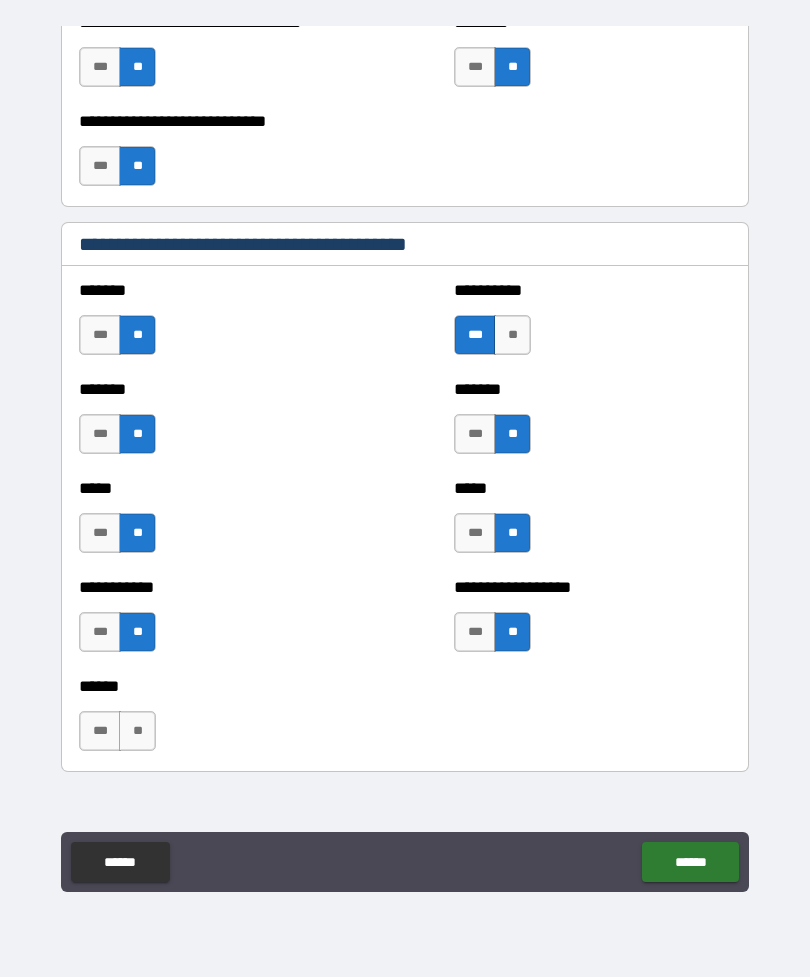 click on "**" at bounding box center (137, 731) 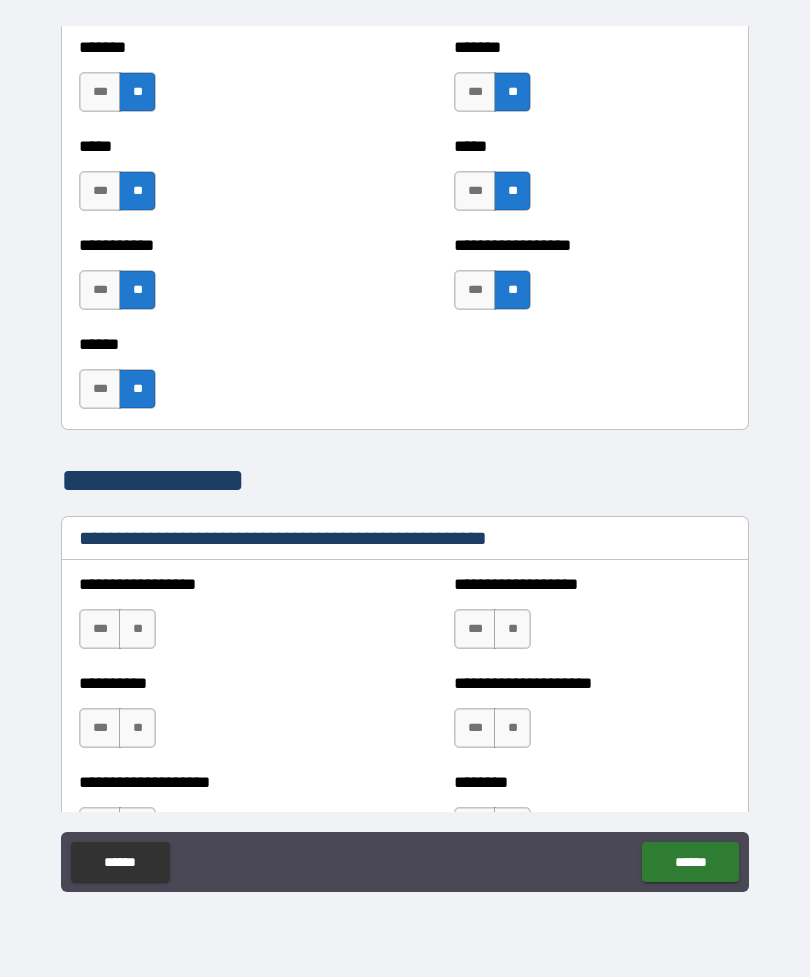 scroll, scrollTop: 2015, scrollLeft: 0, axis: vertical 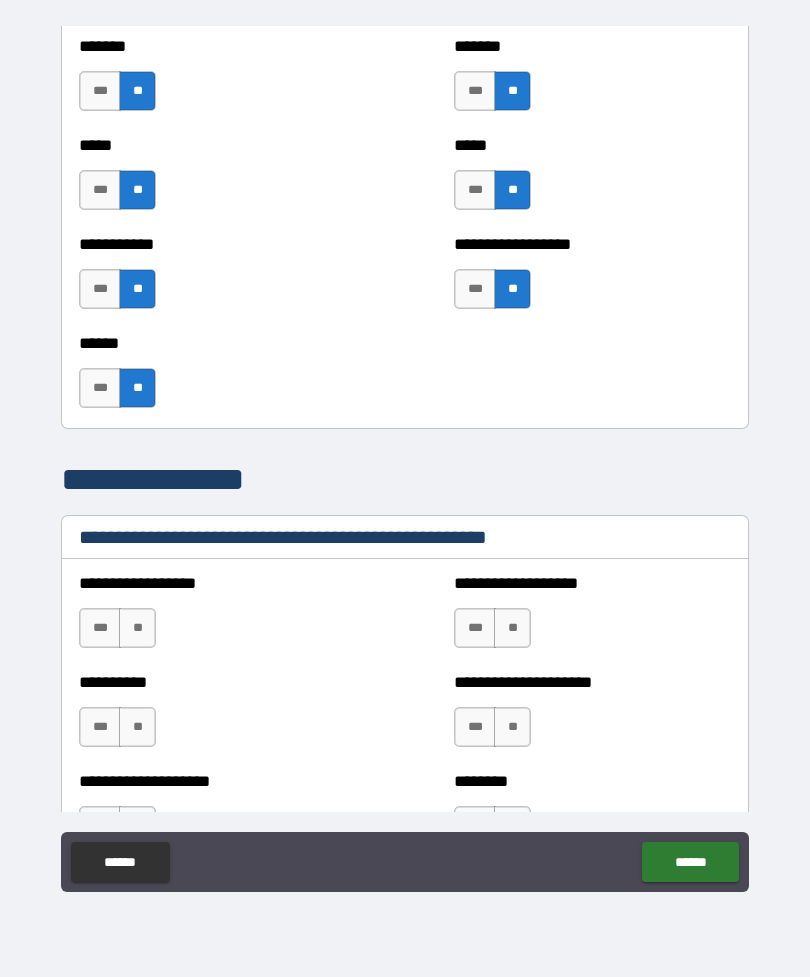 click on "**" at bounding box center (137, 628) 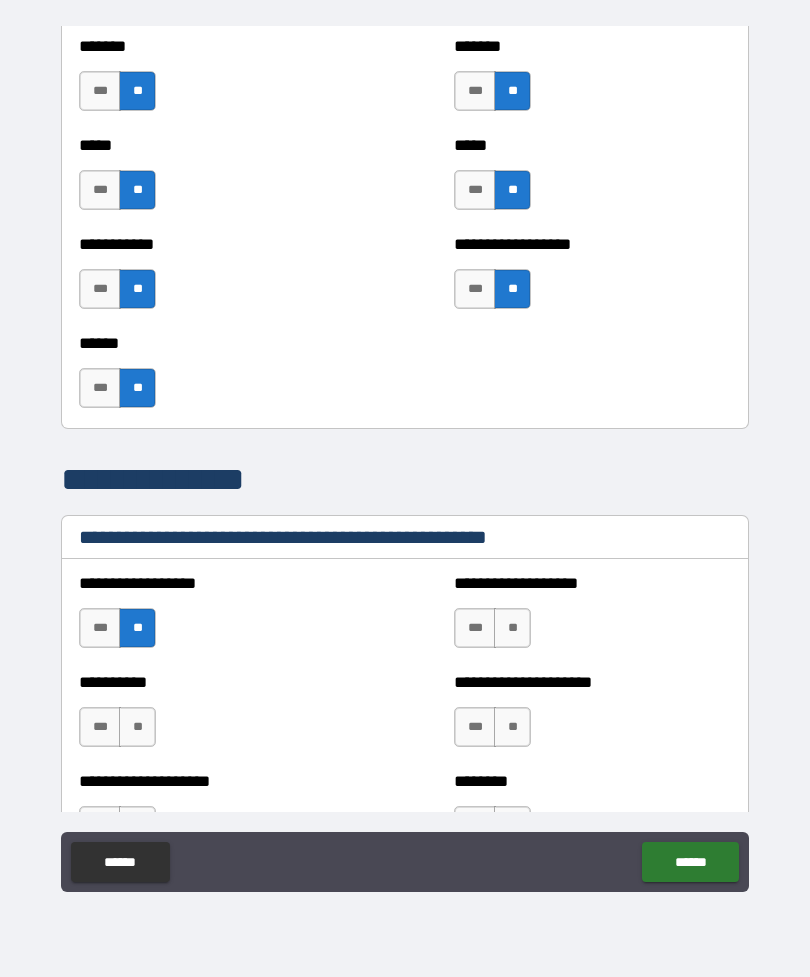 click on "**" at bounding box center [137, 727] 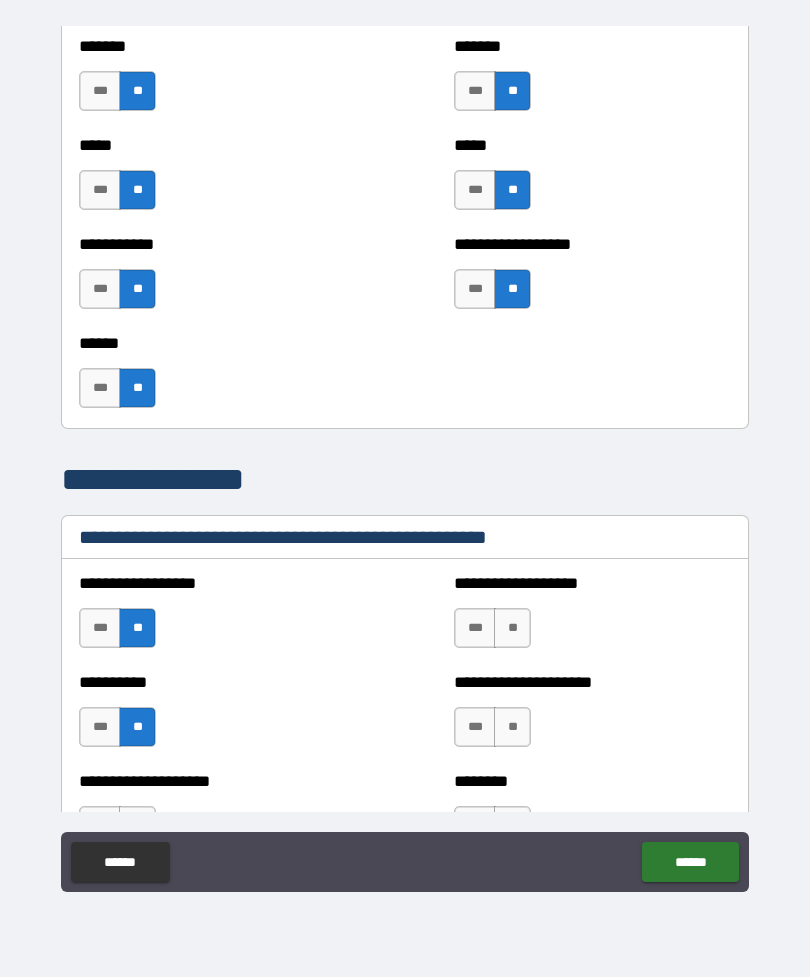 click on "**" at bounding box center [512, 628] 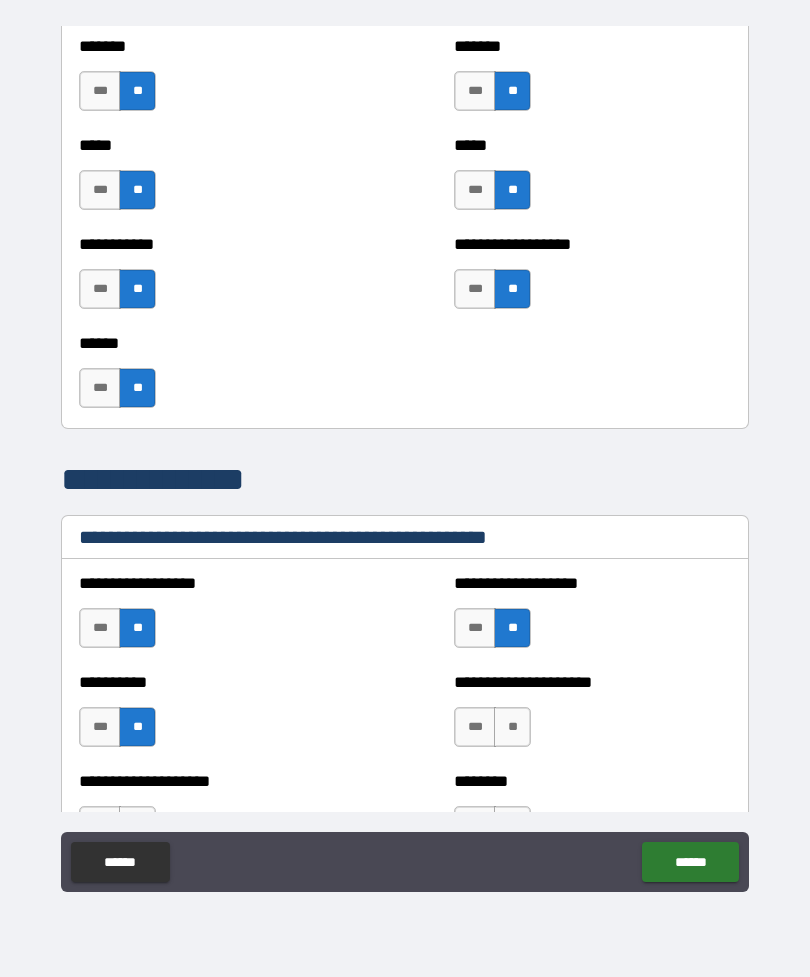 click on "**" at bounding box center (512, 727) 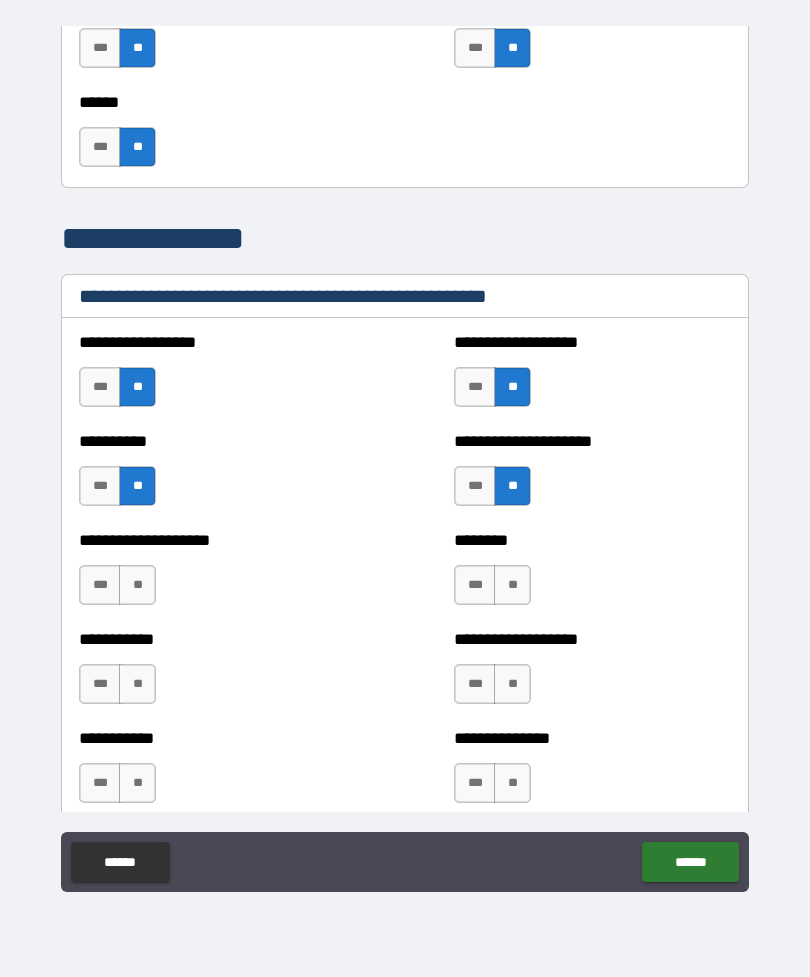 scroll, scrollTop: 2253, scrollLeft: 0, axis: vertical 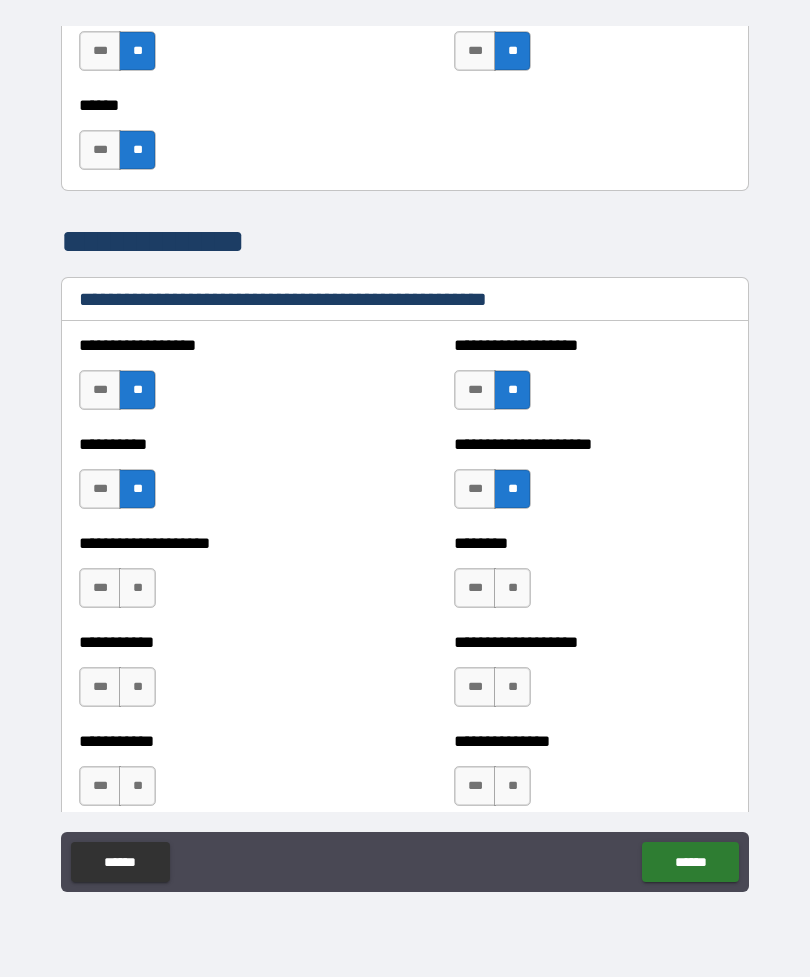 click on "**" at bounding box center [137, 588] 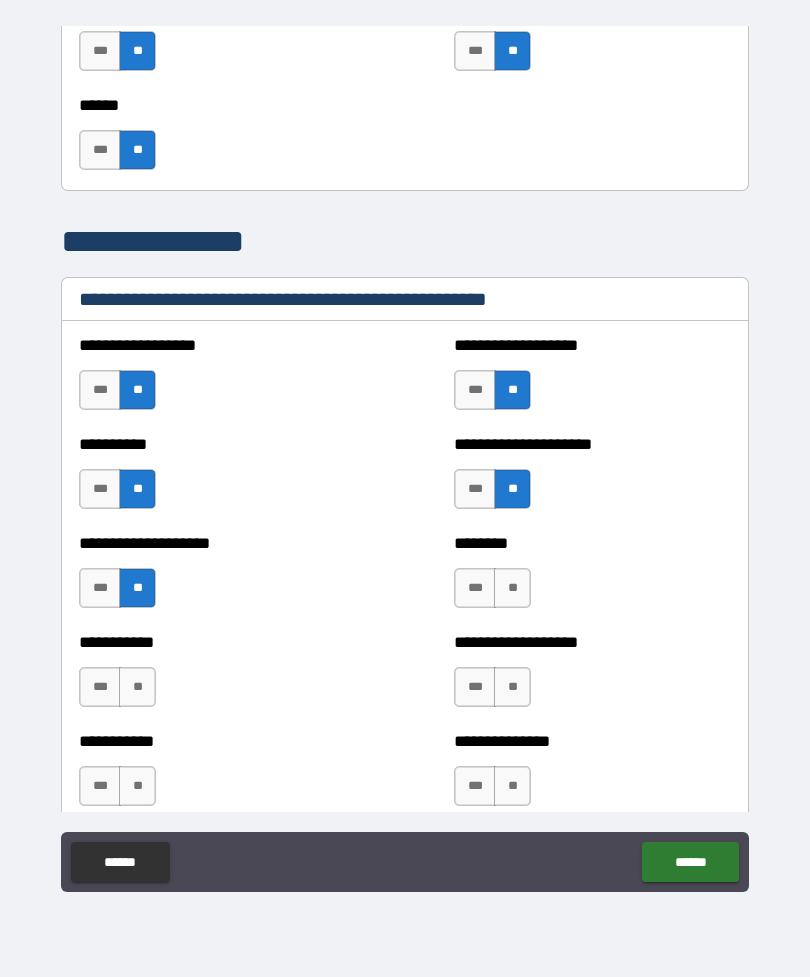 click on "**" at bounding box center [512, 588] 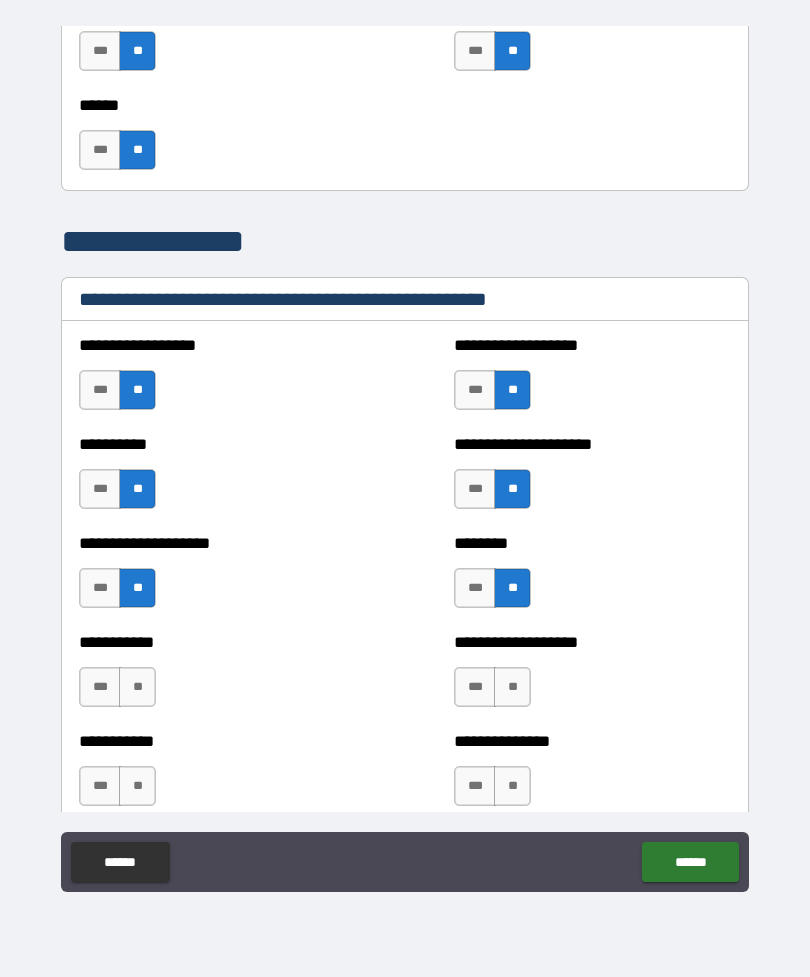 click on "**" at bounding box center [512, 687] 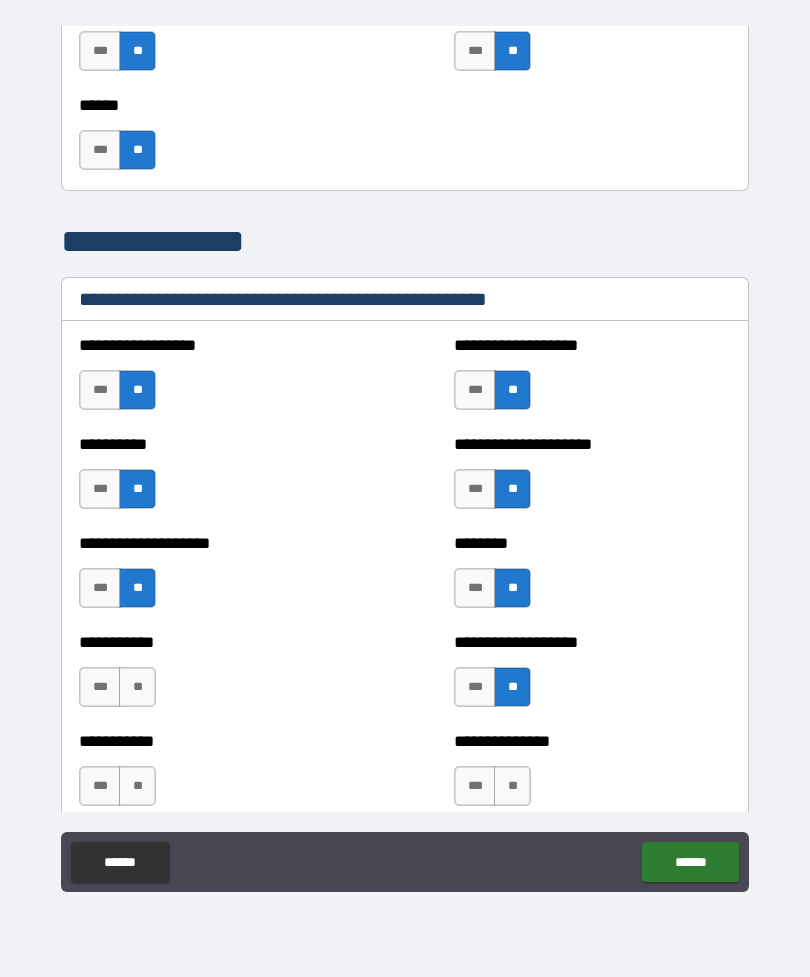 click on "**" at bounding box center [137, 687] 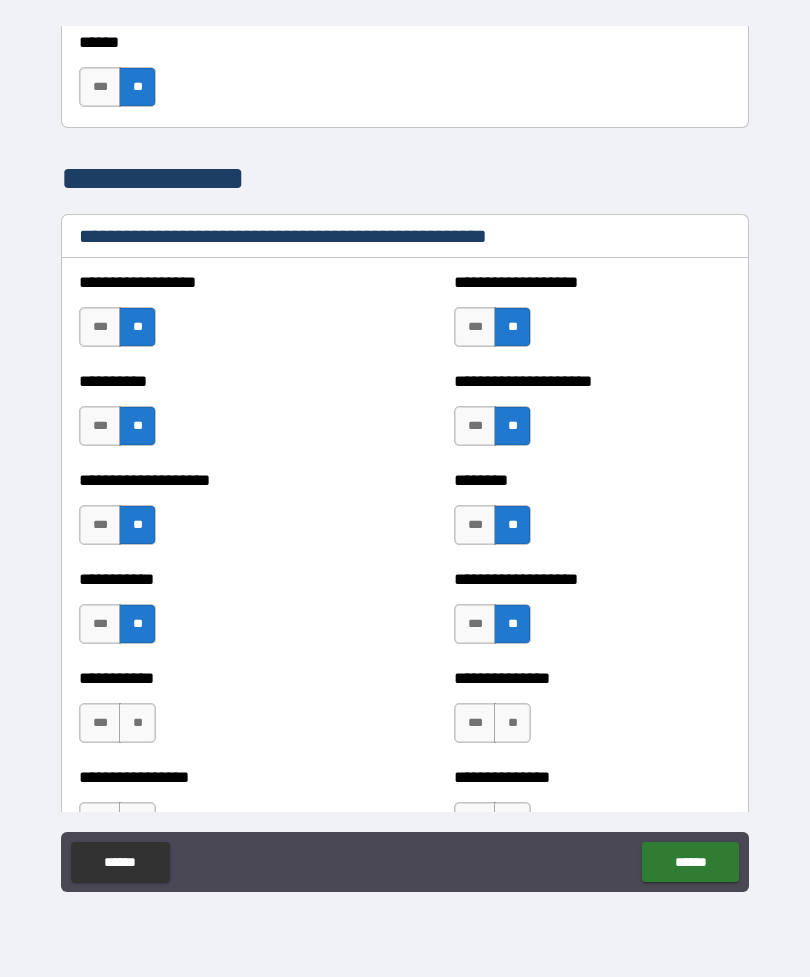 scroll, scrollTop: 2317, scrollLeft: 0, axis: vertical 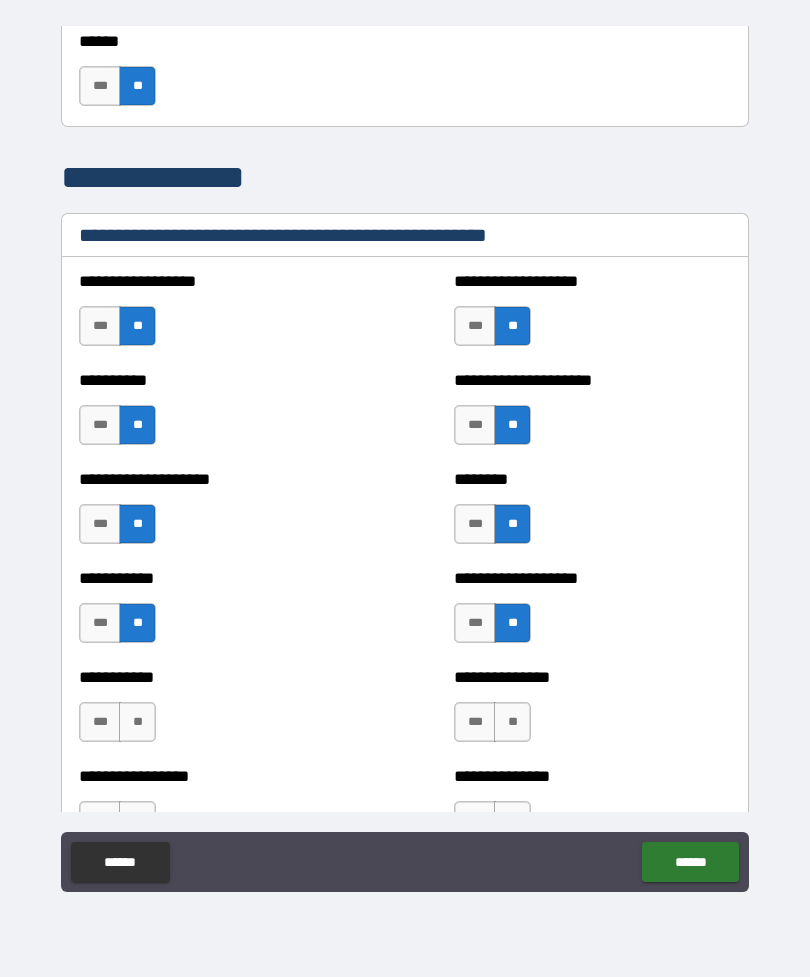 click on "**" at bounding box center (137, 722) 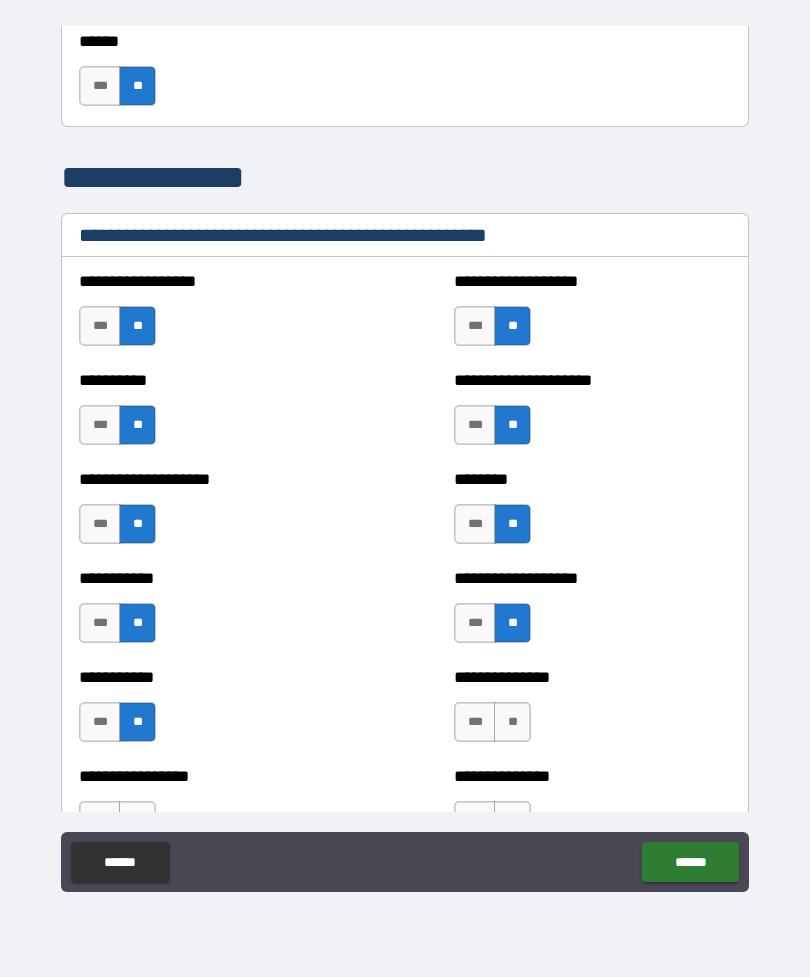 click on "**" at bounding box center [512, 722] 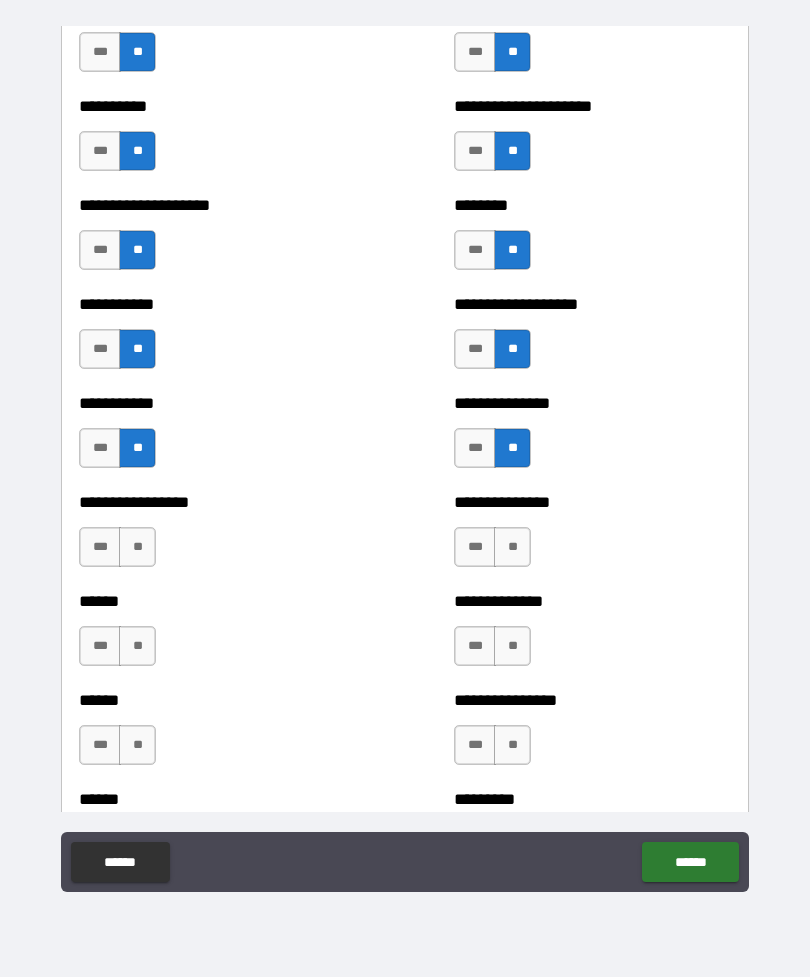 scroll, scrollTop: 2603, scrollLeft: 0, axis: vertical 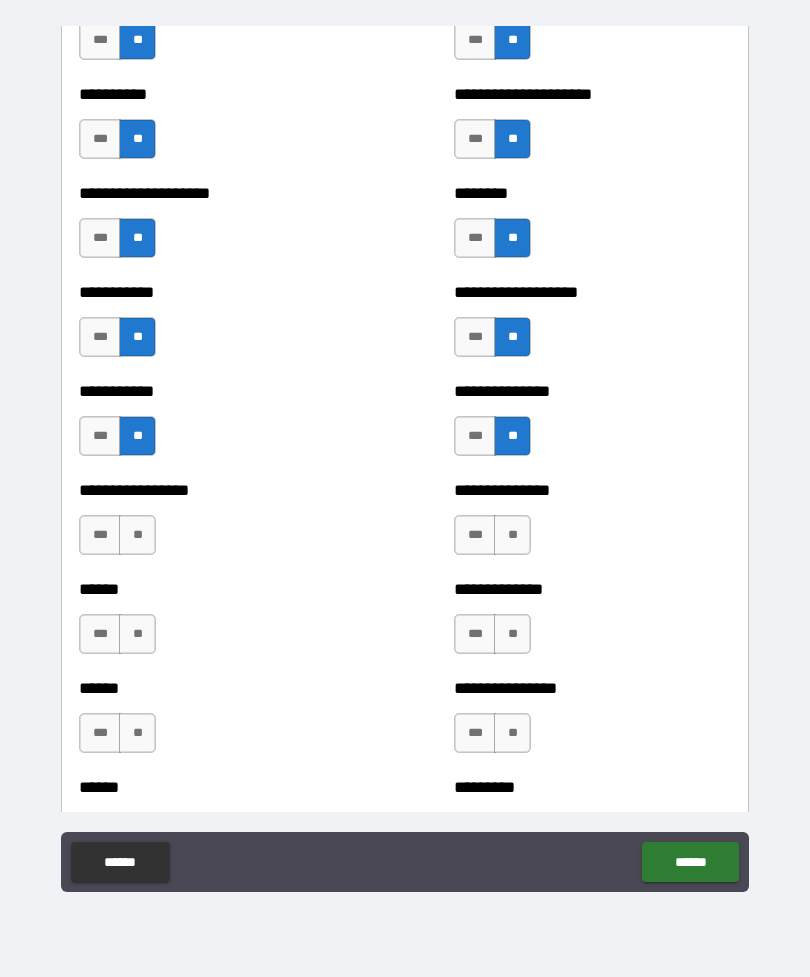 click on "**" at bounding box center (137, 535) 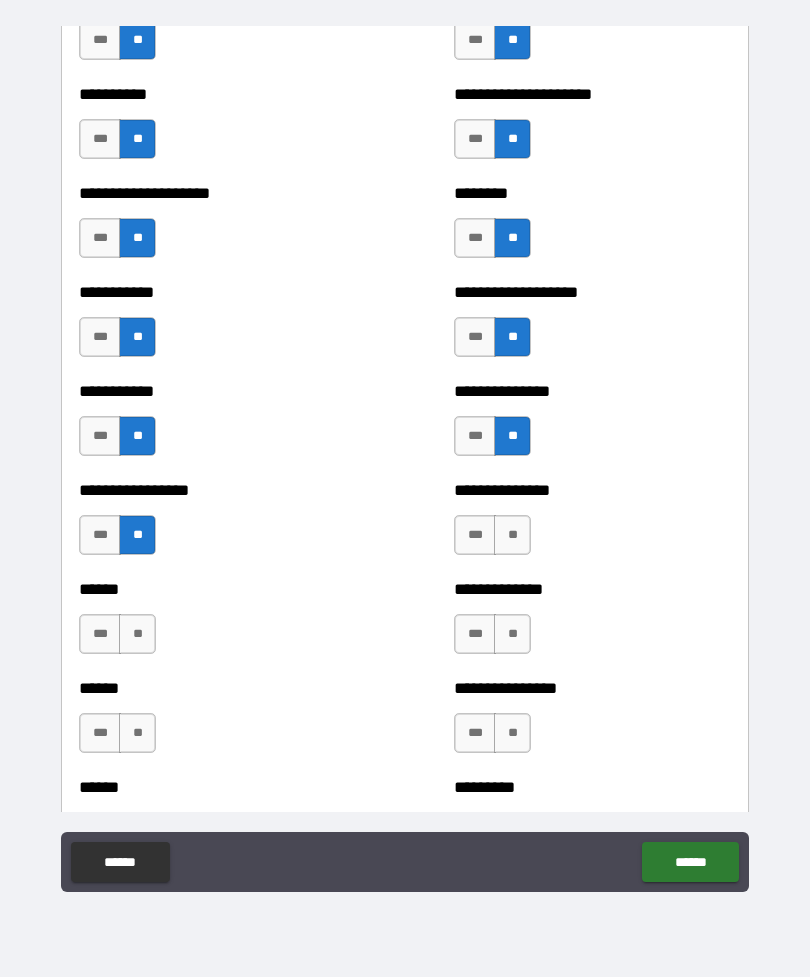 click on "**" at bounding box center [512, 535] 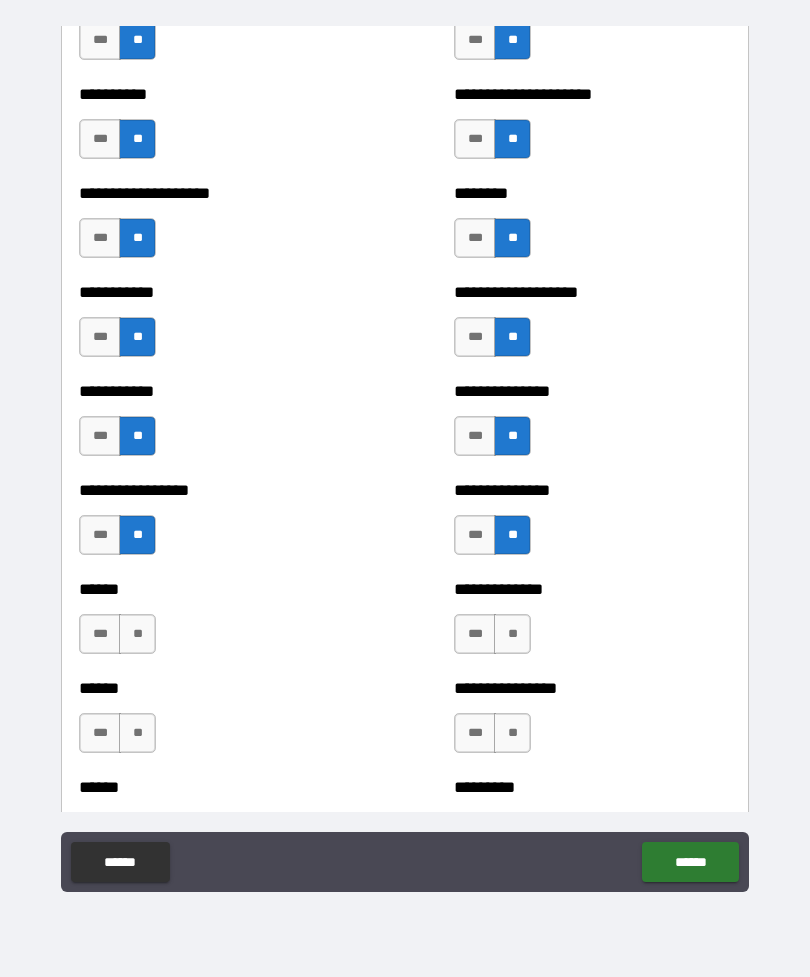 click on "***" at bounding box center (475, 634) 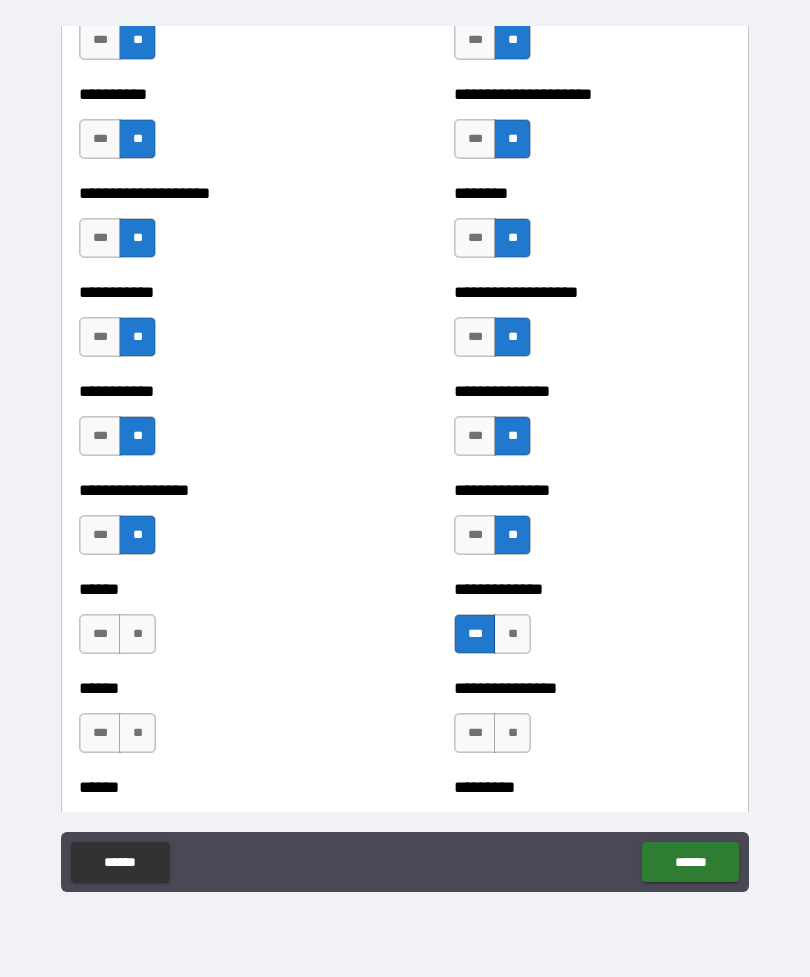 click on "***" at bounding box center [100, 634] 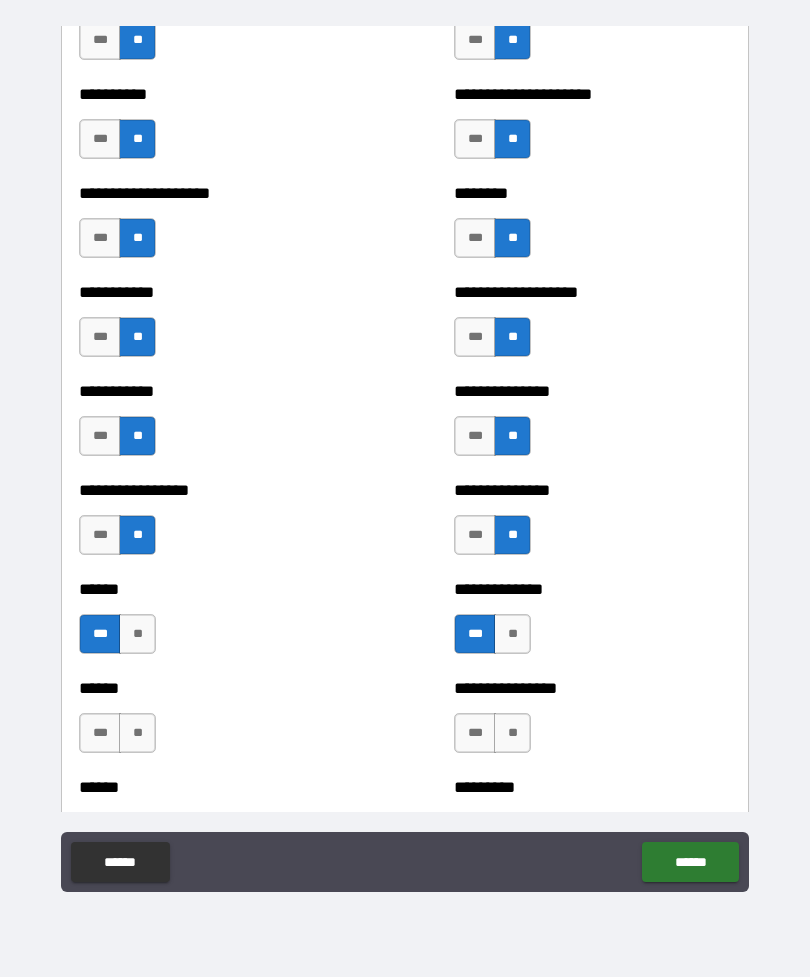 click on "***" at bounding box center (100, 733) 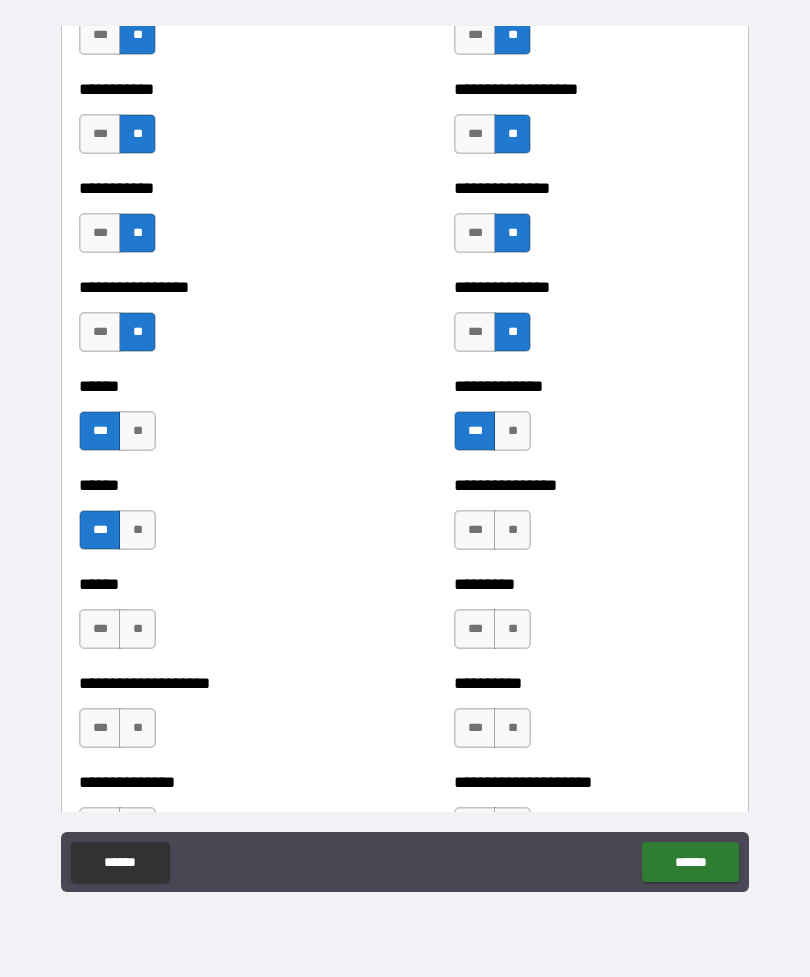 scroll, scrollTop: 2814, scrollLeft: 0, axis: vertical 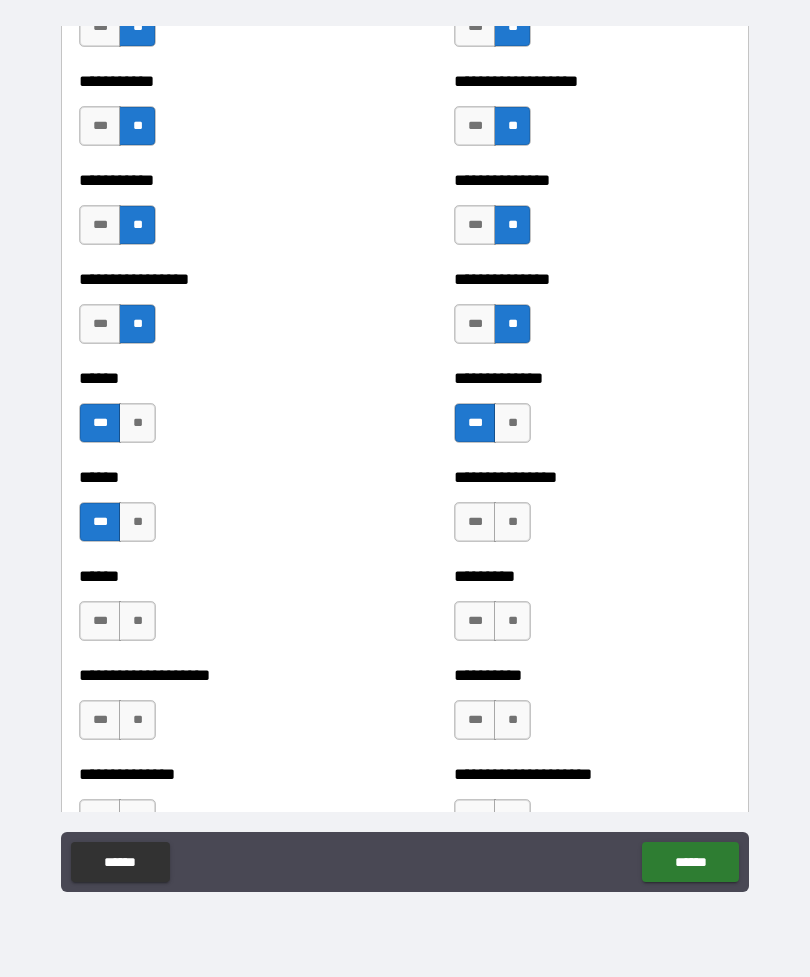 click on "**" at bounding box center [512, 522] 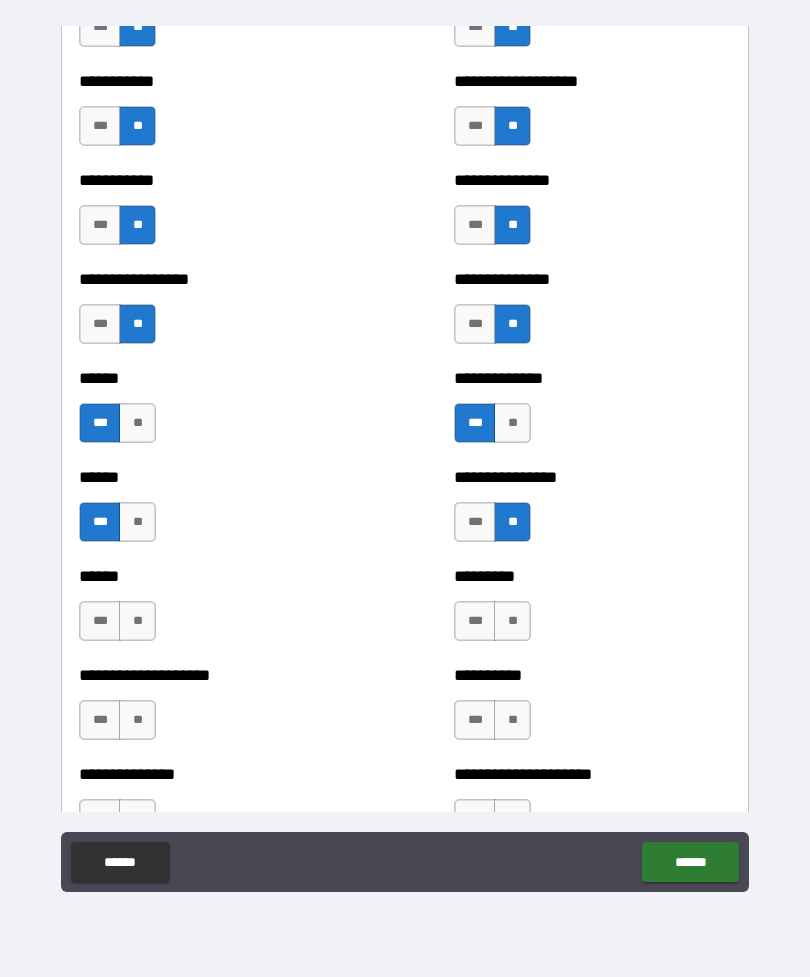 click on "**" at bounding box center (512, 621) 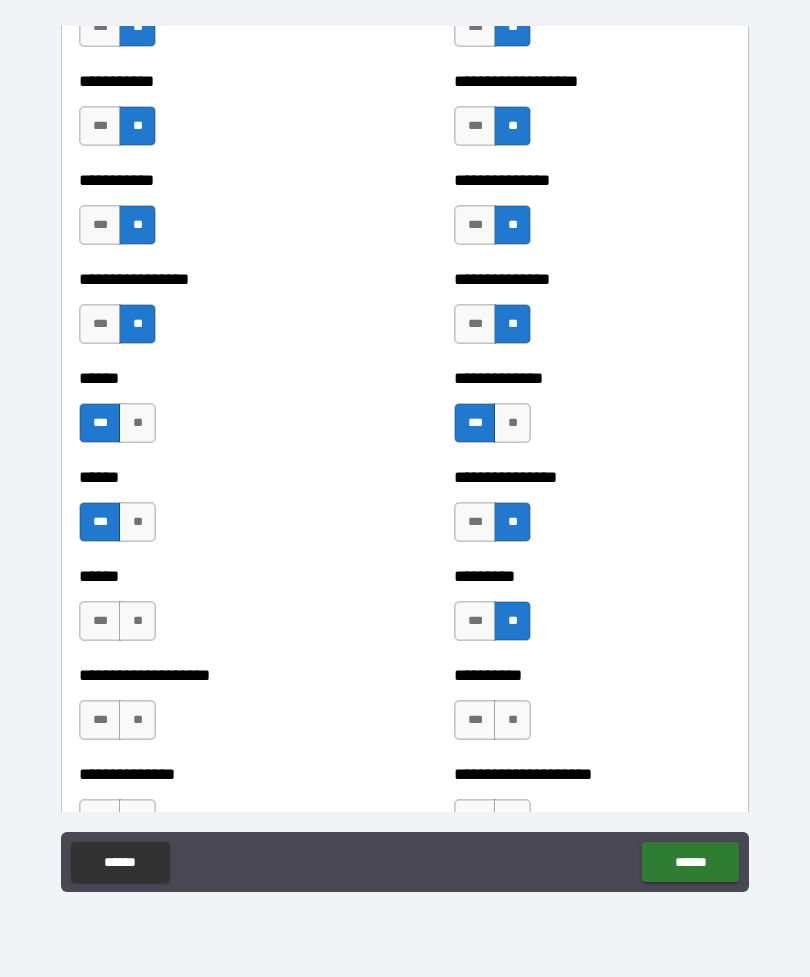 click on "**" at bounding box center [137, 621] 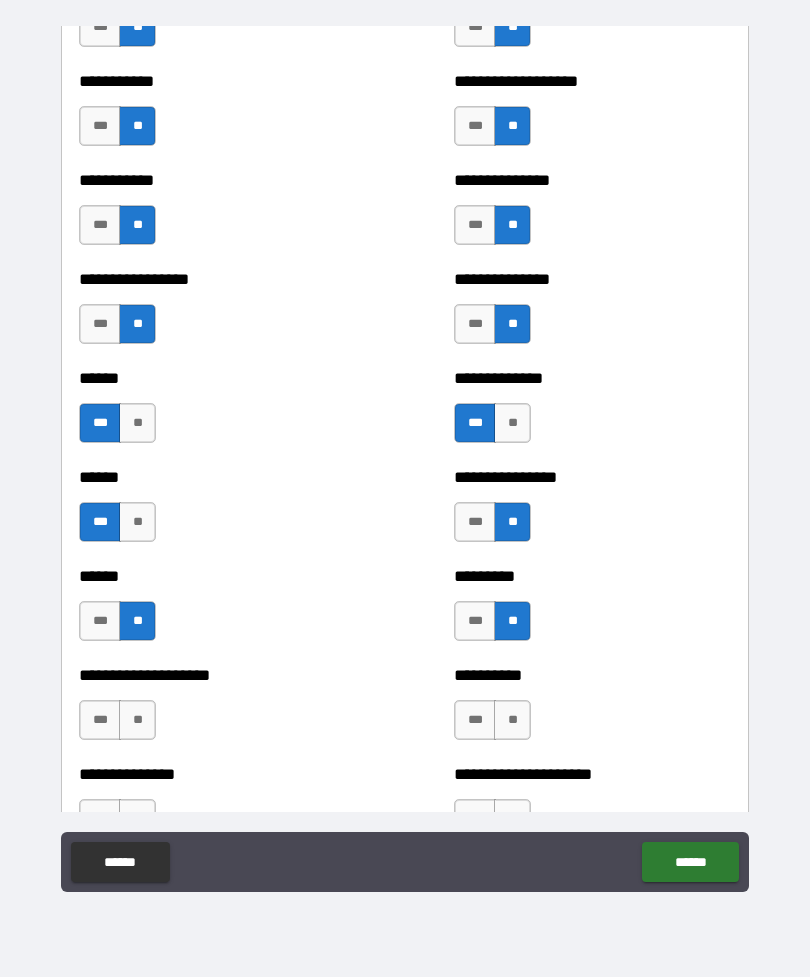click on "**" at bounding box center [137, 720] 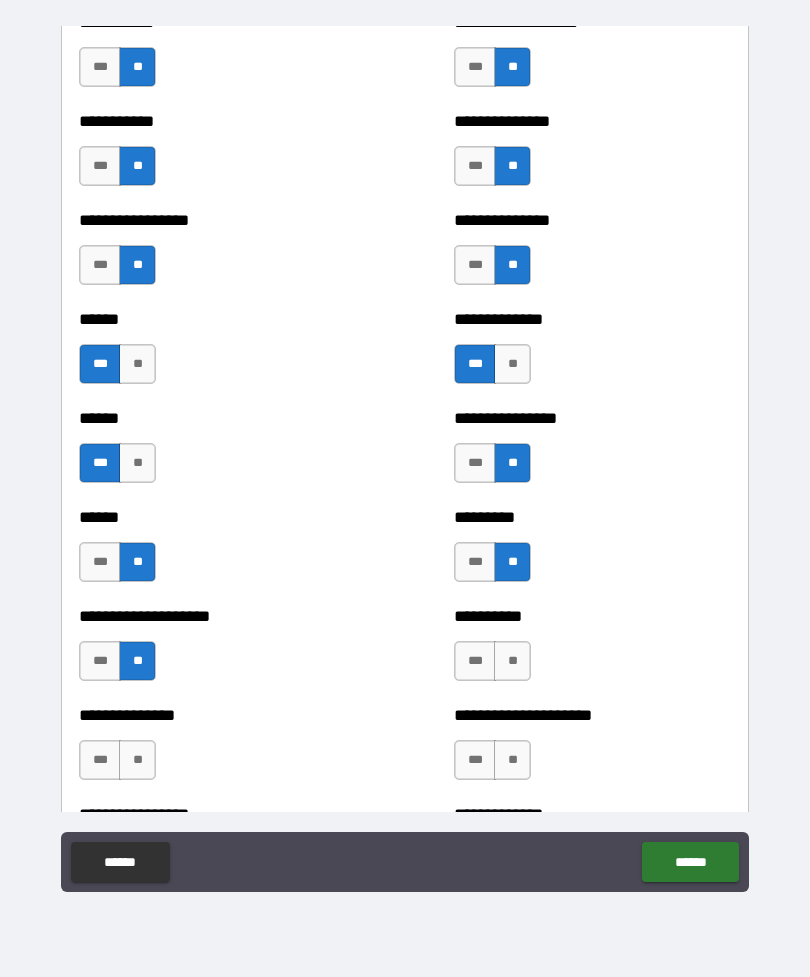 scroll, scrollTop: 2874, scrollLeft: 0, axis: vertical 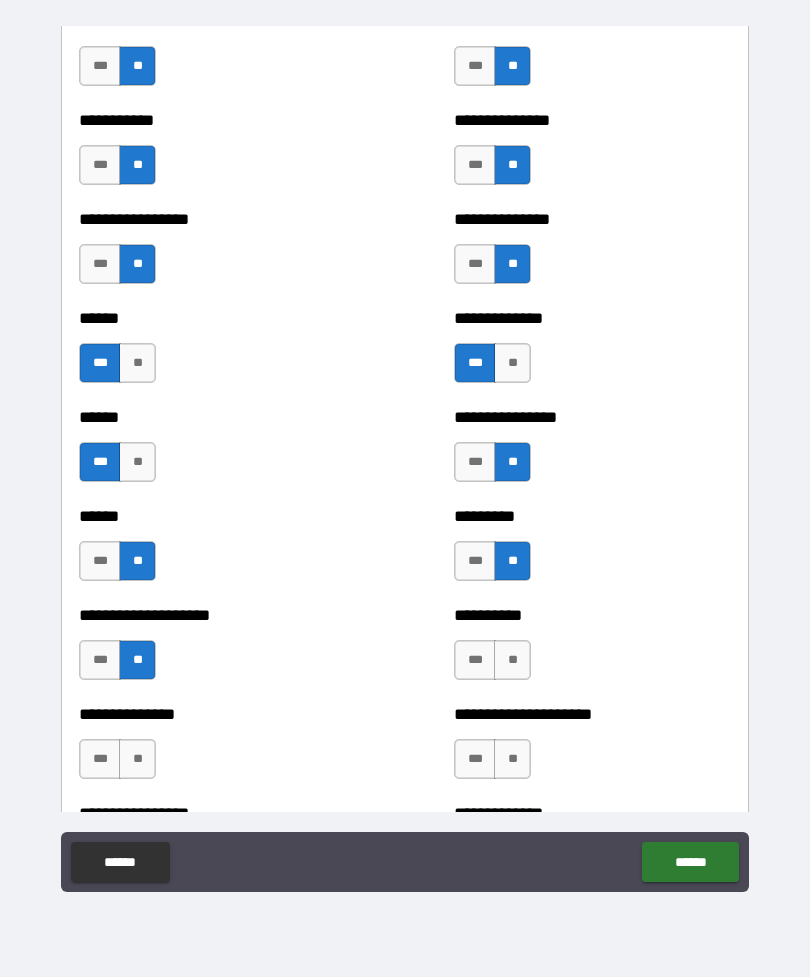 click on "***" at bounding box center [475, 660] 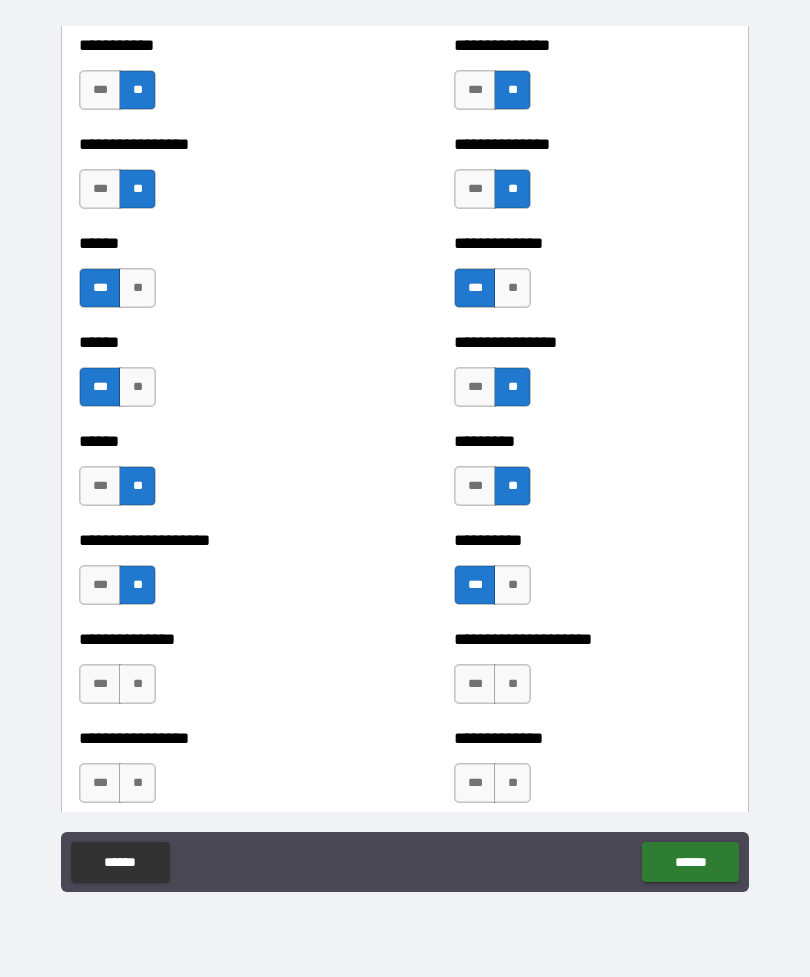 scroll, scrollTop: 2970, scrollLeft: 0, axis: vertical 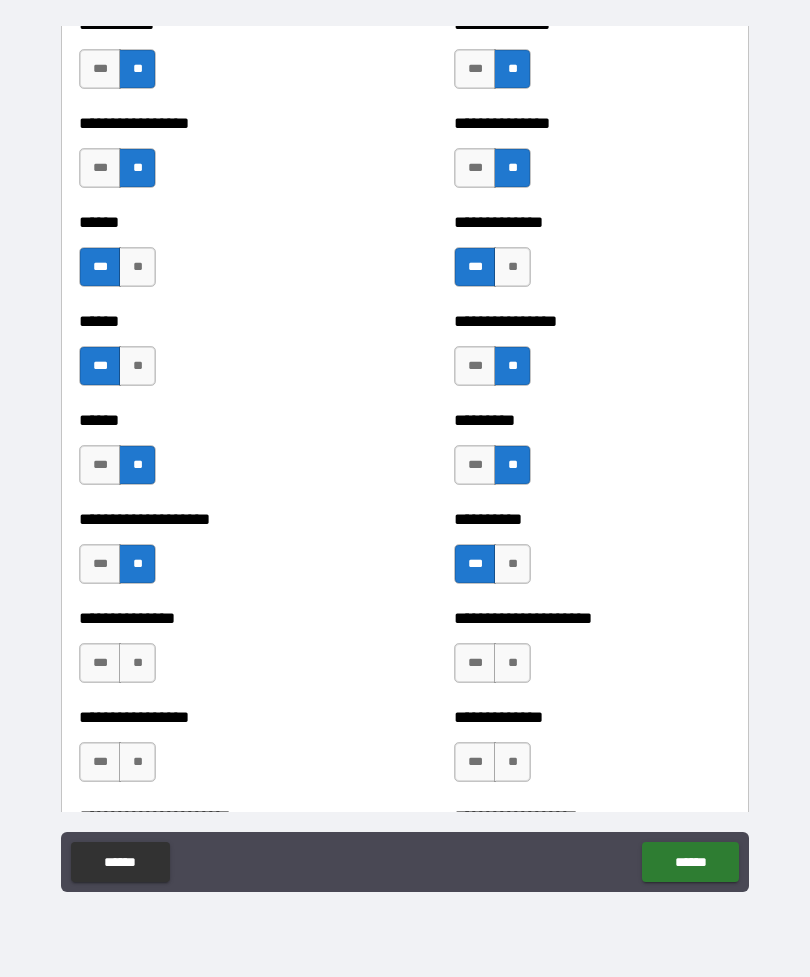 click on "***" at bounding box center (100, 663) 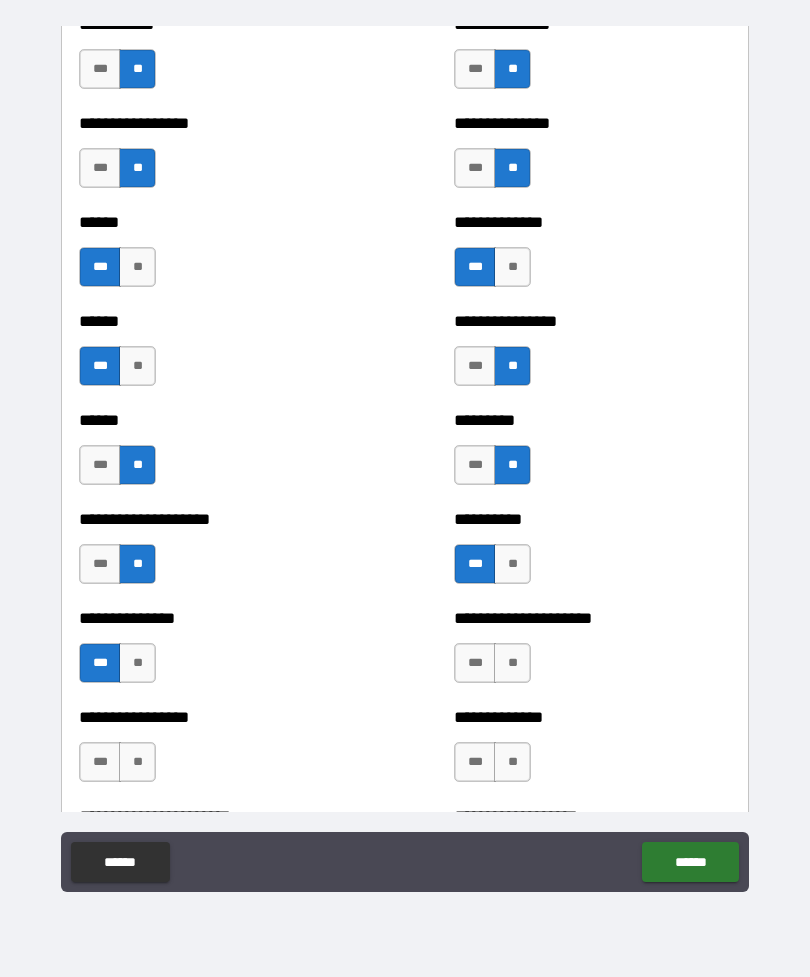 click on "***" at bounding box center [475, 663] 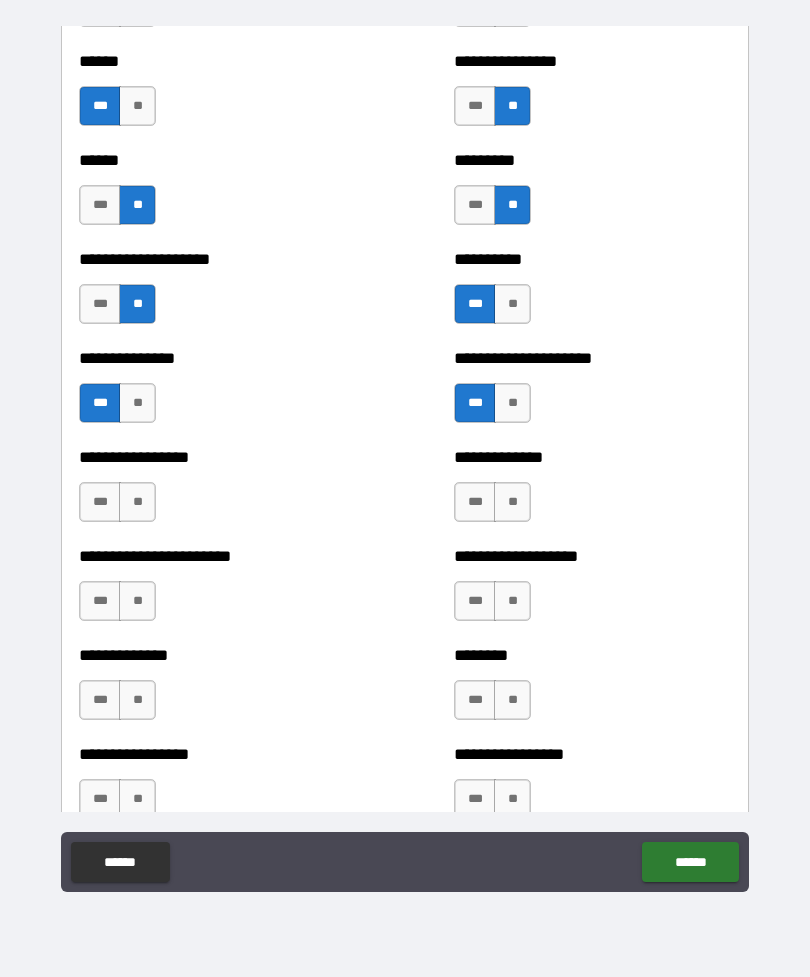 scroll, scrollTop: 3237, scrollLeft: 0, axis: vertical 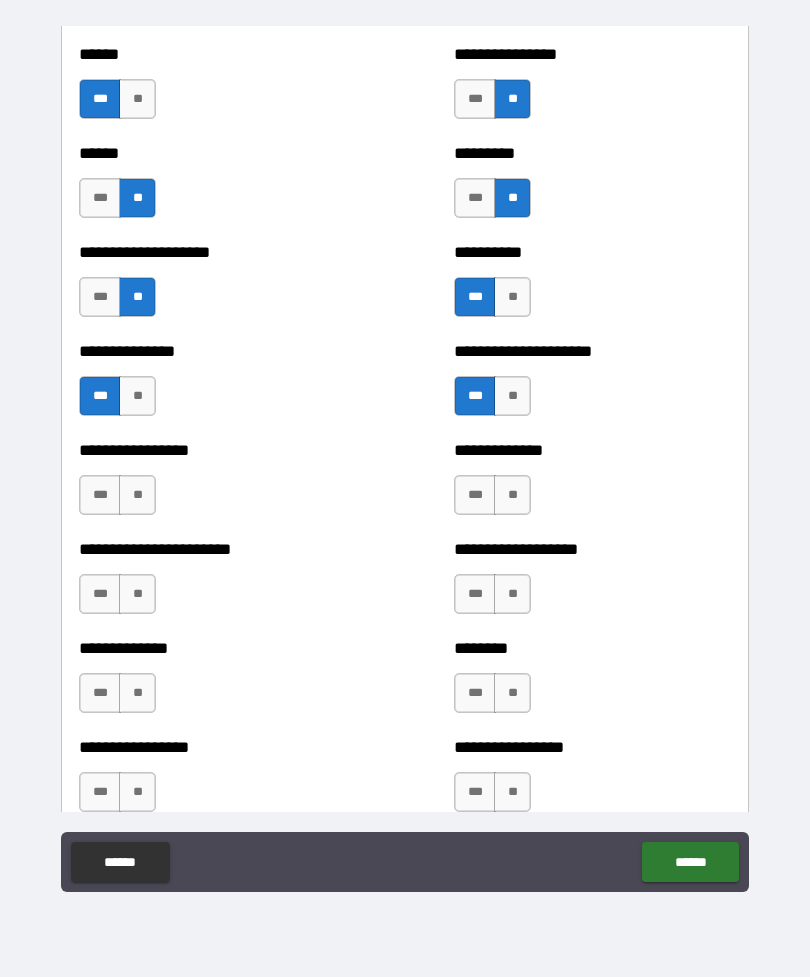 click on "**" at bounding box center [512, 495] 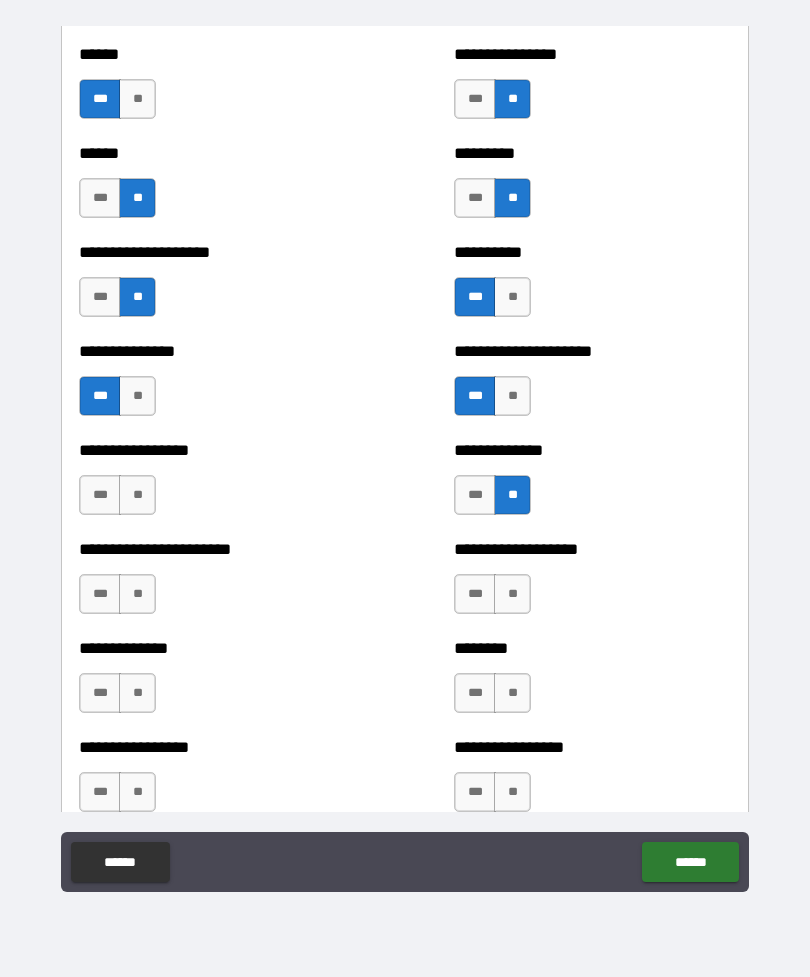 click on "**" at bounding box center (512, 594) 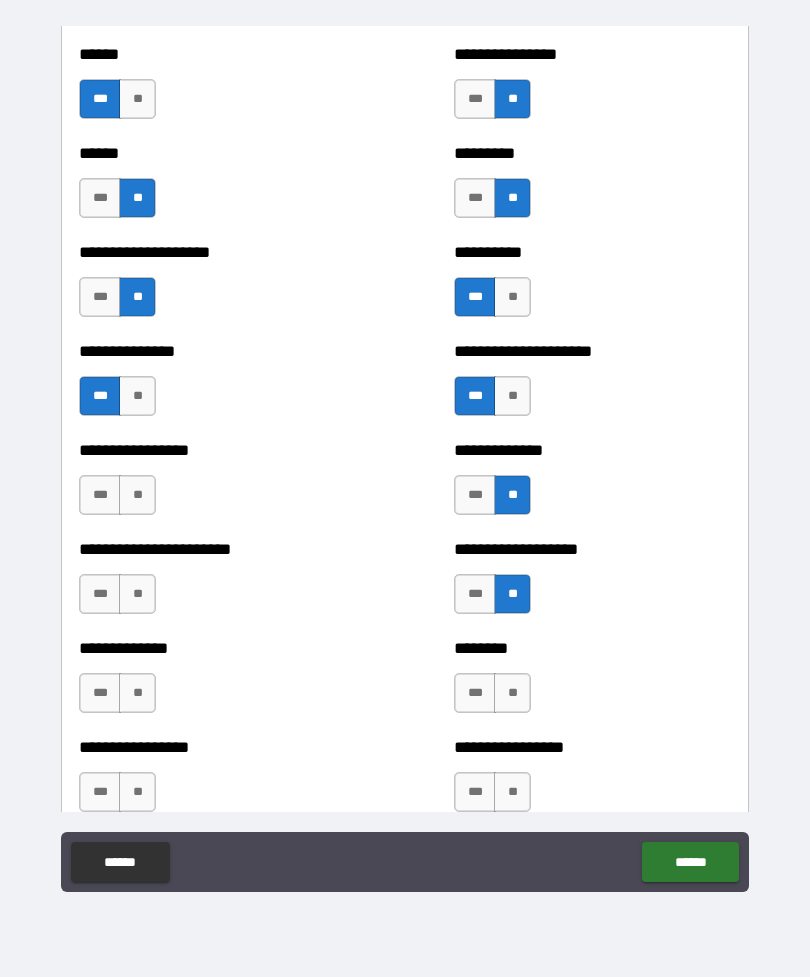 click on "**" at bounding box center (512, 693) 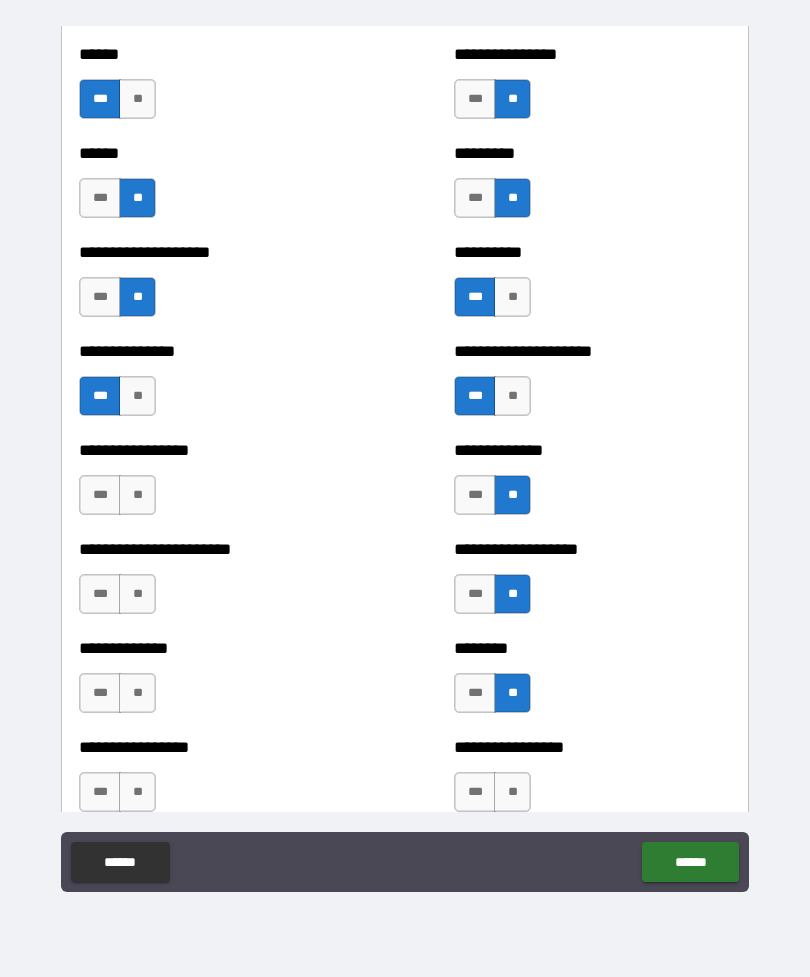 click on "**" at bounding box center (512, 792) 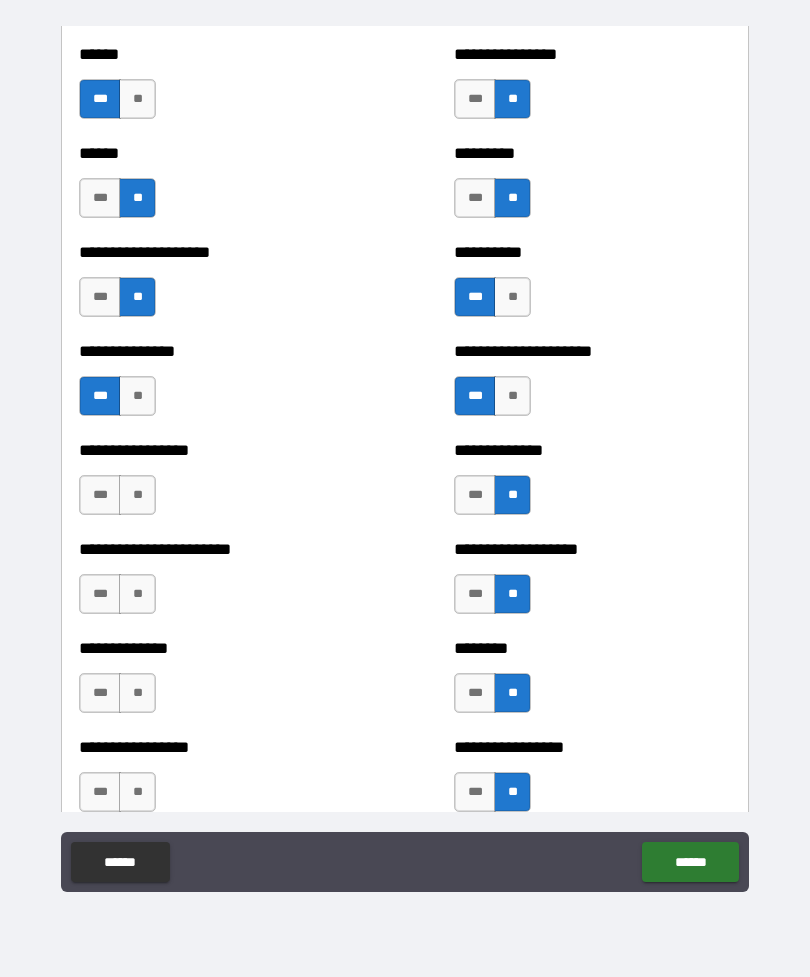 click on "**" at bounding box center [137, 495] 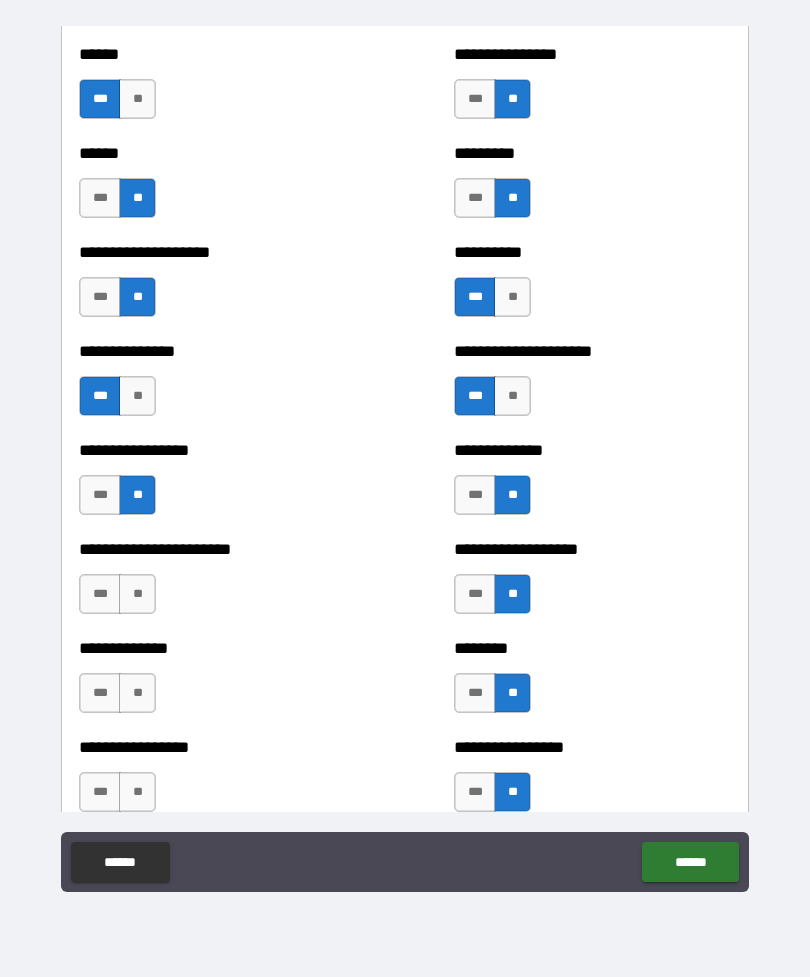 click on "**********" at bounding box center [217, 584] 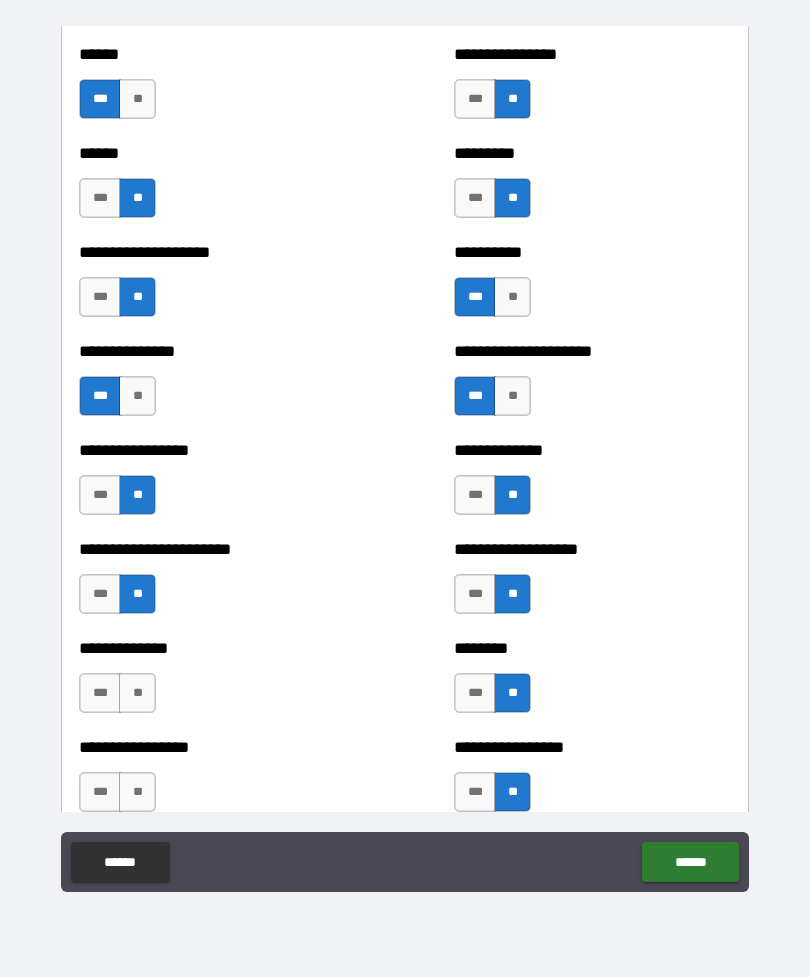 click on "*** **" at bounding box center (117, 693) 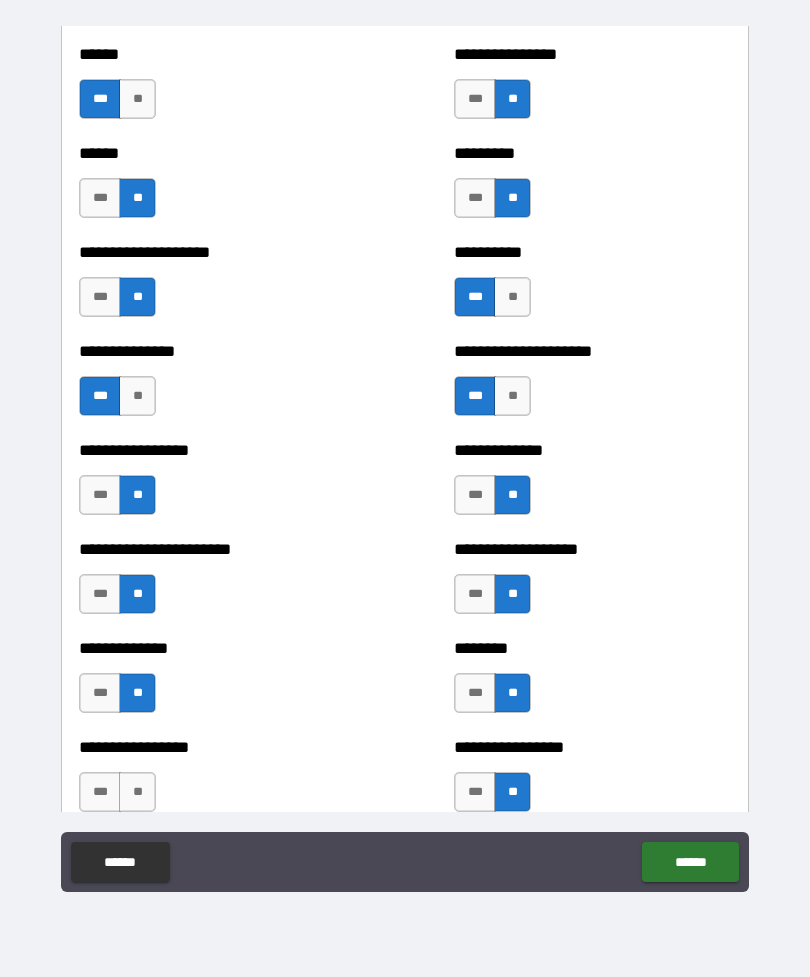 click on "**" at bounding box center (137, 792) 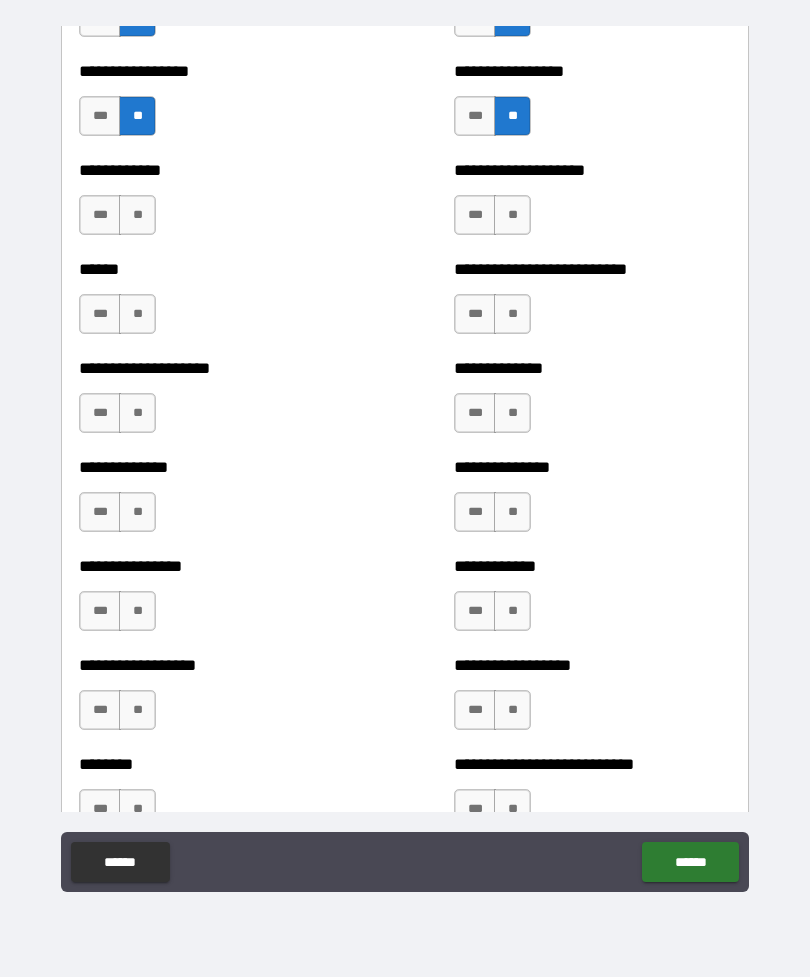 scroll, scrollTop: 3915, scrollLeft: 0, axis: vertical 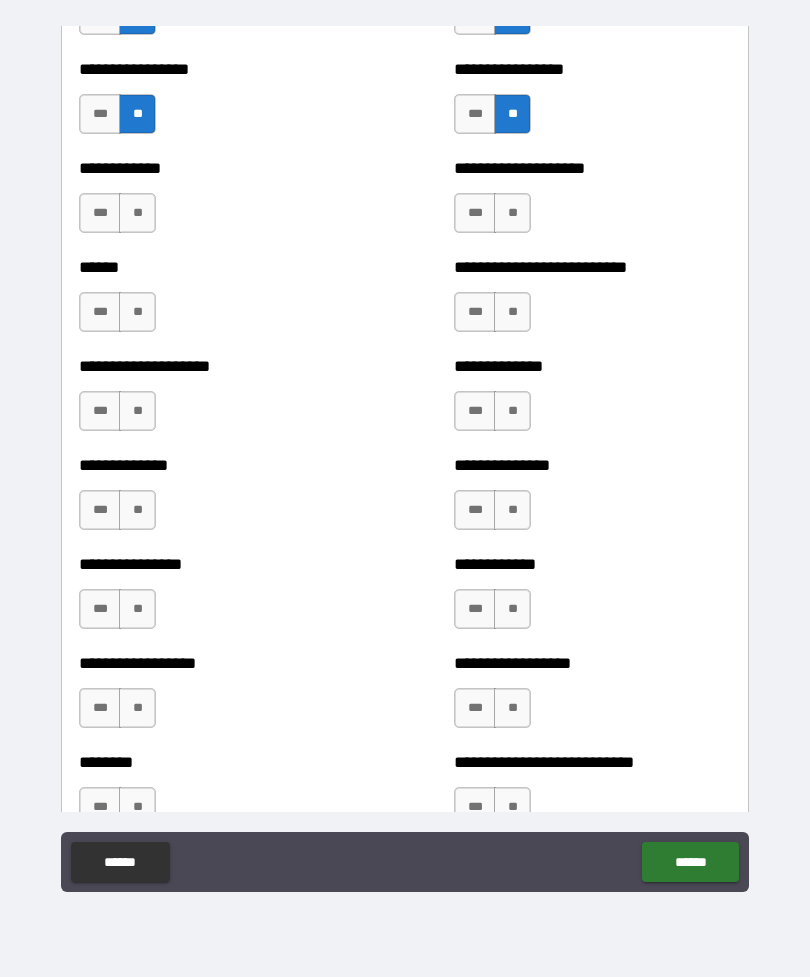 click on "**" at bounding box center [512, 213] 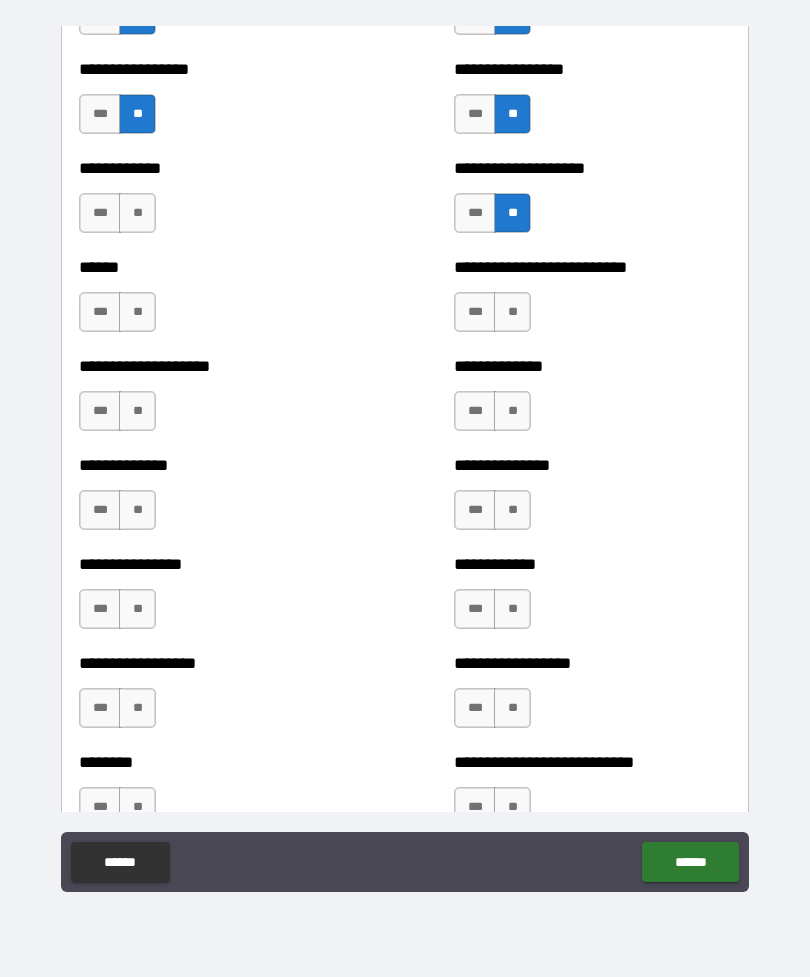 click on "**" at bounding box center [512, 312] 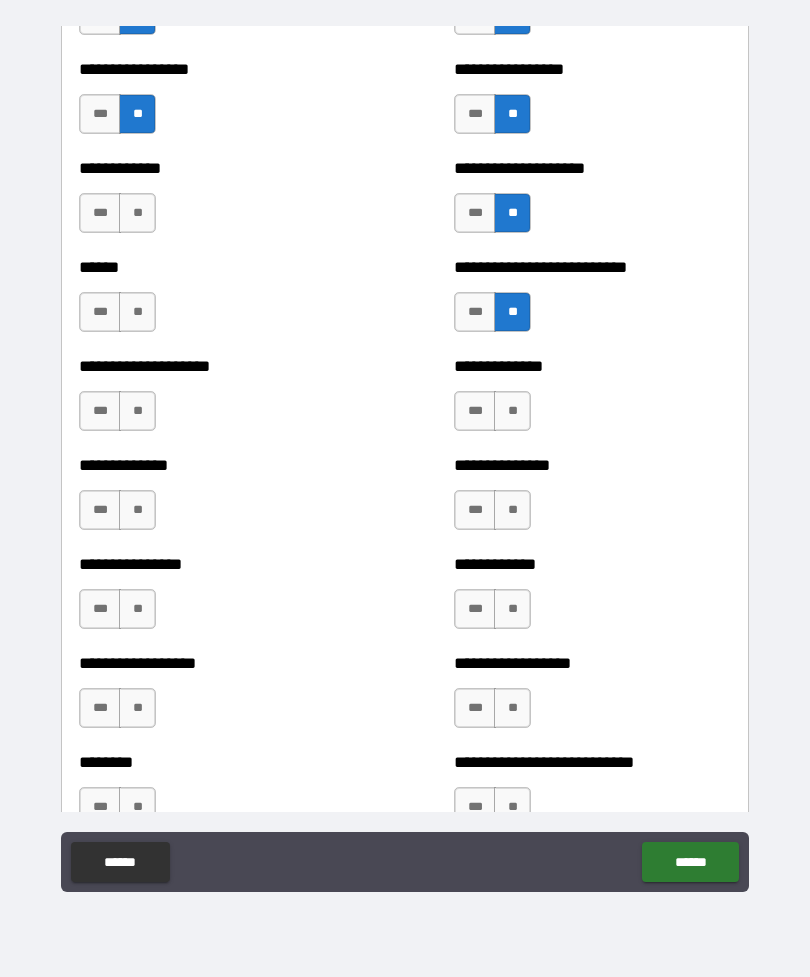 click on "***" at bounding box center (475, 312) 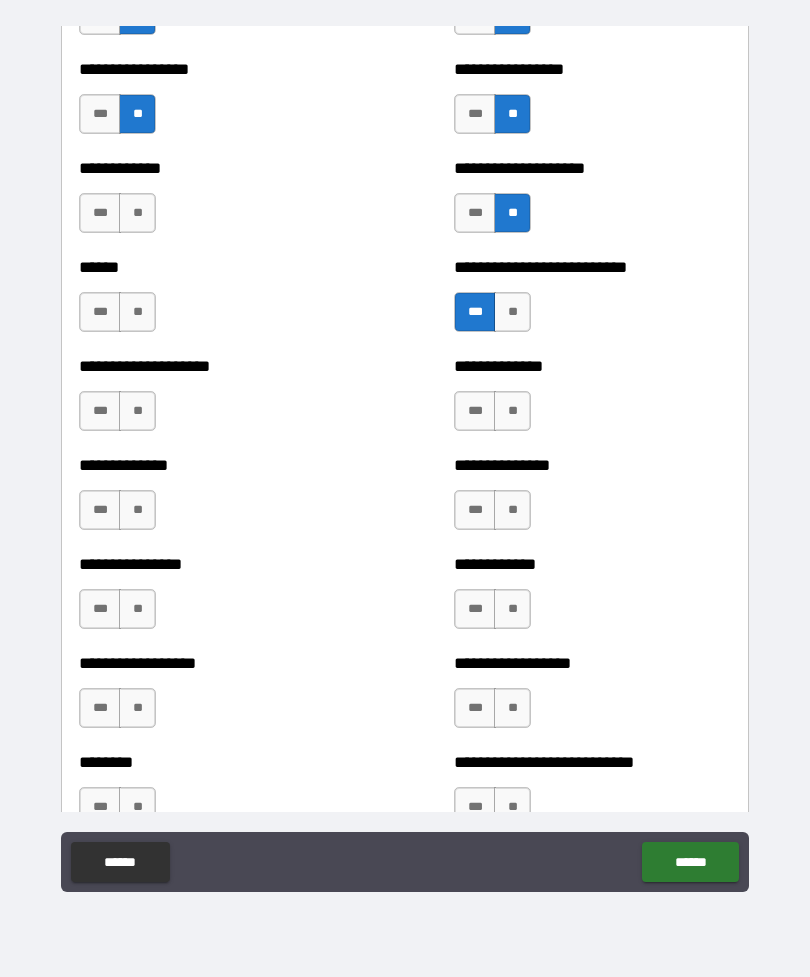 click on "***" at bounding box center [475, 411] 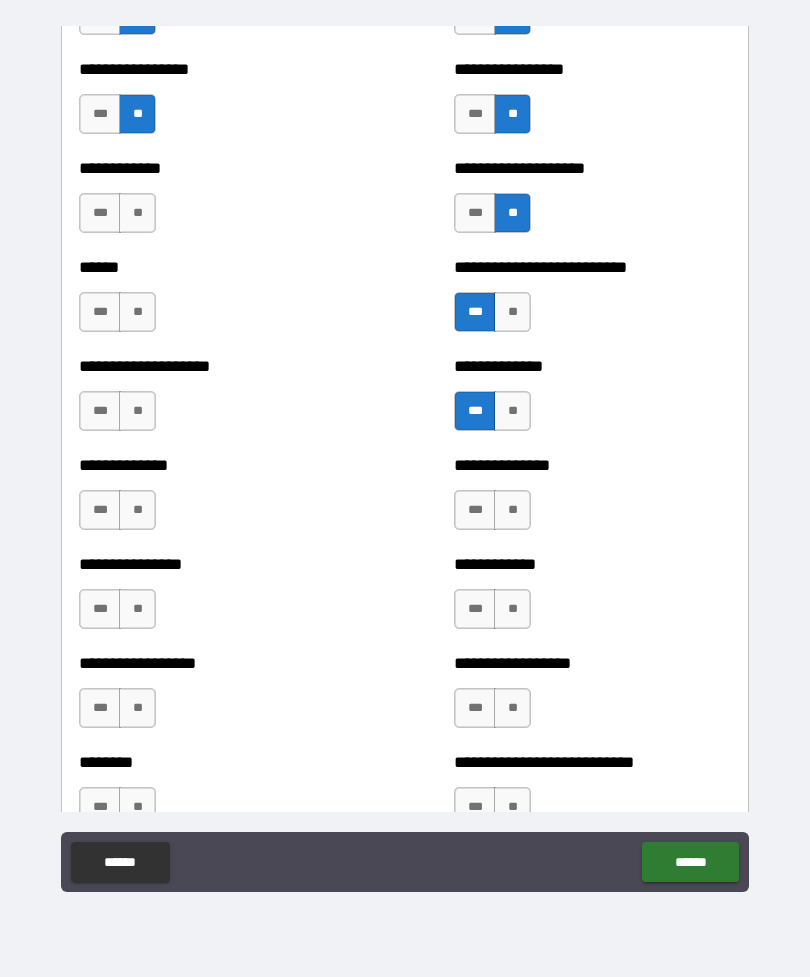 click on "**" at bounding box center [512, 510] 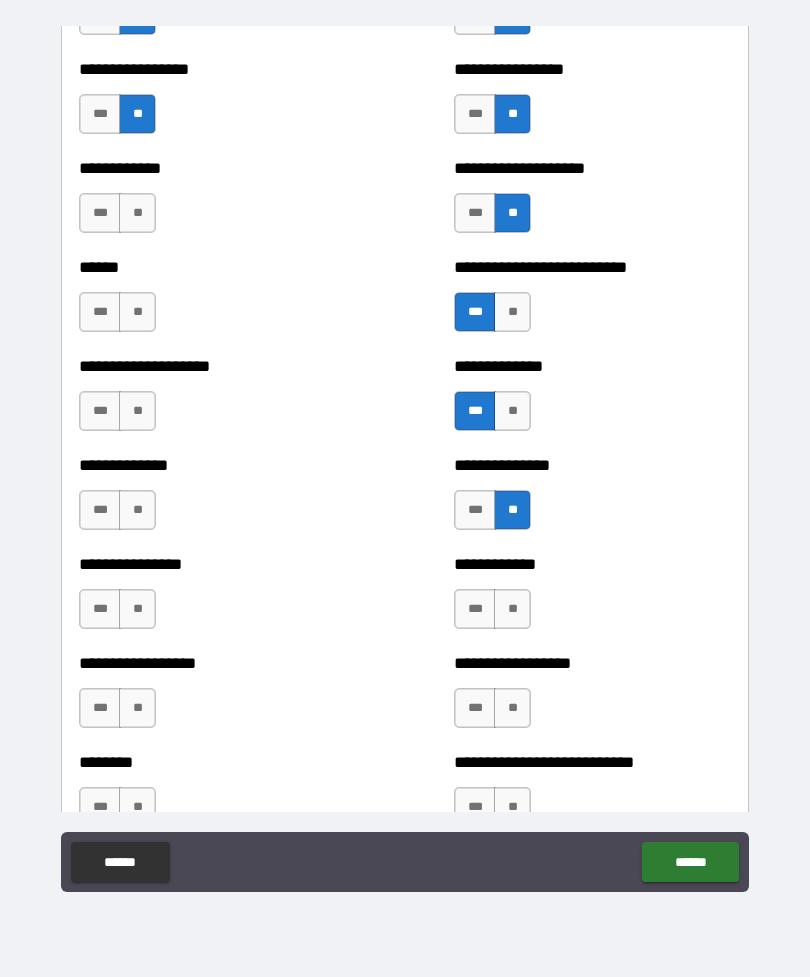 click on "**" at bounding box center (512, 609) 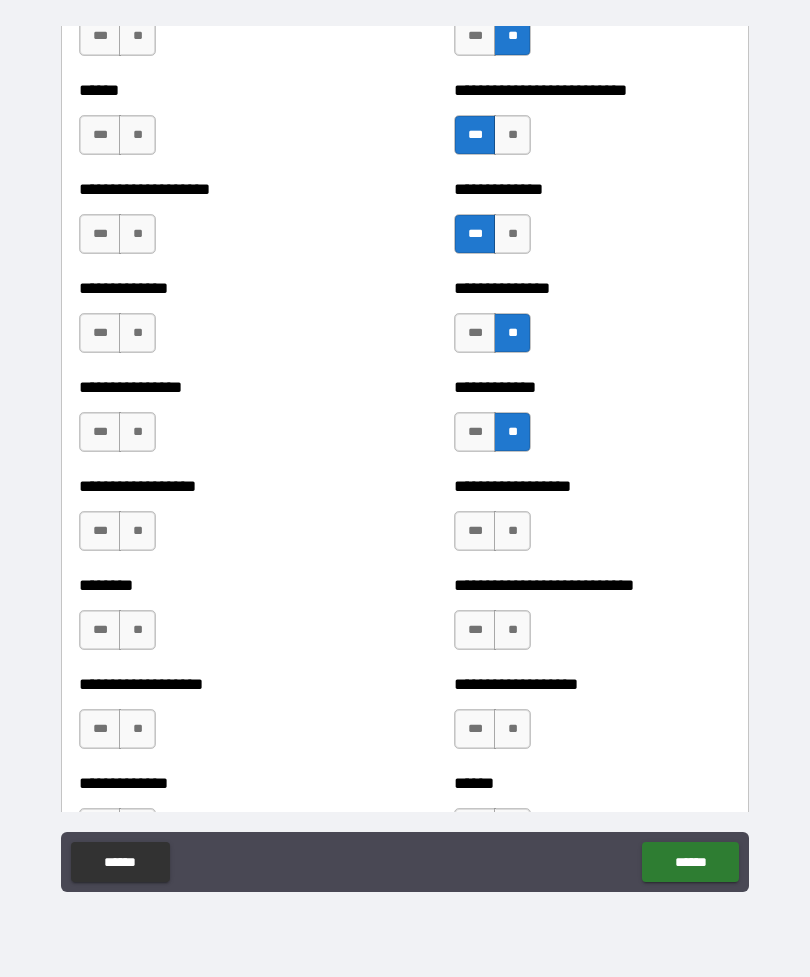 scroll, scrollTop: 4123, scrollLeft: 0, axis: vertical 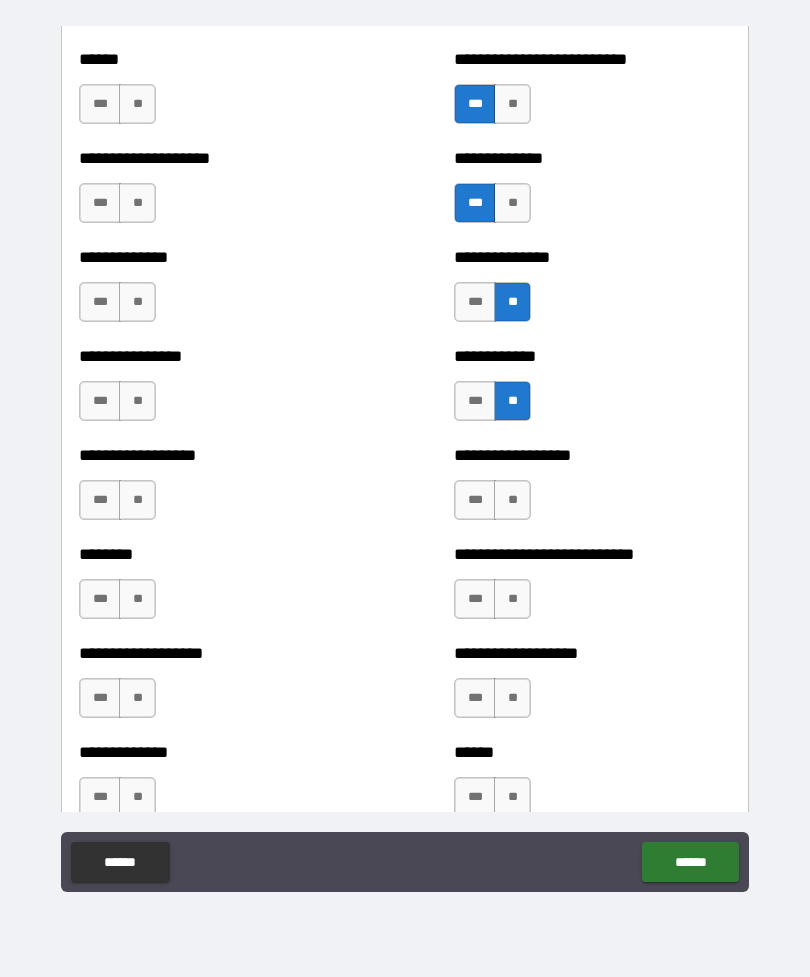 click on "**" at bounding box center (512, 500) 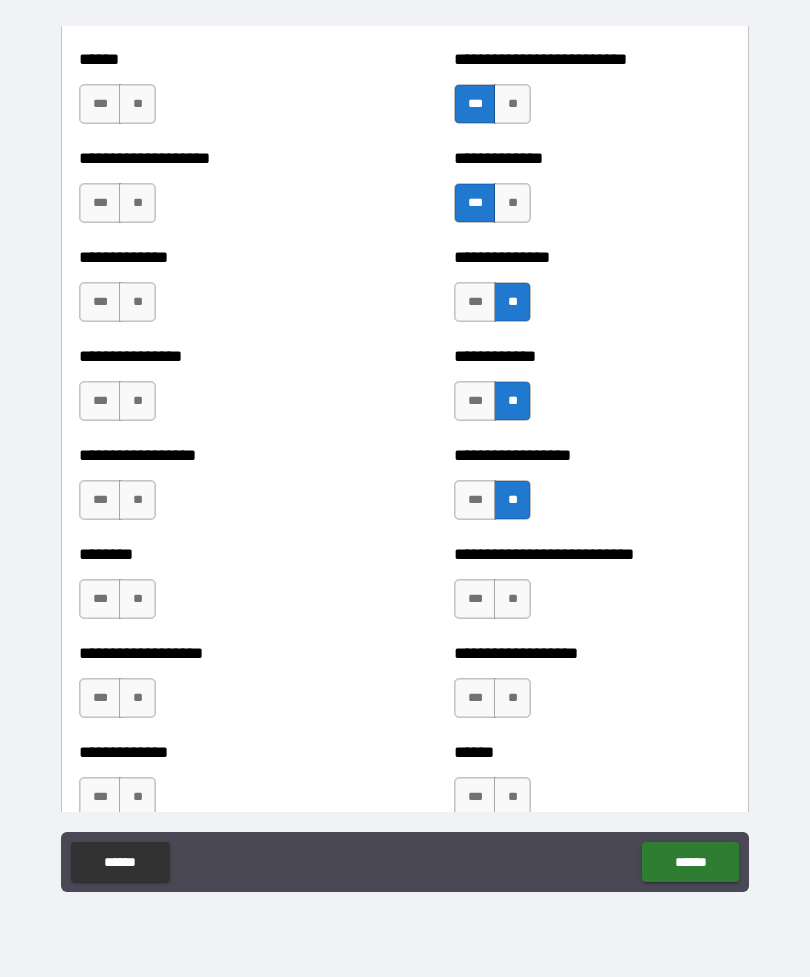 click on "**" at bounding box center (512, 599) 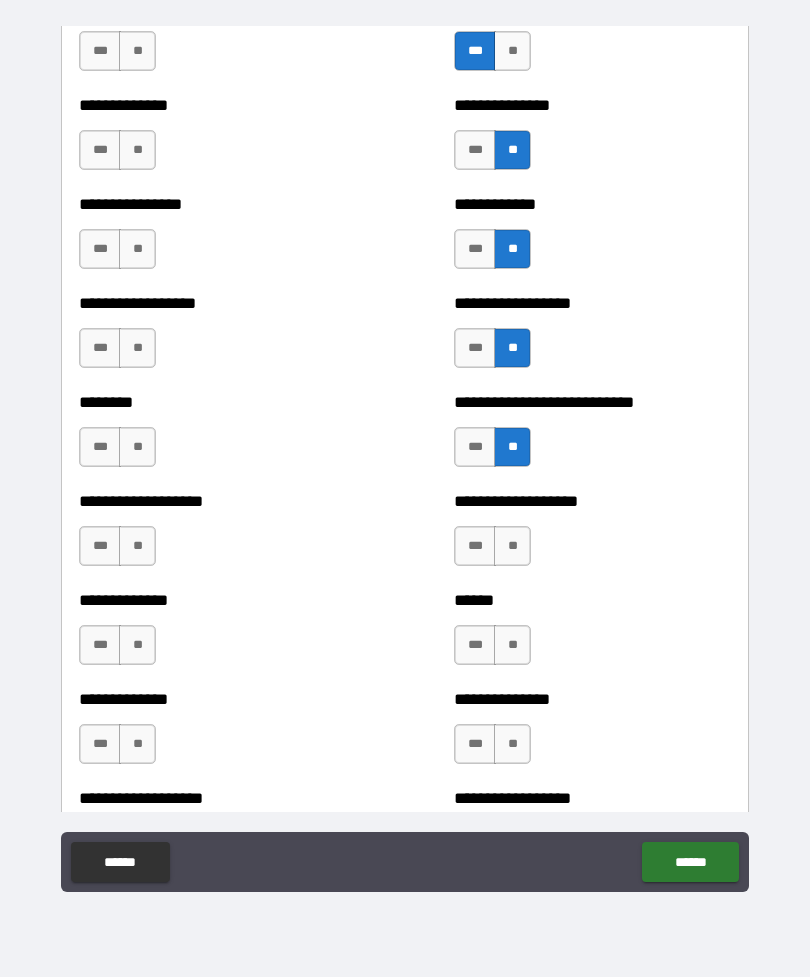 scroll, scrollTop: 4287, scrollLeft: 0, axis: vertical 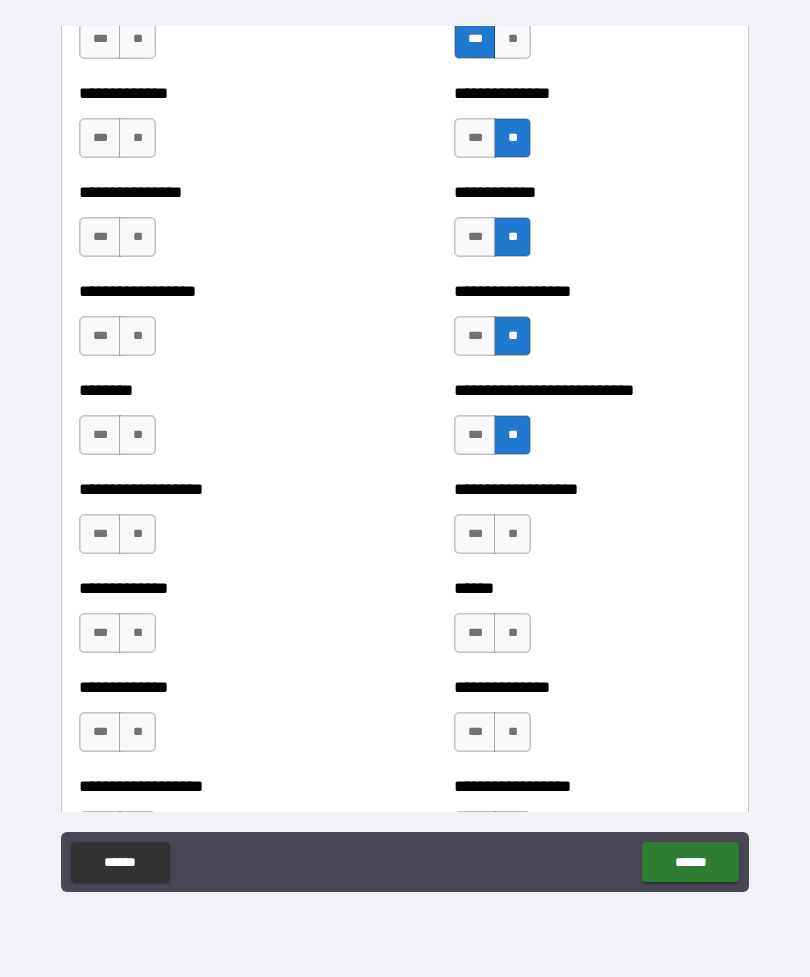click on "**" at bounding box center (512, 534) 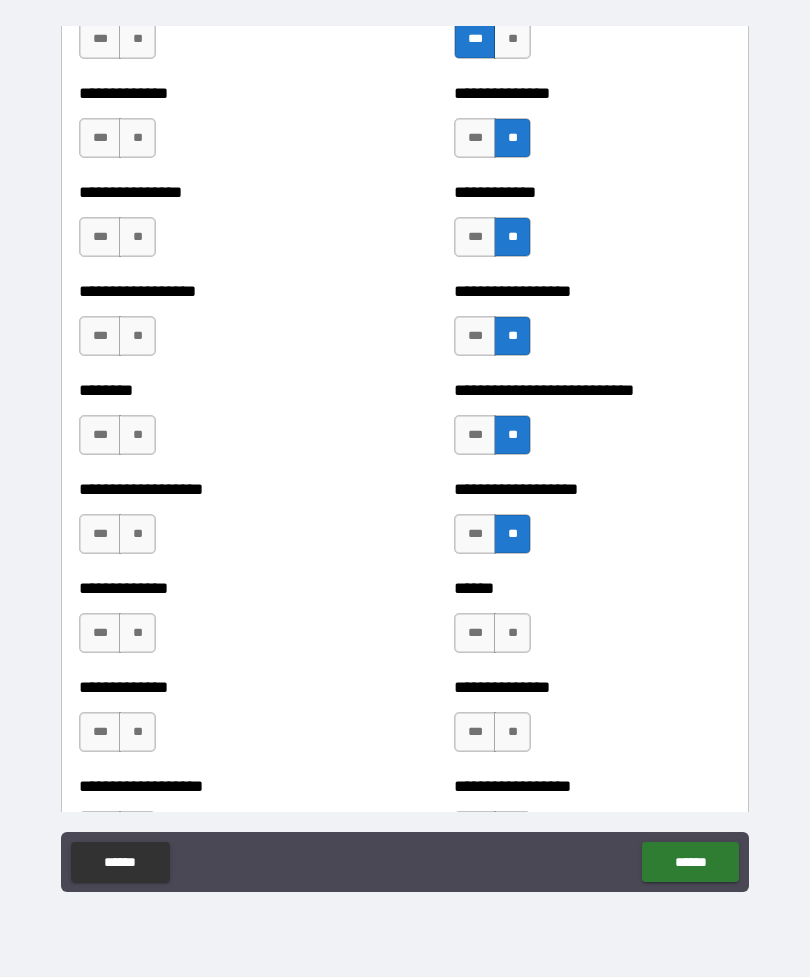 click on "**" at bounding box center [512, 633] 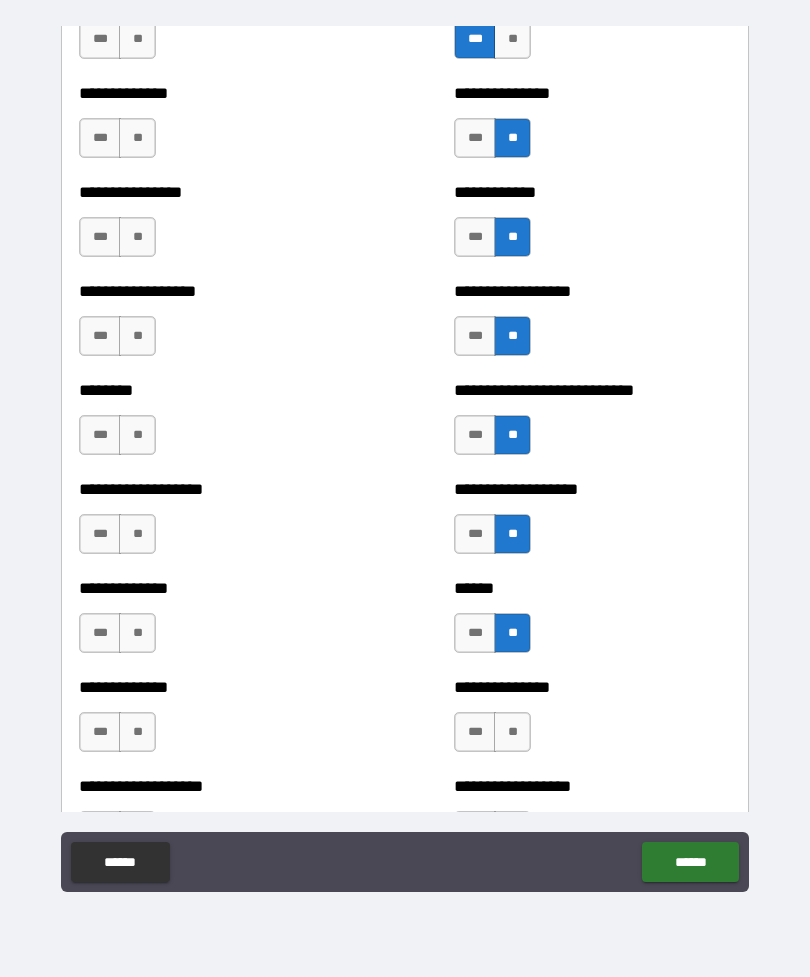 click on "**" at bounding box center (512, 732) 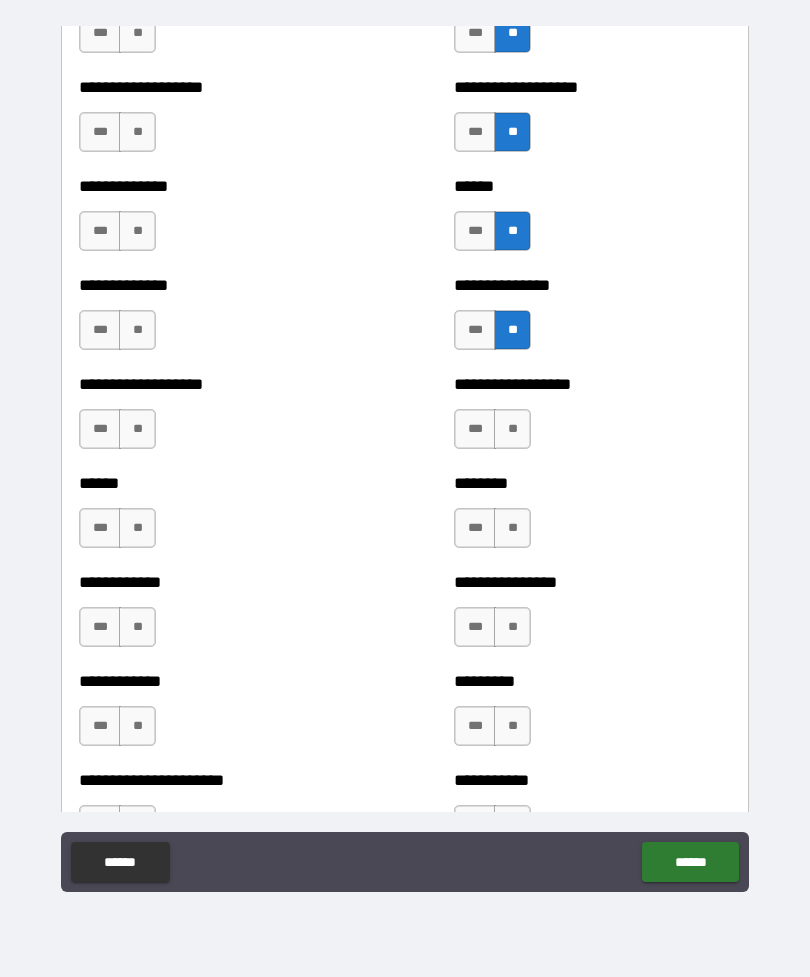 scroll, scrollTop: 4693, scrollLeft: 0, axis: vertical 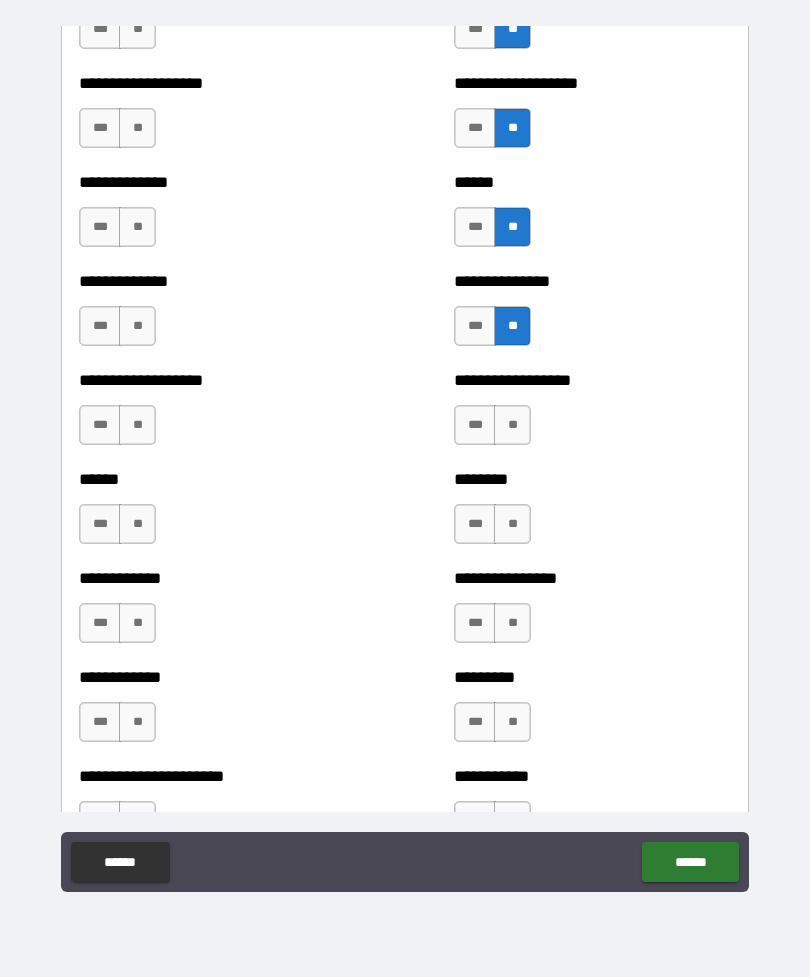 click on "**" at bounding box center [512, 425] 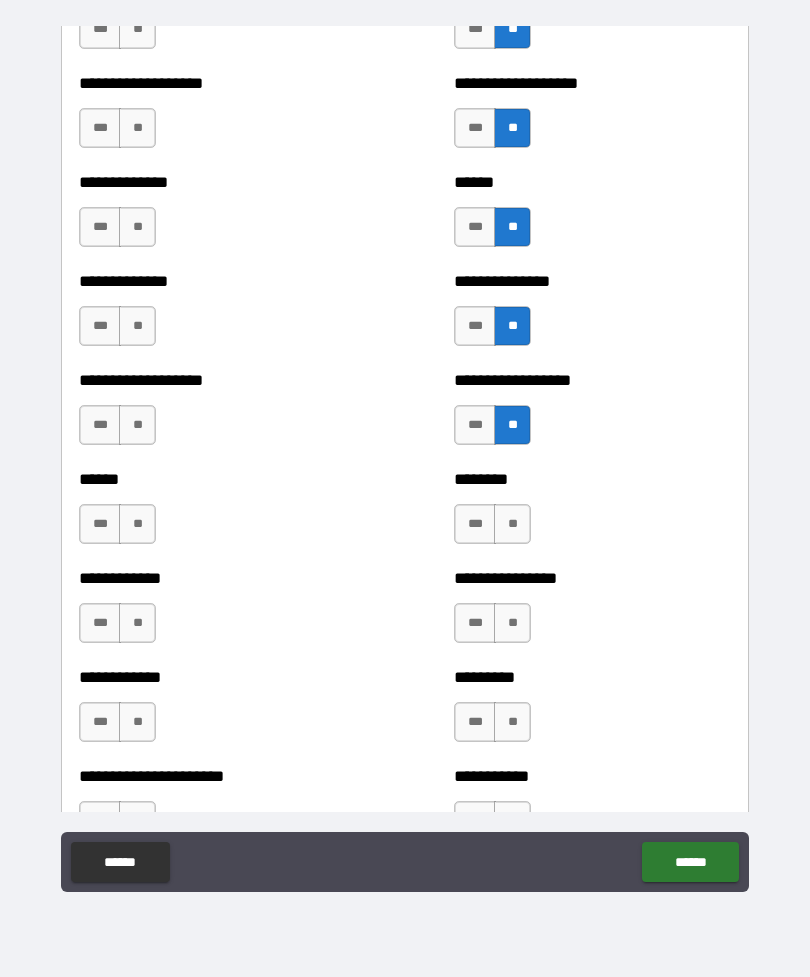click on "**" at bounding box center [512, 524] 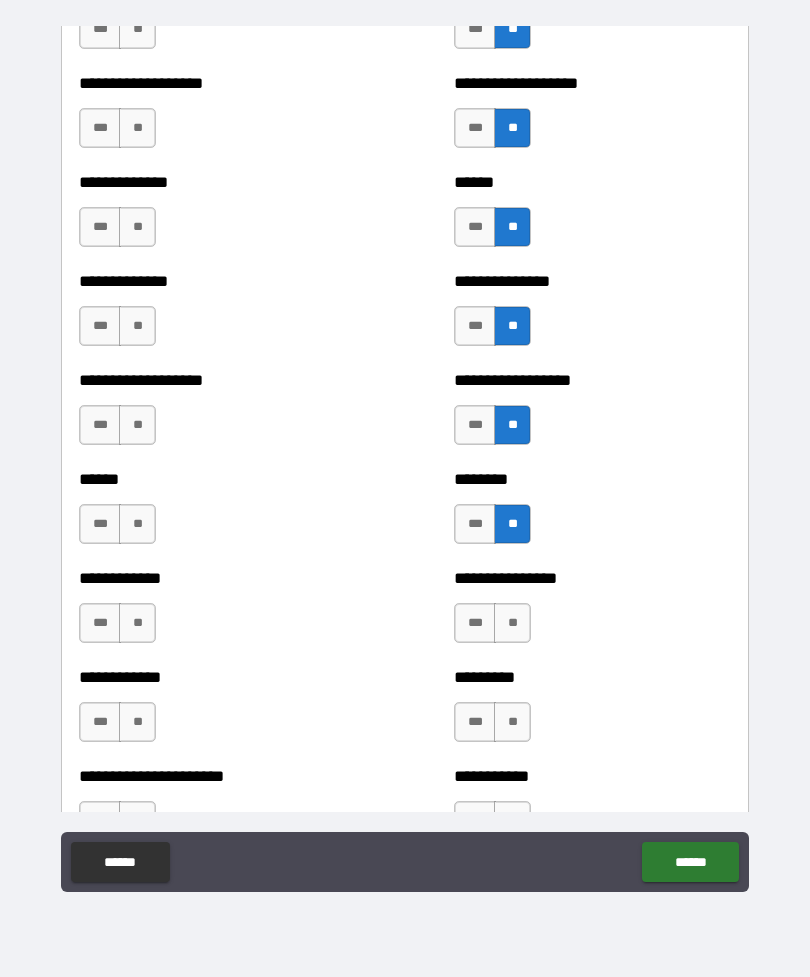 click on "**" at bounding box center (512, 623) 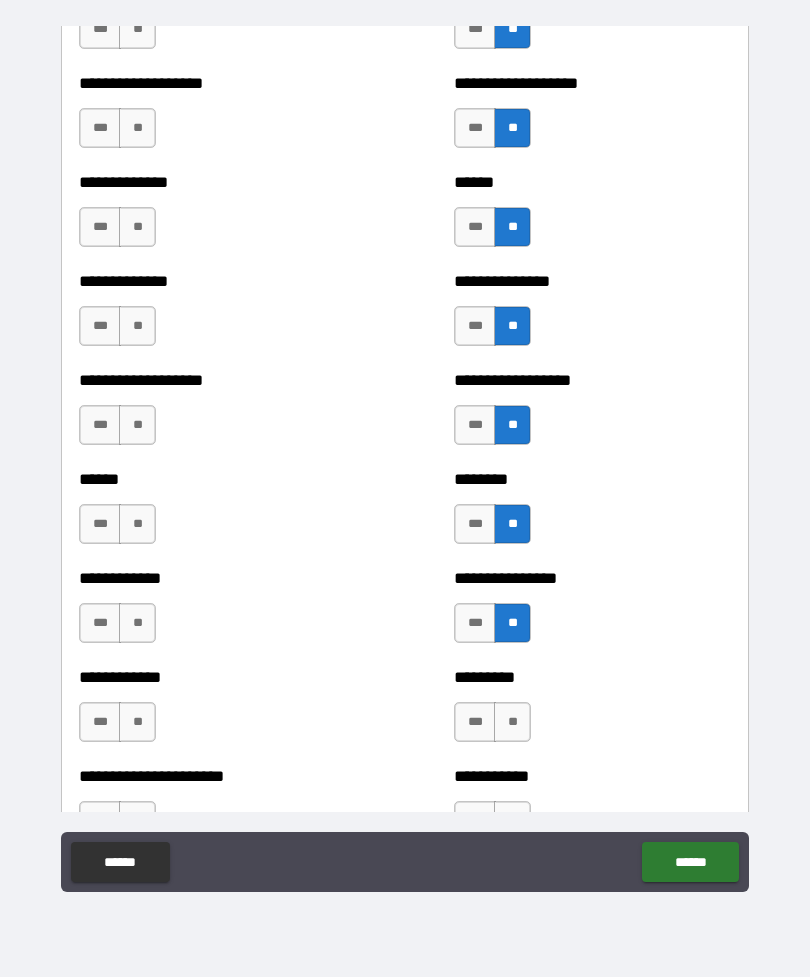click on "**" at bounding box center (512, 722) 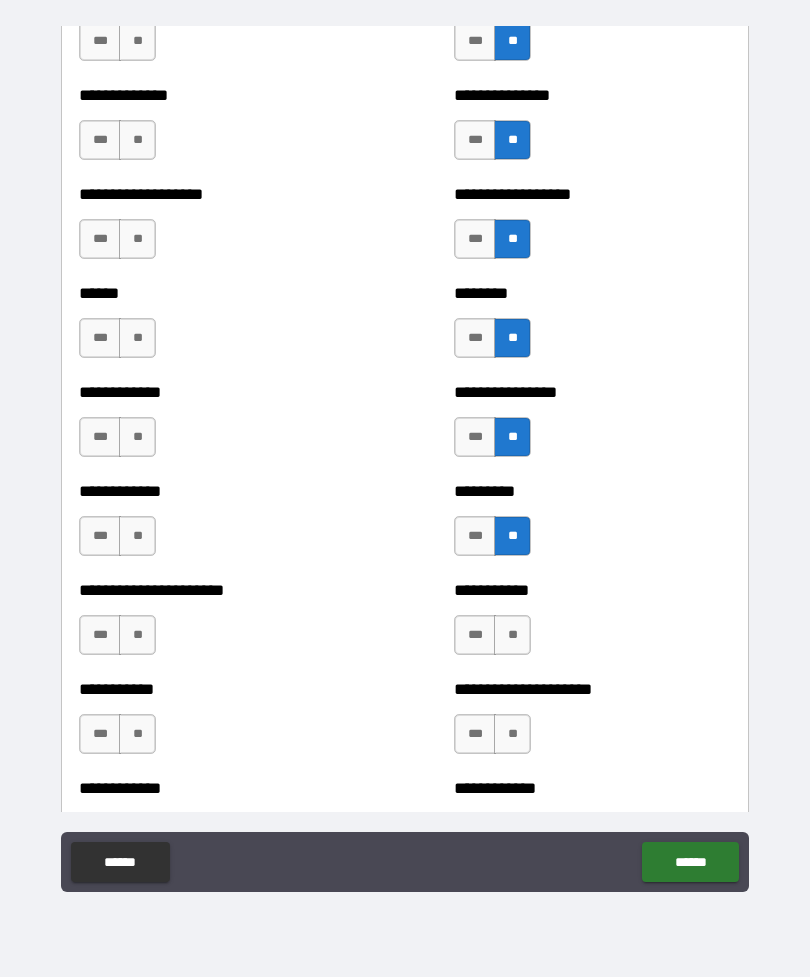 scroll, scrollTop: 4949, scrollLeft: 0, axis: vertical 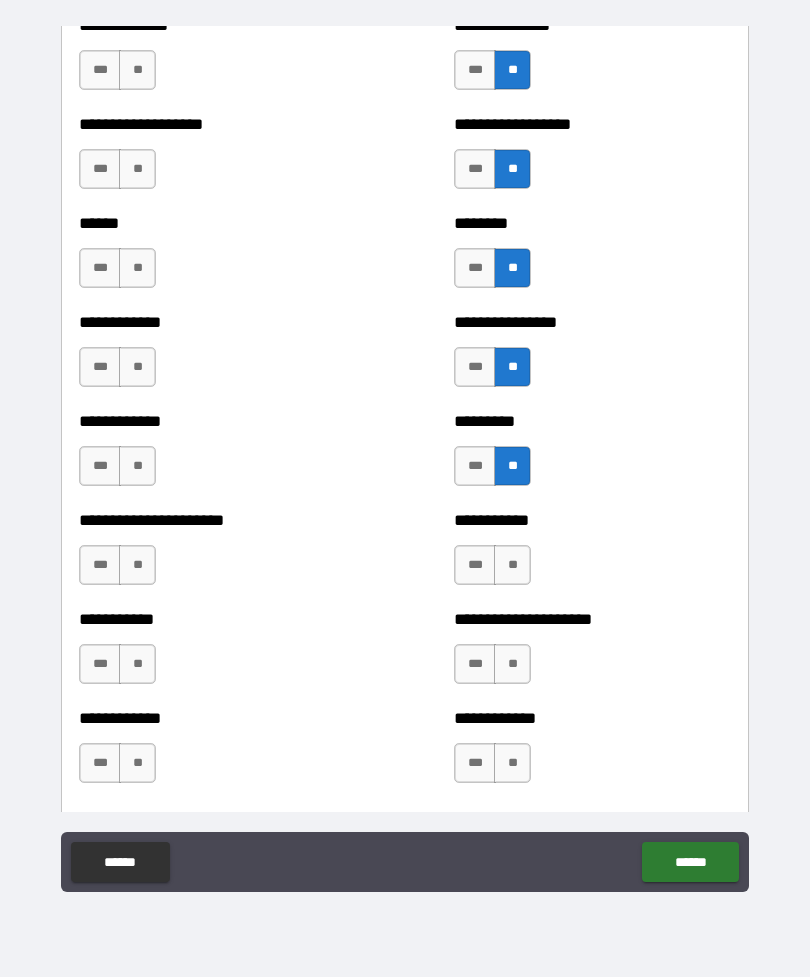 click on "**" at bounding box center [512, 565] 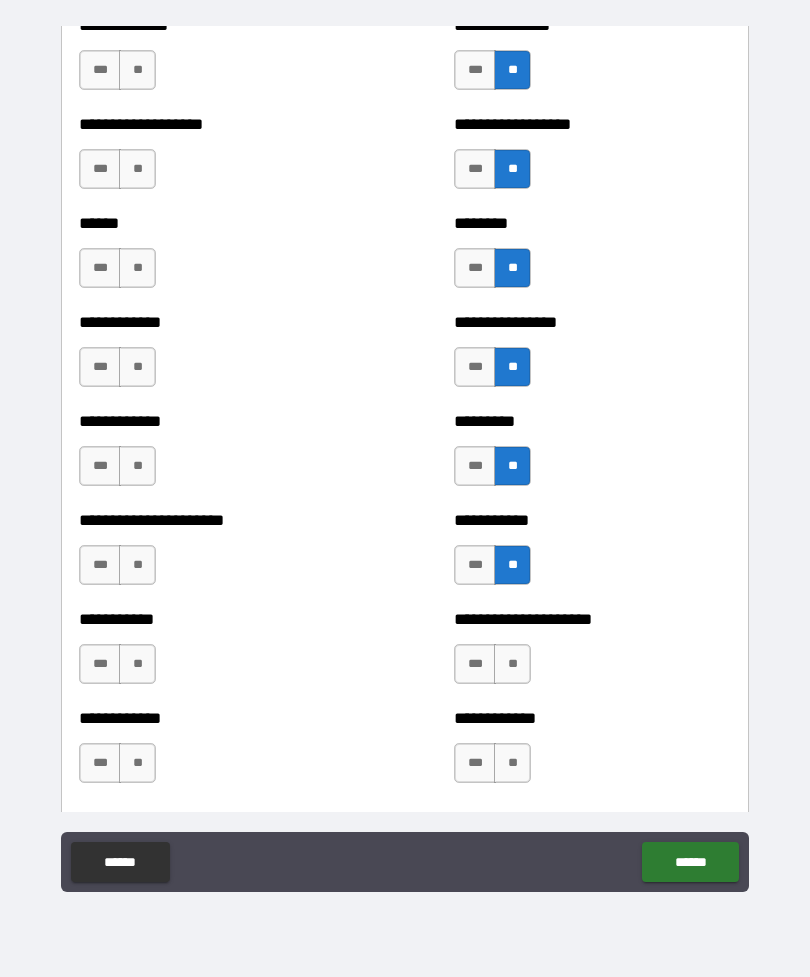 click on "**" at bounding box center (512, 664) 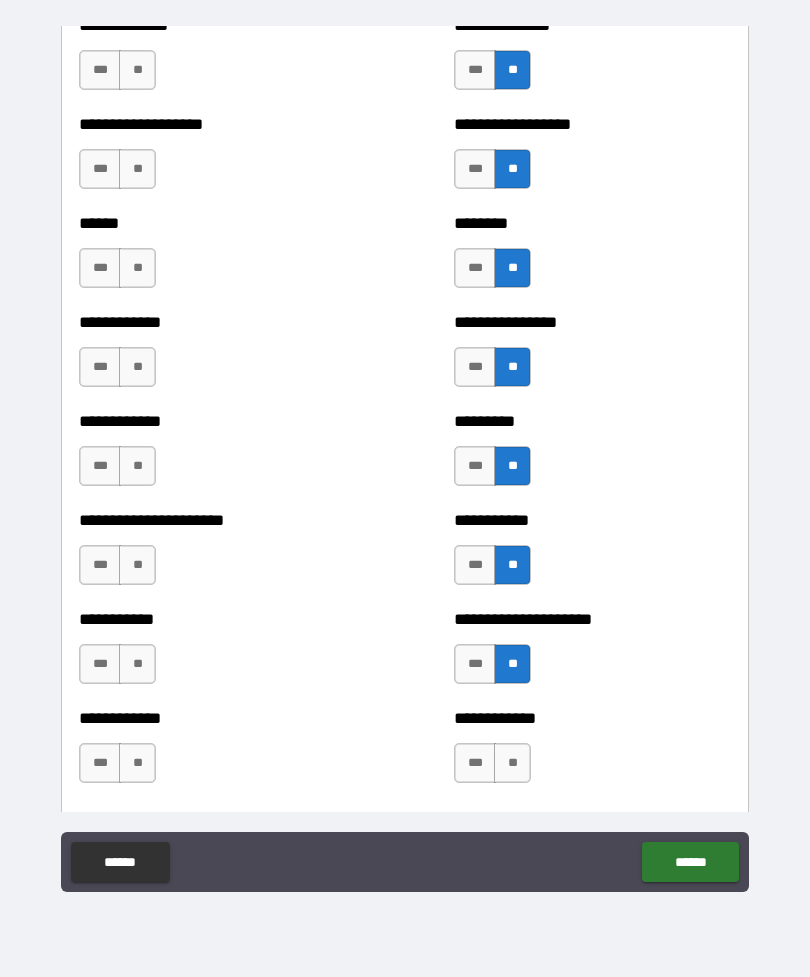 click on "**" at bounding box center (512, 763) 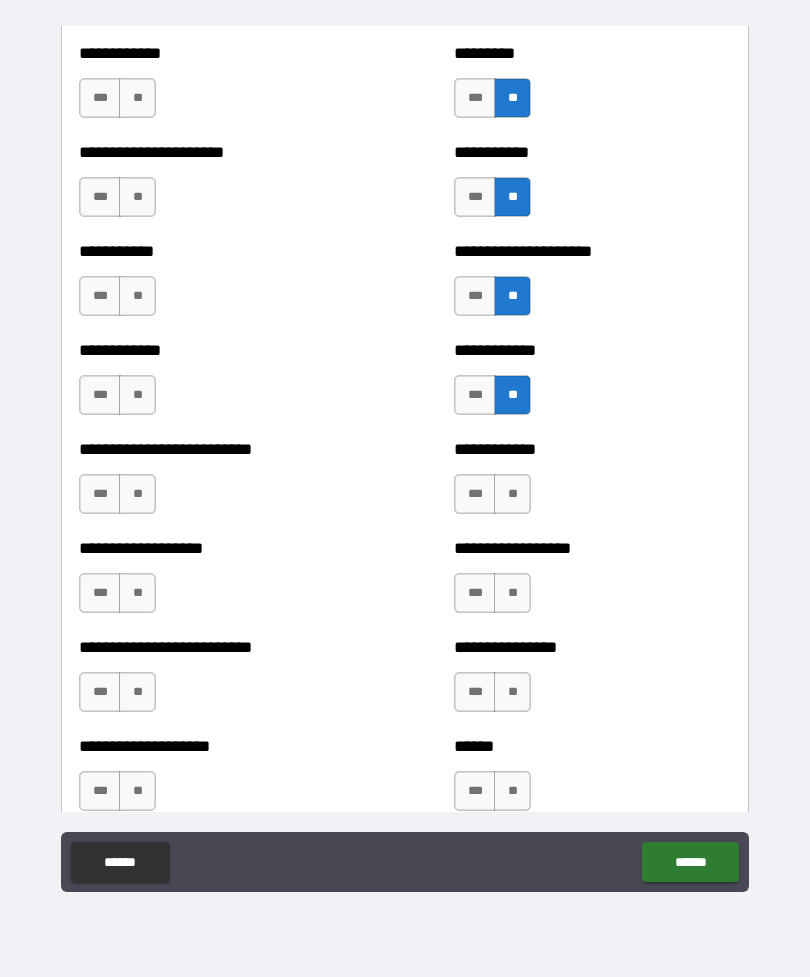 scroll, scrollTop: 5339, scrollLeft: 0, axis: vertical 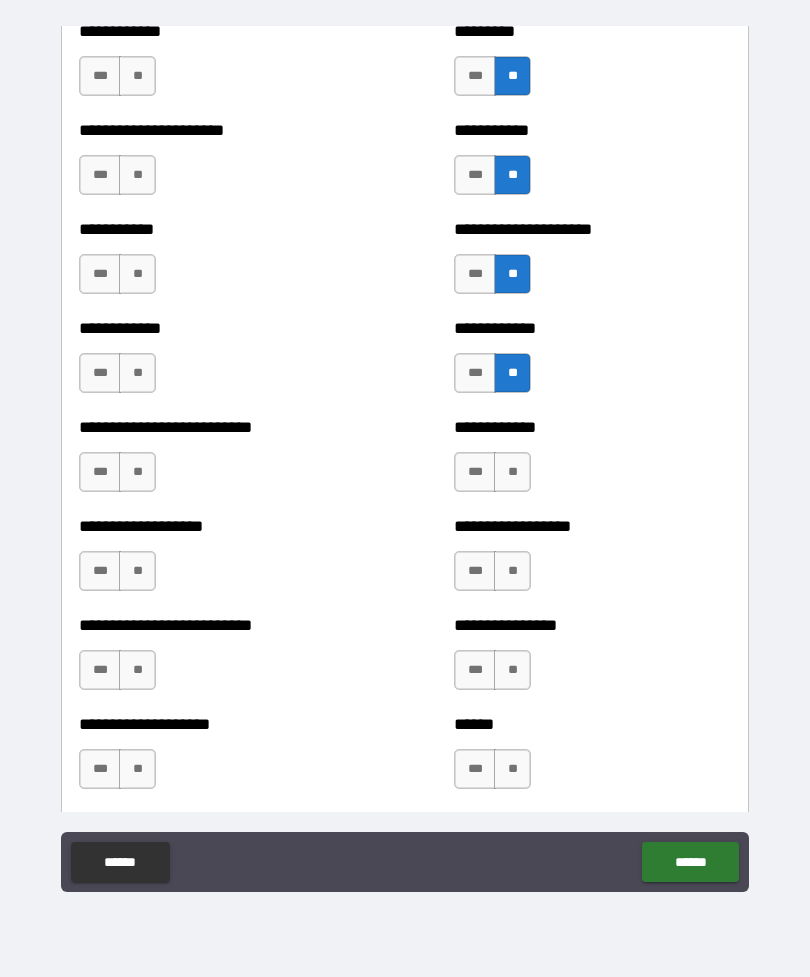 click on "**" at bounding box center [512, 472] 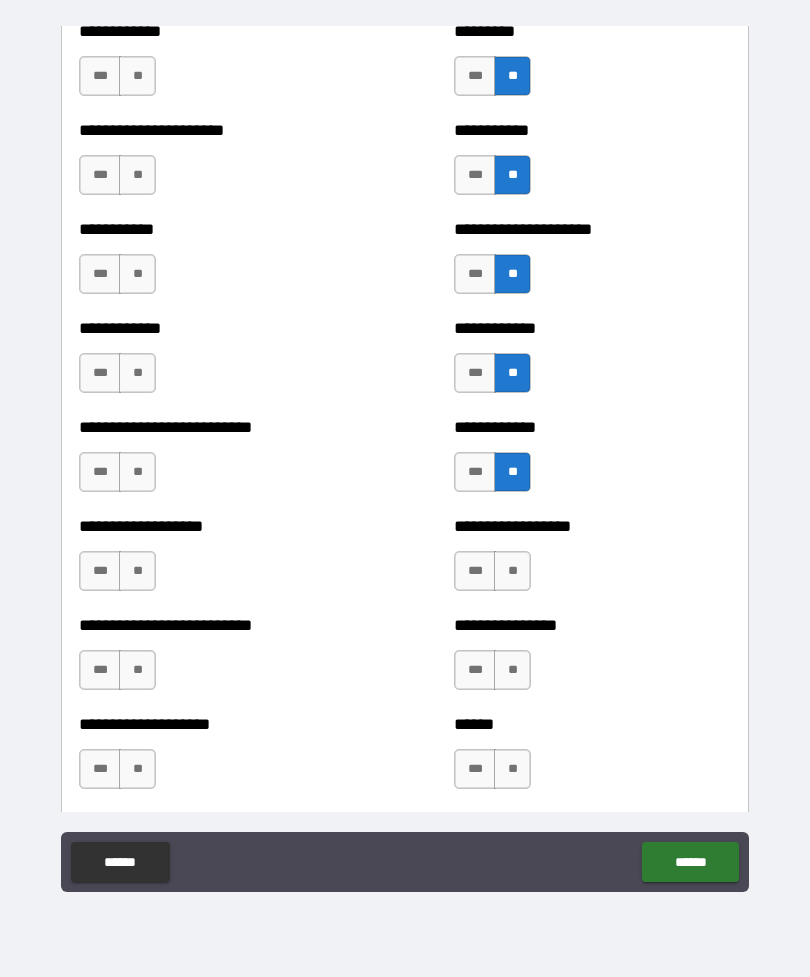 click on "**" at bounding box center [512, 571] 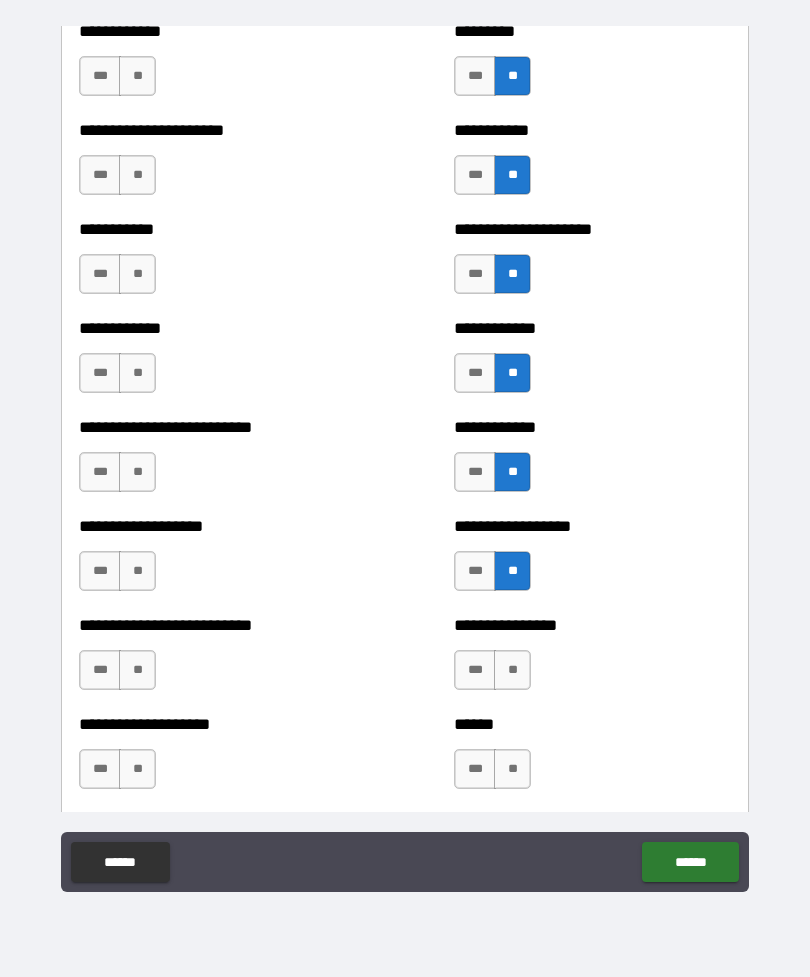 click on "**" at bounding box center (512, 670) 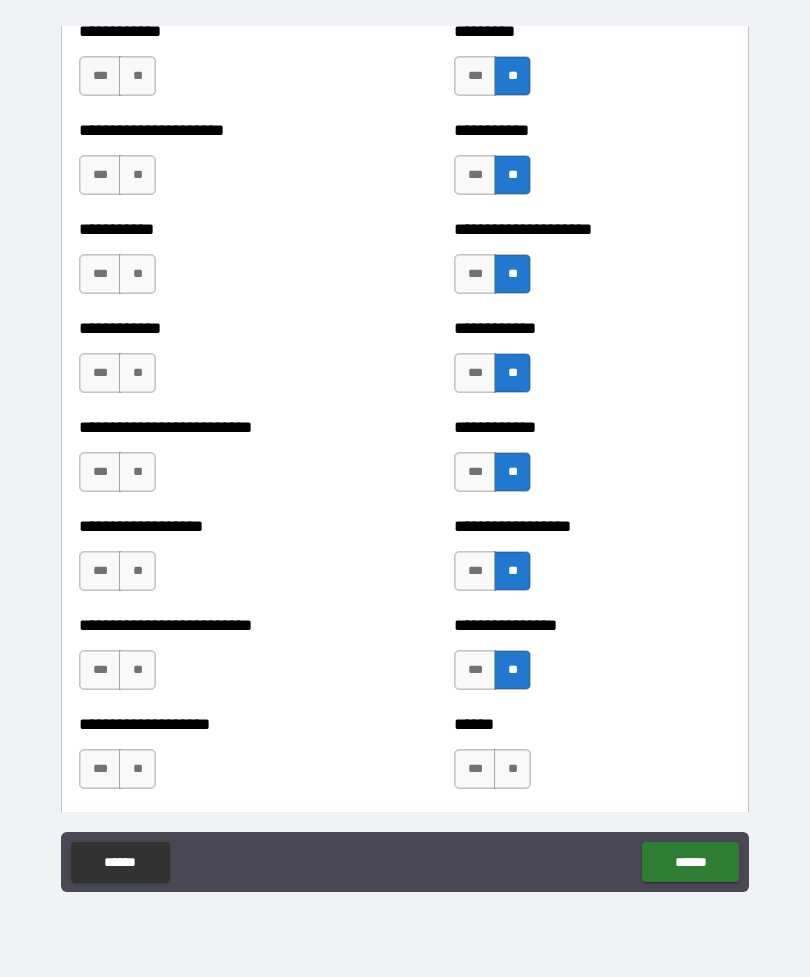 click on "**" at bounding box center (512, 769) 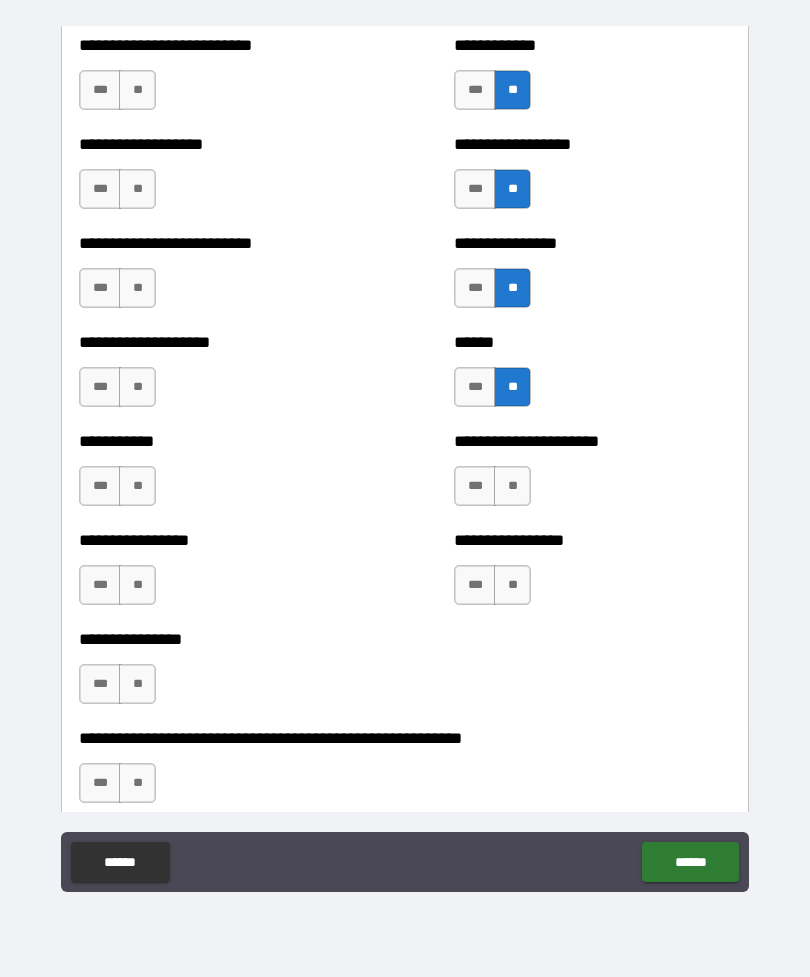 scroll, scrollTop: 5749, scrollLeft: 0, axis: vertical 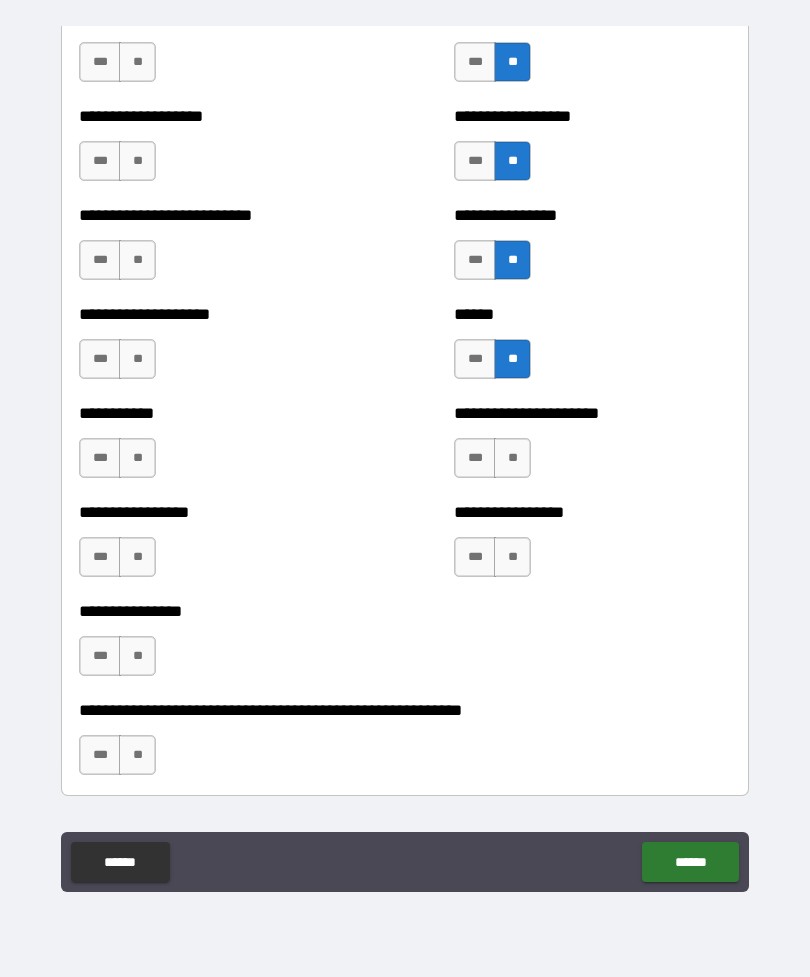 click on "**" at bounding box center [512, 458] 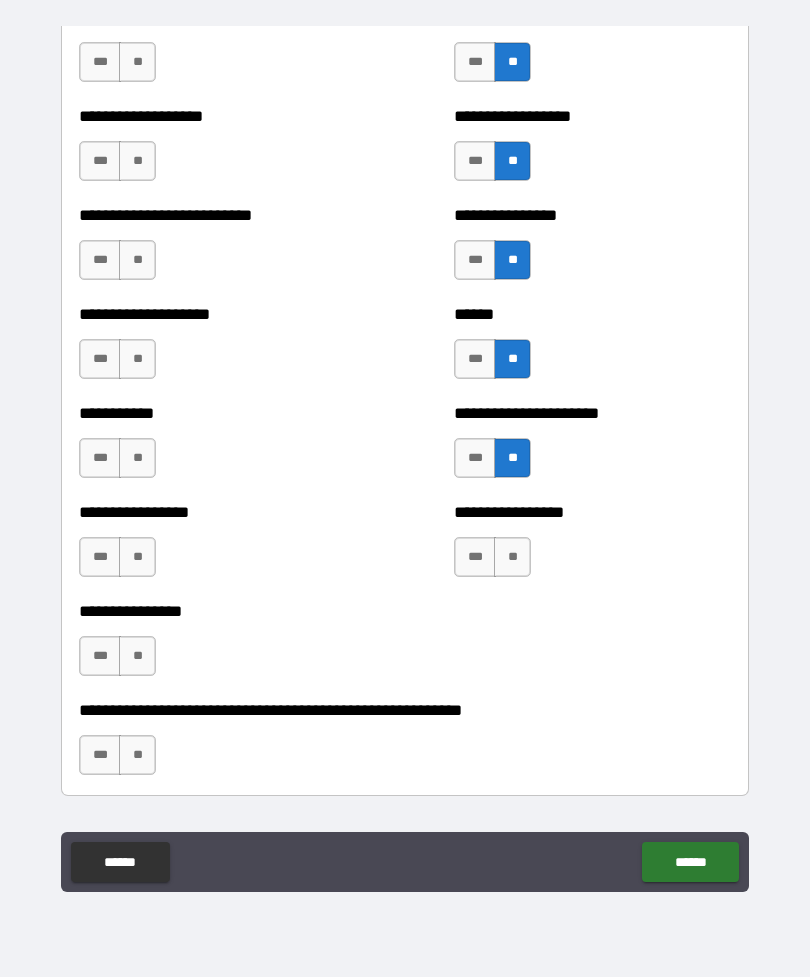 click on "**" at bounding box center [512, 557] 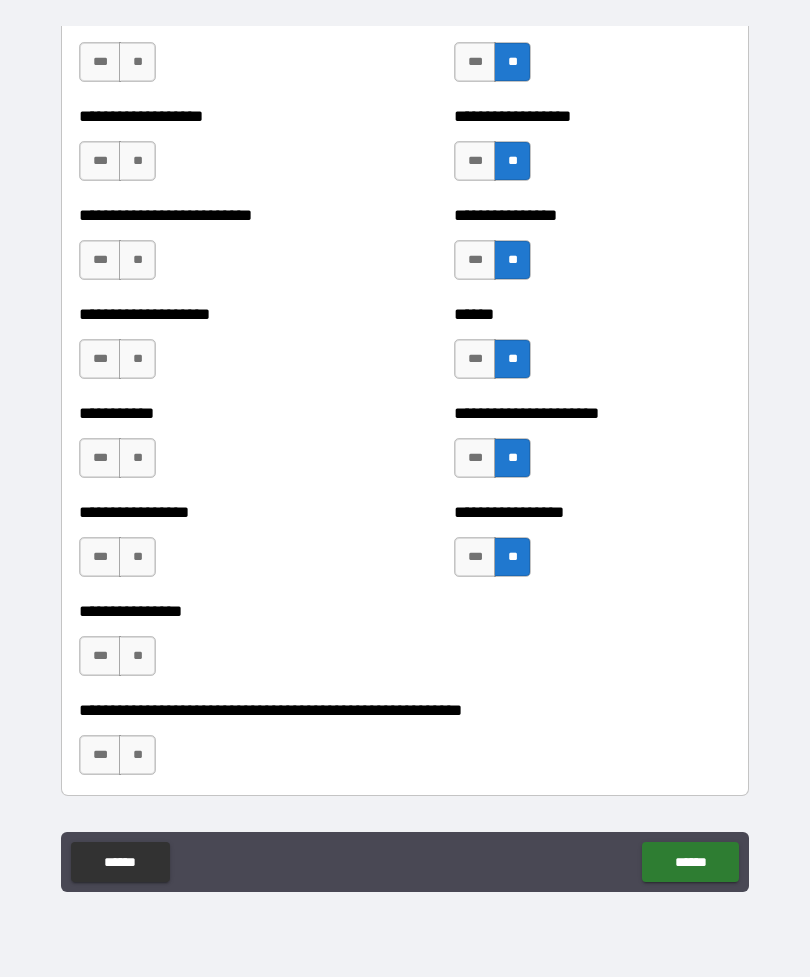 click on "**" at bounding box center (137, 755) 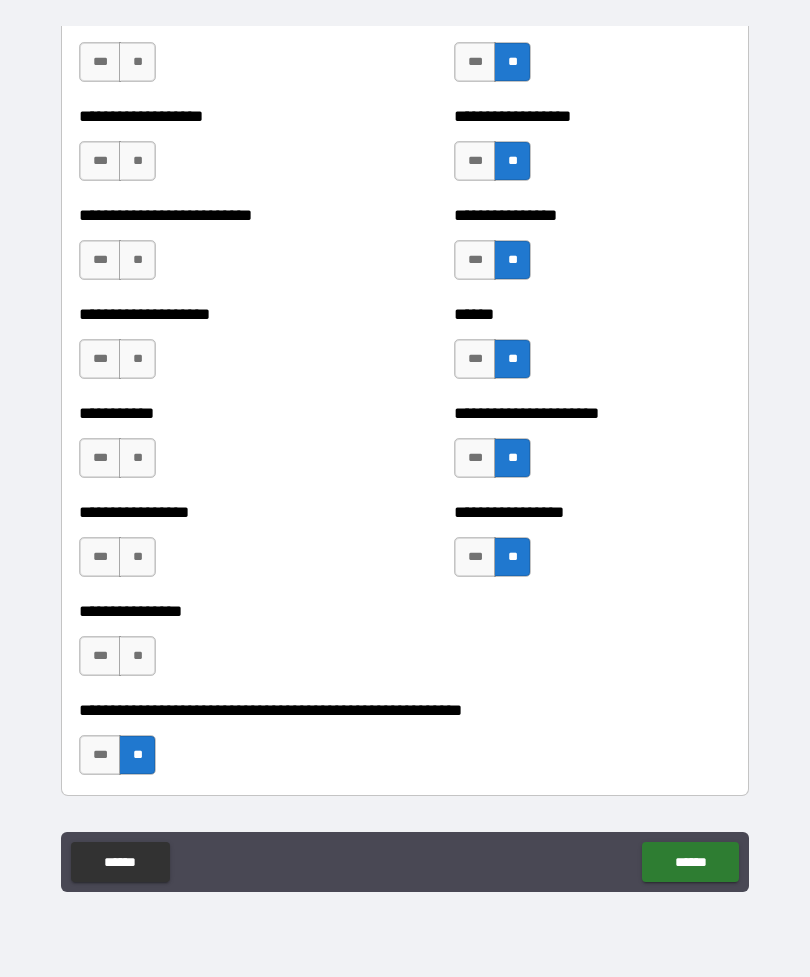 click on "**" at bounding box center [137, 656] 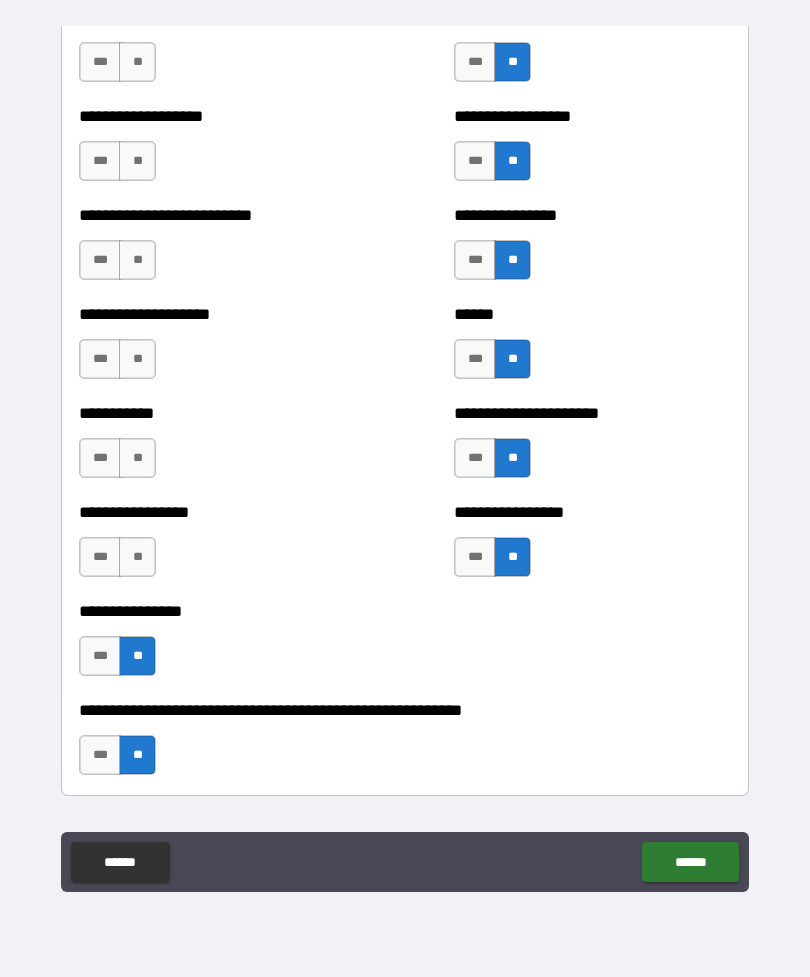 click on "**" at bounding box center [137, 557] 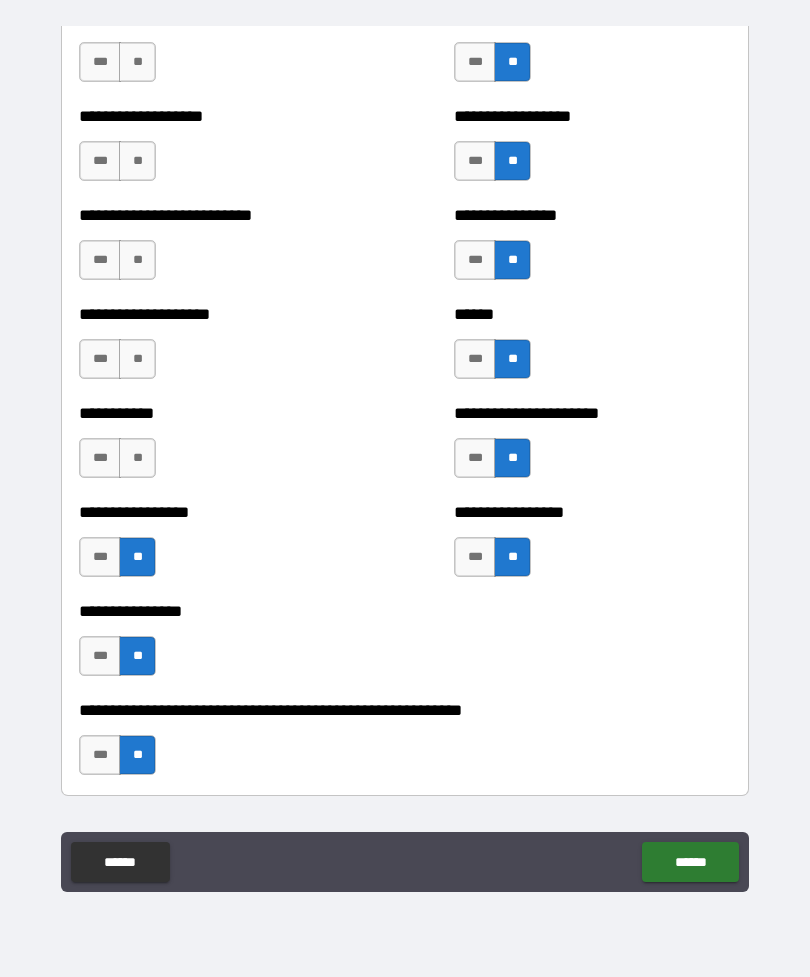 click on "**" at bounding box center [137, 458] 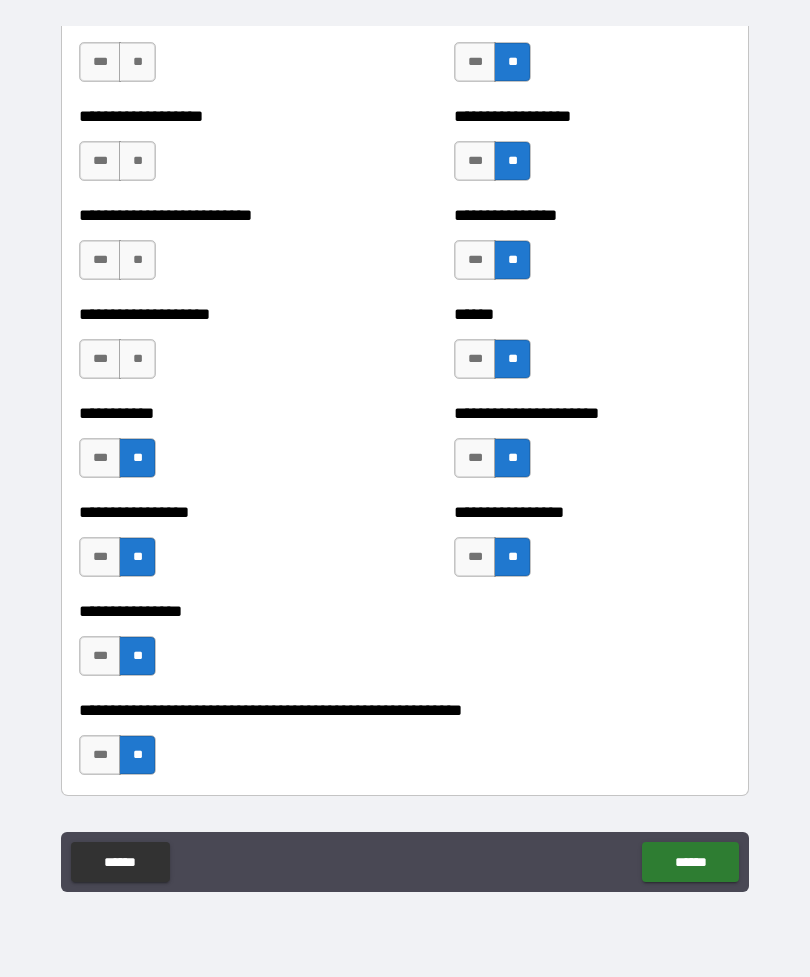 click on "**" at bounding box center (137, 359) 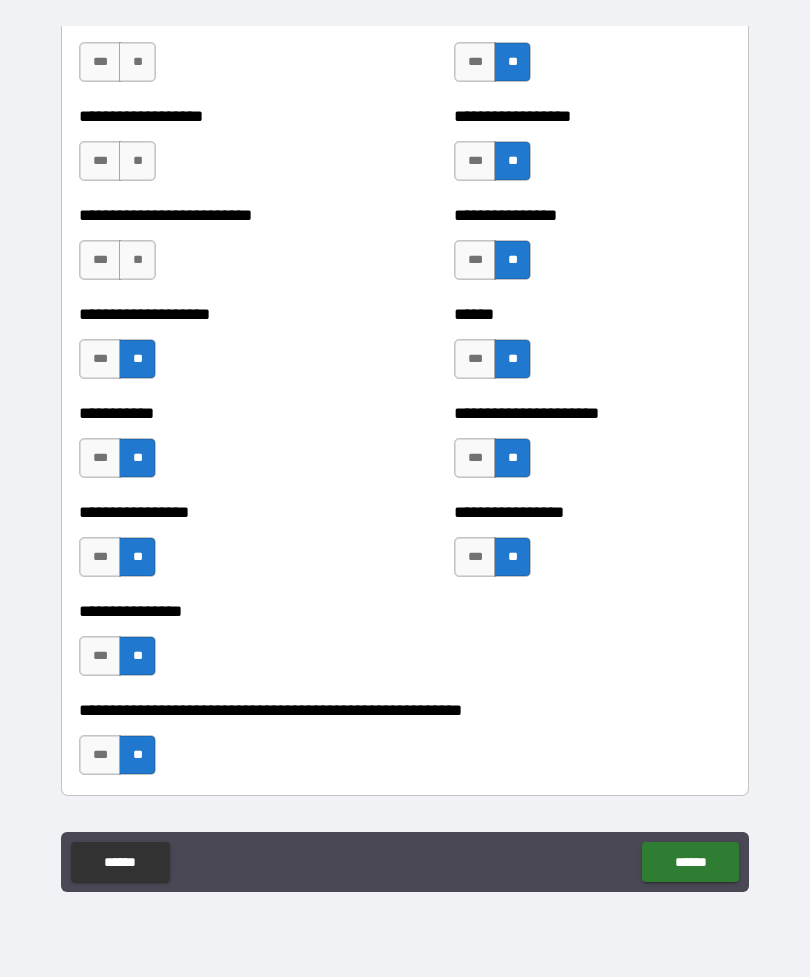 click on "**" at bounding box center [137, 260] 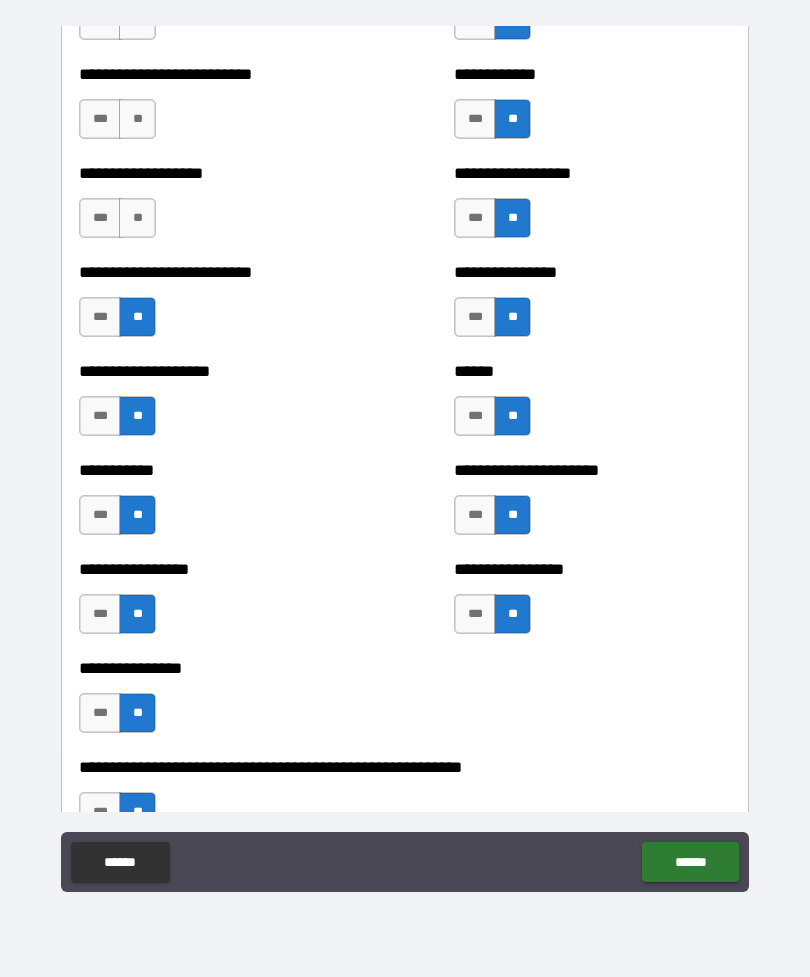 scroll, scrollTop: 5662, scrollLeft: 0, axis: vertical 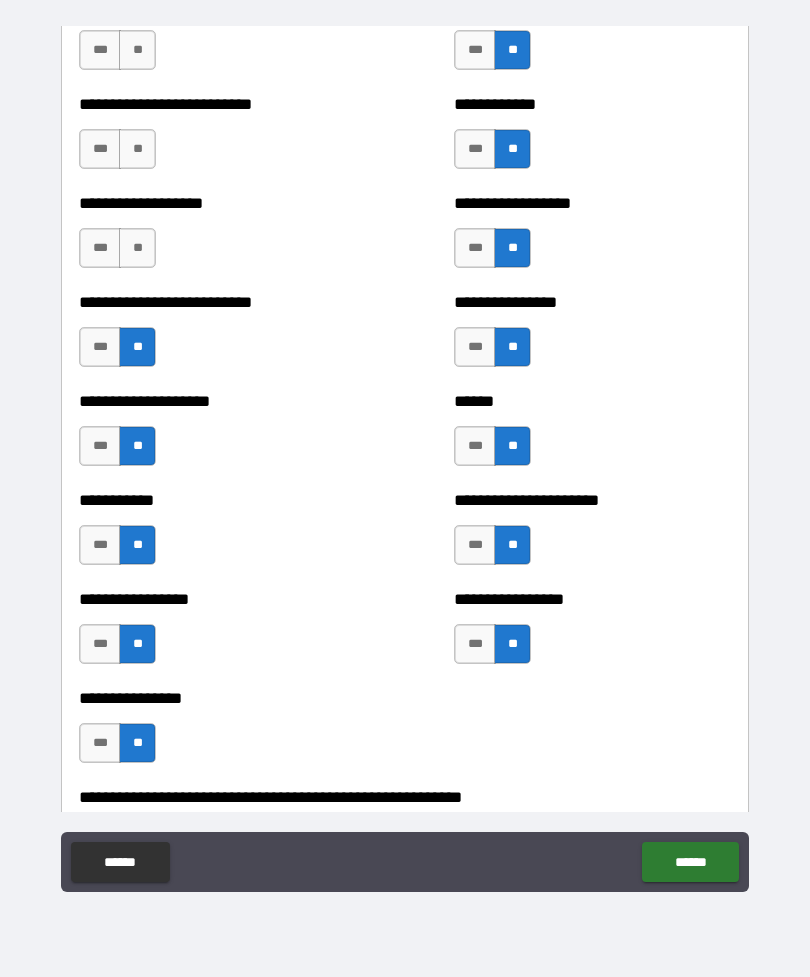 click on "**" at bounding box center [137, 248] 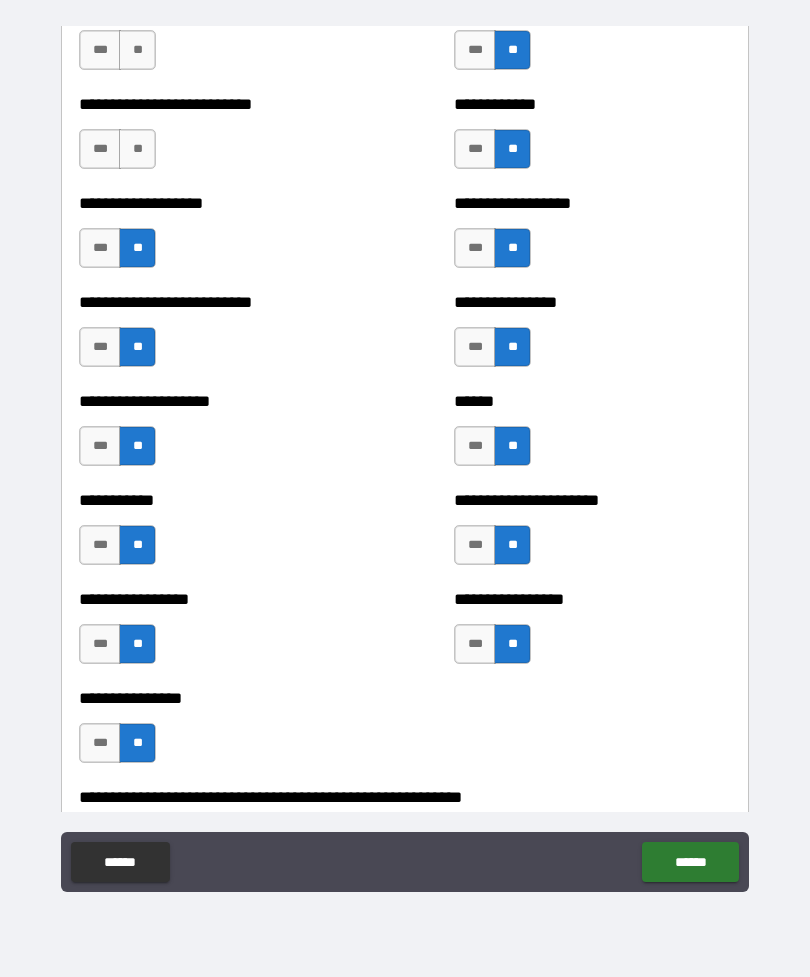 click on "**" at bounding box center [137, 149] 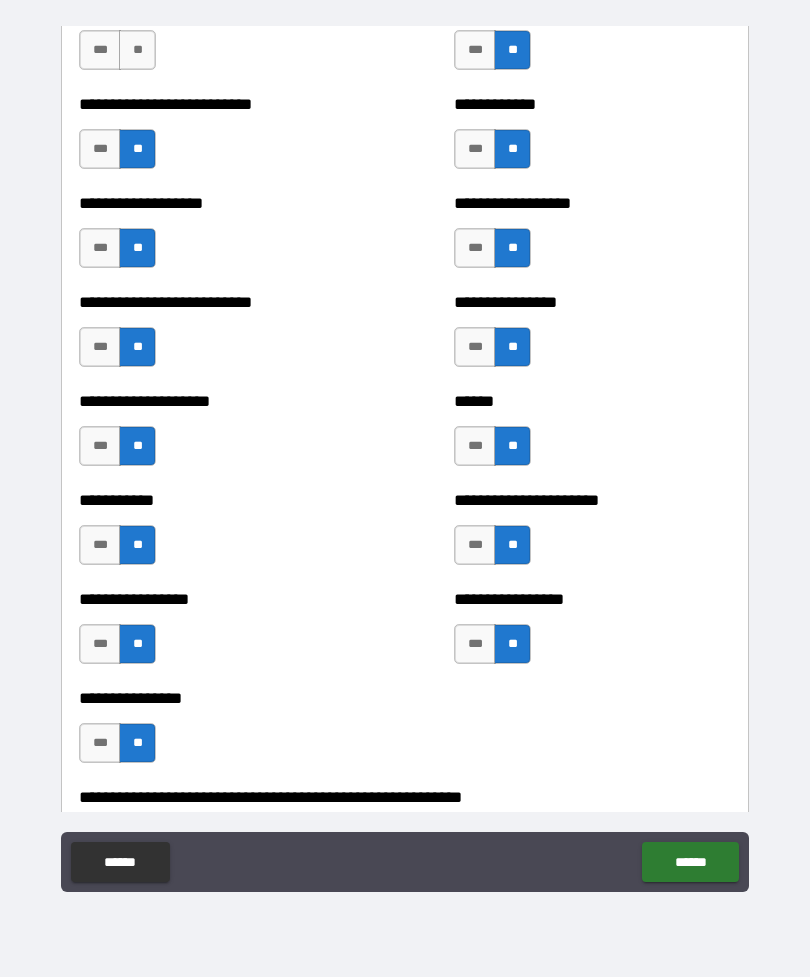 click on "***" at bounding box center (100, 149) 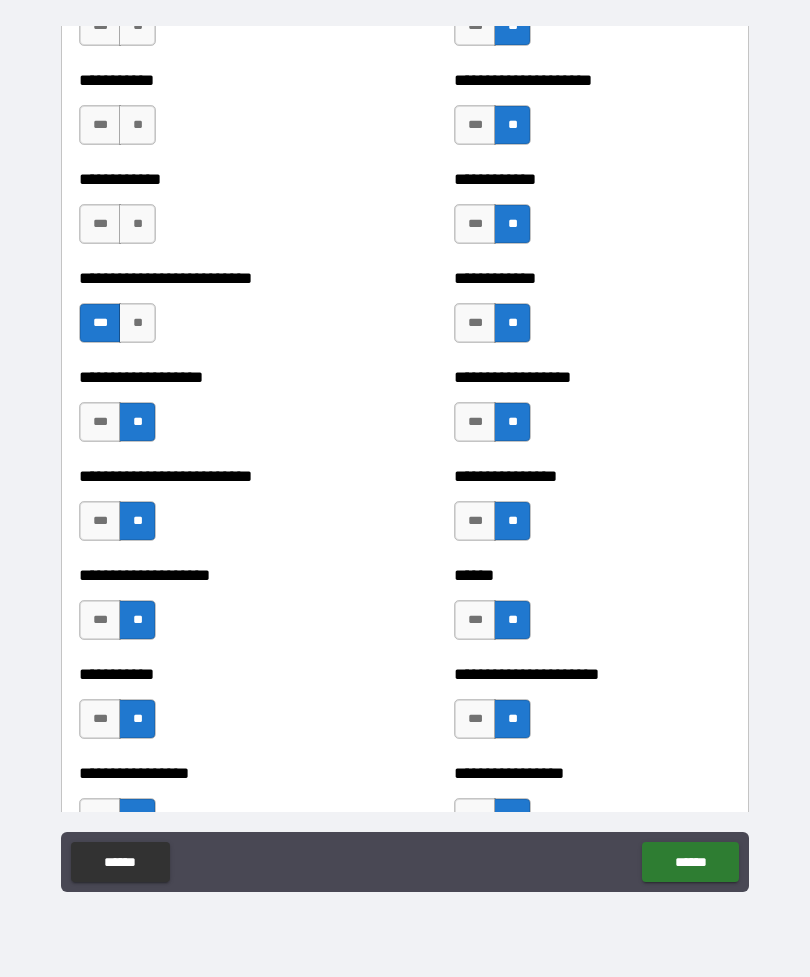 scroll, scrollTop: 5482, scrollLeft: 0, axis: vertical 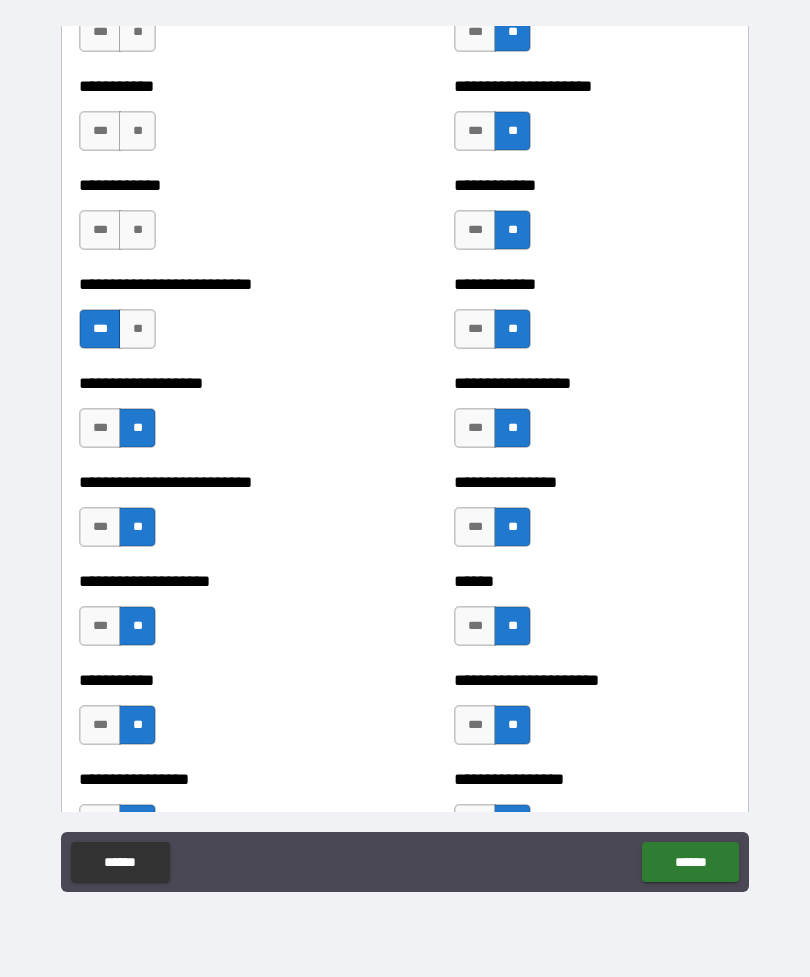 click on "***" at bounding box center (100, 230) 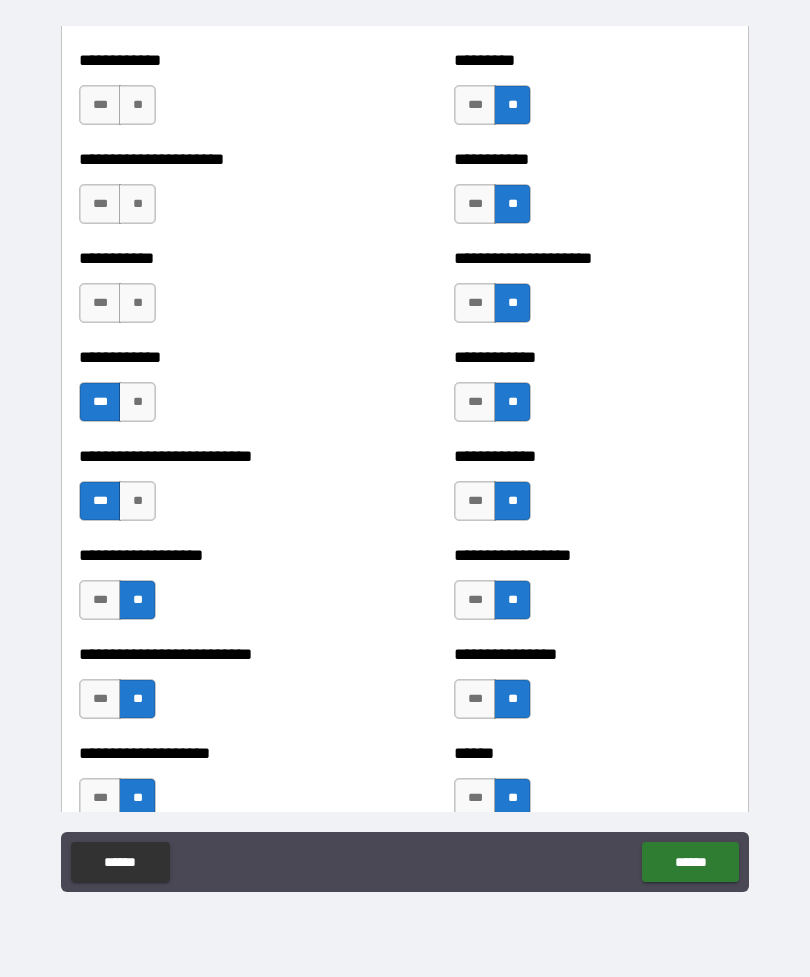 scroll, scrollTop: 5302, scrollLeft: 0, axis: vertical 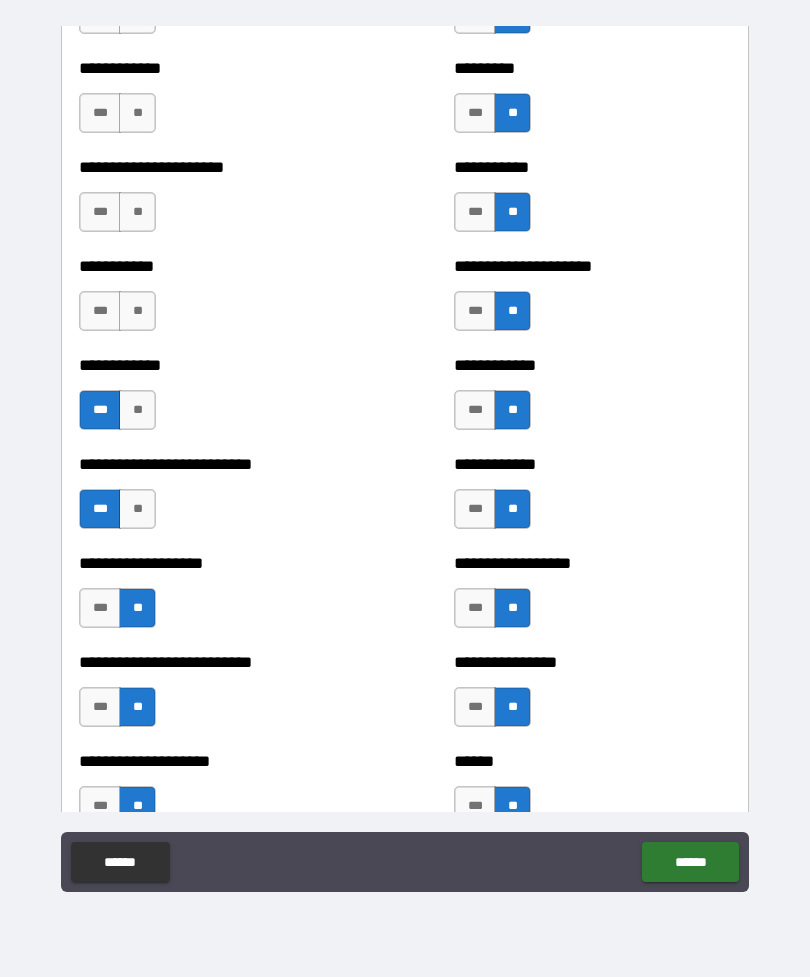 click on "**" at bounding box center [137, 212] 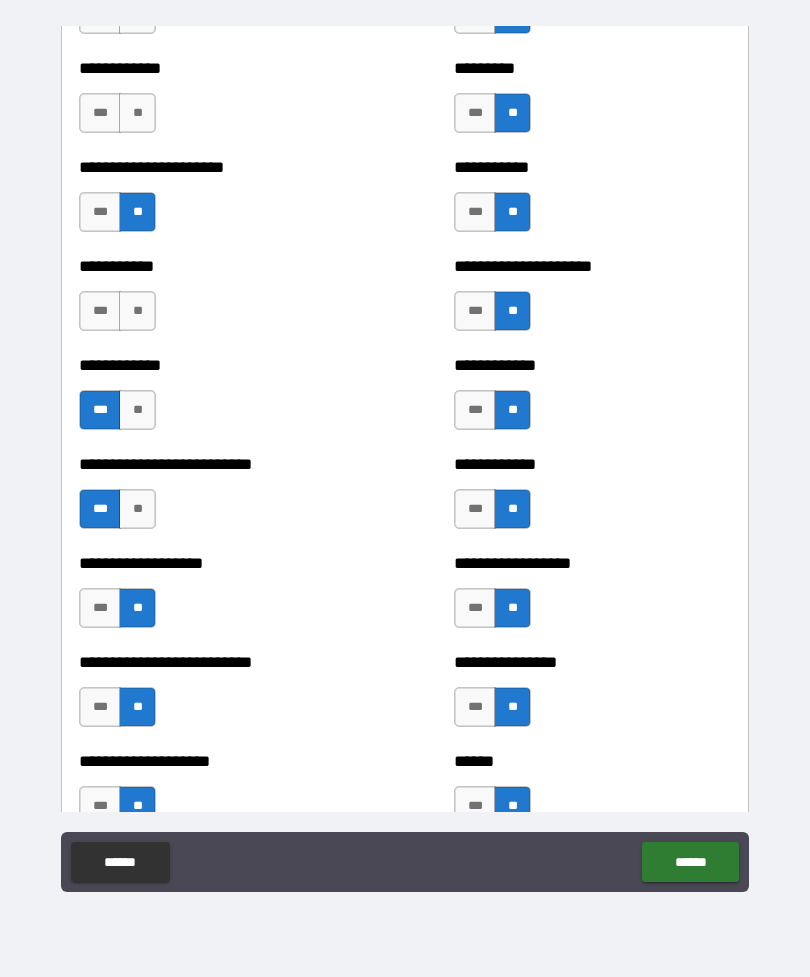 click on "**" at bounding box center [137, 113] 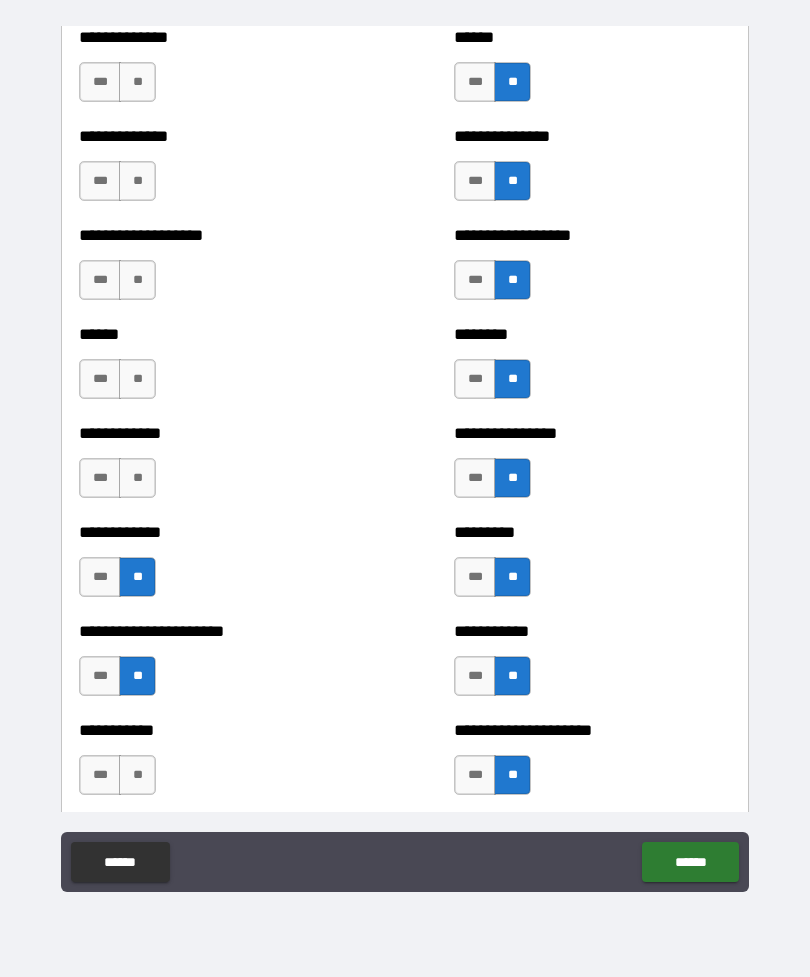 scroll, scrollTop: 4851, scrollLeft: 0, axis: vertical 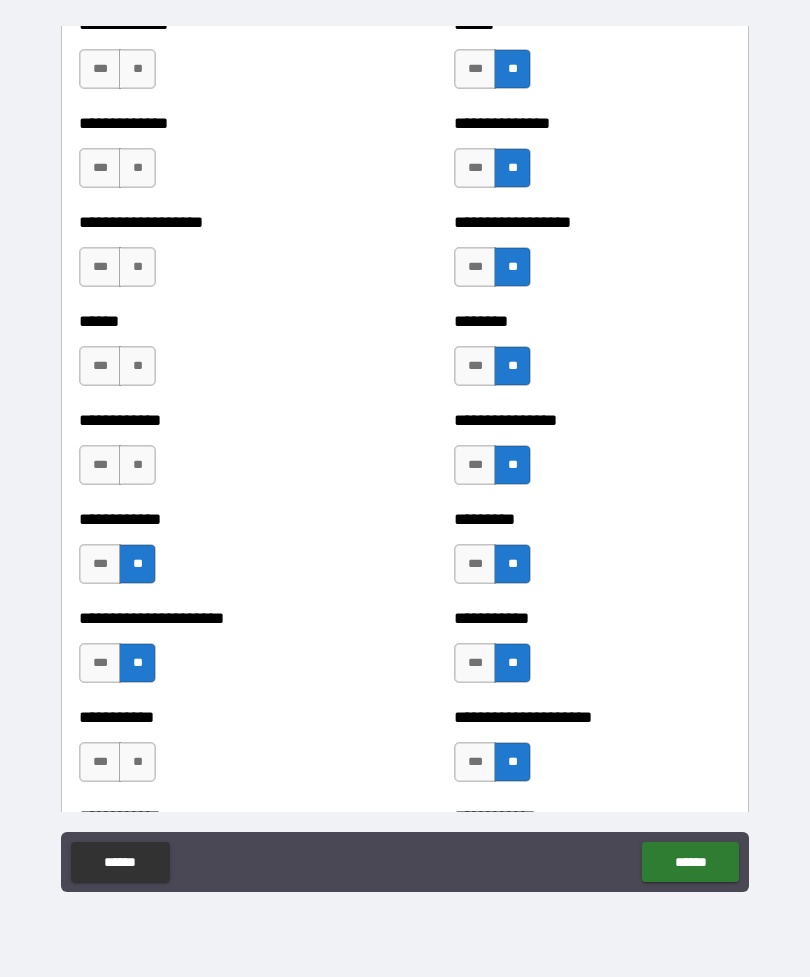 click on "***" at bounding box center (100, 168) 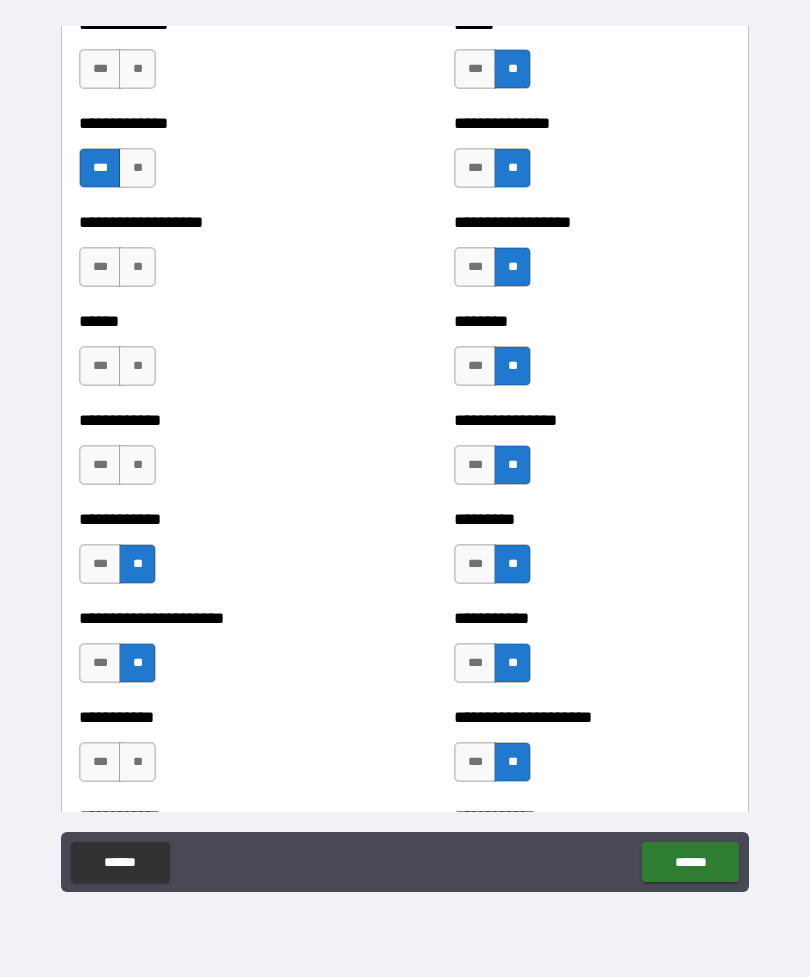 click on "**" at bounding box center (137, 267) 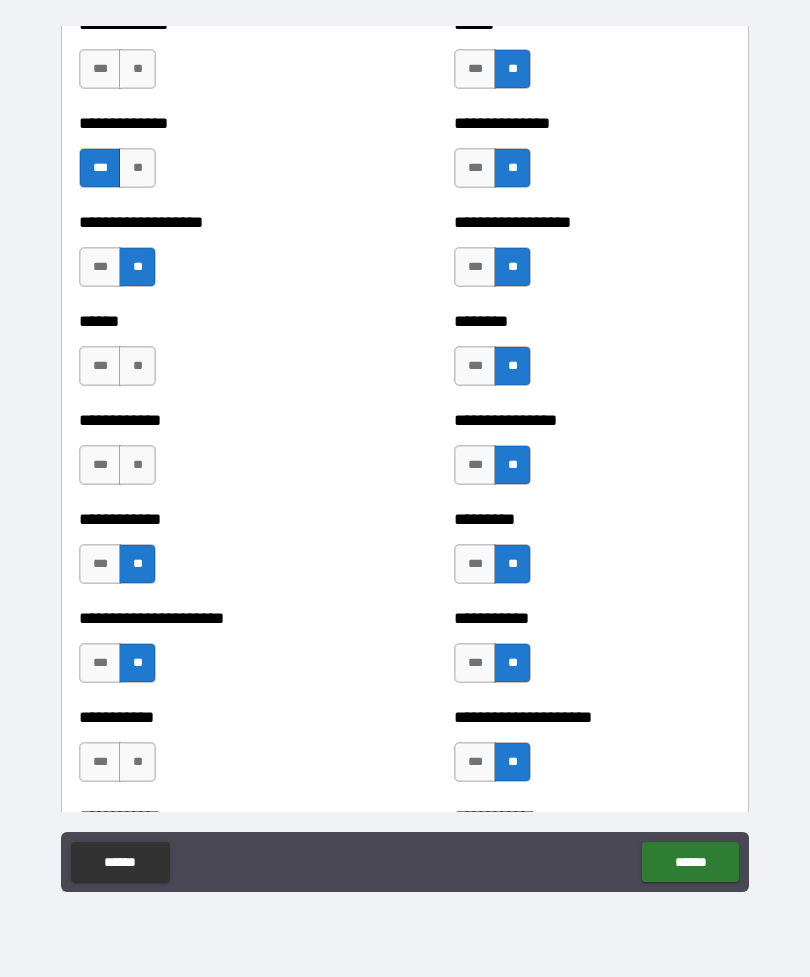 click on "**" at bounding box center [137, 366] 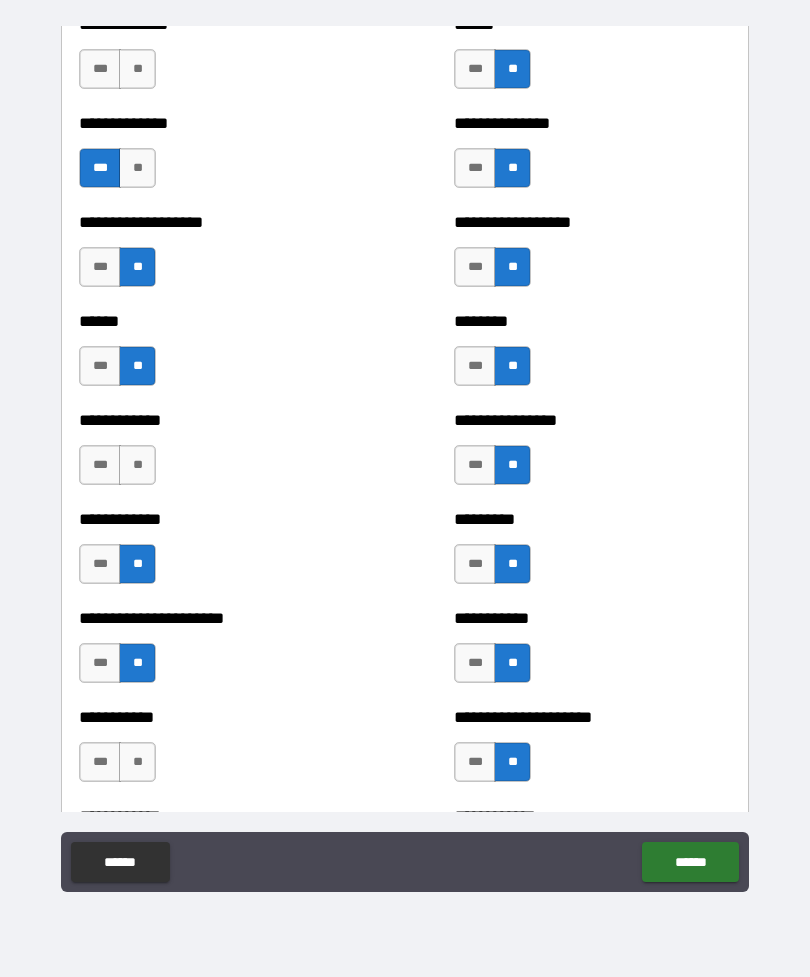 click on "**" at bounding box center (137, 465) 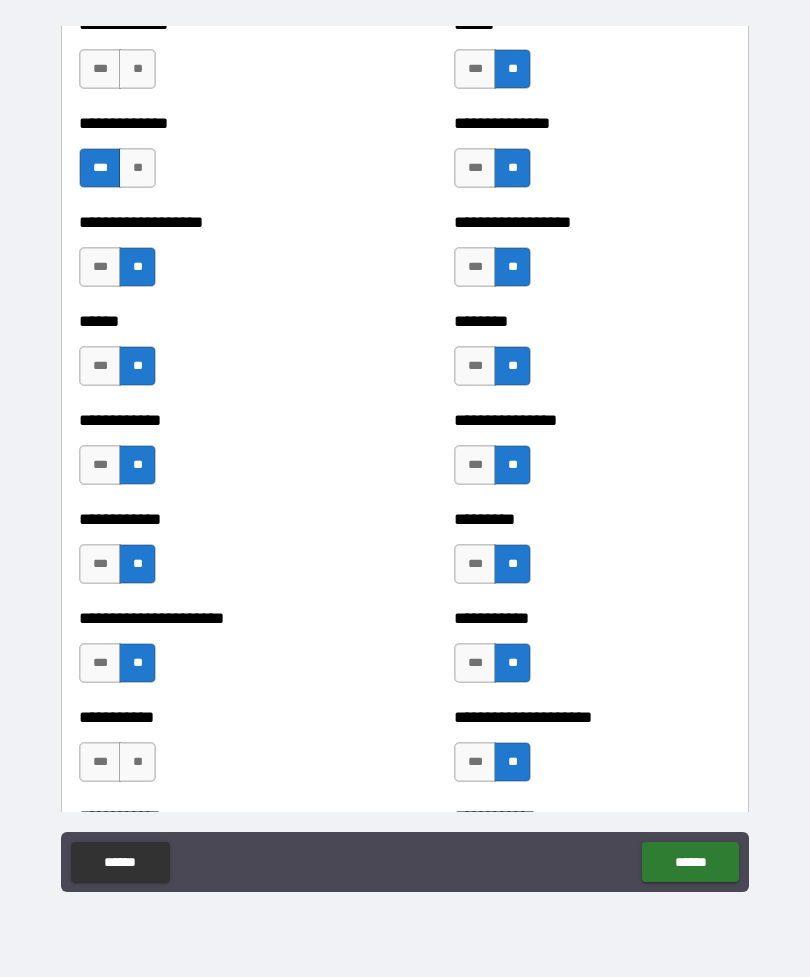 click on "**" at bounding box center (137, 762) 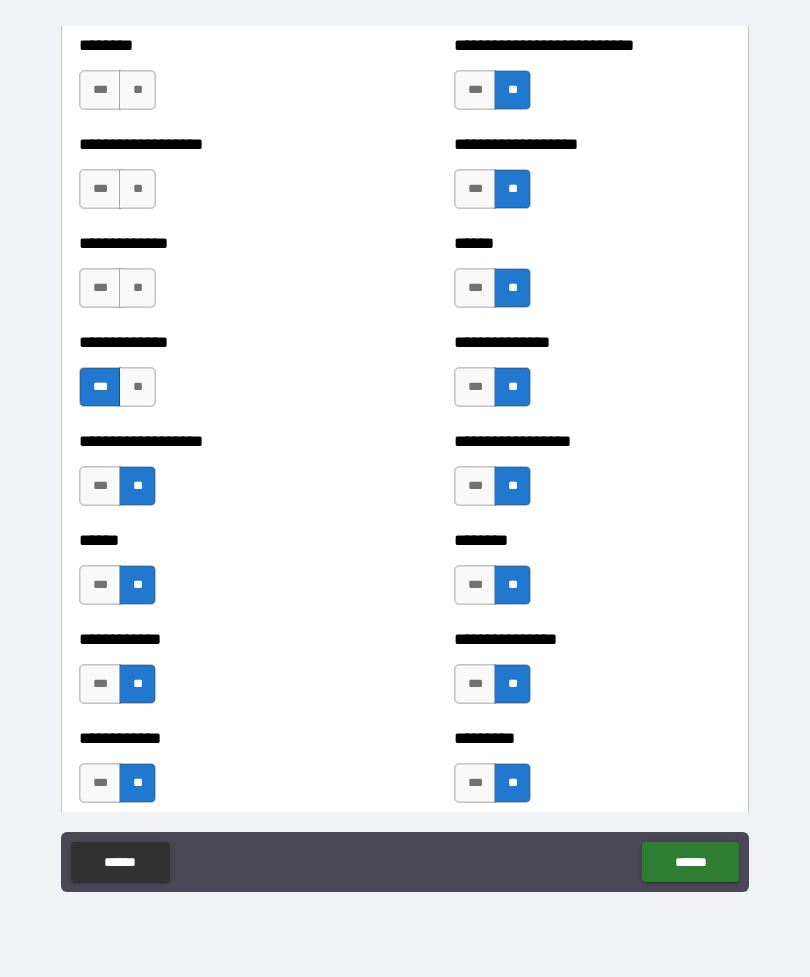scroll, scrollTop: 4608, scrollLeft: 0, axis: vertical 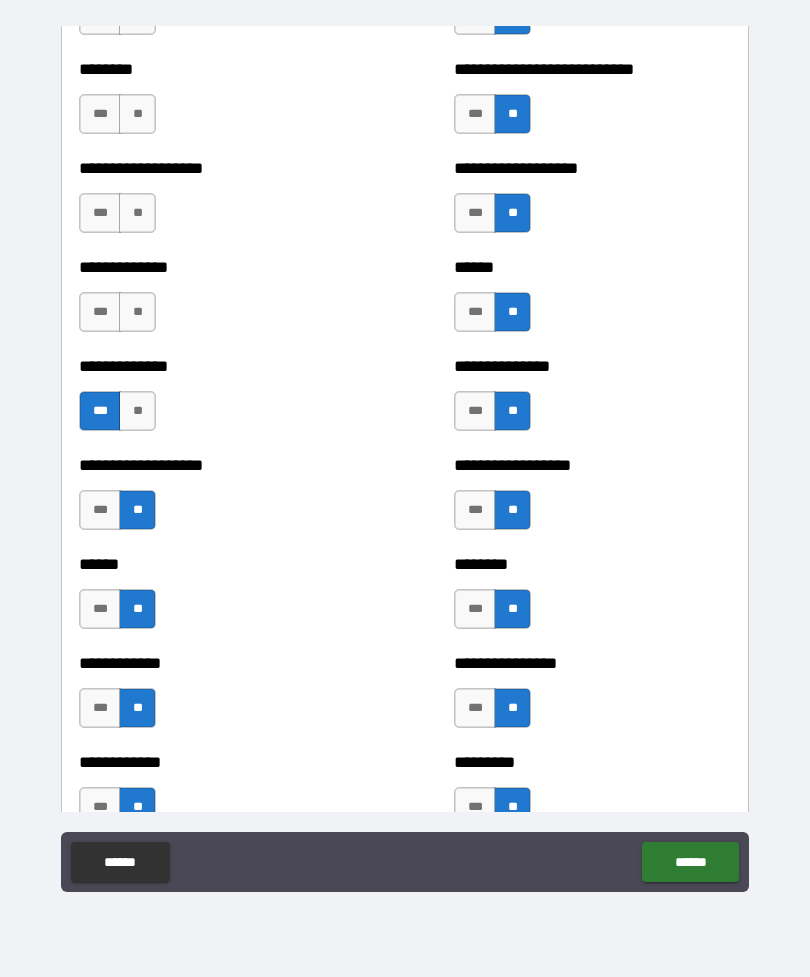 click on "**" at bounding box center [137, 312] 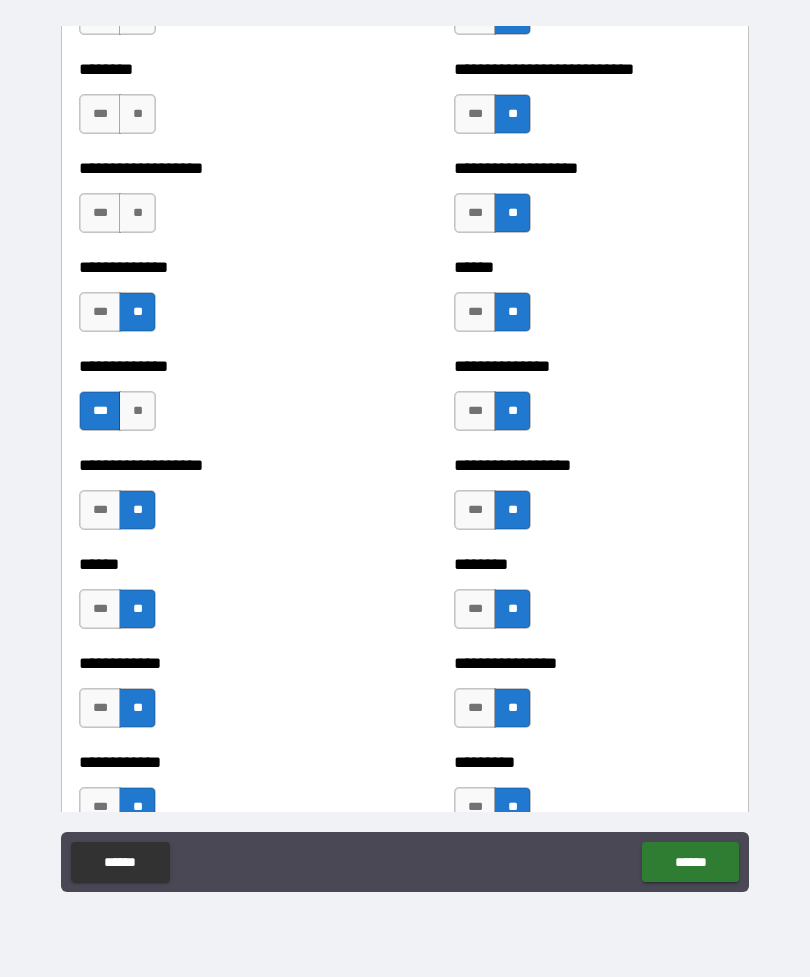 click on "***" at bounding box center [100, 213] 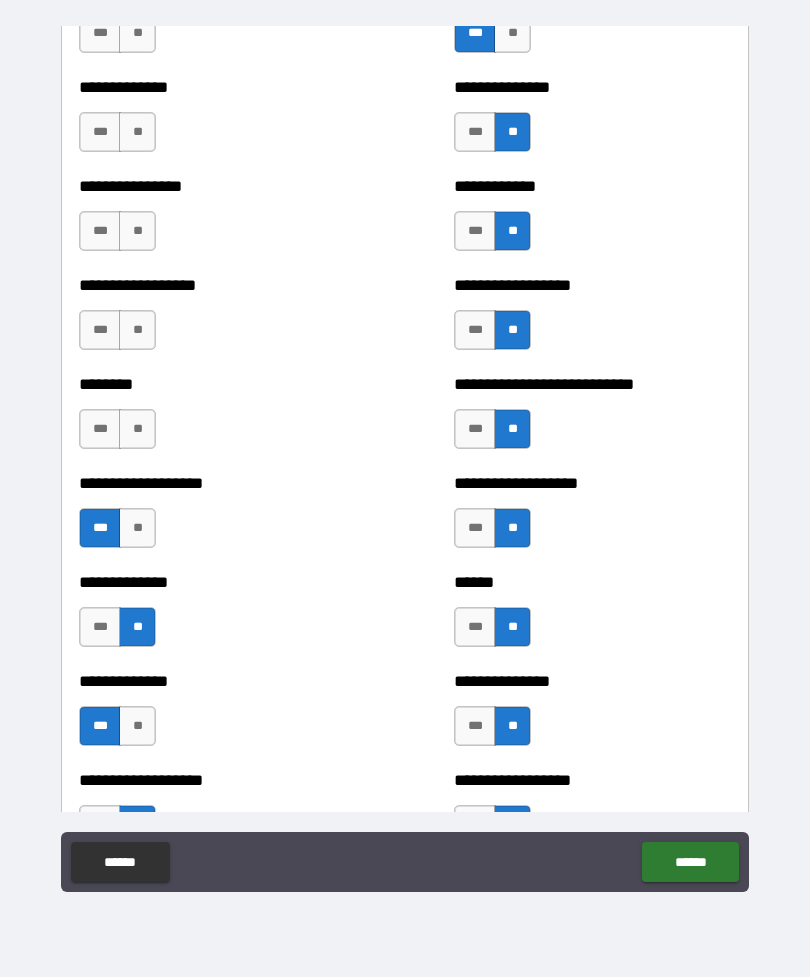scroll, scrollTop: 4290, scrollLeft: 0, axis: vertical 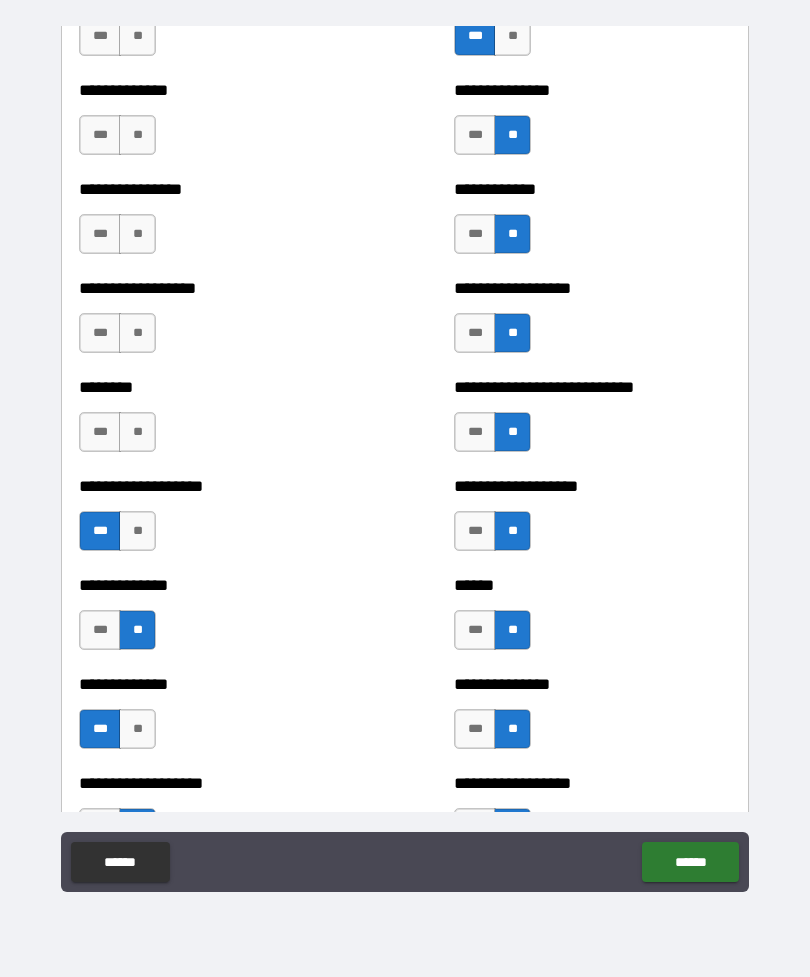 click on "**" at bounding box center [137, 432] 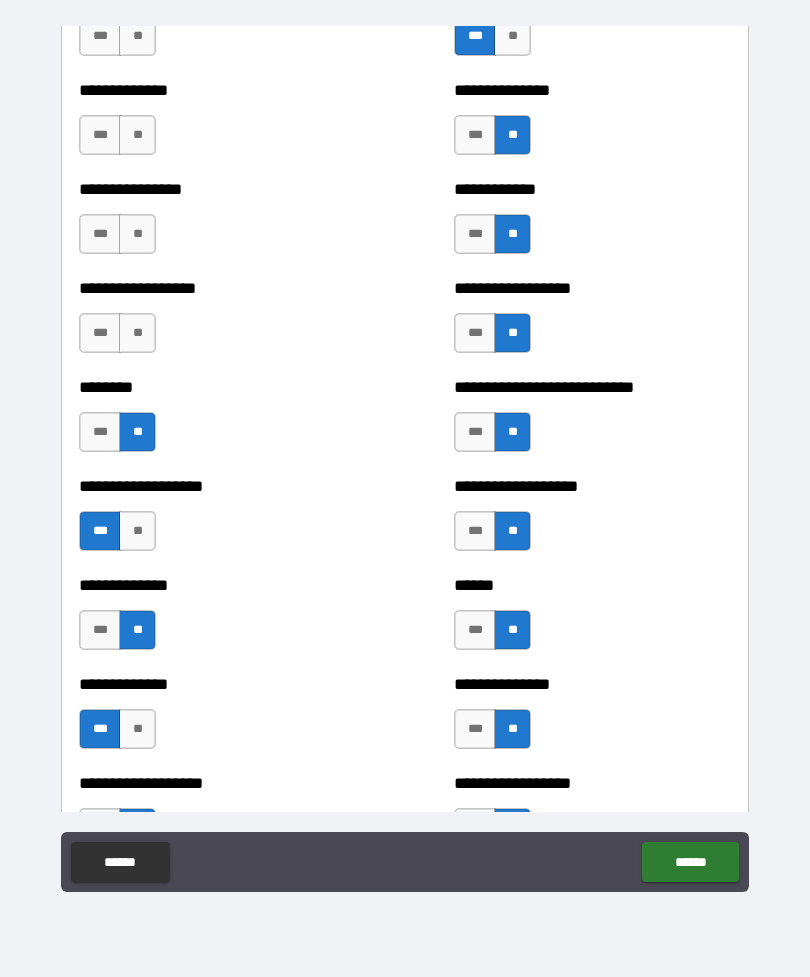 click on "**" at bounding box center (137, 333) 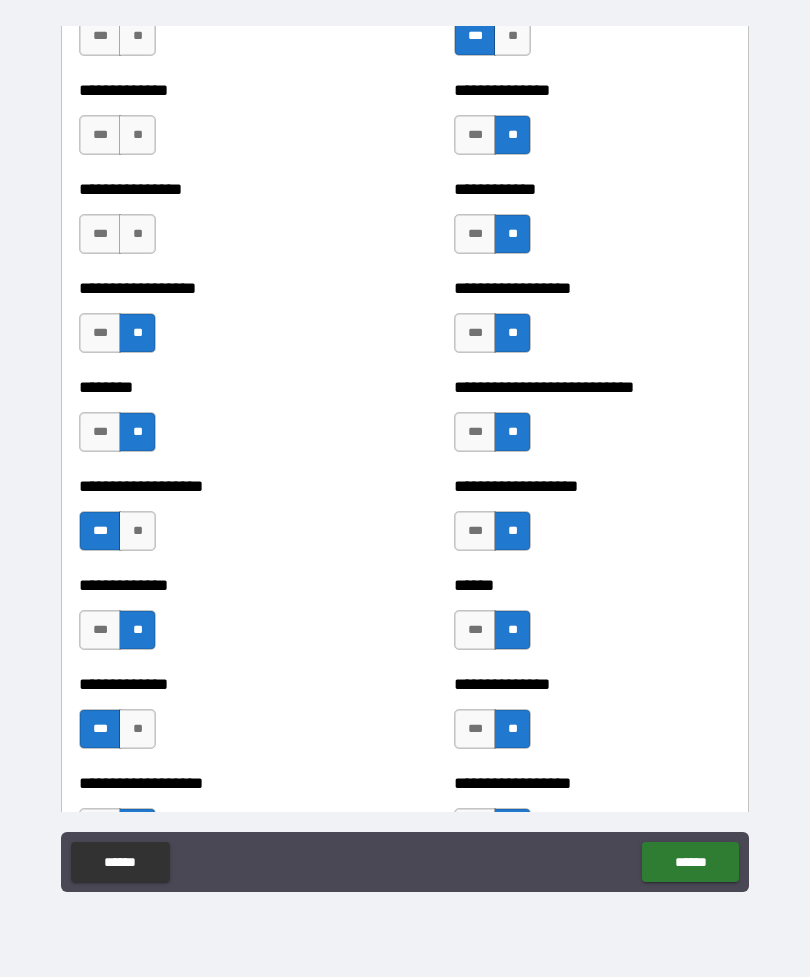 click on "**" at bounding box center [137, 234] 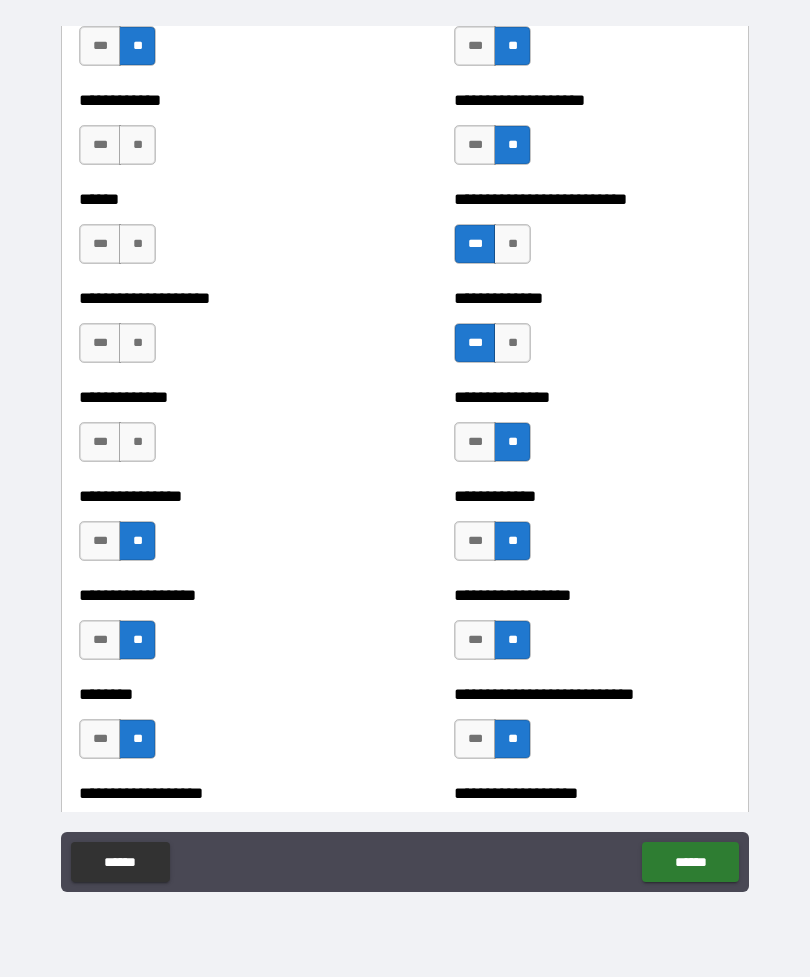 scroll, scrollTop: 3954, scrollLeft: 0, axis: vertical 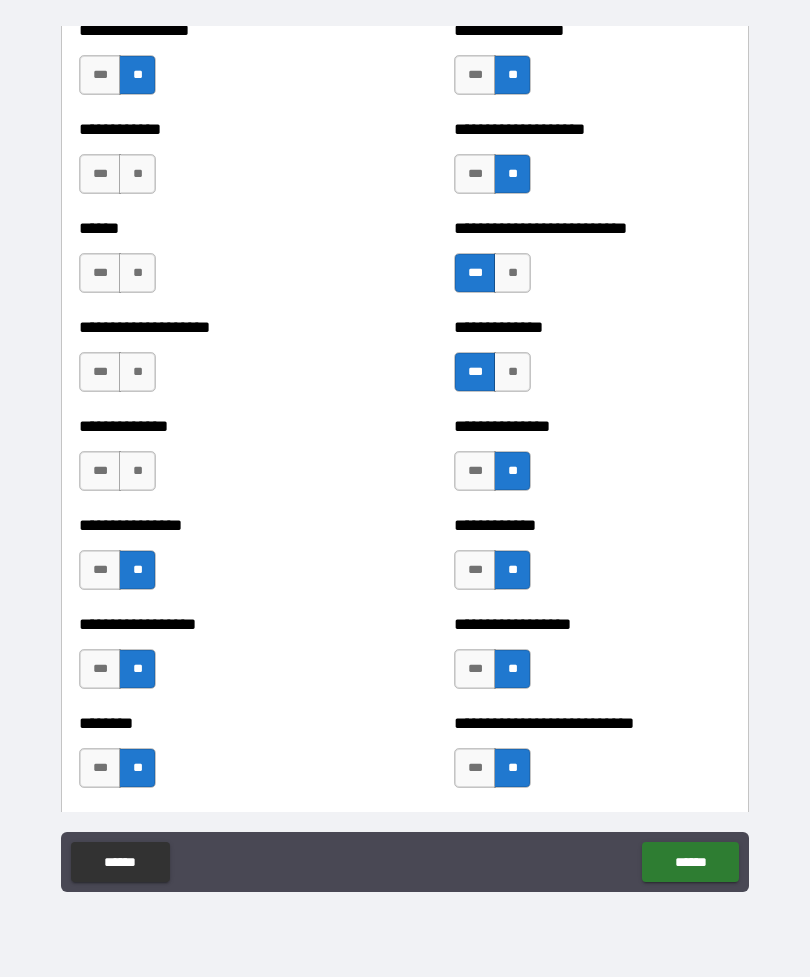 click on "**" at bounding box center [137, 471] 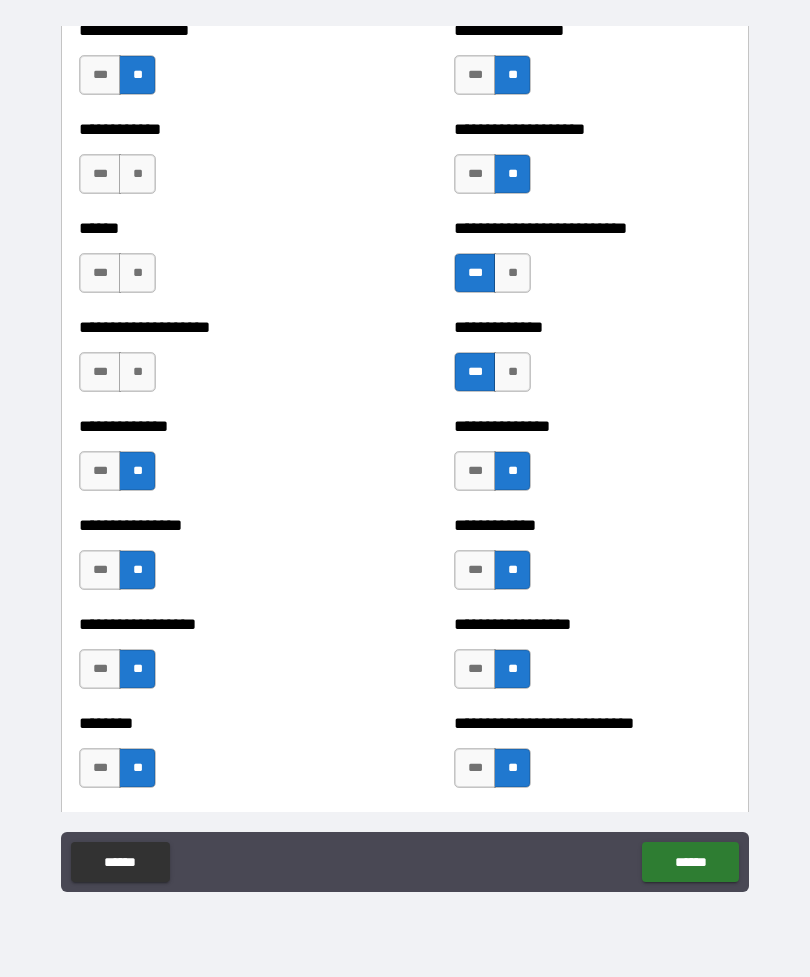click on "***" at bounding box center [100, 372] 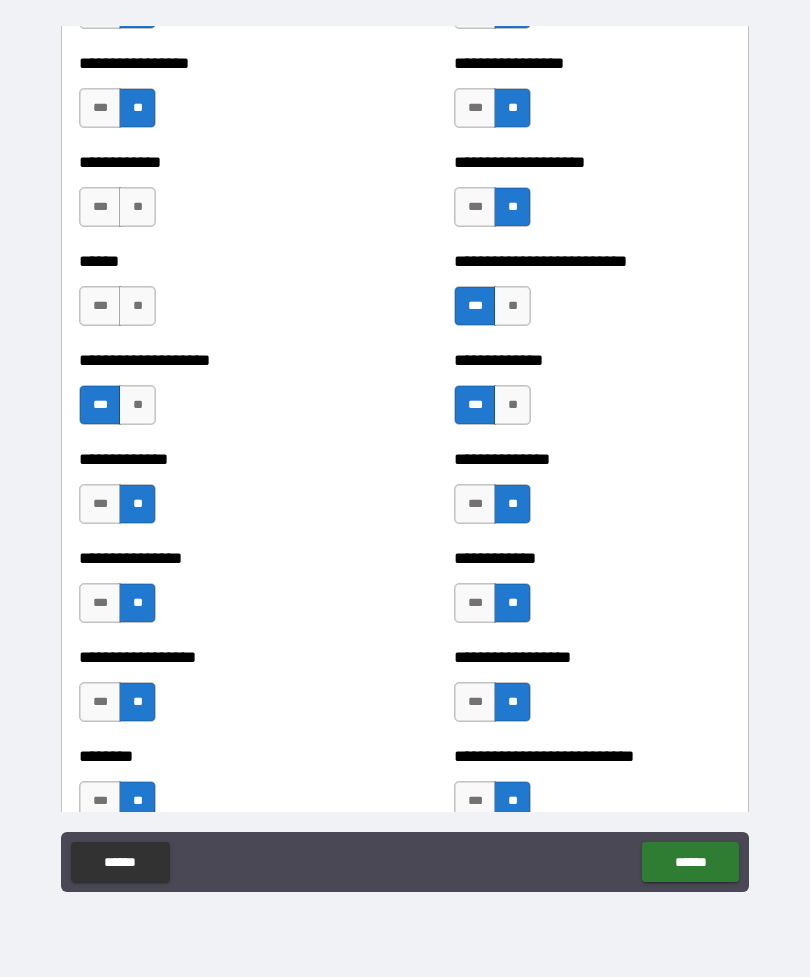 scroll, scrollTop: 3908, scrollLeft: 0, axis: vertical 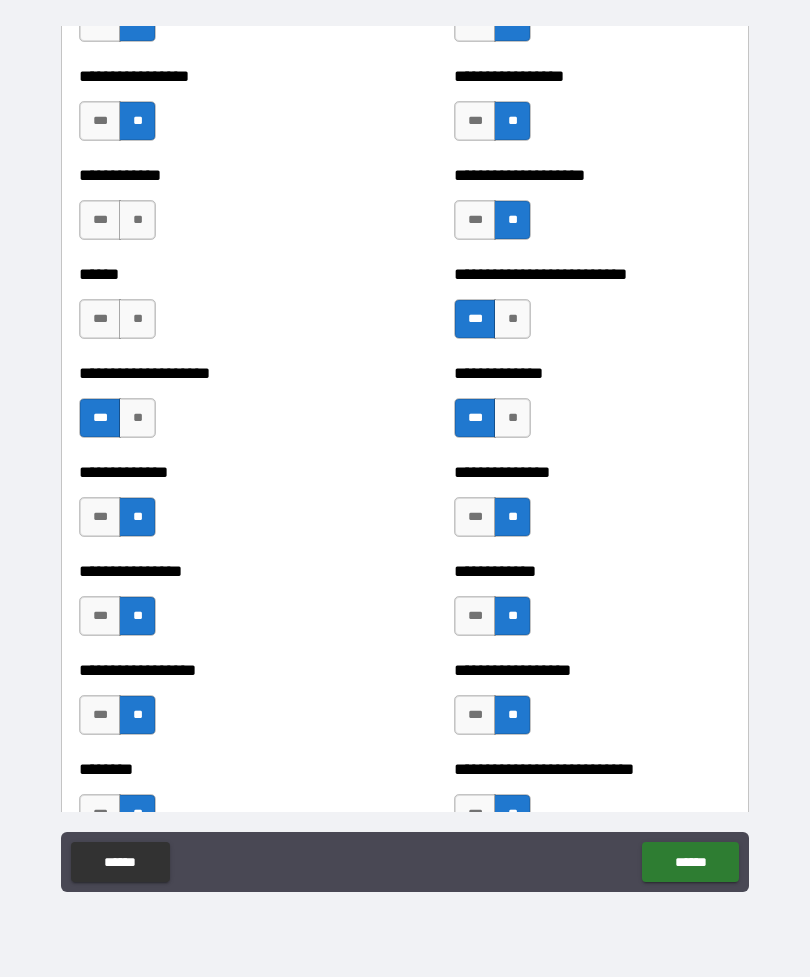 click on "***" at bounding box center (100, 319) 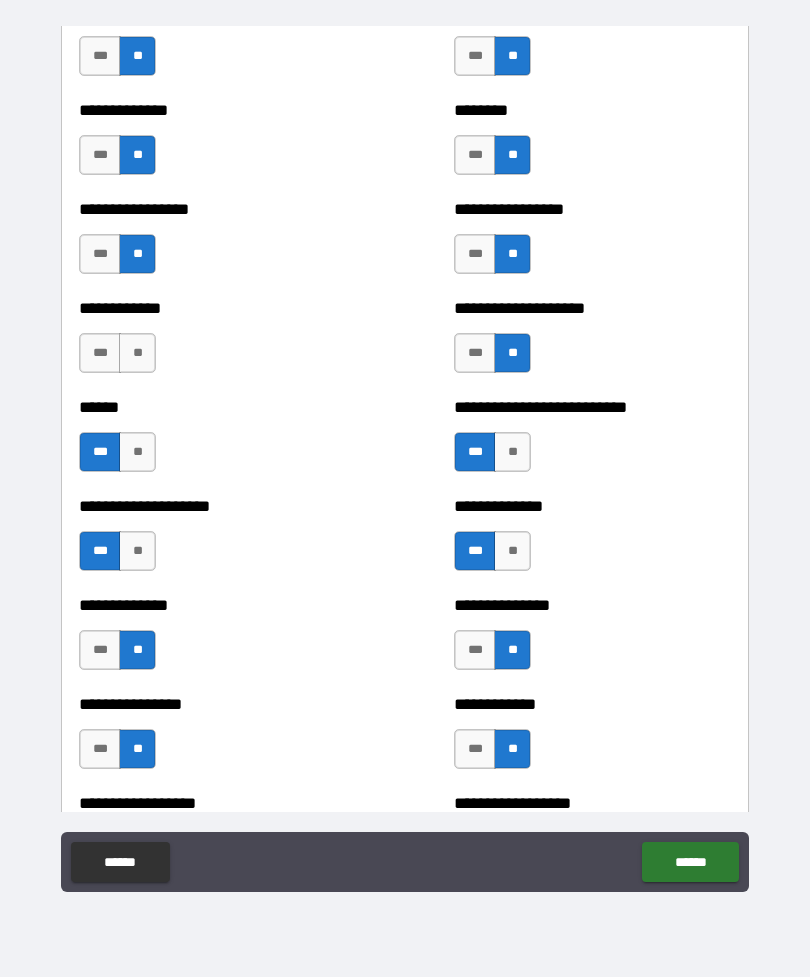 scroll, scrollTop: 3772, scrollLeft: 0, axis: vertical 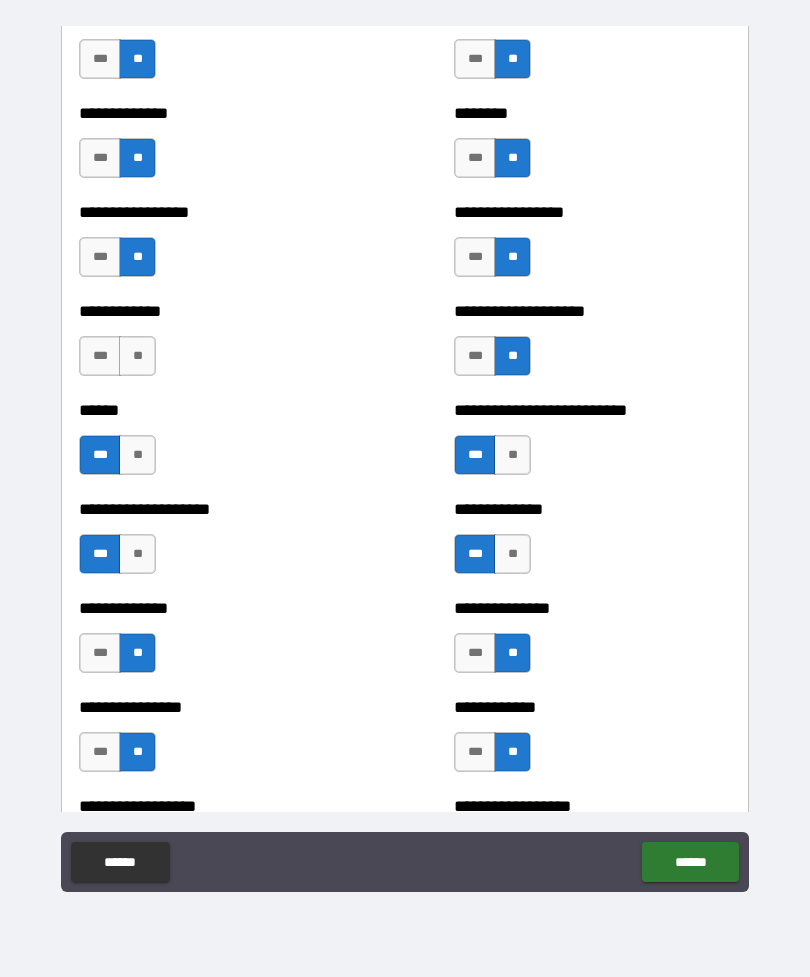 click on "**" at bounding box center (137, 356) 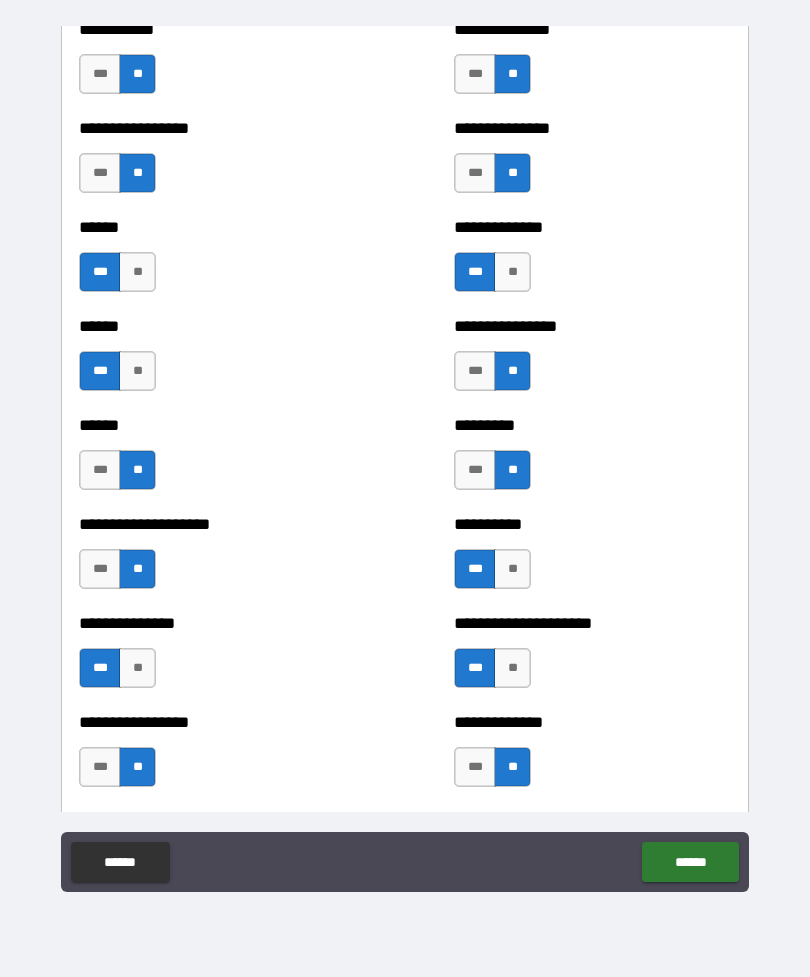 click on "******" at bounding box center (690, 862) 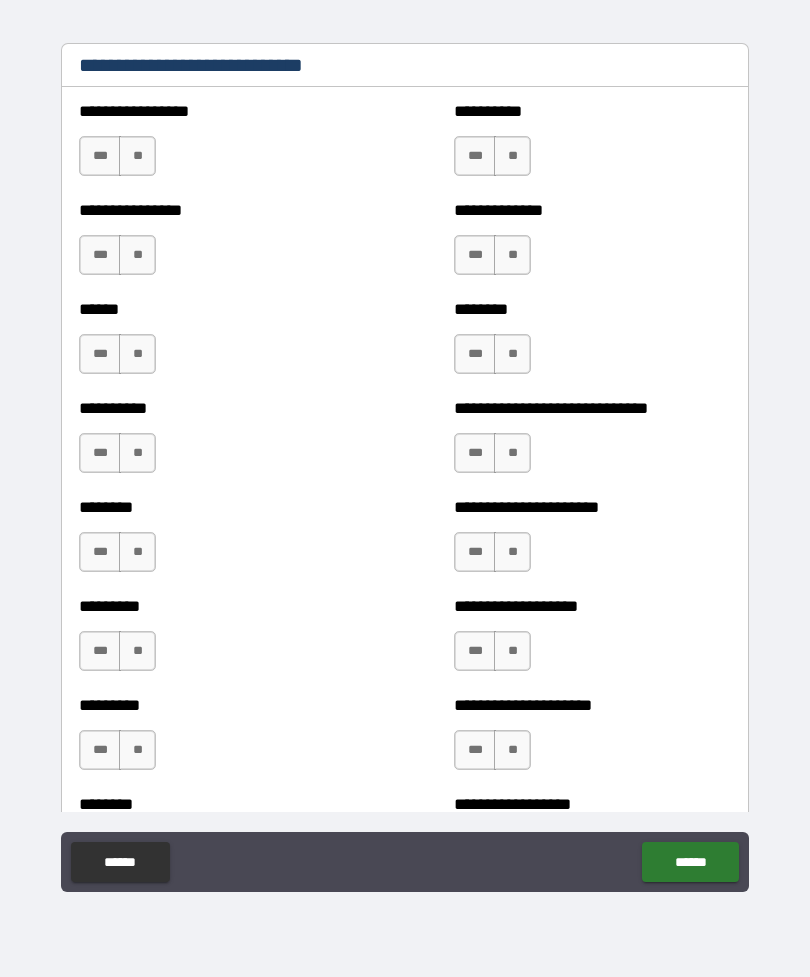 scroll, scrollTop: 6767, scrollLeft: 0, axis: vertical 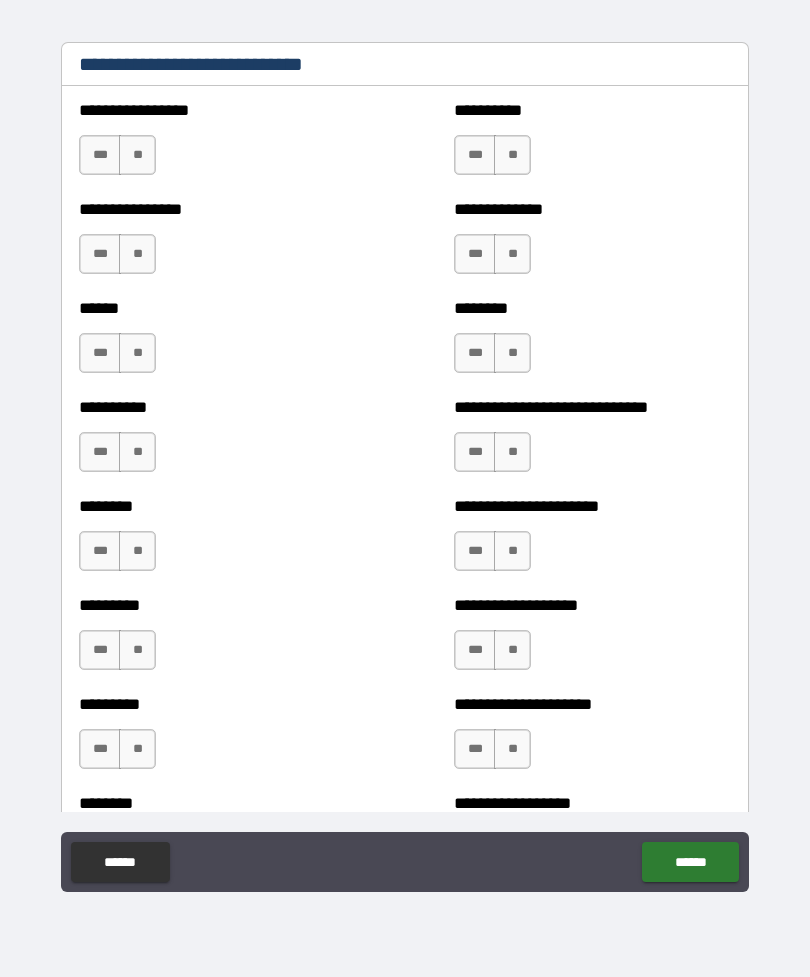 click on "**" at bounding box center (137, 155) 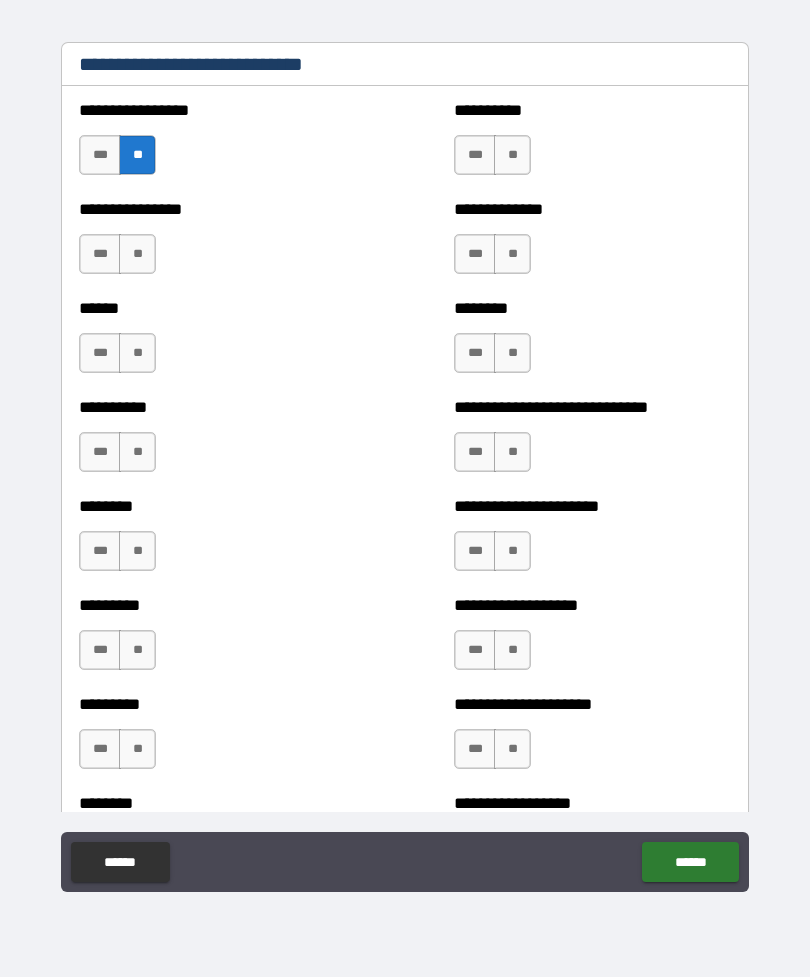 click on "**" at bounding box center (512, 155) 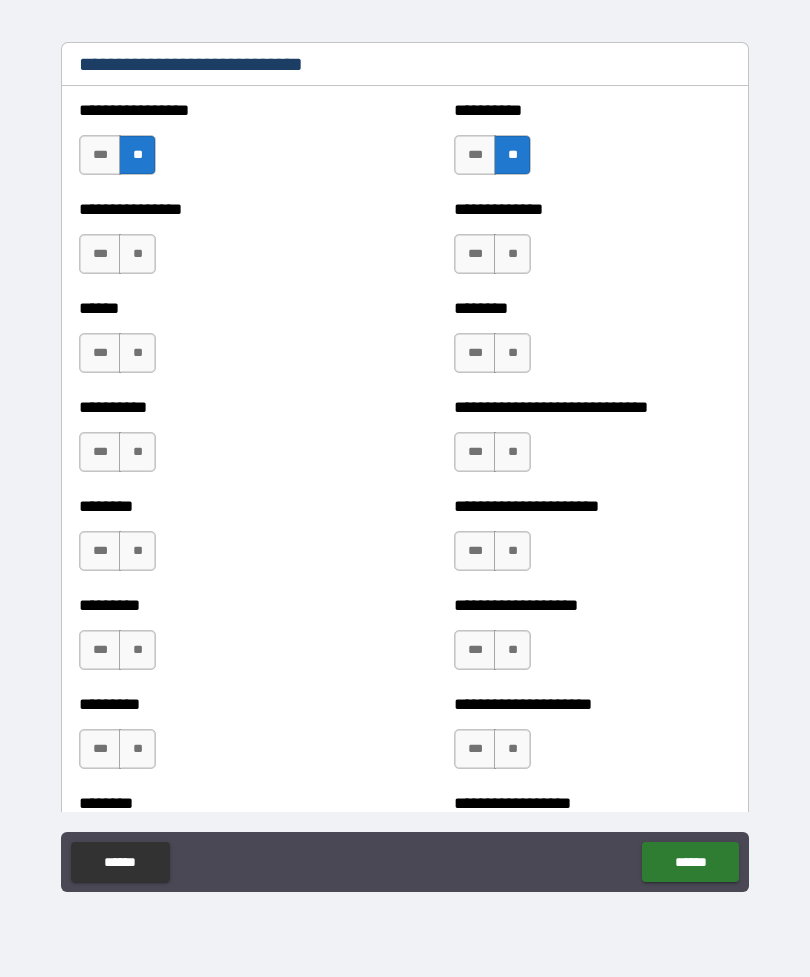 click on "**" at bounding box center [512, 254] 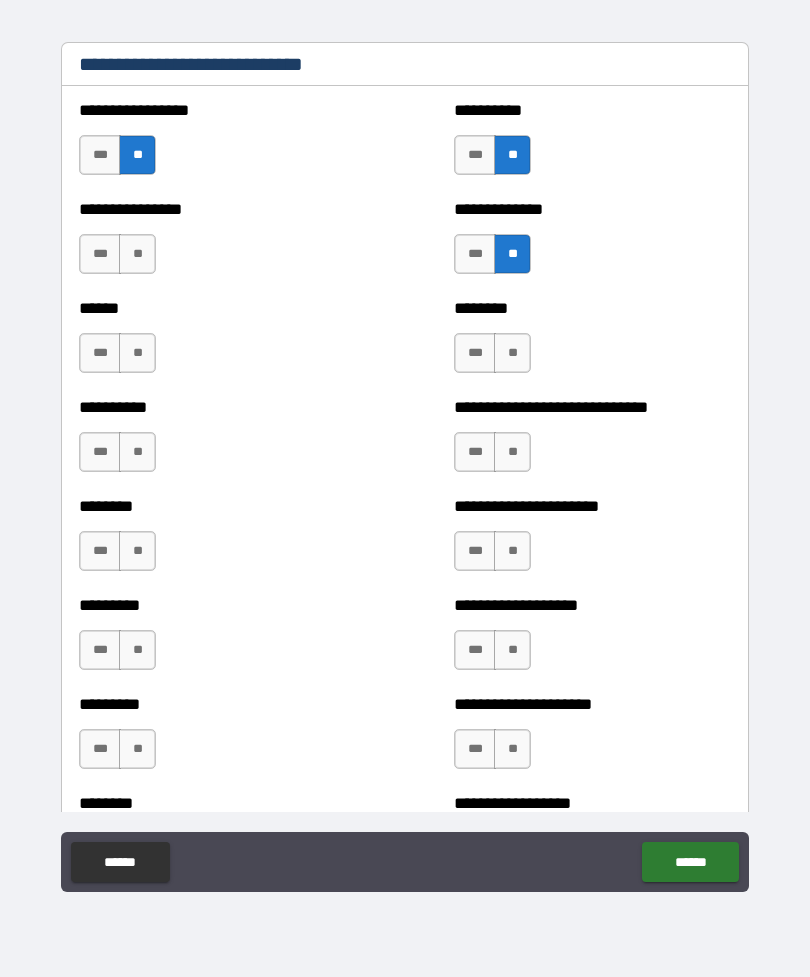 click on "**" at bounding box center [137, 254] 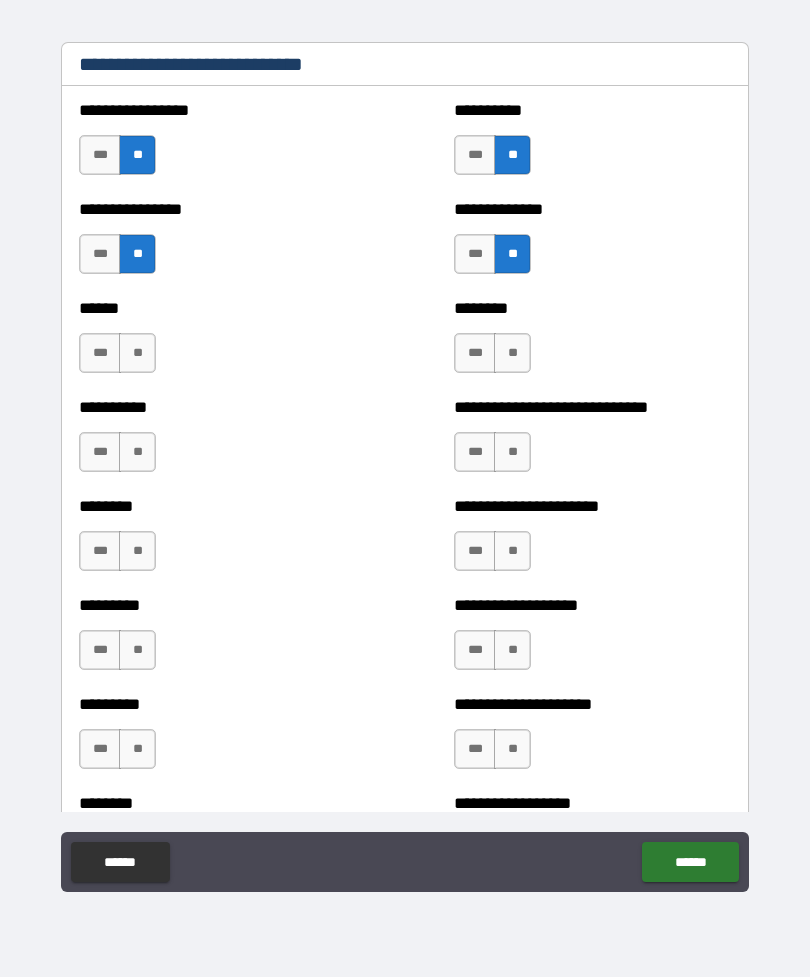 click on "***" at bounding box center (100, 353) 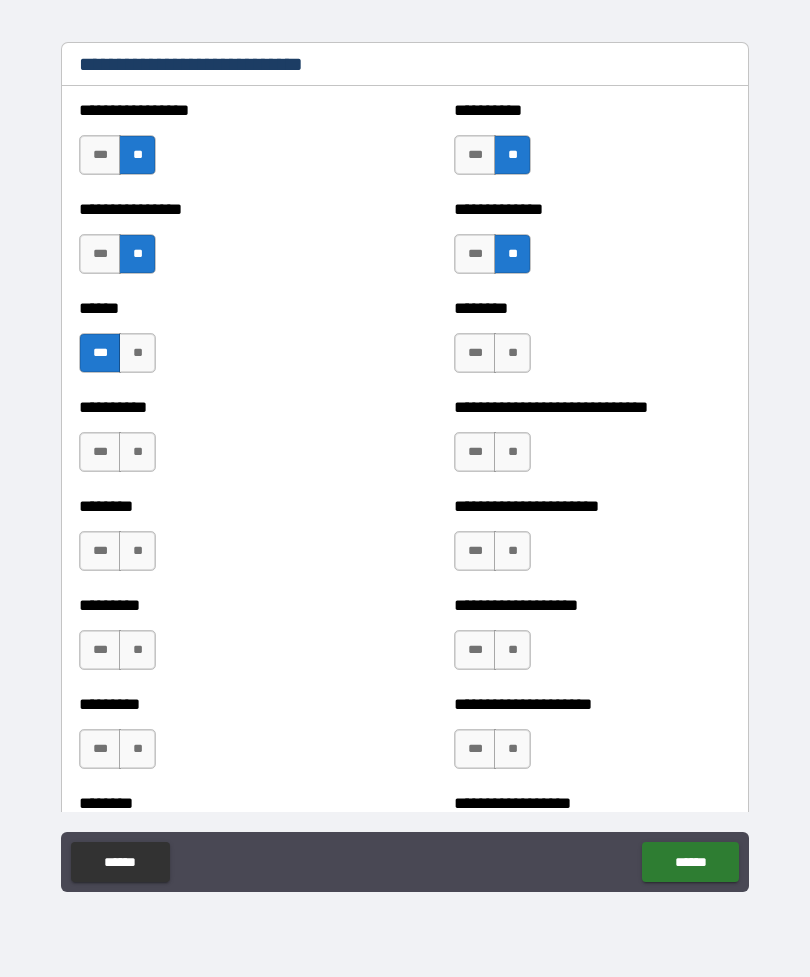 click on "**" at bounding box center [137, 452] 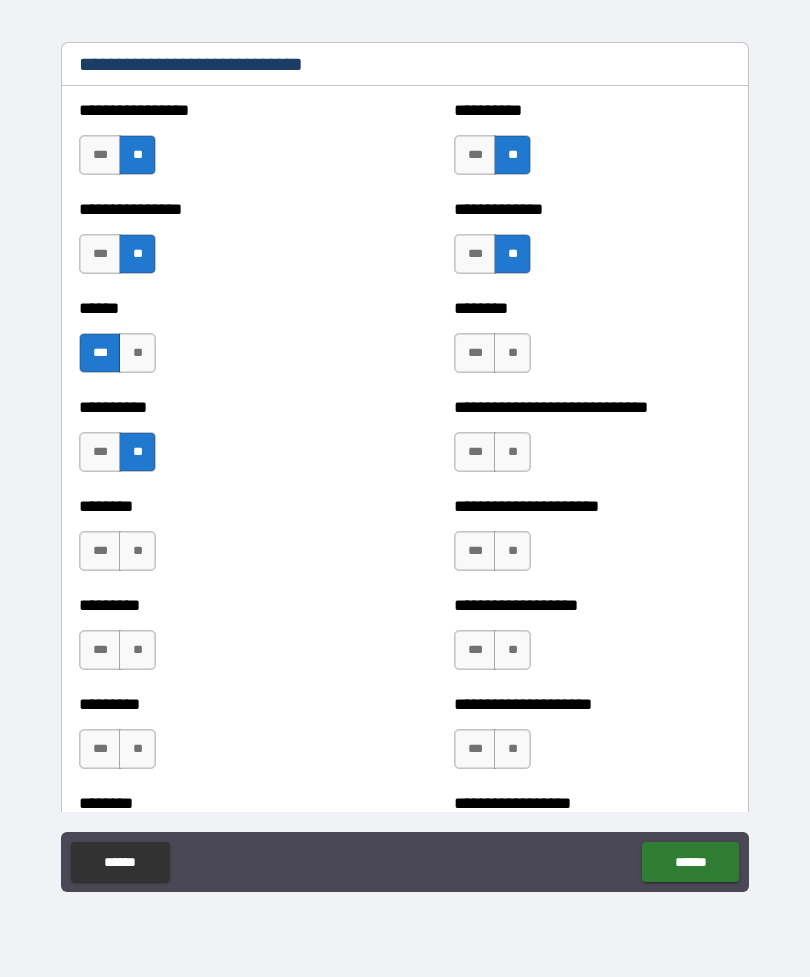 click on "***" at bounding box center (475, 452) 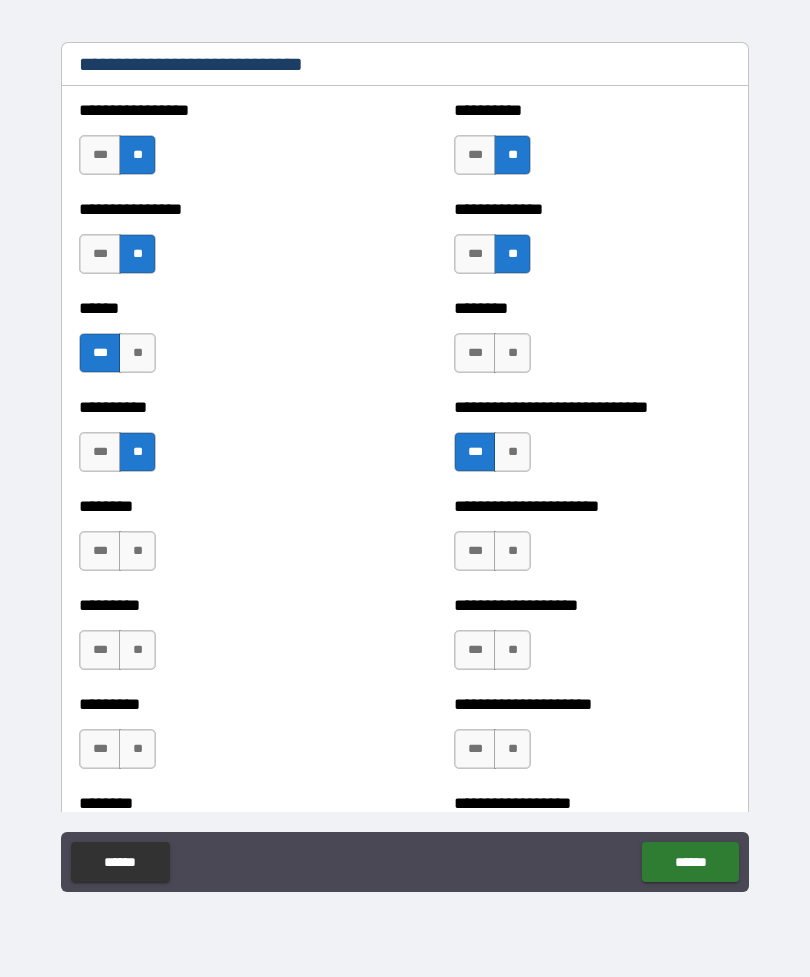 click on "**" at bounding box center [512, 353] 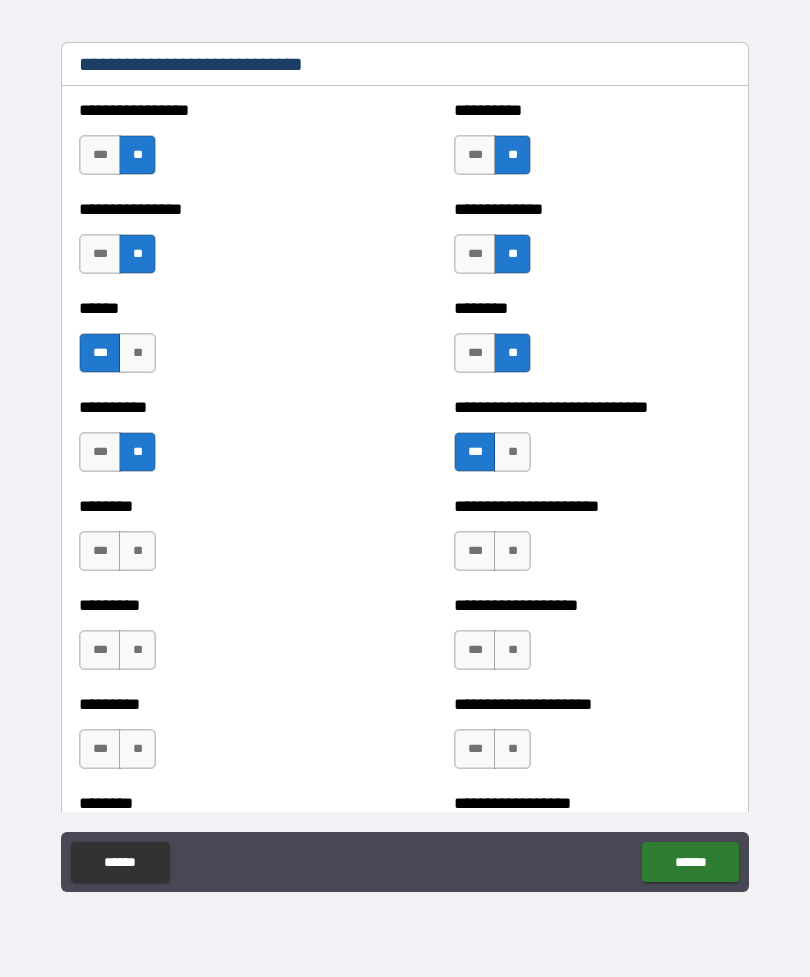 click on "**" at bounding box center [512, 551] 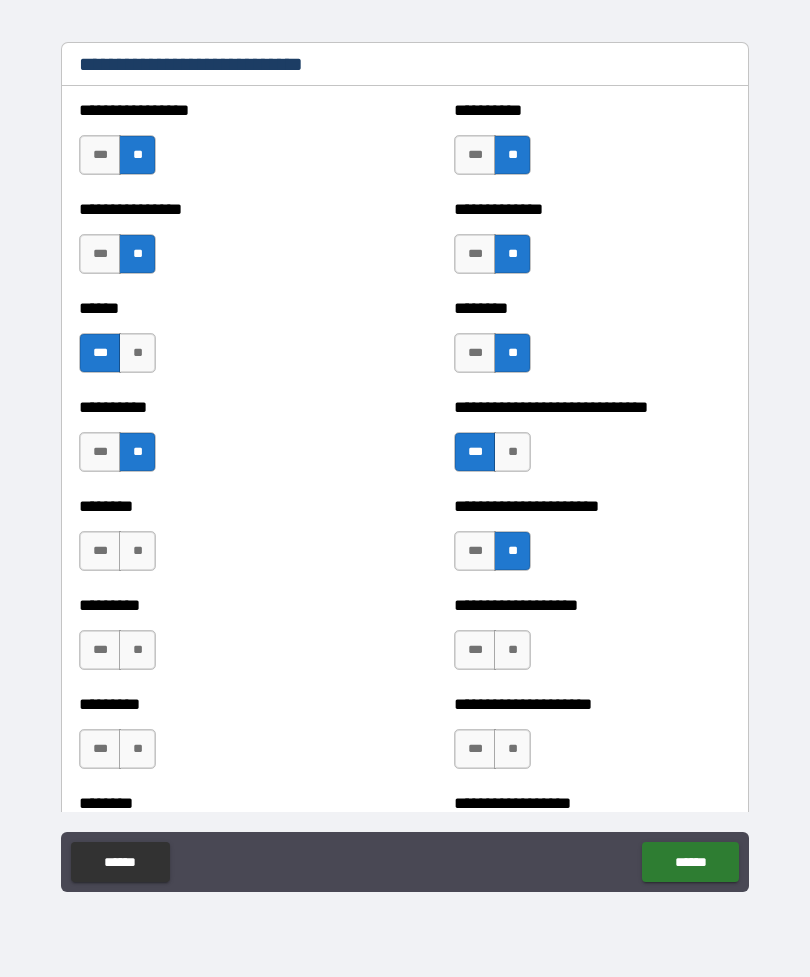 click on "**" at bounding box center (512, 650) 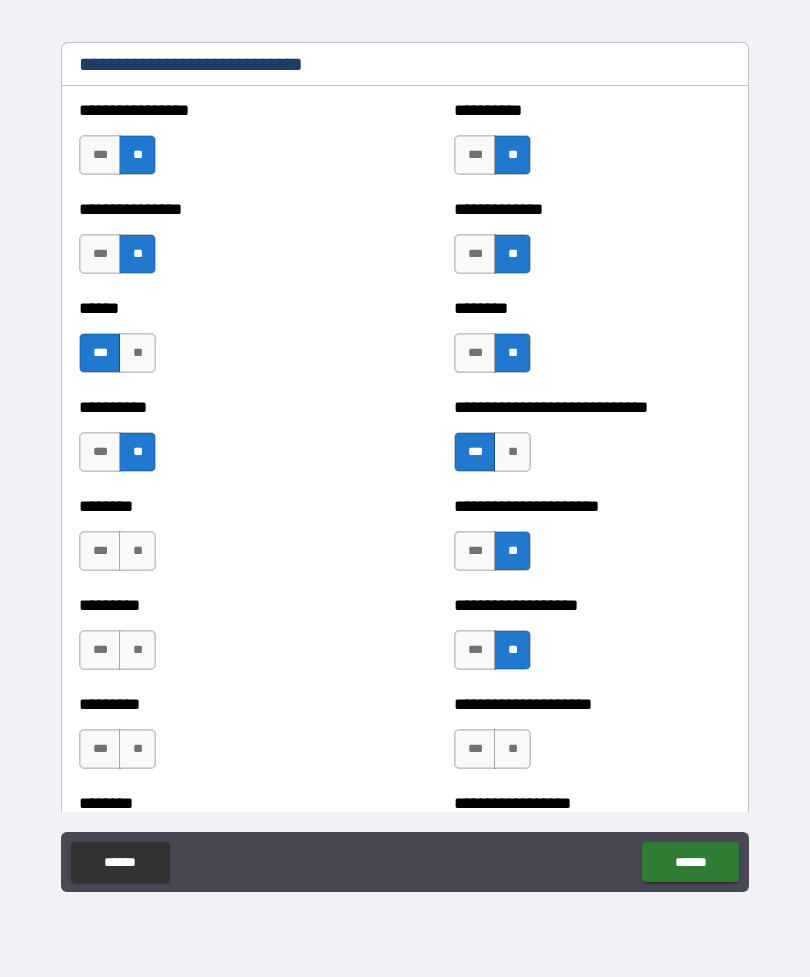 click on "**" at bounding box center (512, 749) 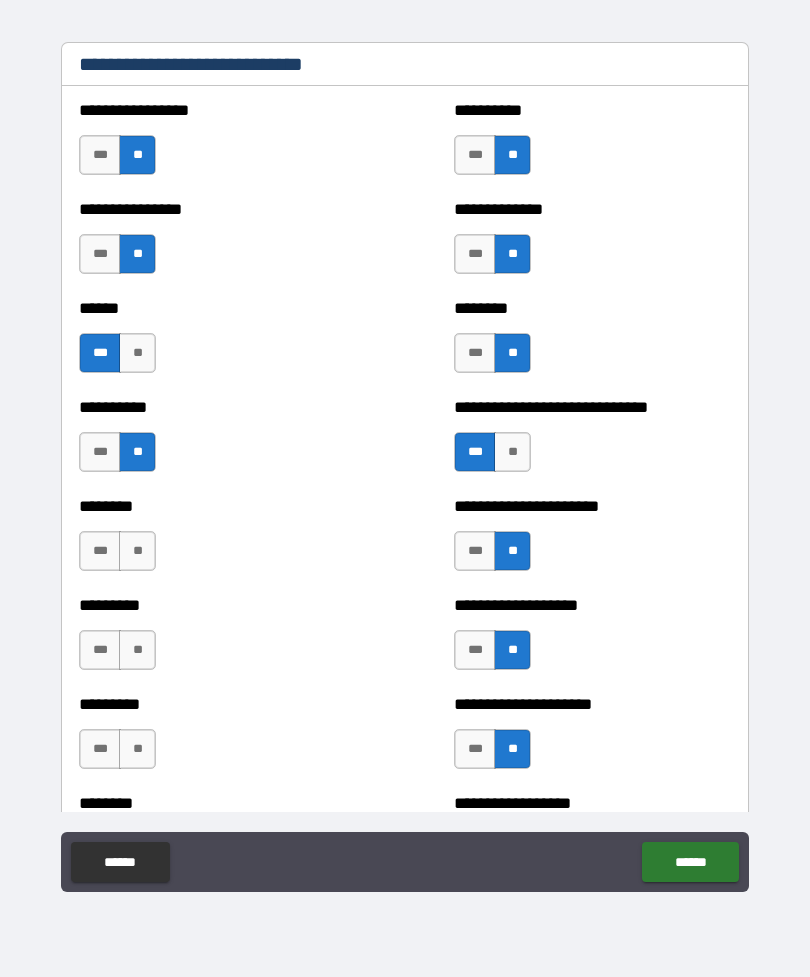 click on "**" at bounding box center (137, 551) 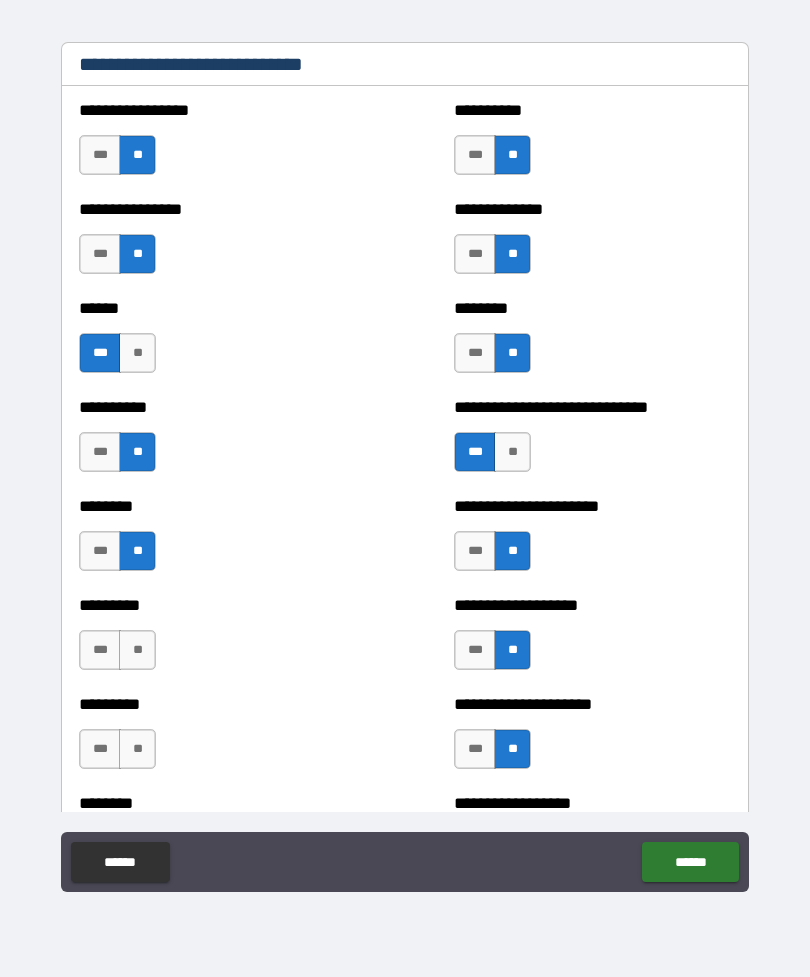 click on "***" at bounding box center [100, 650] 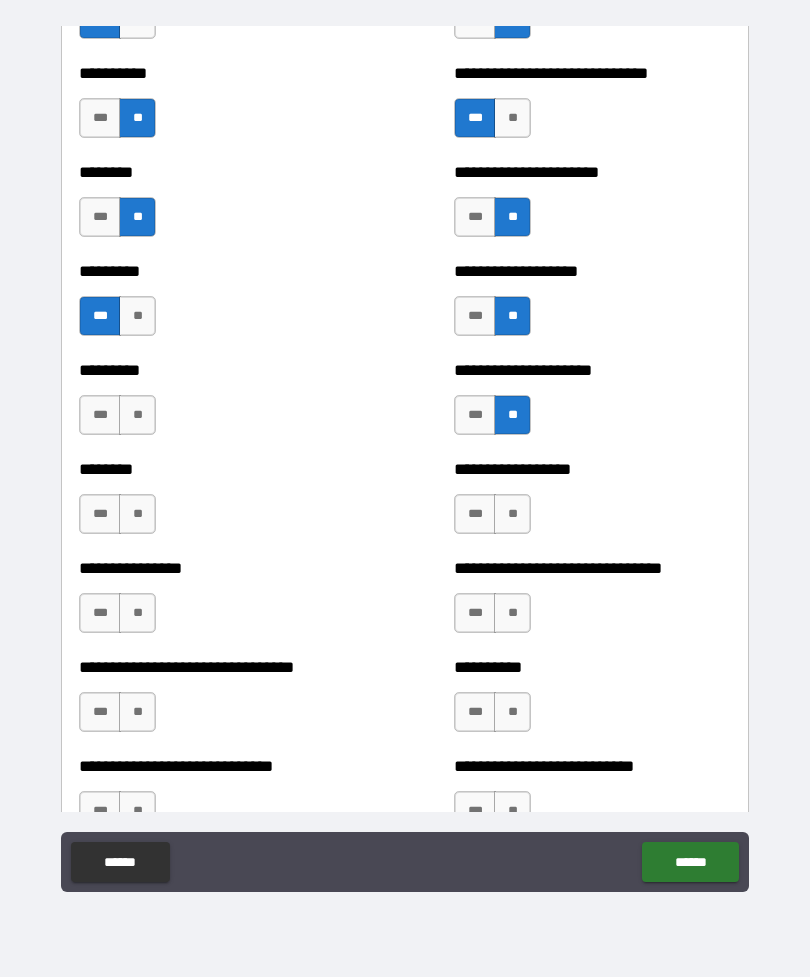 scroll, scrollTop: 7157, scrollLeft: 0, axis: vertical 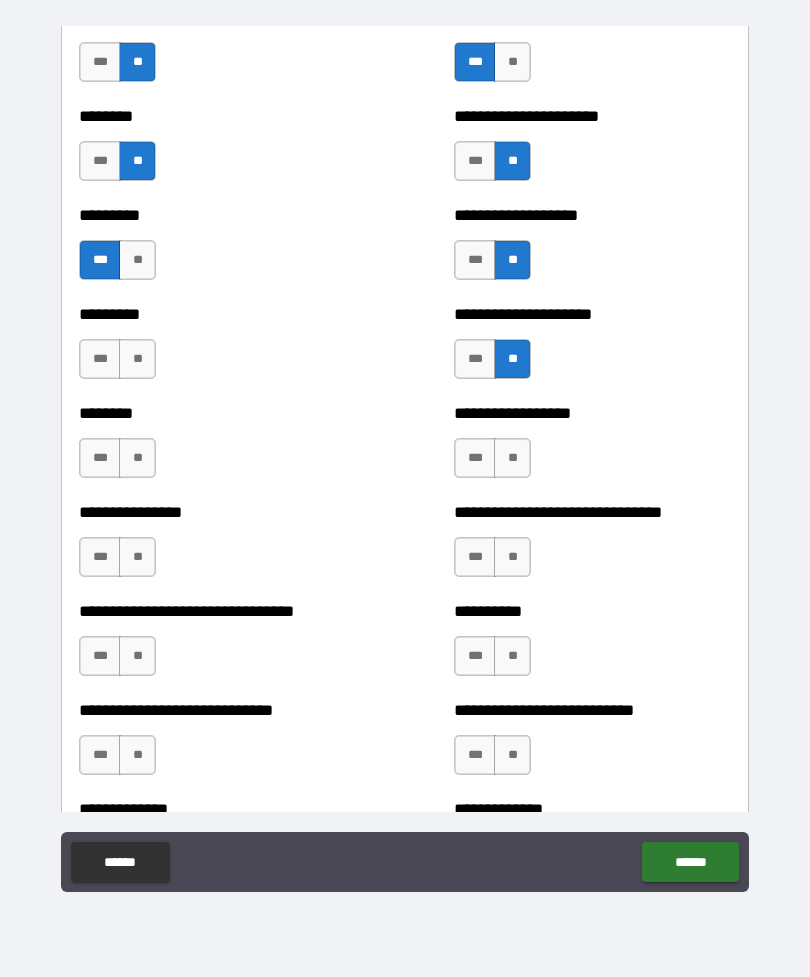 click on "**" at bounding box center [137, 359] 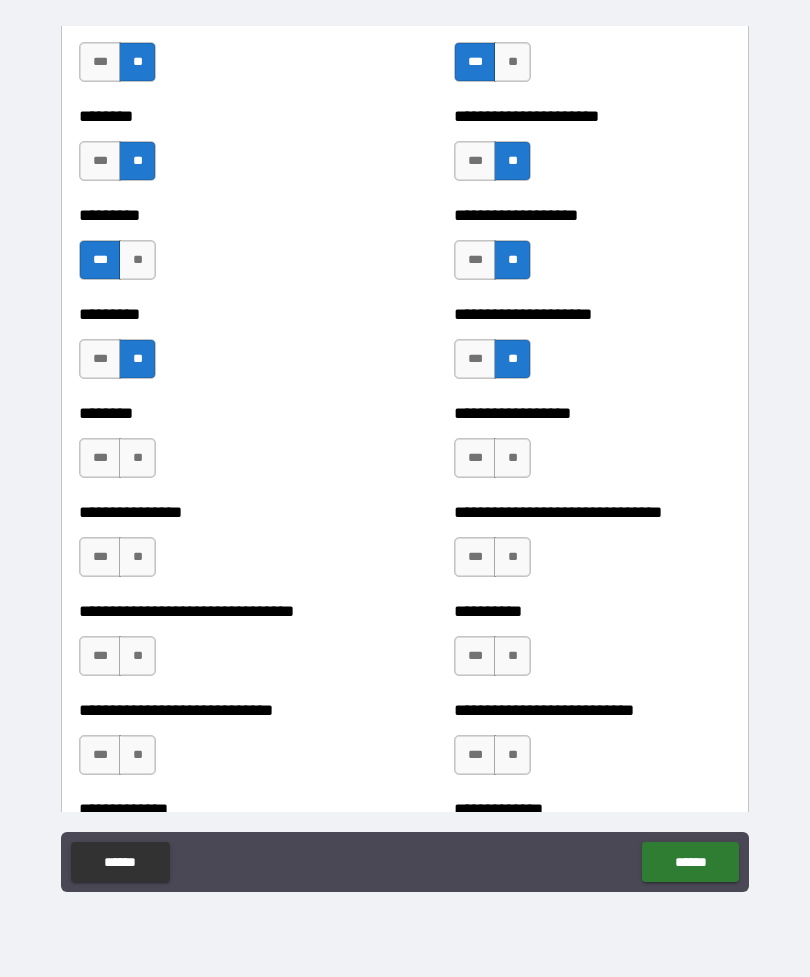 click on "***" at bounding box center (475, 458) 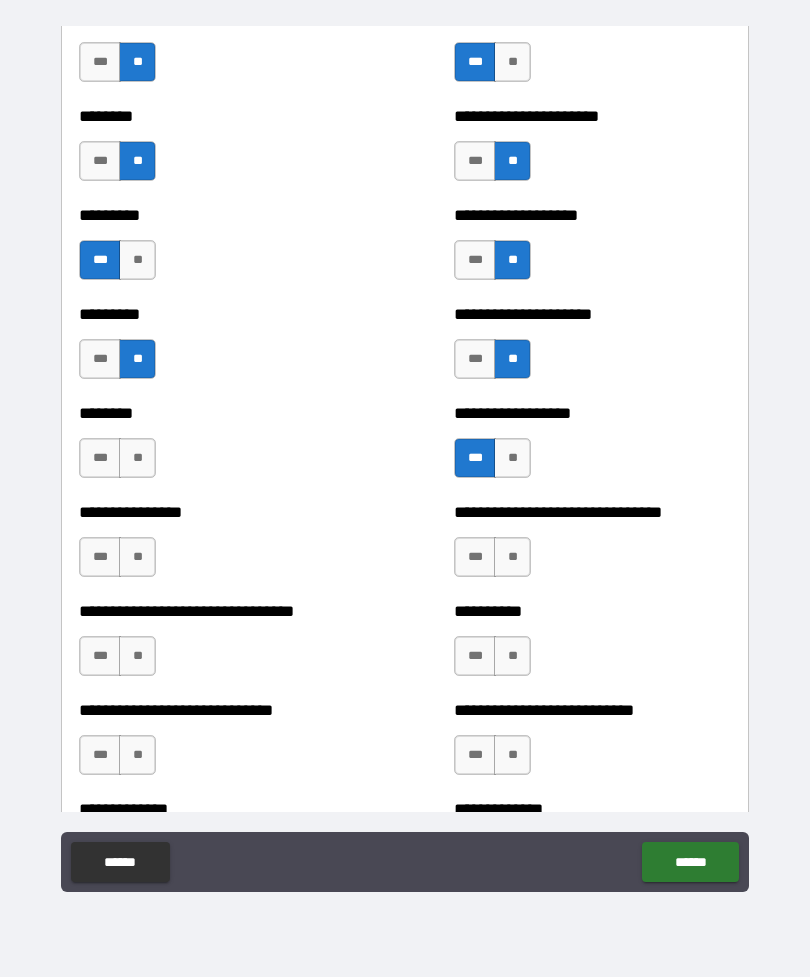 click on "***" at bounding box center (475, 557) 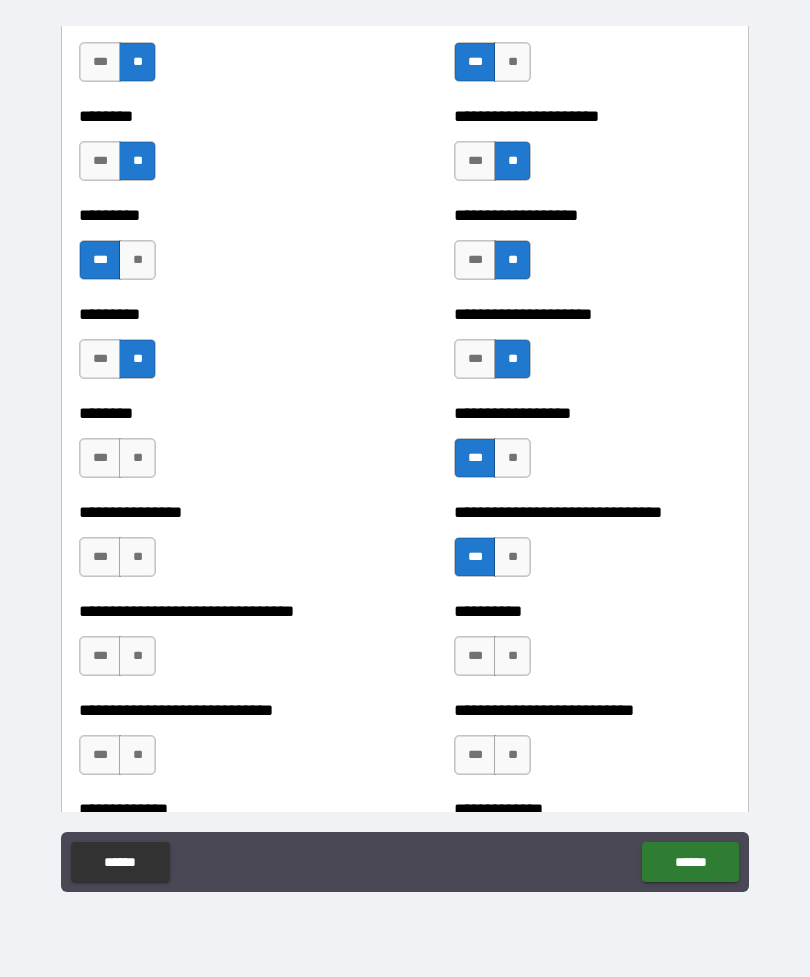 click on "***" at bounding box center [475, 656] 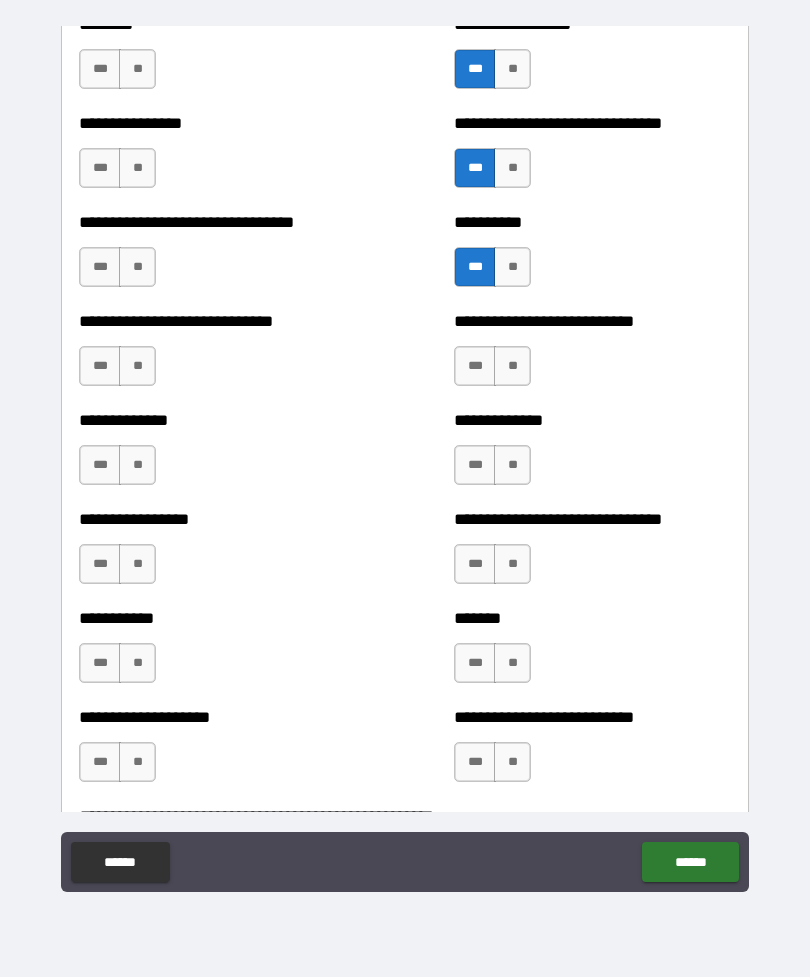 scroll, scrollTop: 7558, scrollLeft: 0, axis: vertical 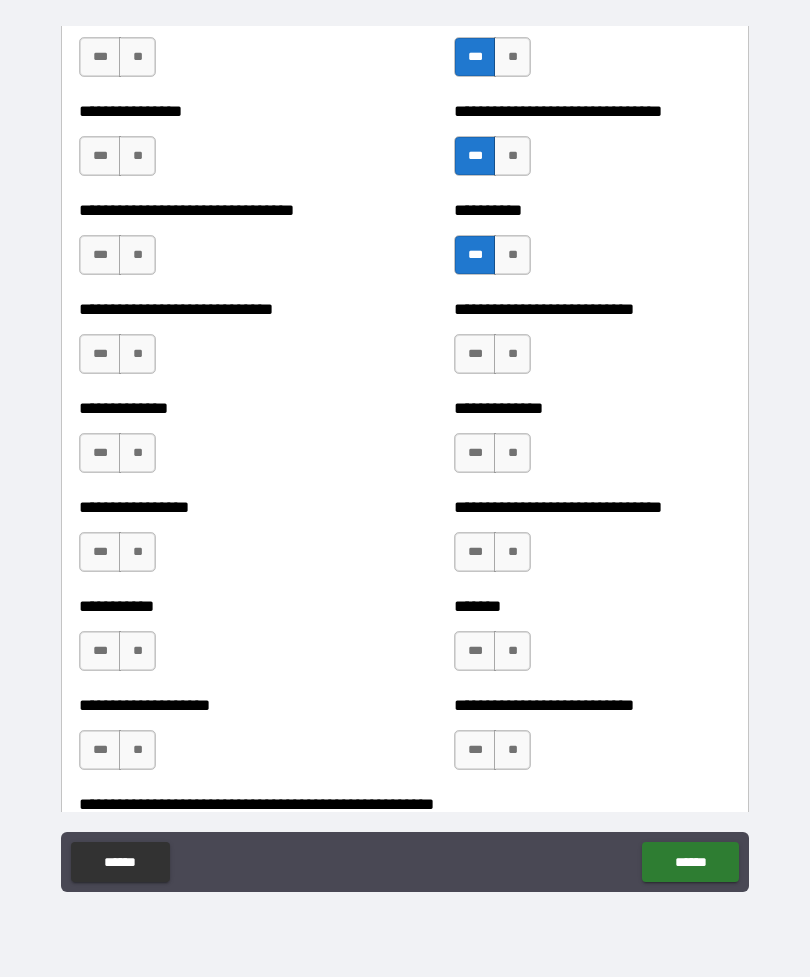 click on "***" at bounding box center (475, 354) 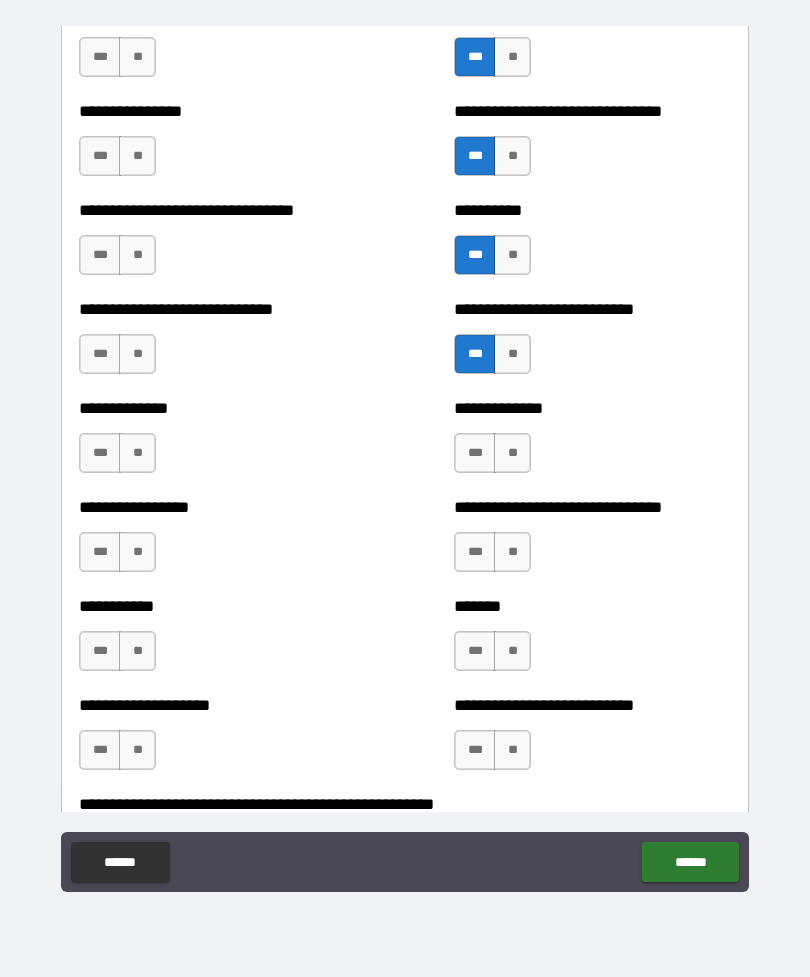 click on "**" at bounding box center (512, 453) 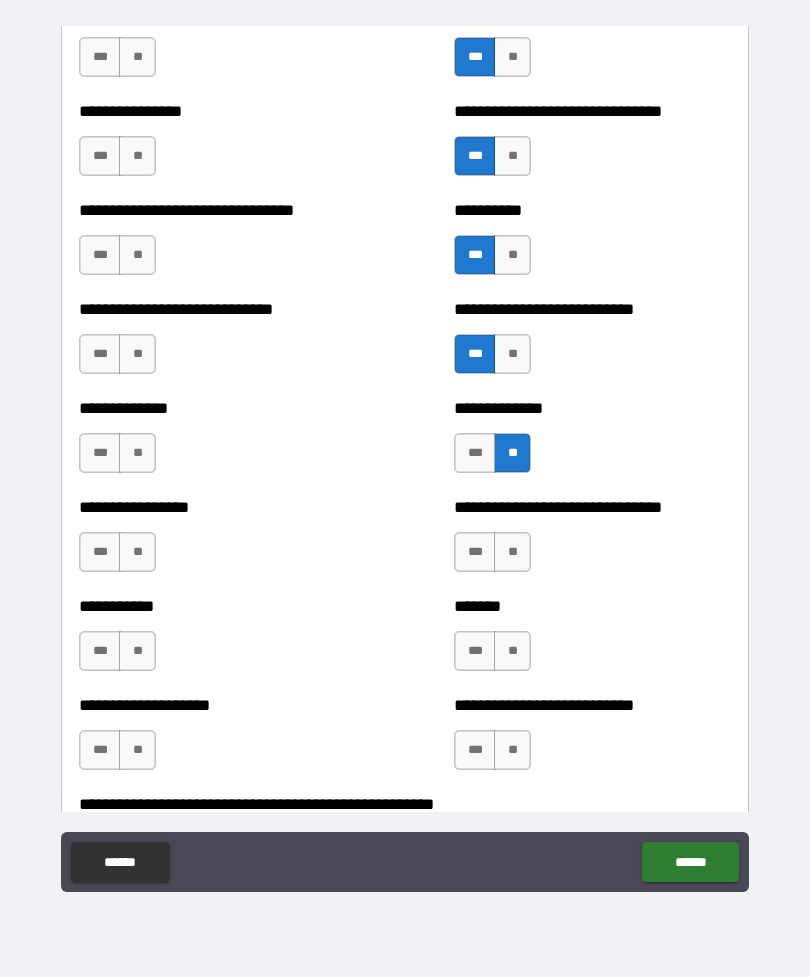 click on "**" at bounding box center [512, 552] 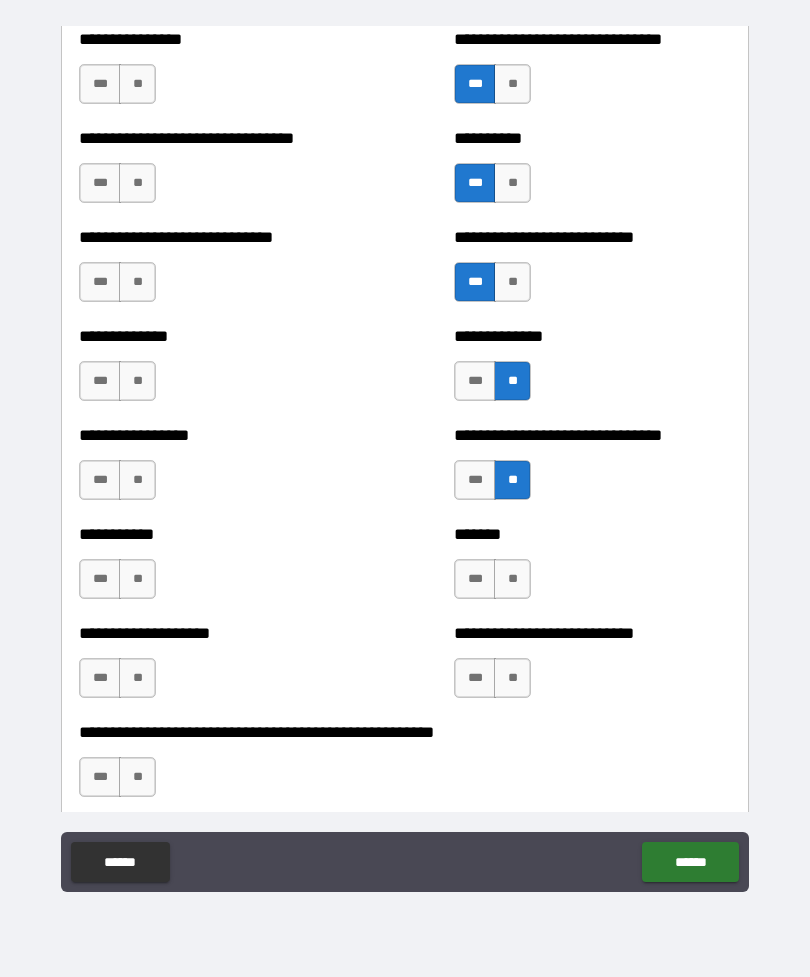 scroll, scrollTop: 7694, scrollLeft: 0, axis: vertical 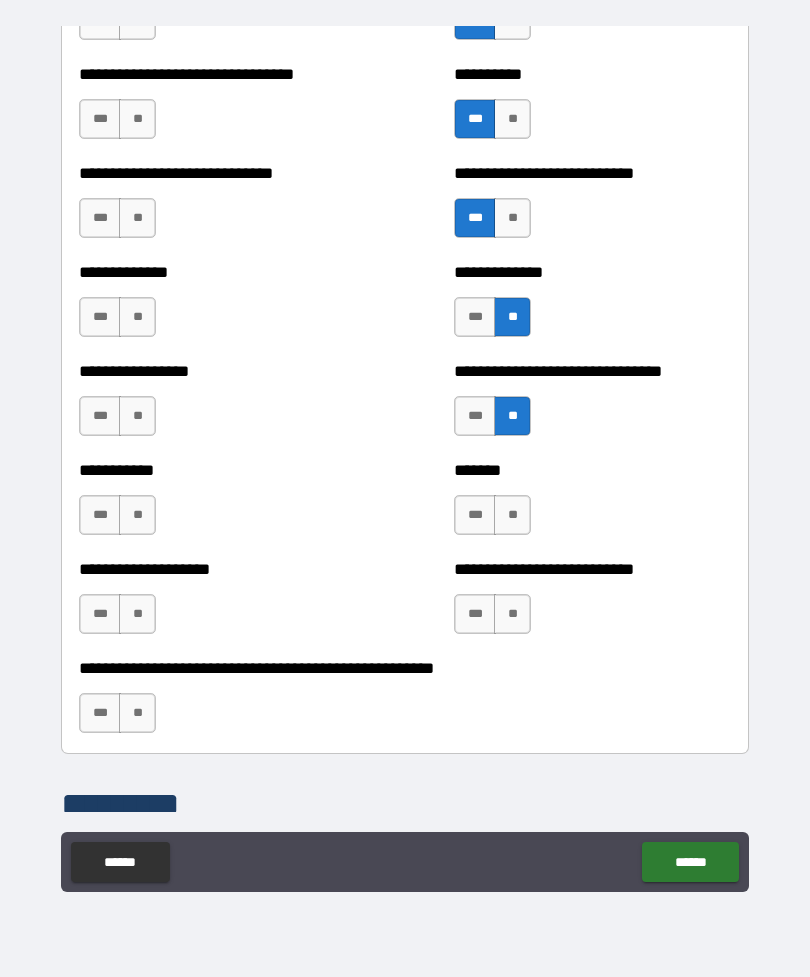 click on "**" at bounding box center [512, 515] 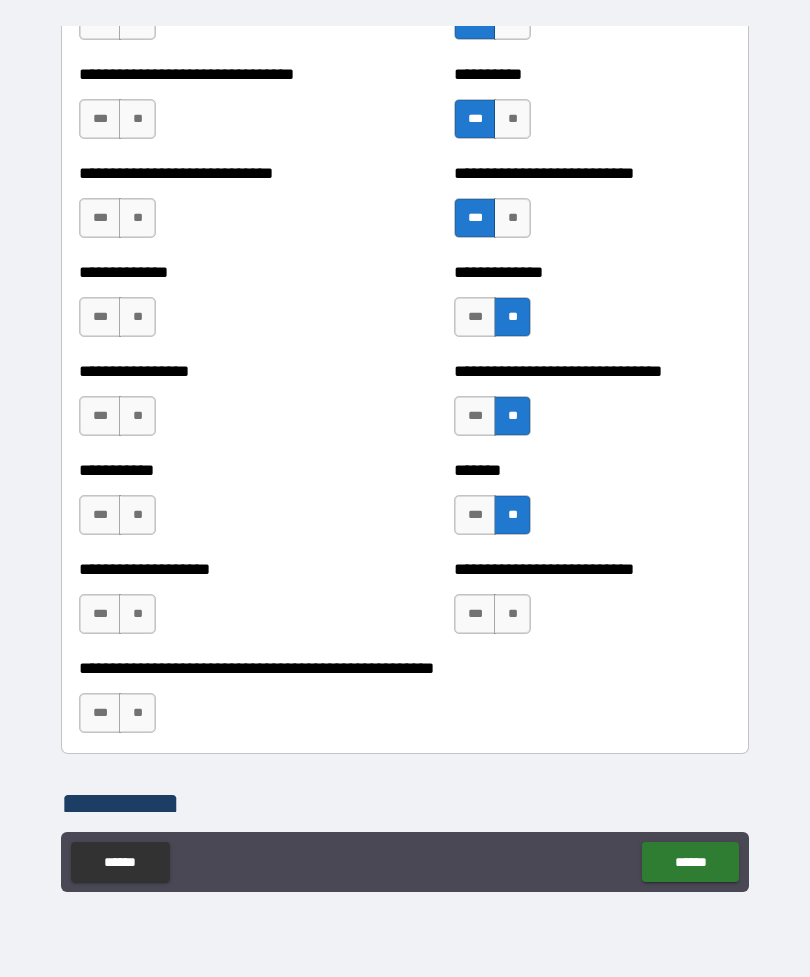 click on "**" at bounding box center (512, 614) 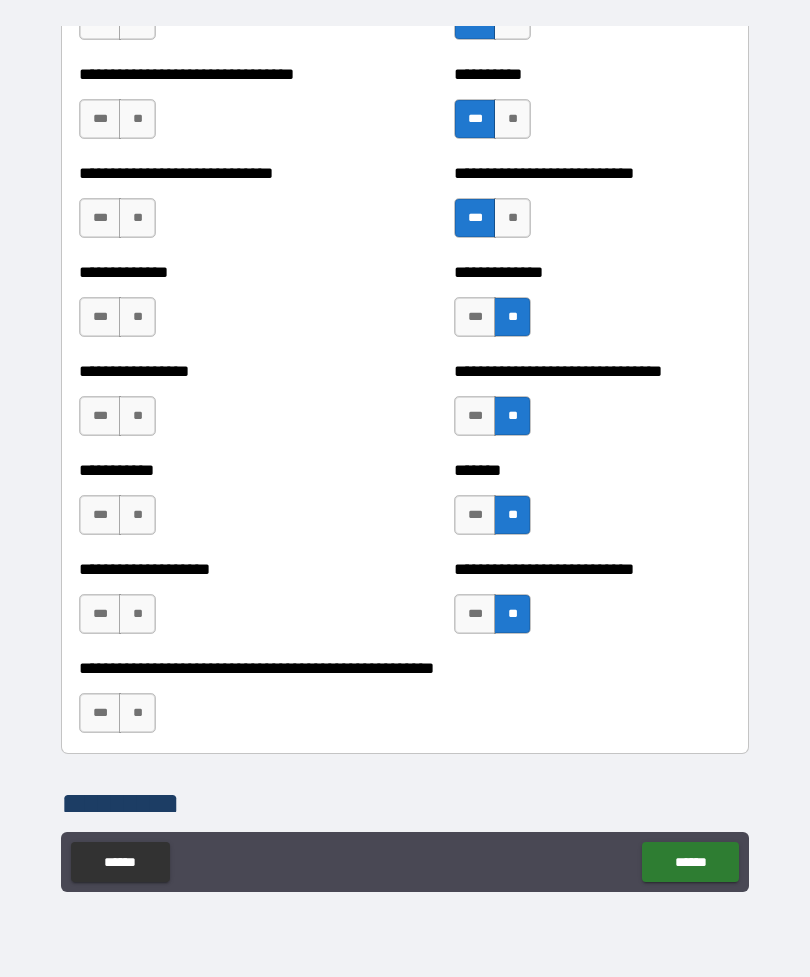 click on "***" at bounding box center (100, 713) 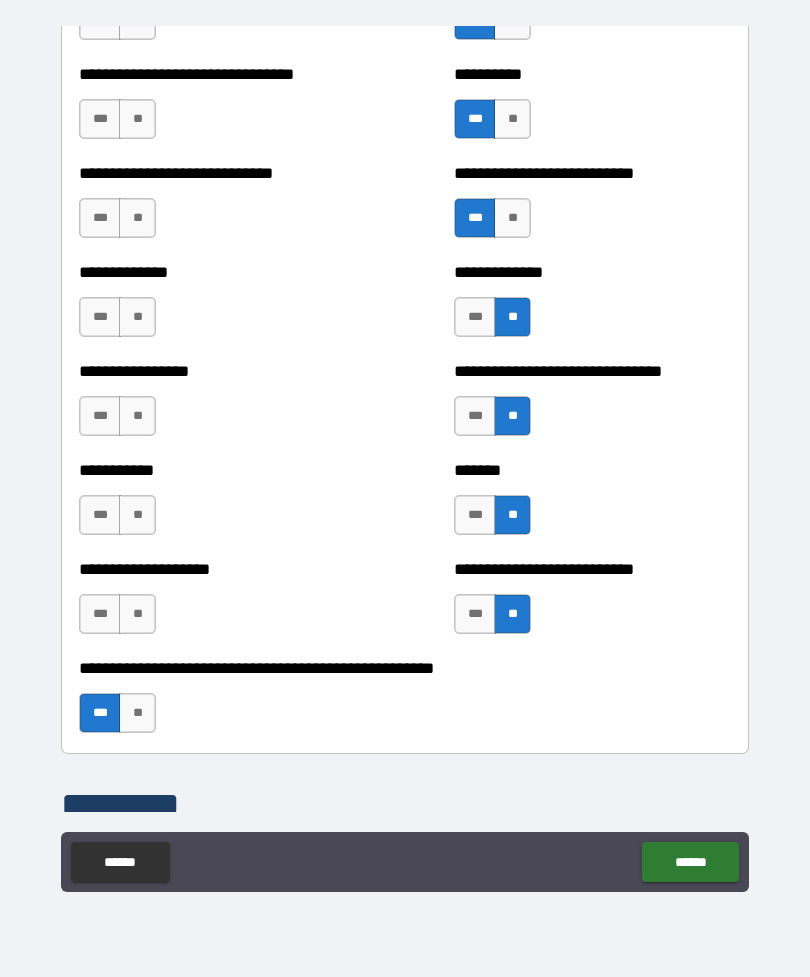 click on "***" at bounding box center [100, 614] 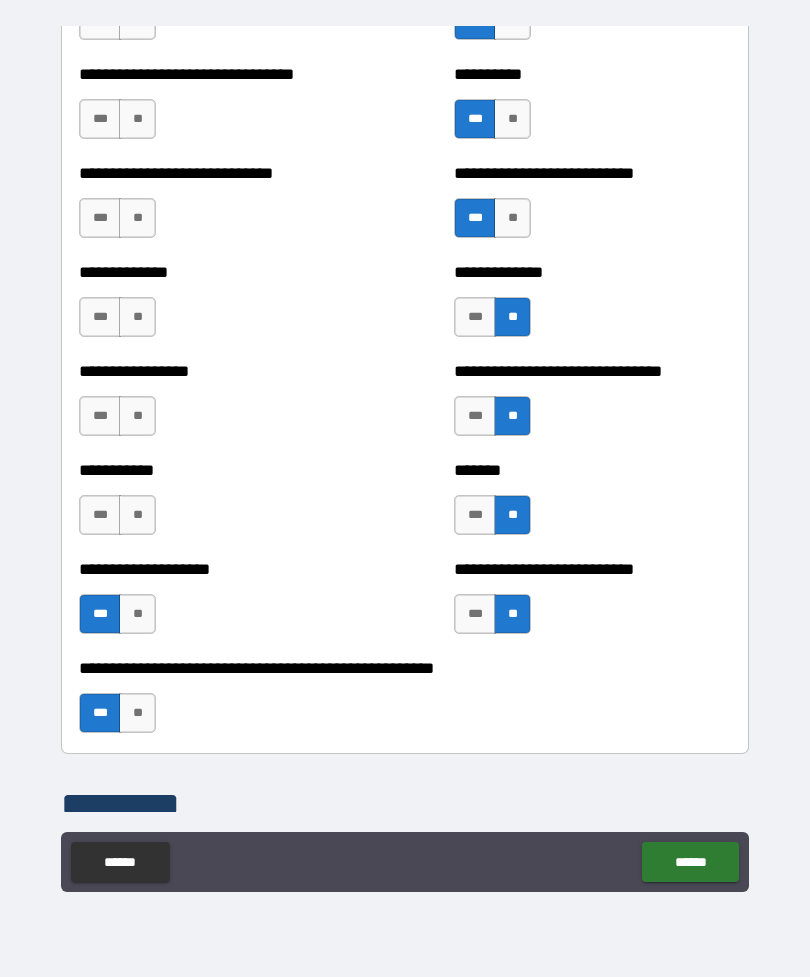 click on "**" at bounding box center (137, 515) 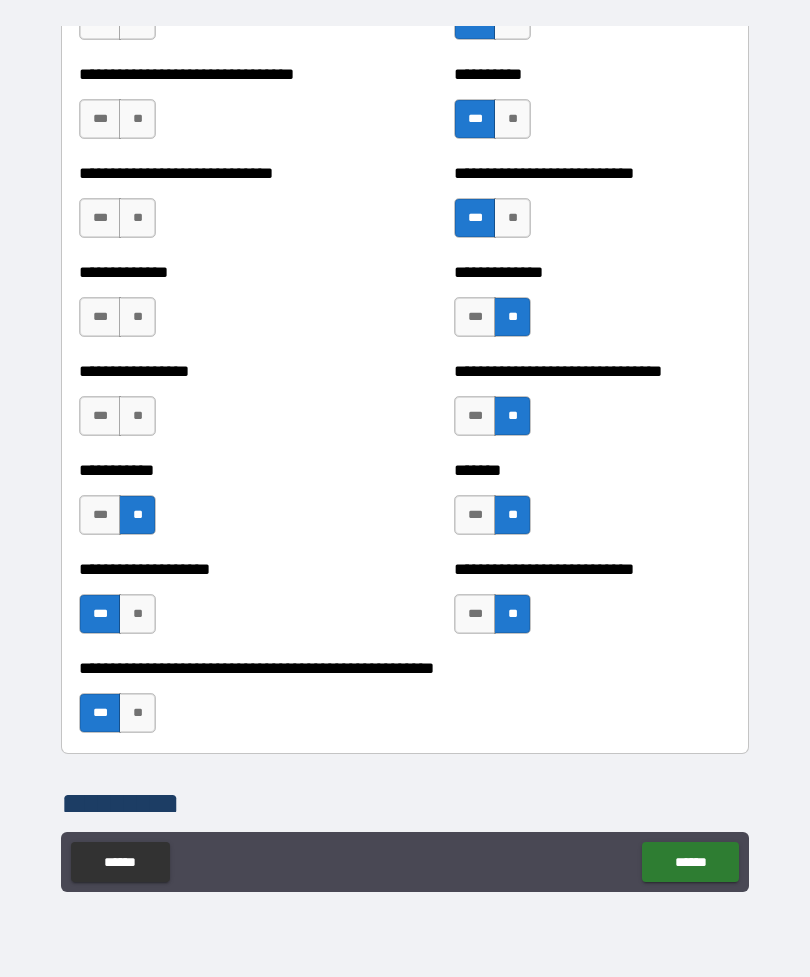 click on "***" at bounding box center (100, 416) 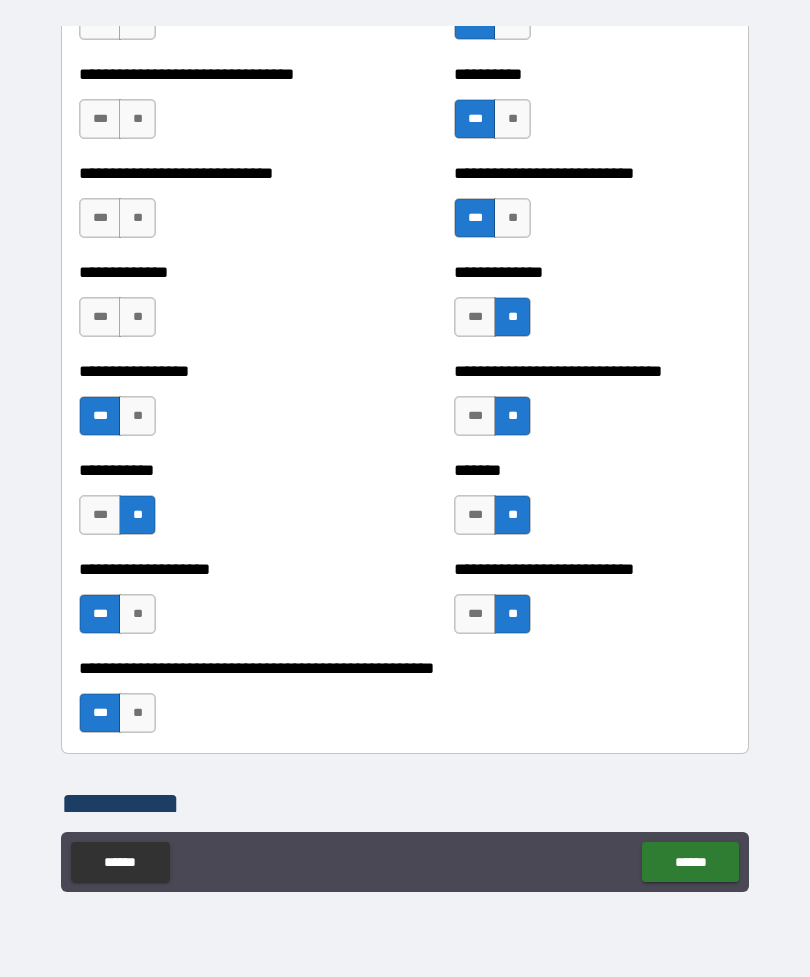 click on "**" at bounding box center (137, 317) 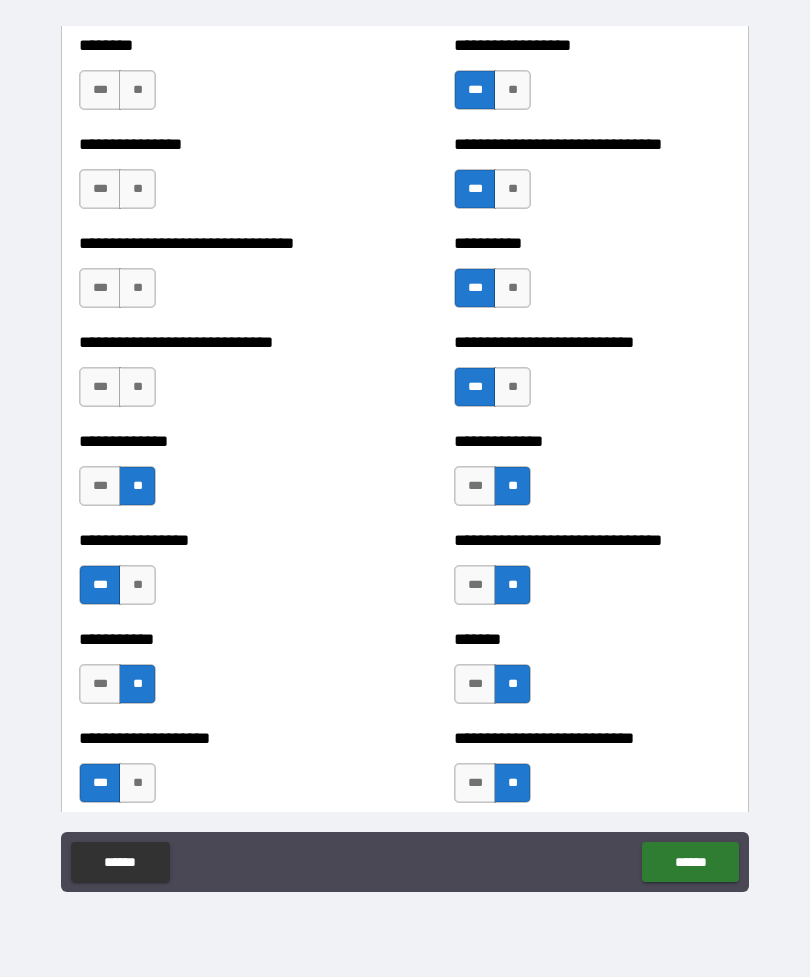 scroll, scrollTop: 7516, scrollLeft: 0, axis: vertical 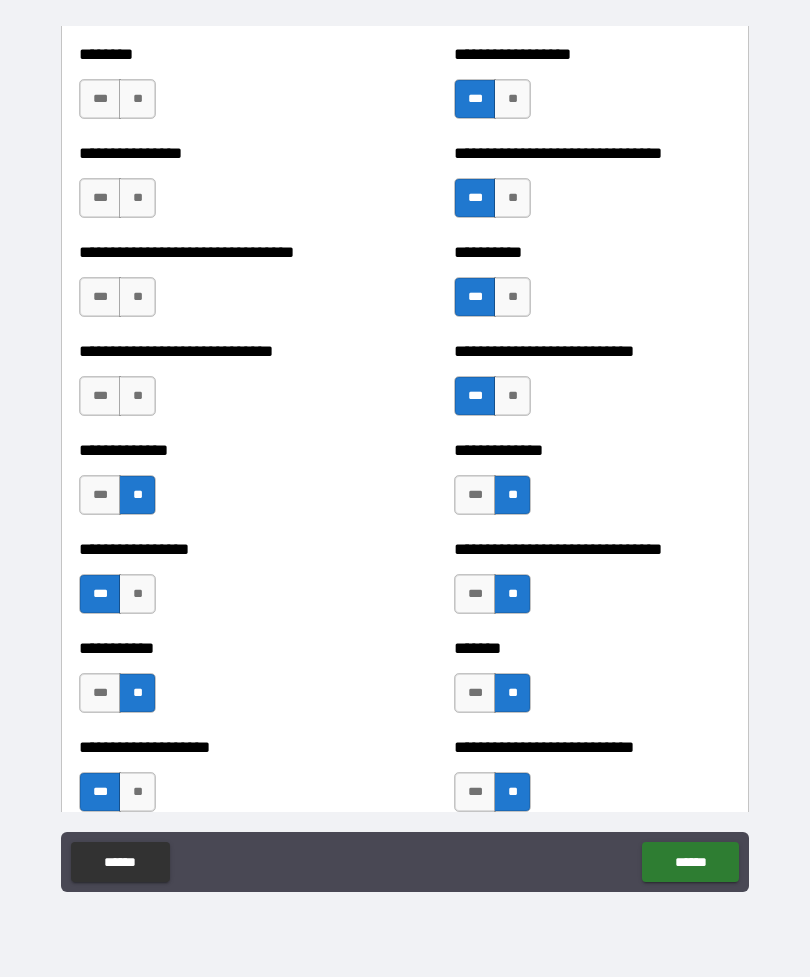 click on "**" at bounding box center (137, 396) 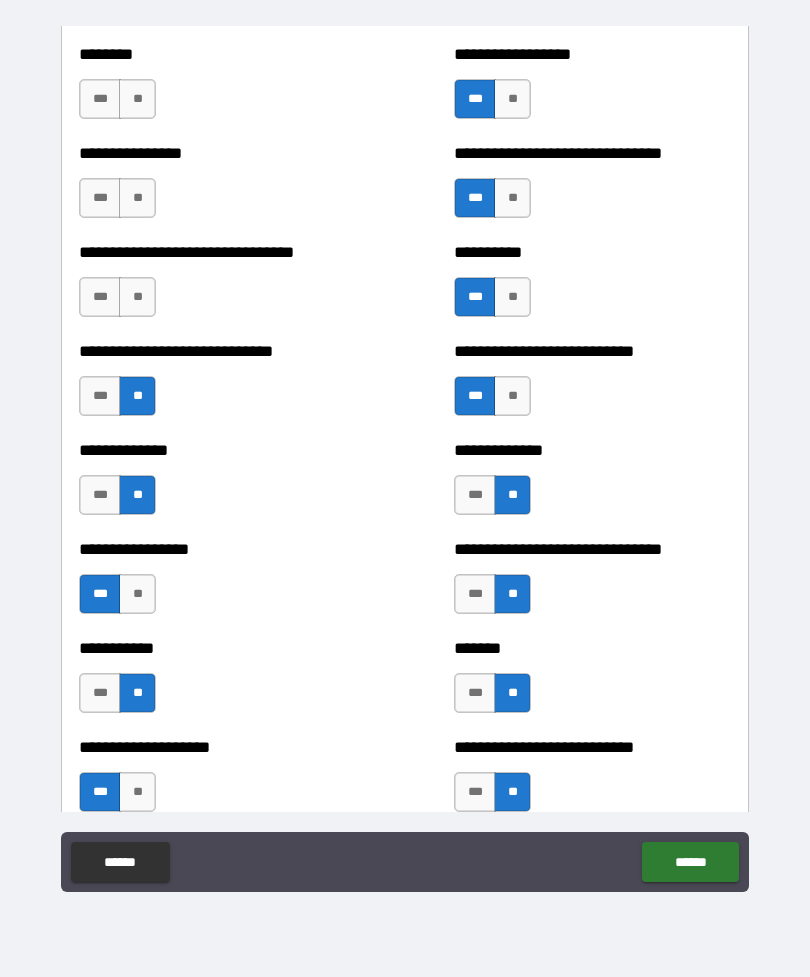 click on "**" at bounding box center [137, 297] 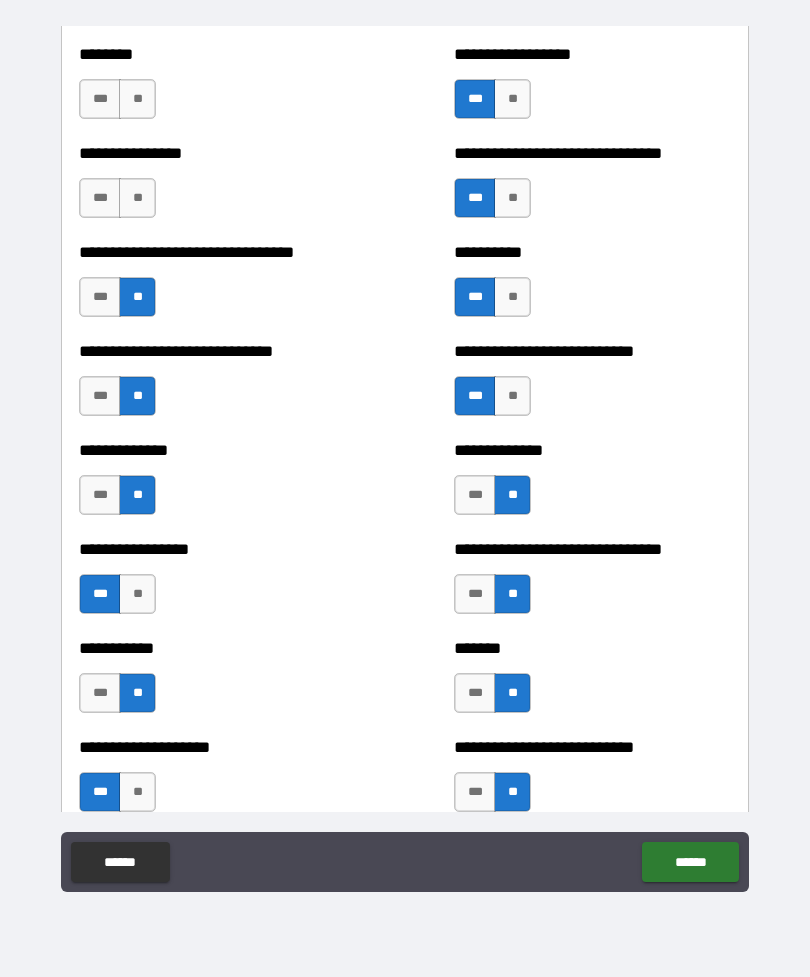 click on "***" at bounding box center (100, 297) 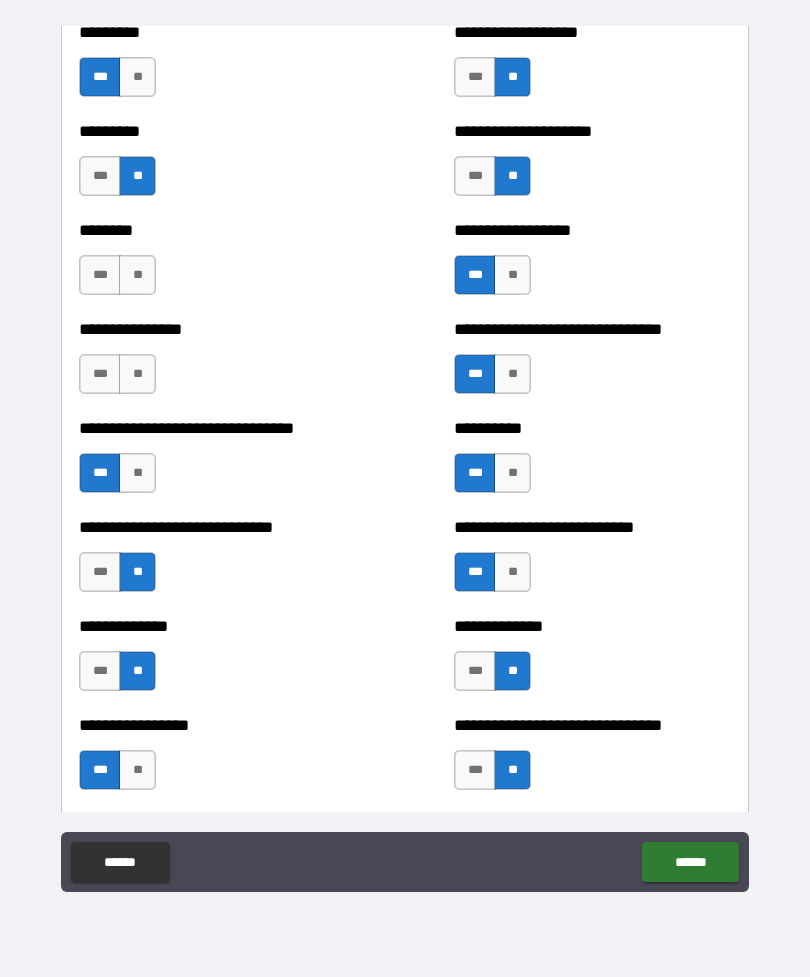 scroll, scrollTop: 7316, scrollLeft: 0, axis: vertical 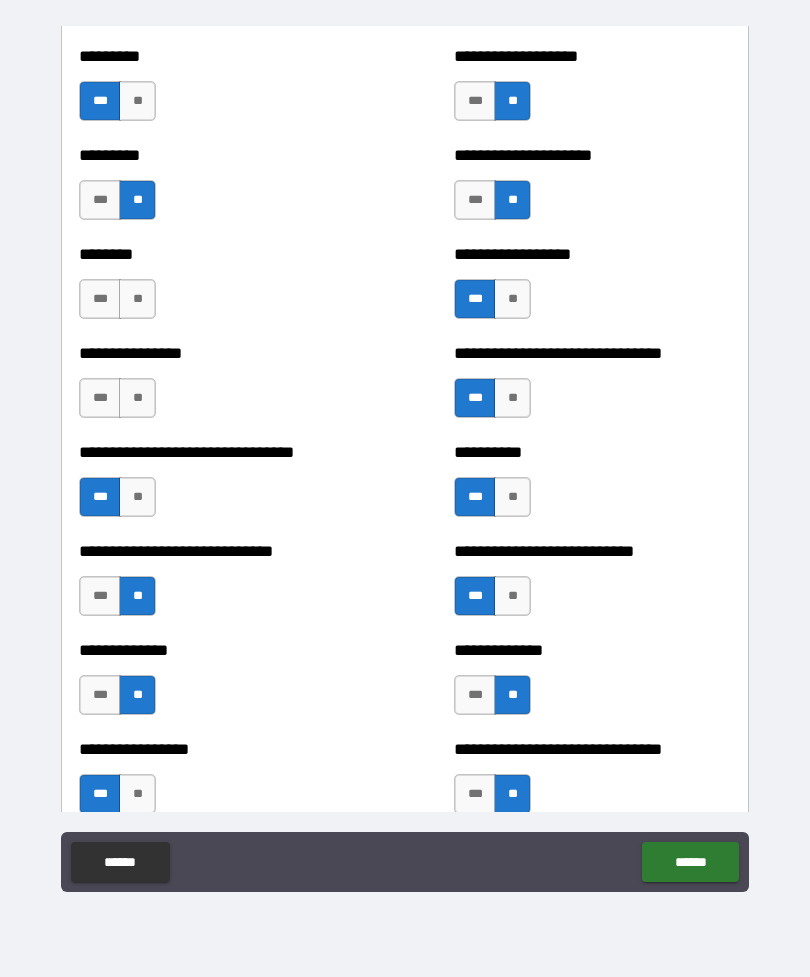 click on "**" at bounding box center [137, 398] 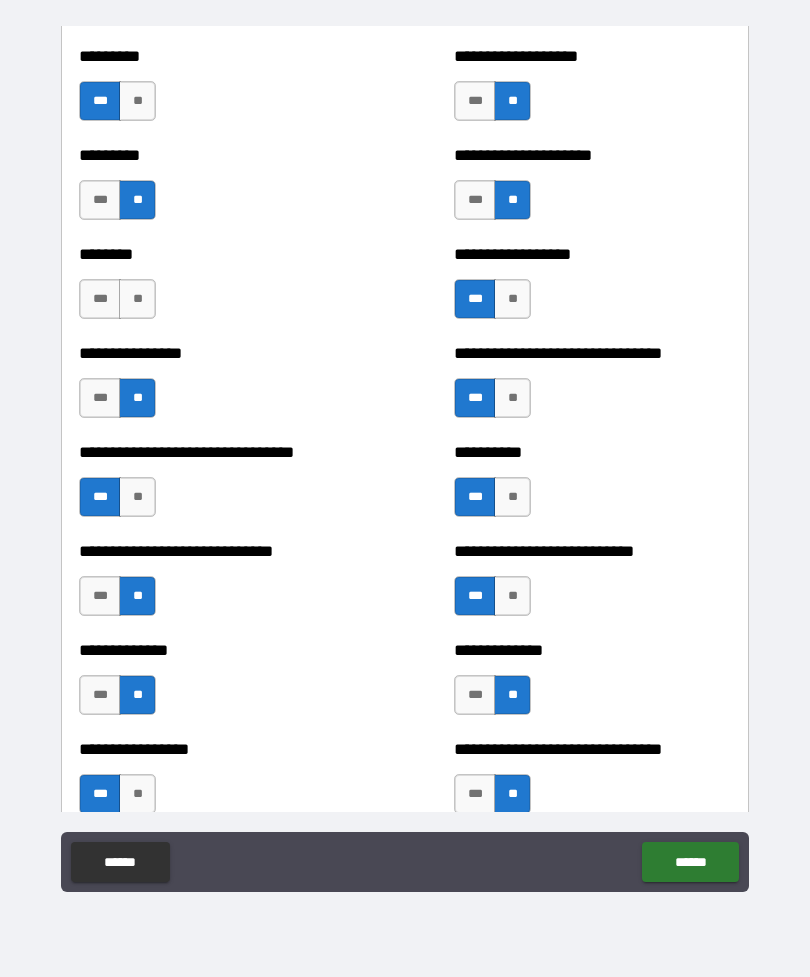click on "**" at bounding box center [137, 299] 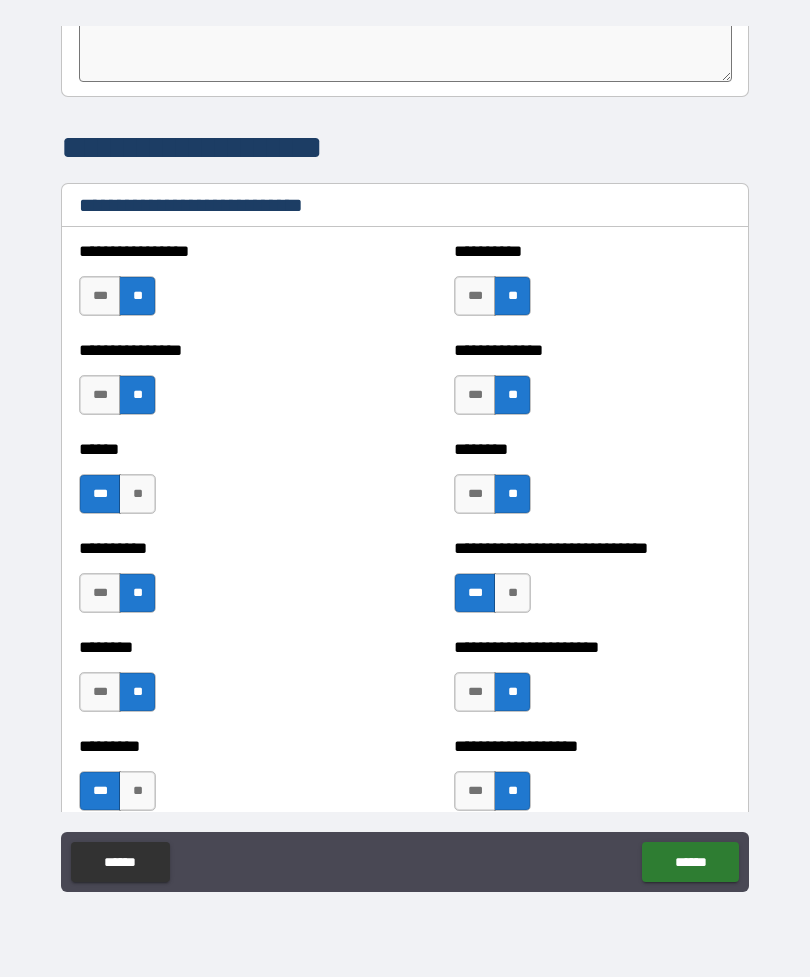 click on "******" at bounding box center (690, 862) 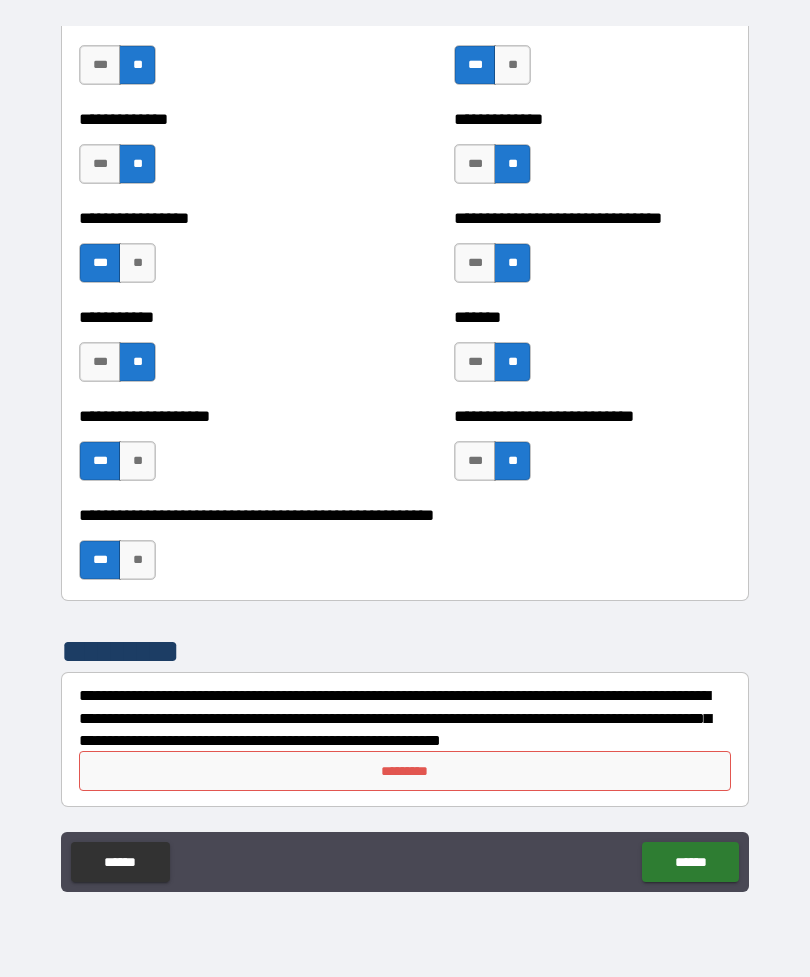 scroll, scrollTop: 7847, scrollLeft: 0, axis: vertical 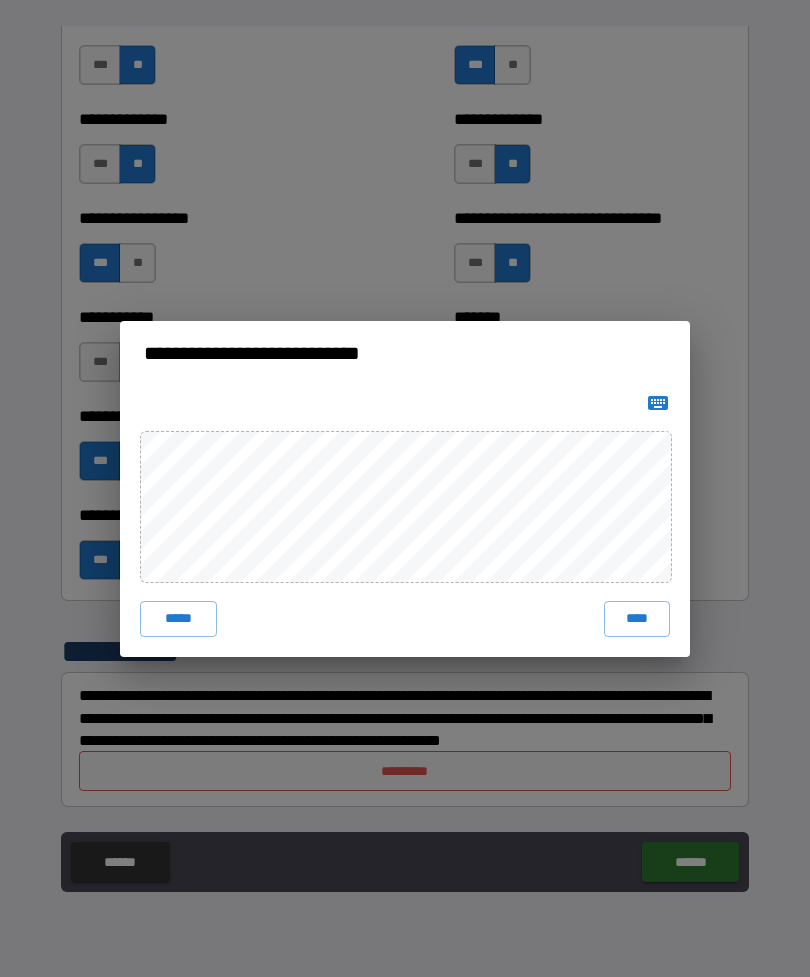click on "****" at bounding box center (637, 619) 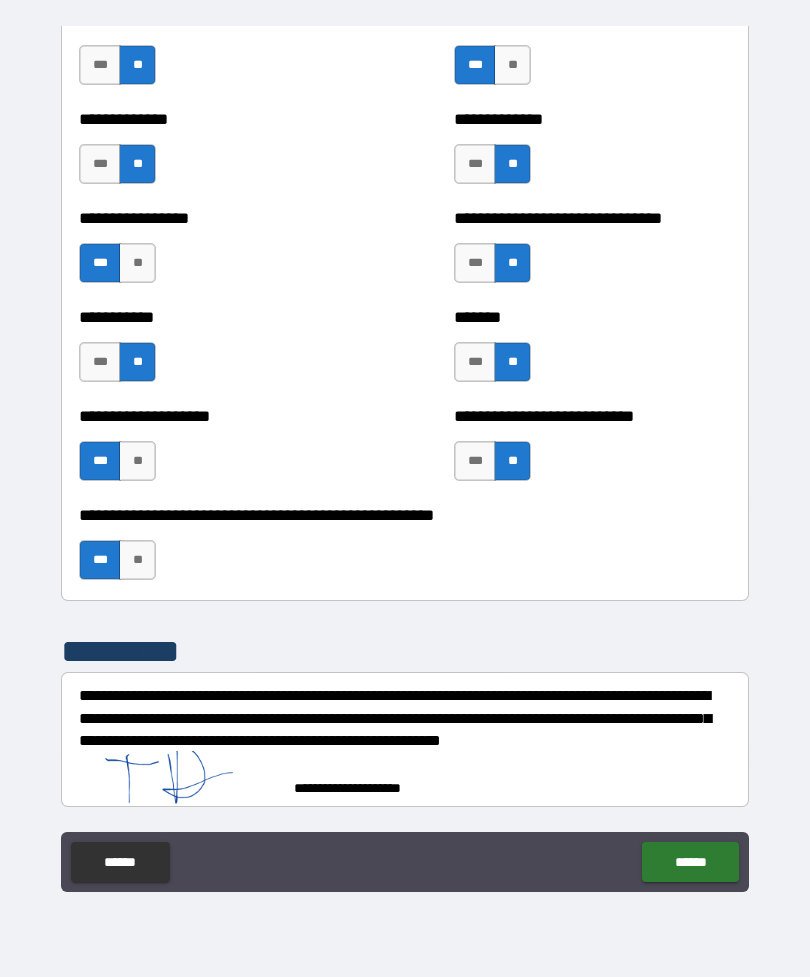 scroll, scrollTop: 7837, scrollLeft: 0, axis: vertical 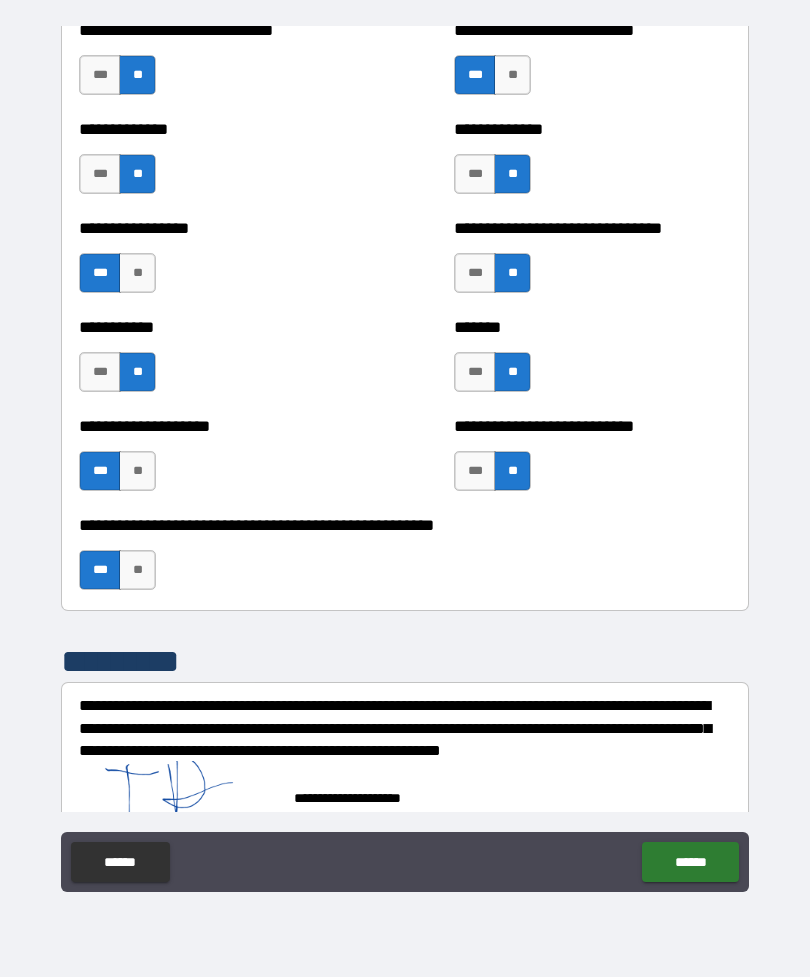 click on "******" at bounding box center (690, 862) 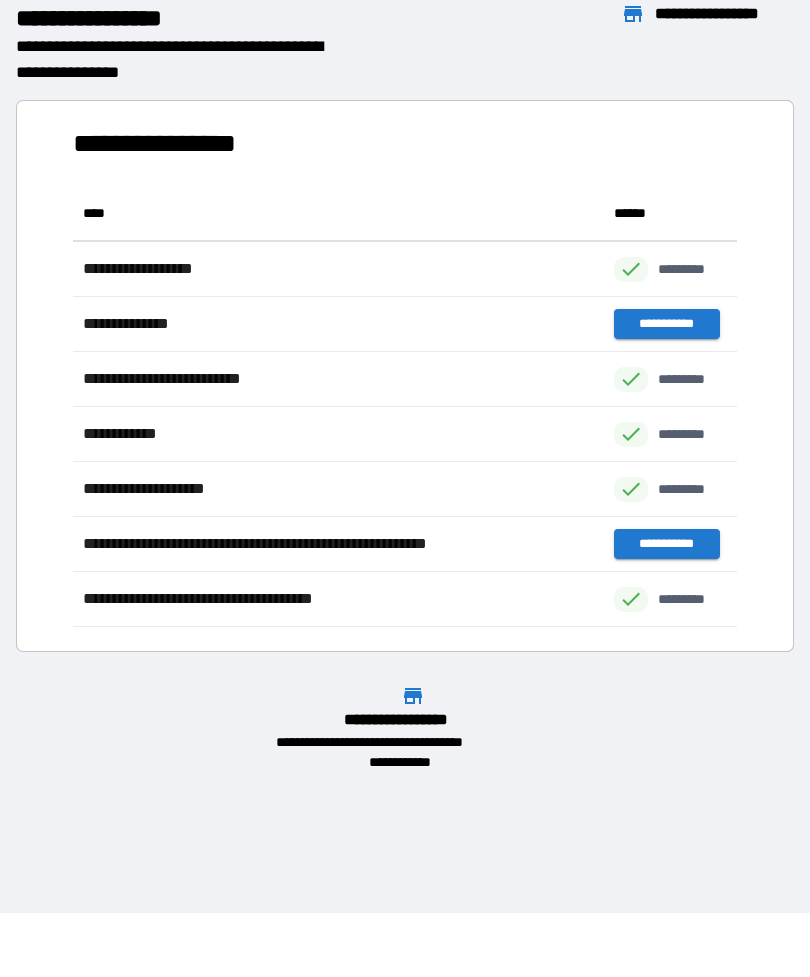 scroll, scrollTop: 1, scrollLeft: 1, axis: both 